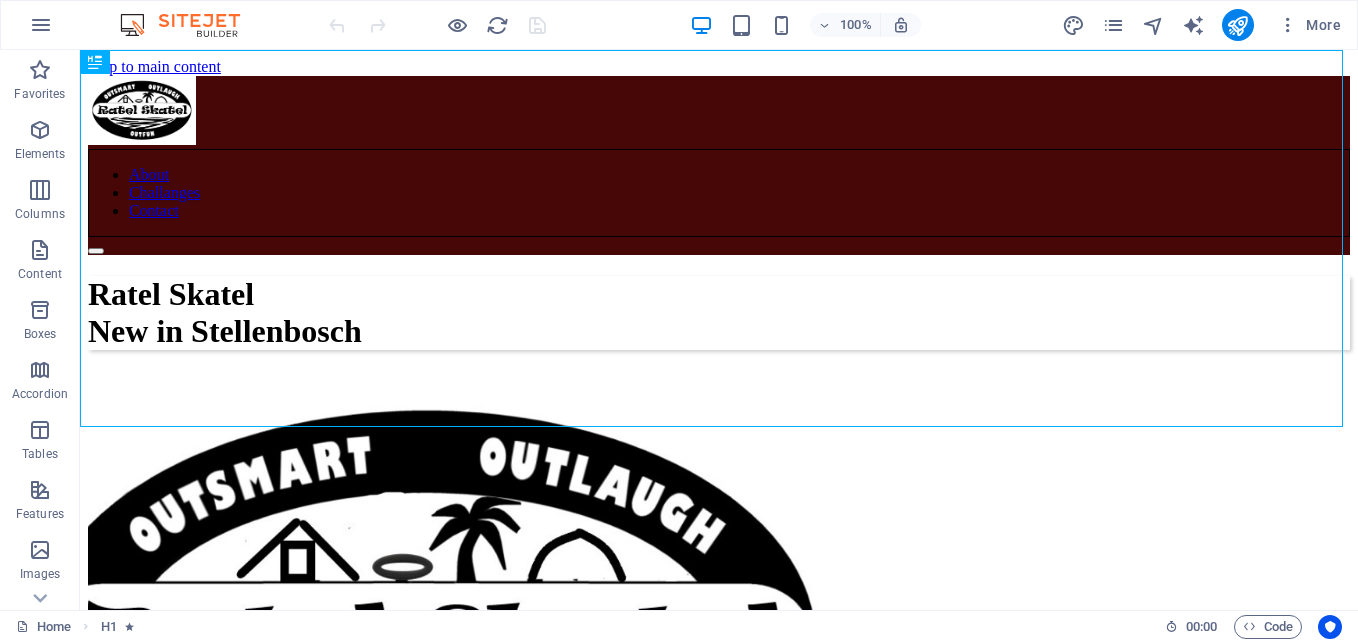 scroll, scrollTop: 0, scrollLeft: 0, axis: both 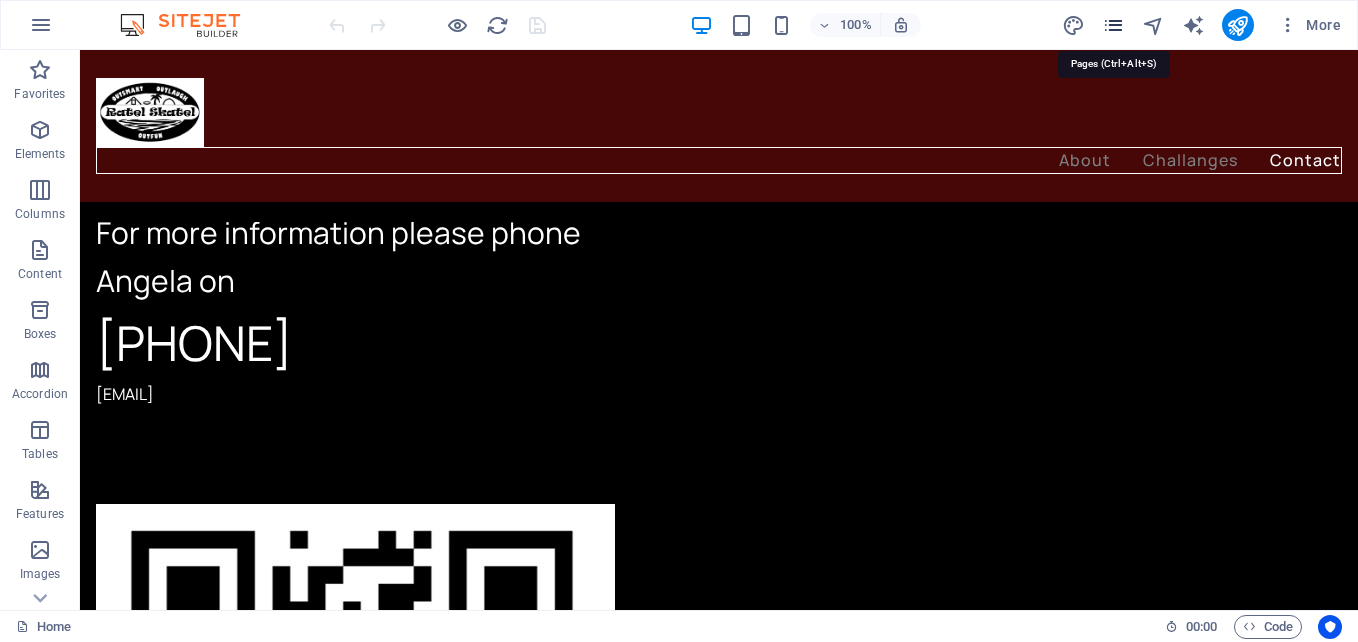 click at bounding box center (1113, 25) 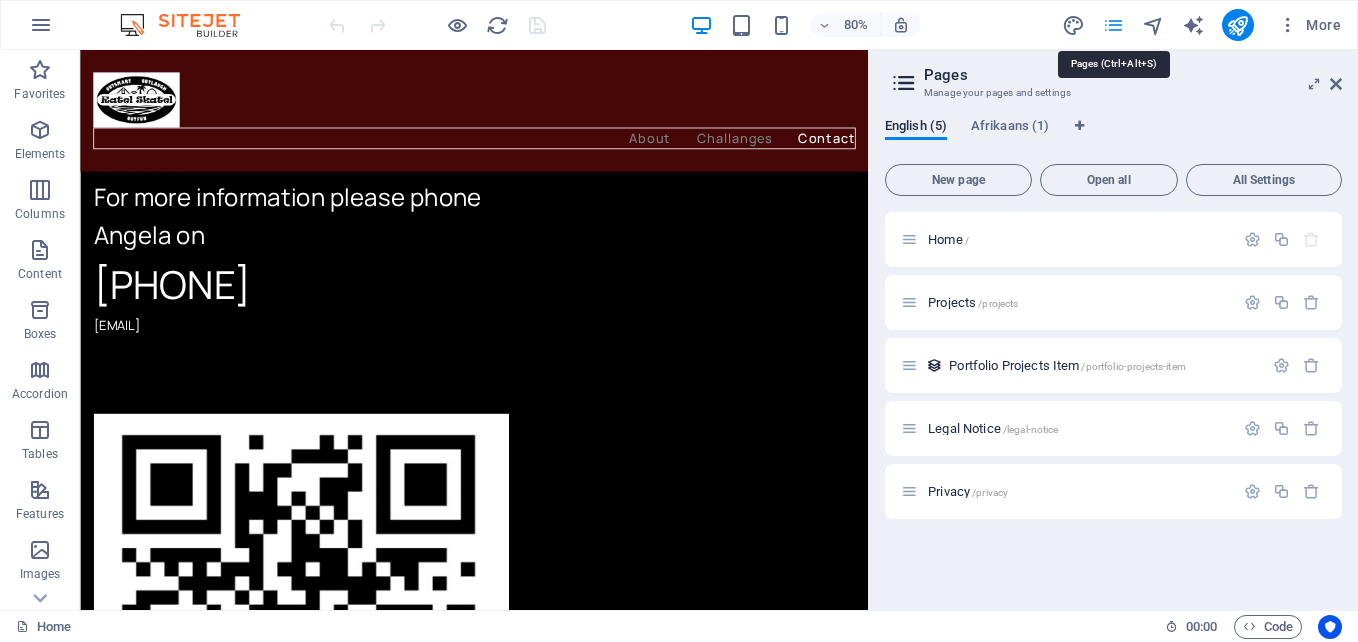 scroll, scrollTop: 3515, scrollLeft: 0, axis: vertical 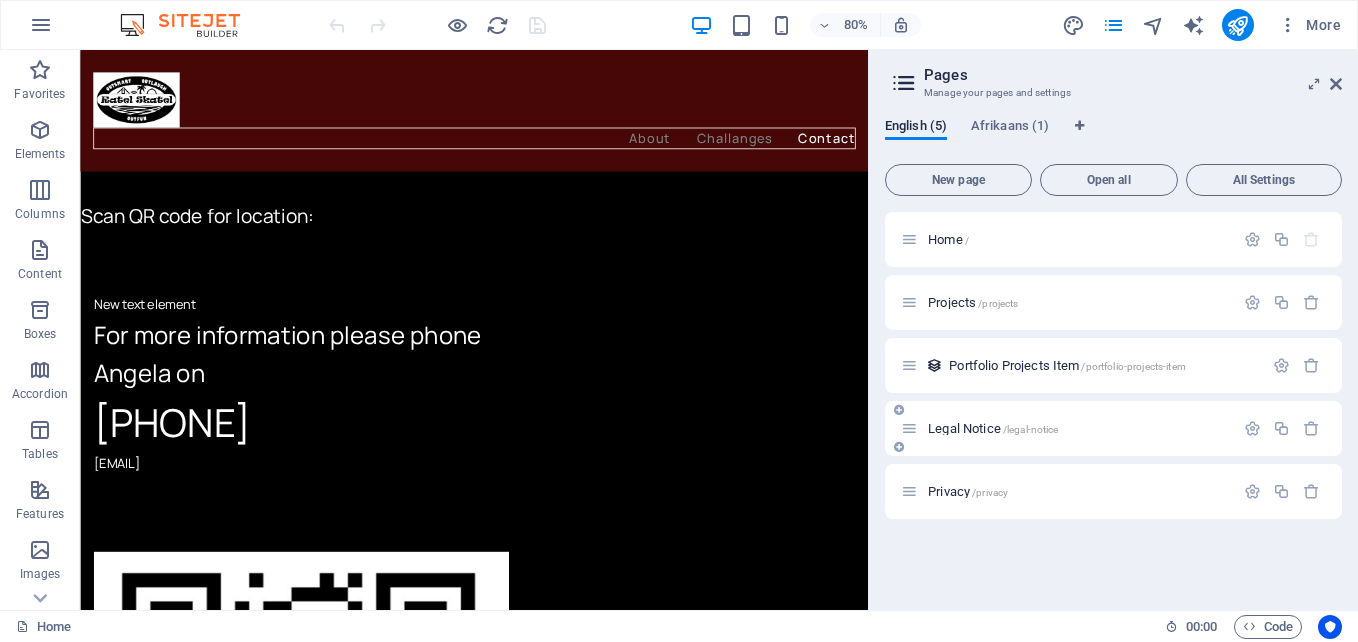 click on "Legal Notice /legal-notice" at bounding box center [993, 428] 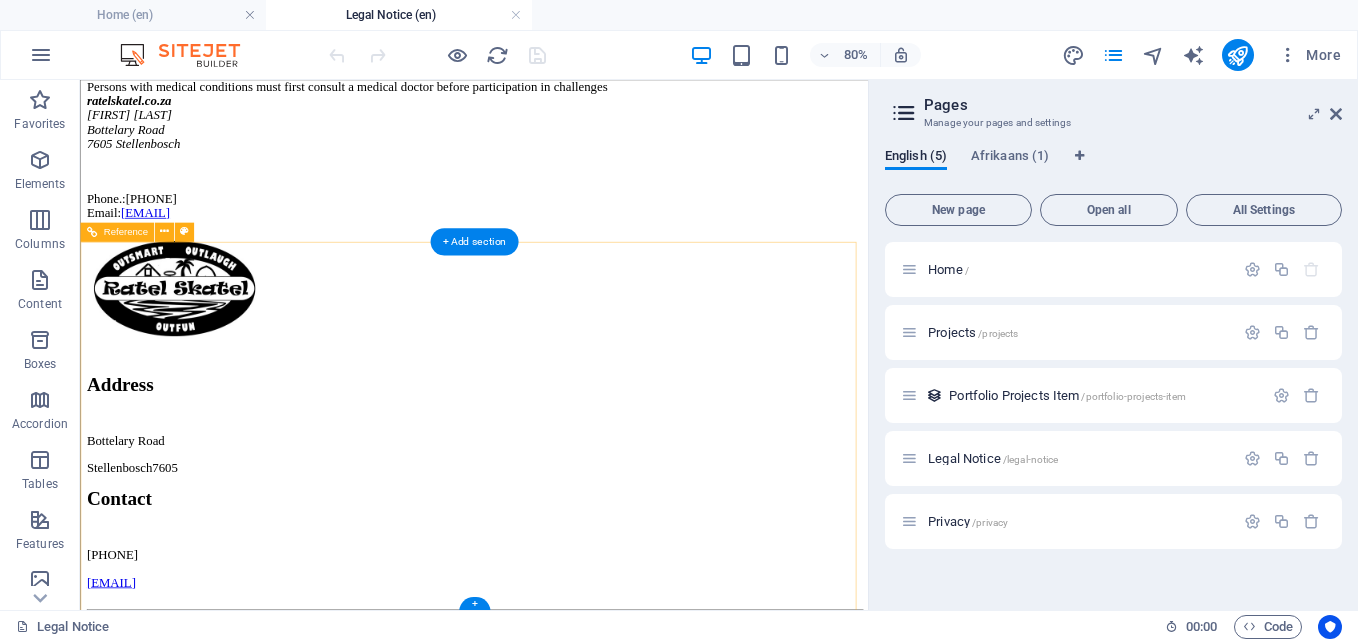 scroll, scrollTop: 804, scrollLeft: 0, axis: vertical 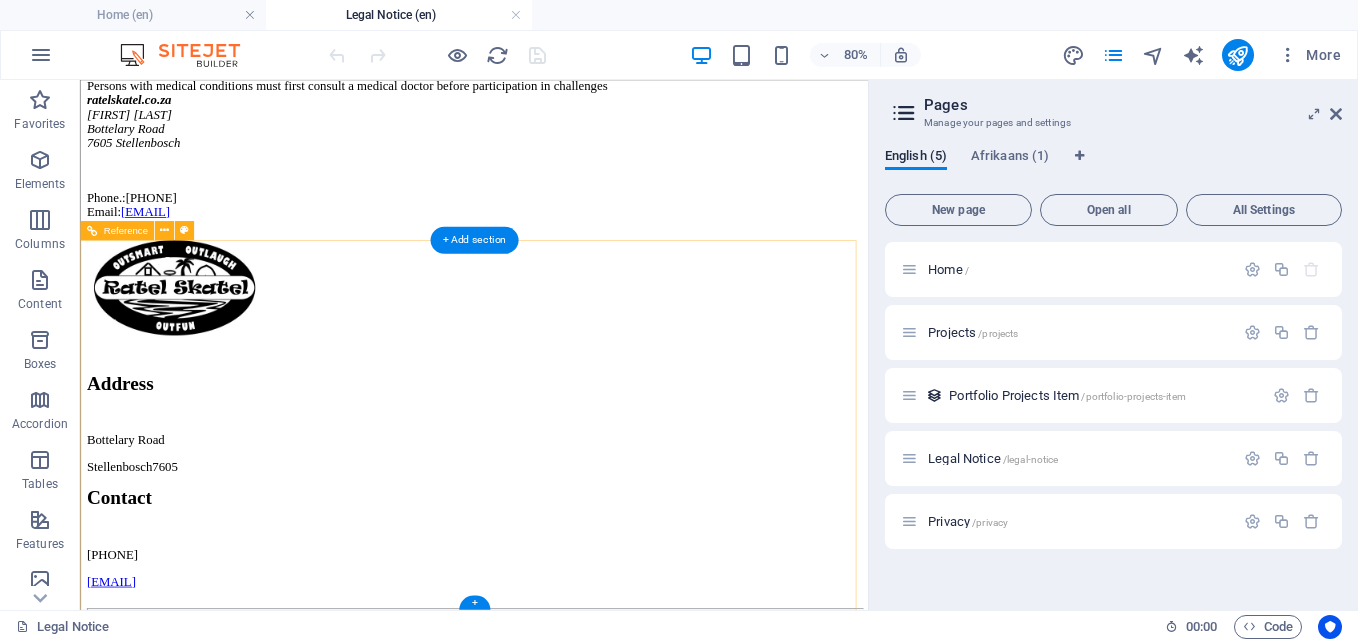 click on "Privacy Policy" at bounding box center (572, 894) 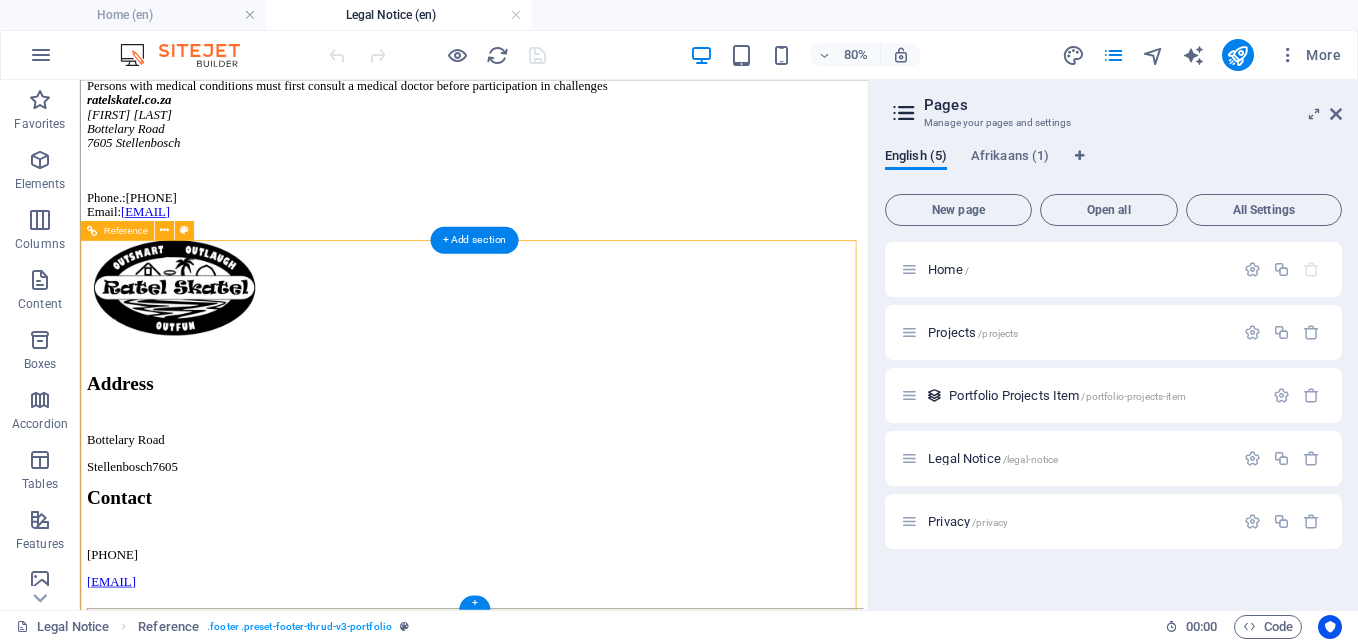 click on "Privacy Policy" at bounding box center [572, 894] 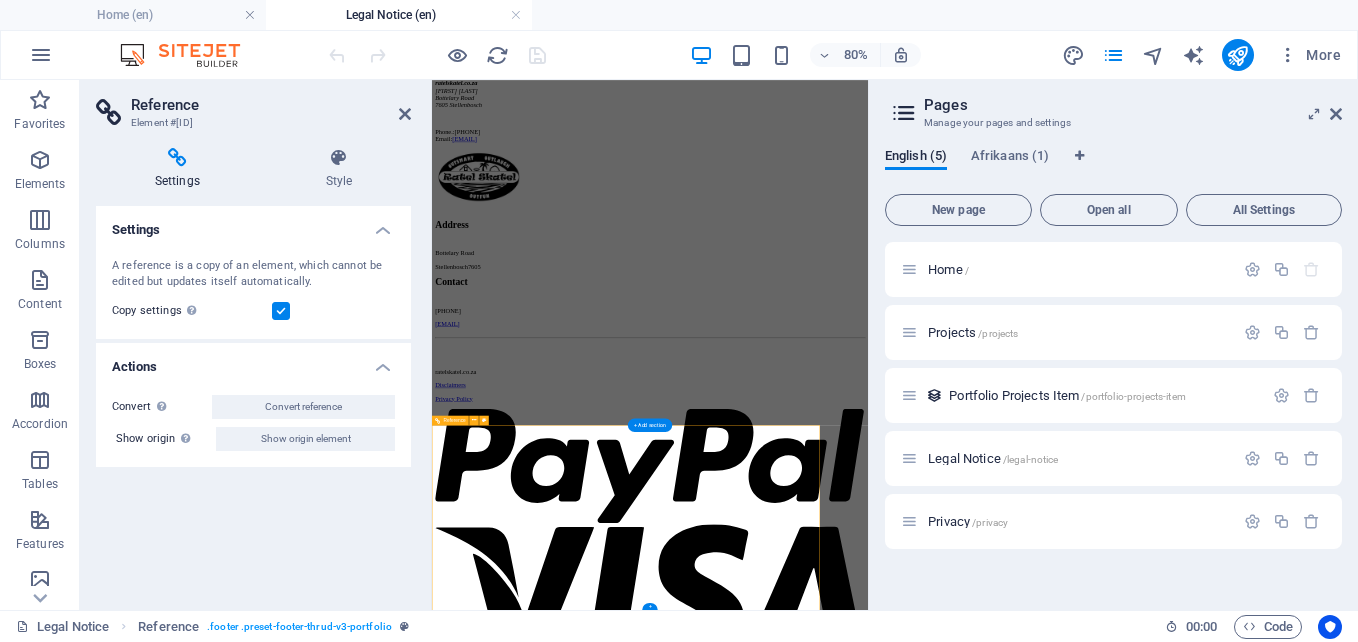 scroll, scrollTop: 142, scrollLeft: 0, axis: vertical 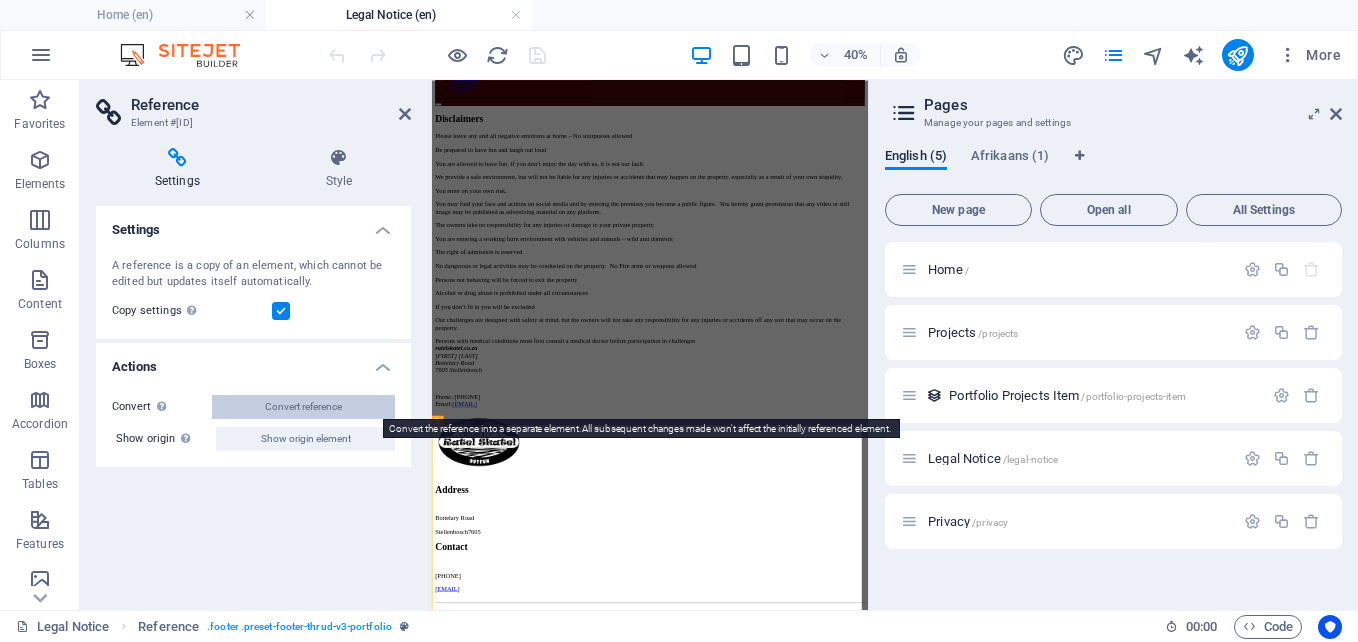 click on "Convert reference" at bounding box center [303, 407] 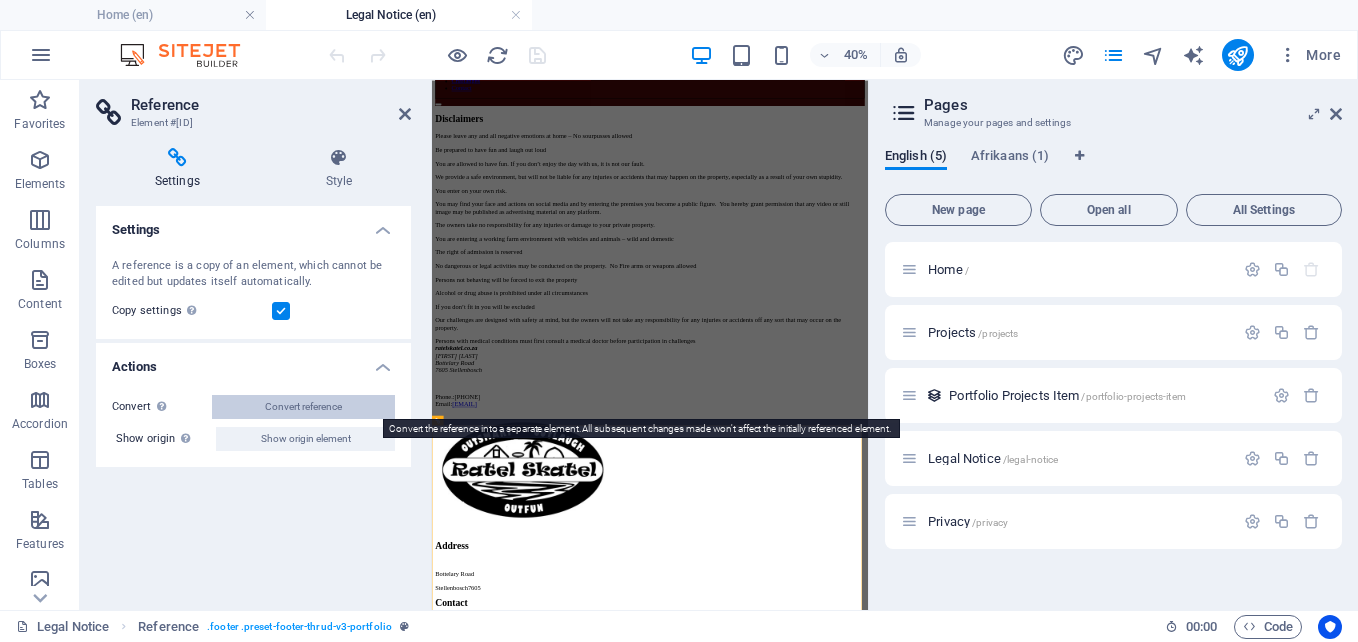 select on "footer" 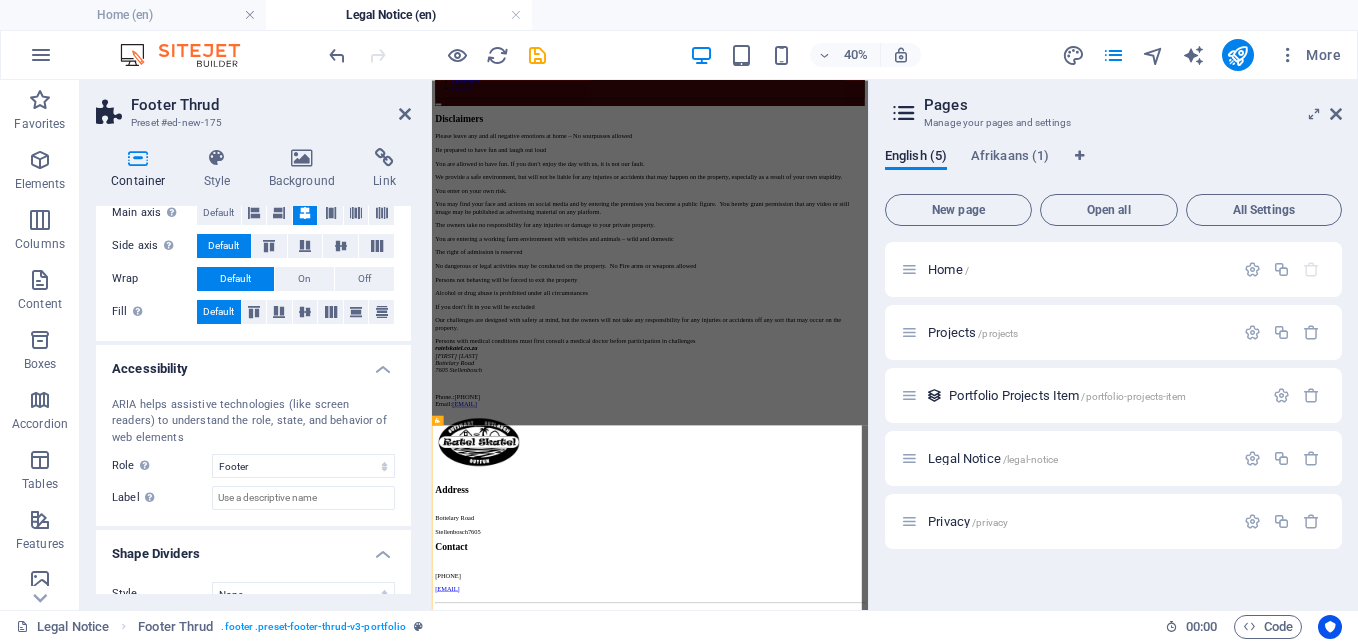 scroll, scrollTop: 387, scrollLeft: 0, axis: vertical 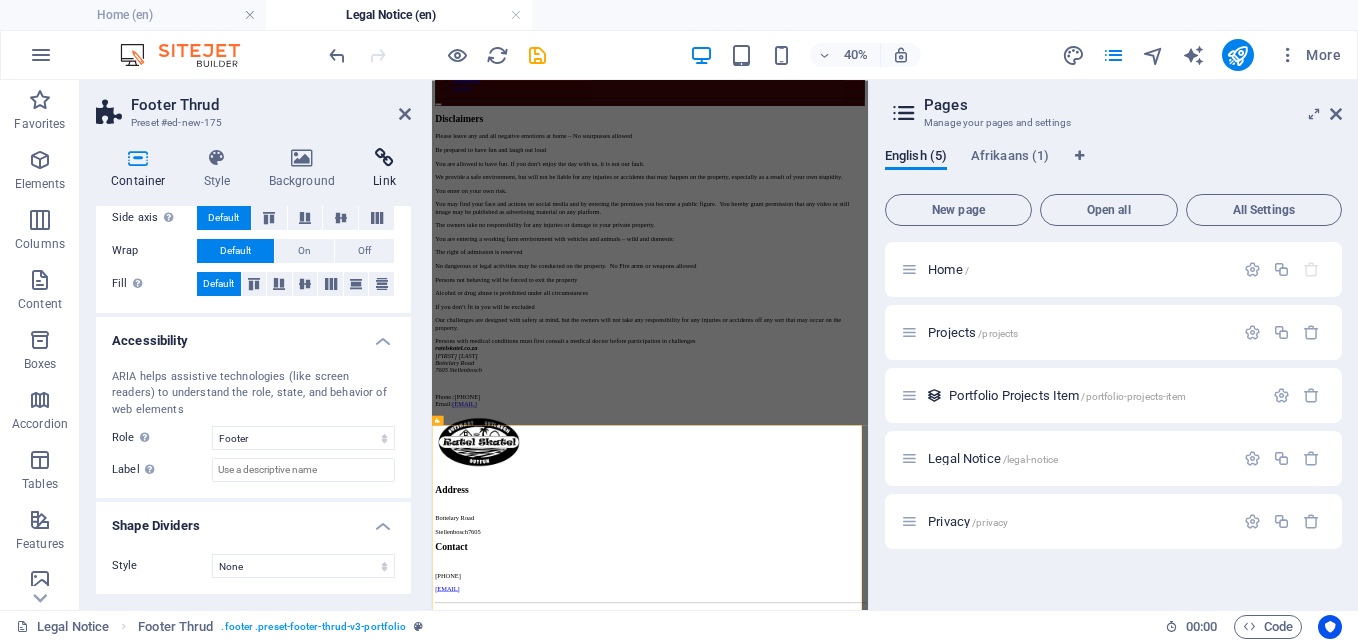 click at bounding box center [384, 158] 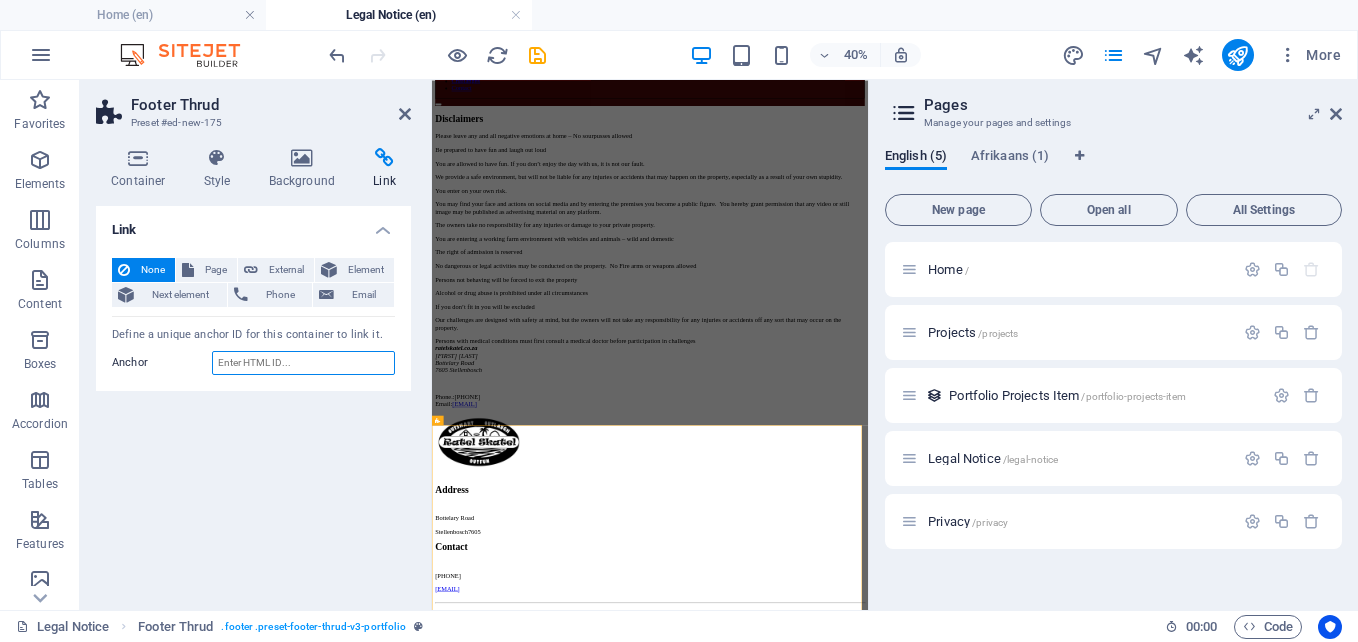 click on "Anchor" at bounding box center [303, 363] 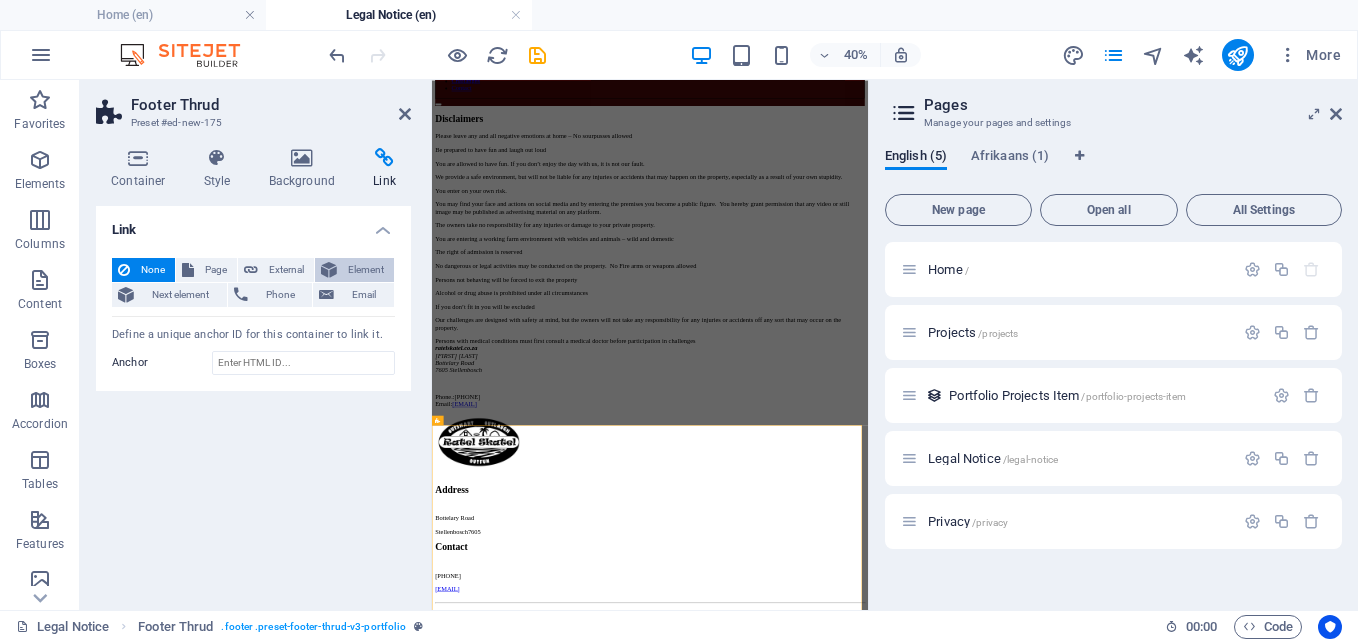 click on "Element" at bounding box center [365, 270] 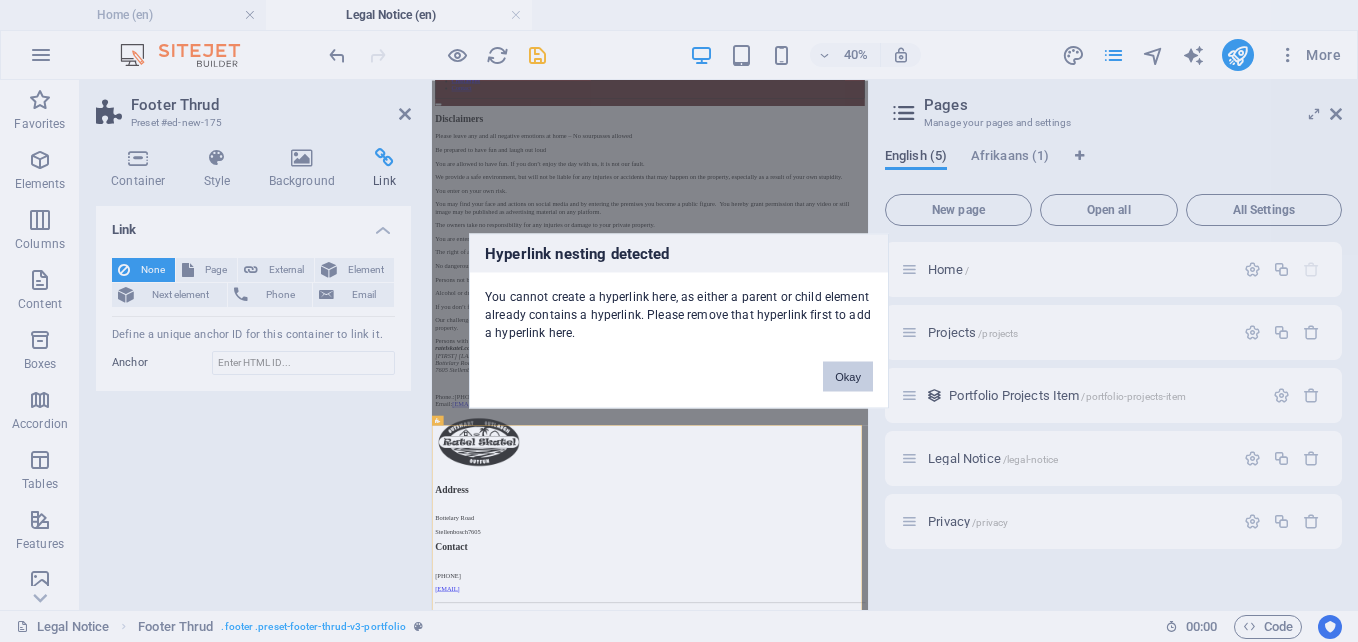 click on "Okay" at bounding box center (848, 377) 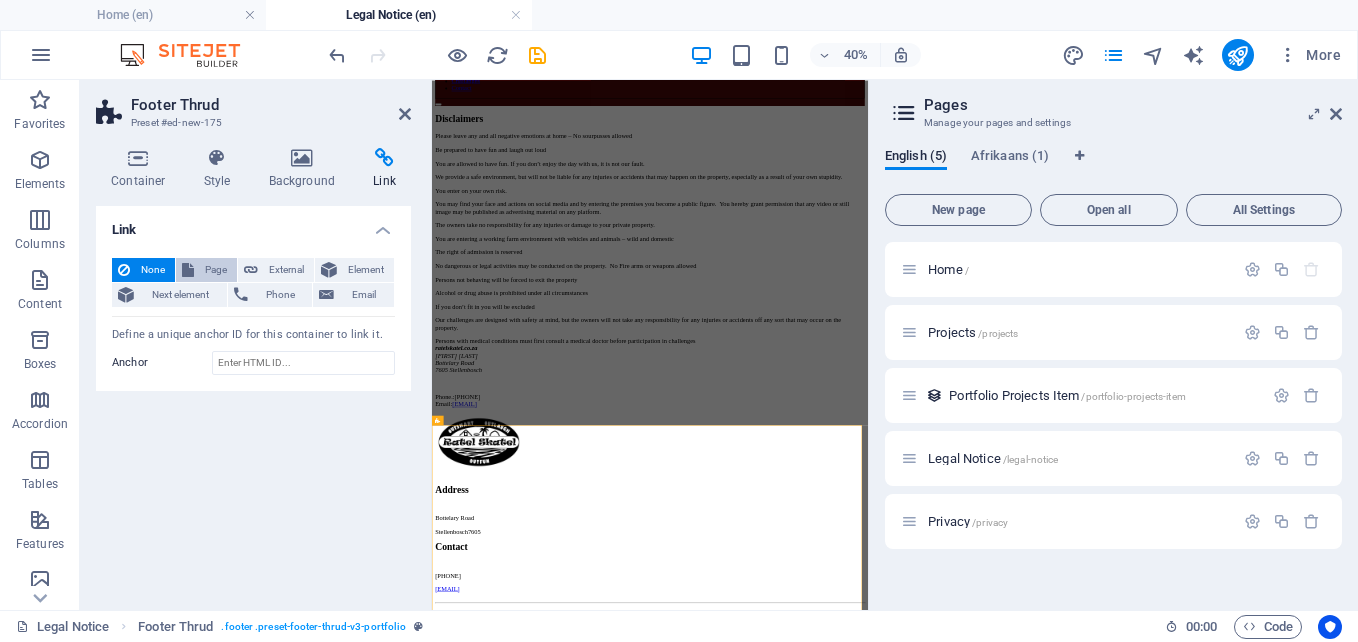 click on "Page" at bounding box center (215, 270) 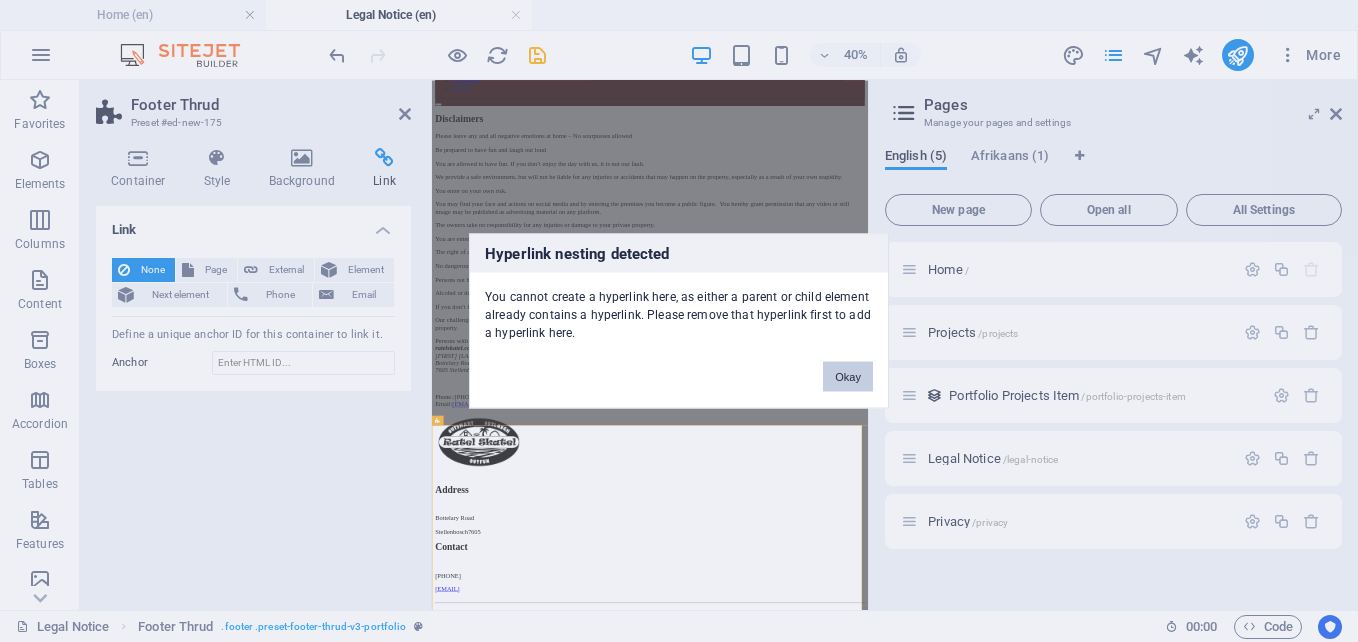 click on "Okay" at bounding box center [848, 377] 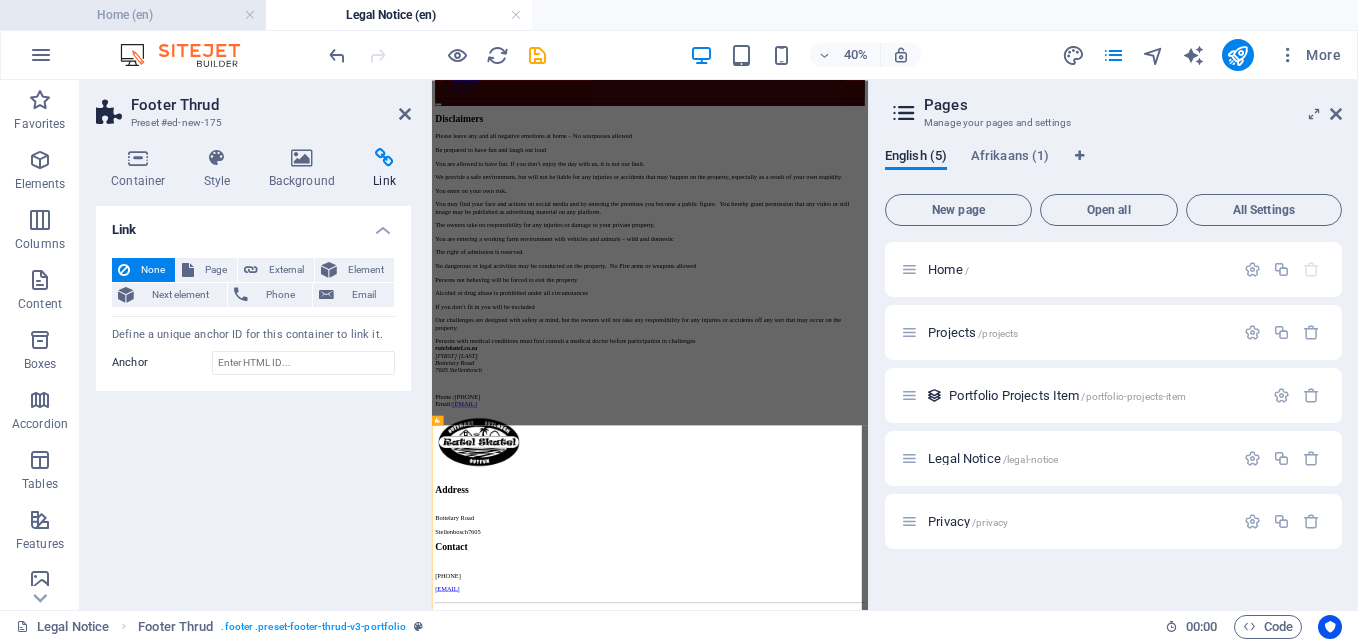 click on "Home (en)" at bounding box center (133, 15) 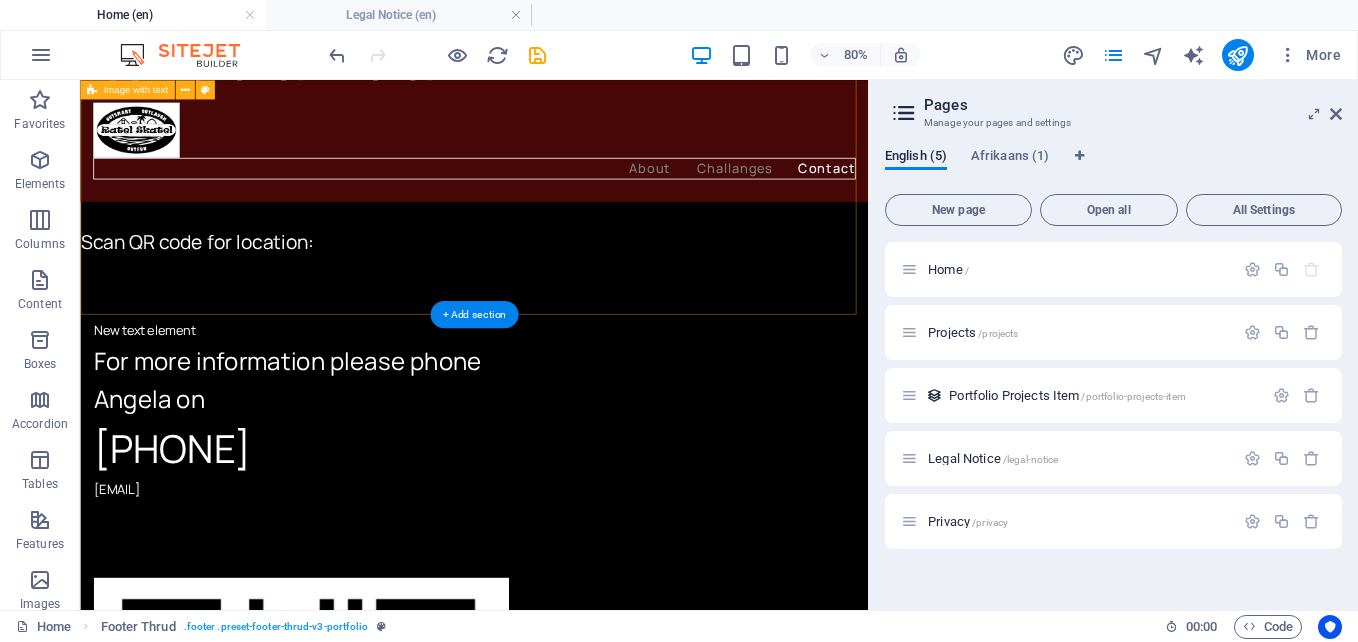 scroll, scrollTop: 3552, scrollLeft: 0, axis: vertical 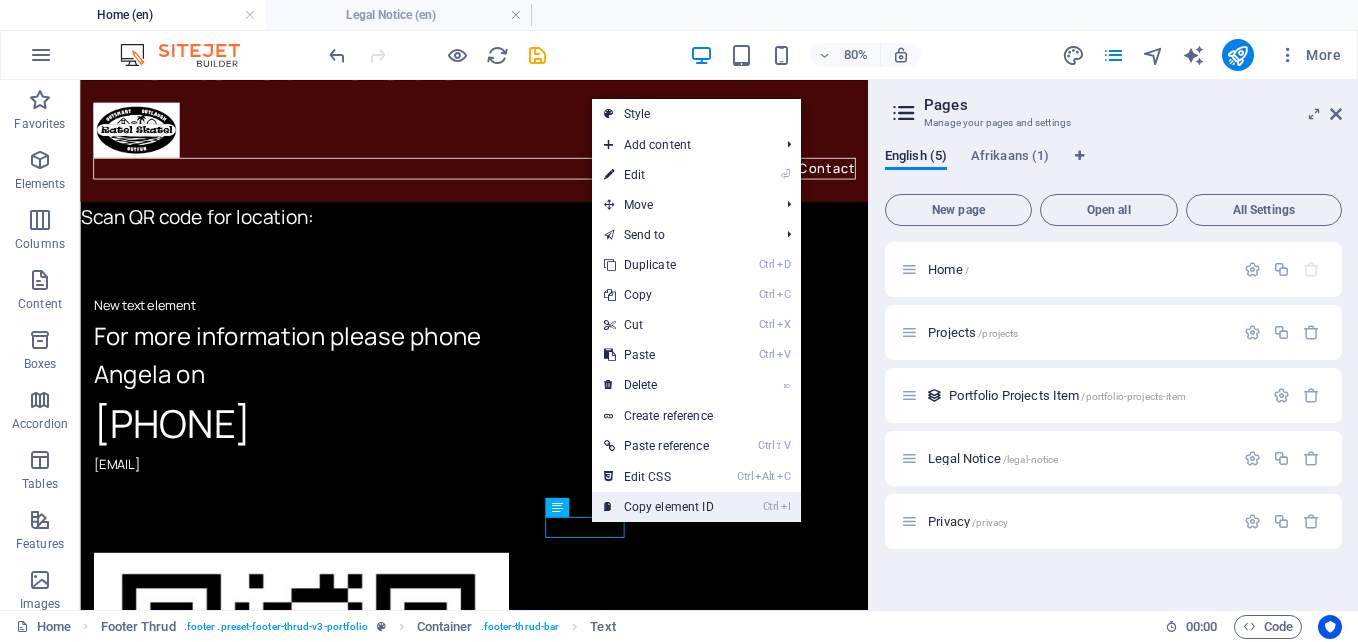 click on "Ctrl I  Copy element ID" at bounding box center (659, 507) 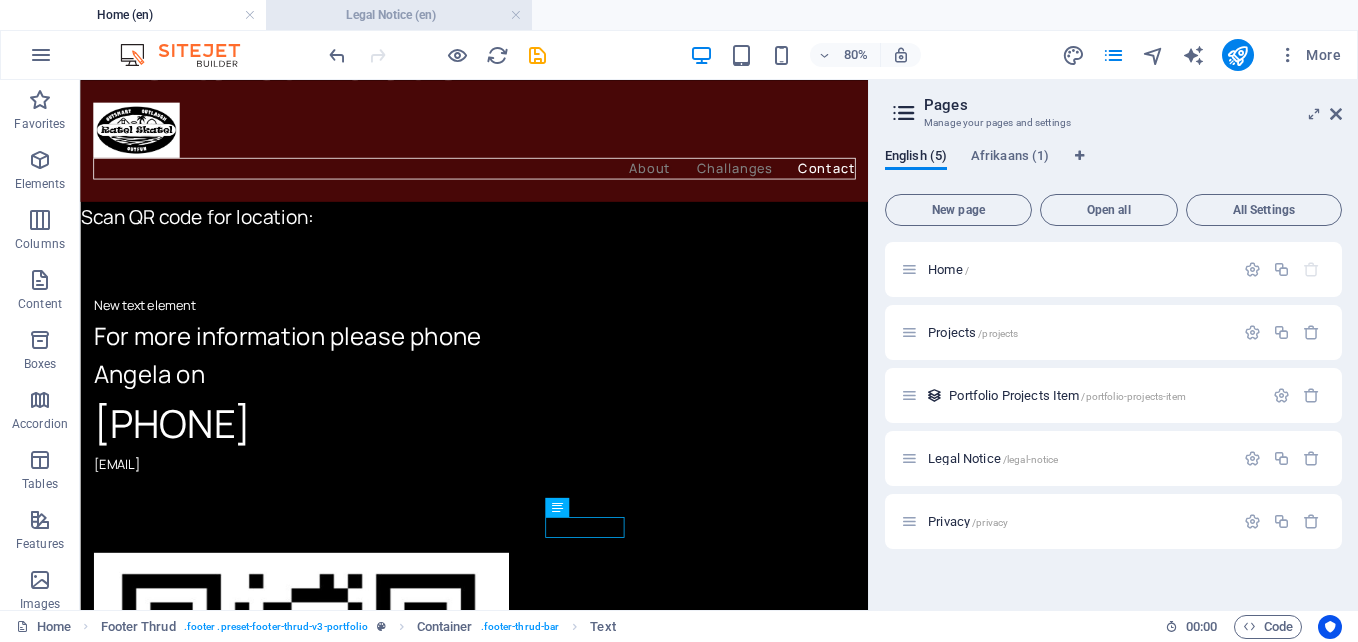click on "Legal Notice (en)" at bounding box center (399, 15) 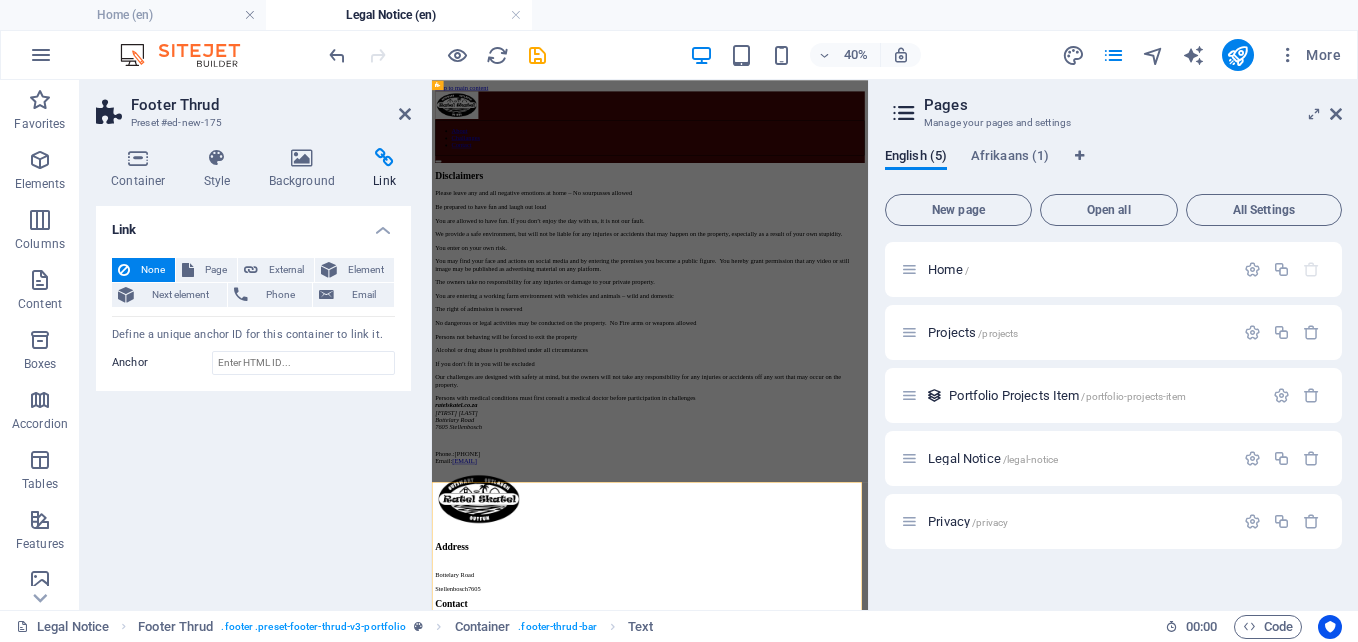 scroll, scrollTop: 142, scrollLeft: 0, axis: vertical 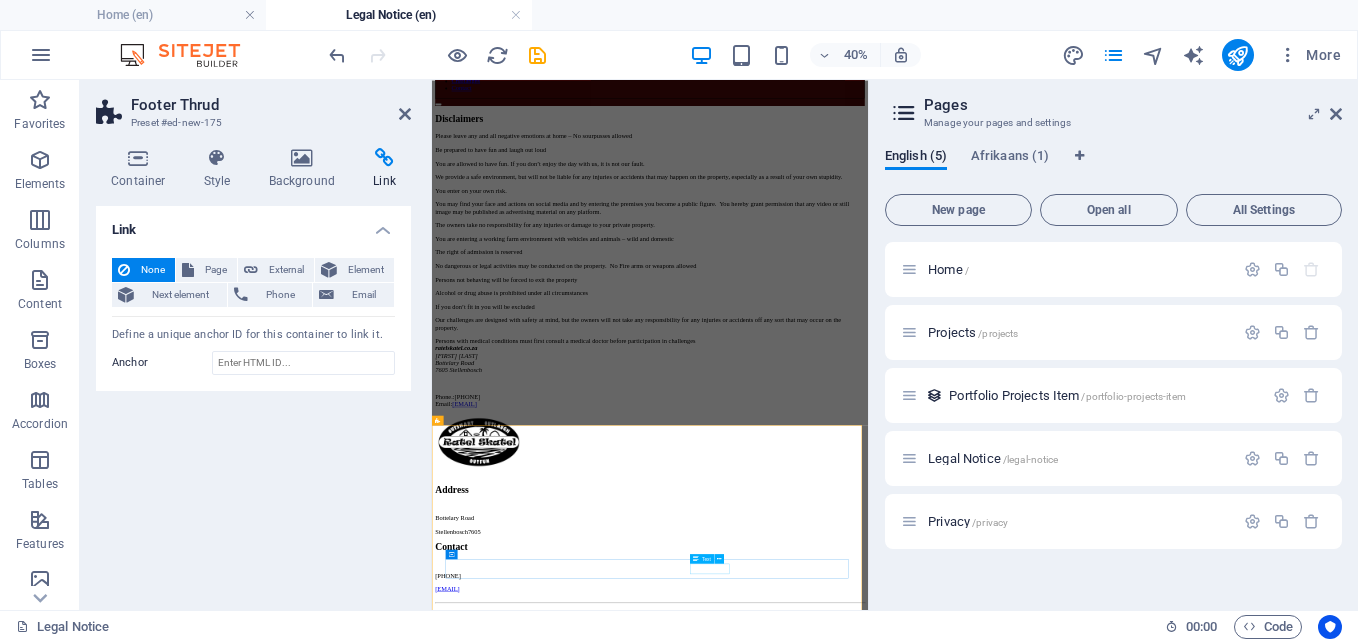click on "Privacy Policy" at bounding box center [977, 1538] 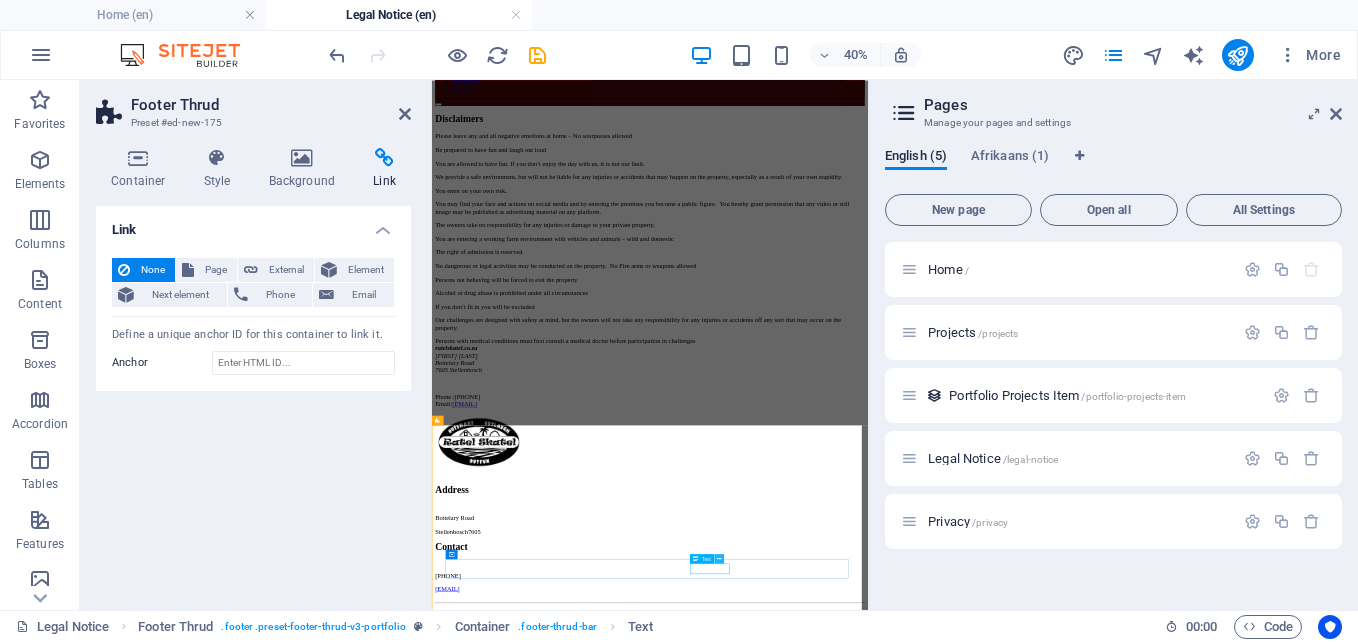 click at bounding box center (719, 558) 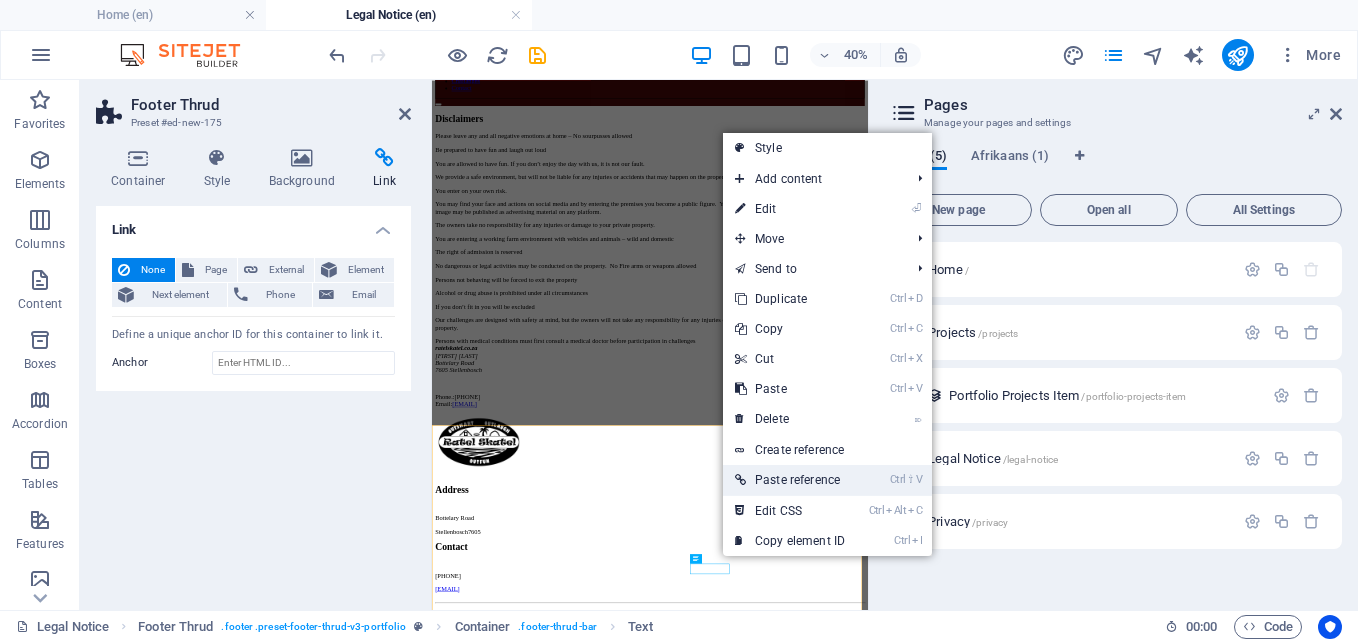 click on "Ctrl ⇧ V  Paste reference" at bounding box center [790, 480] 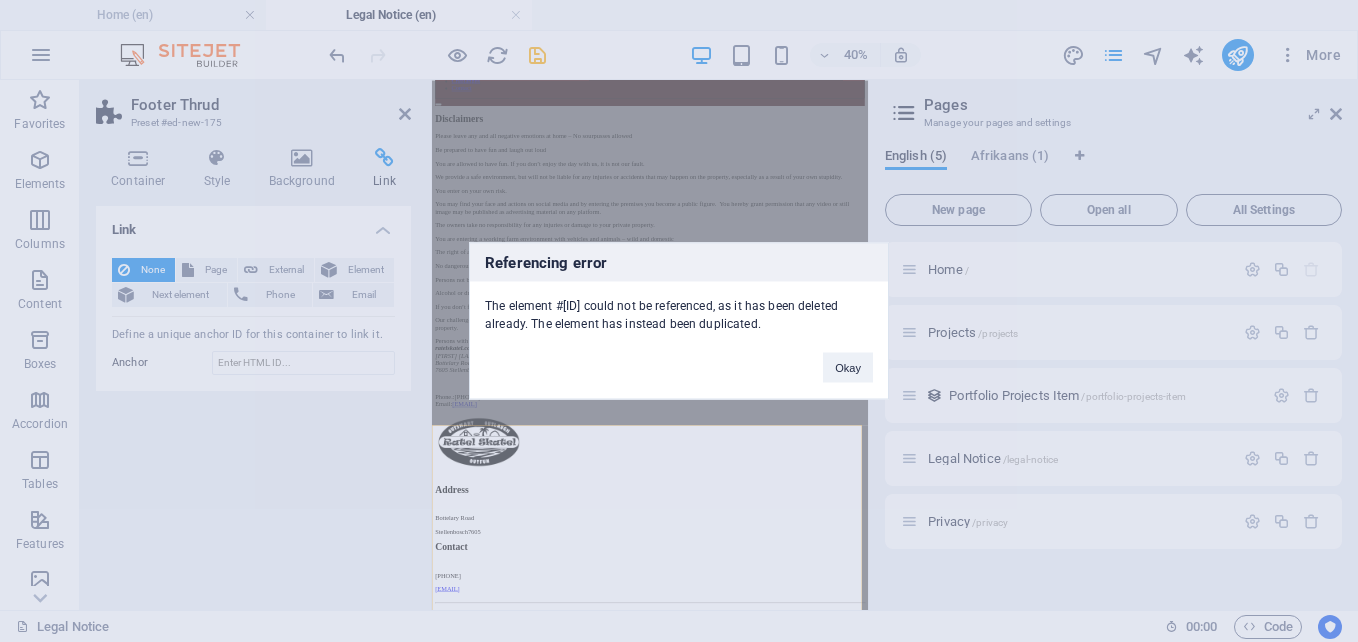click on "Referencing error The element #[ID] could not be referenced, as it has been deleted already. The element has instead been duplicated. Okay" at bounding box center (679, 321) 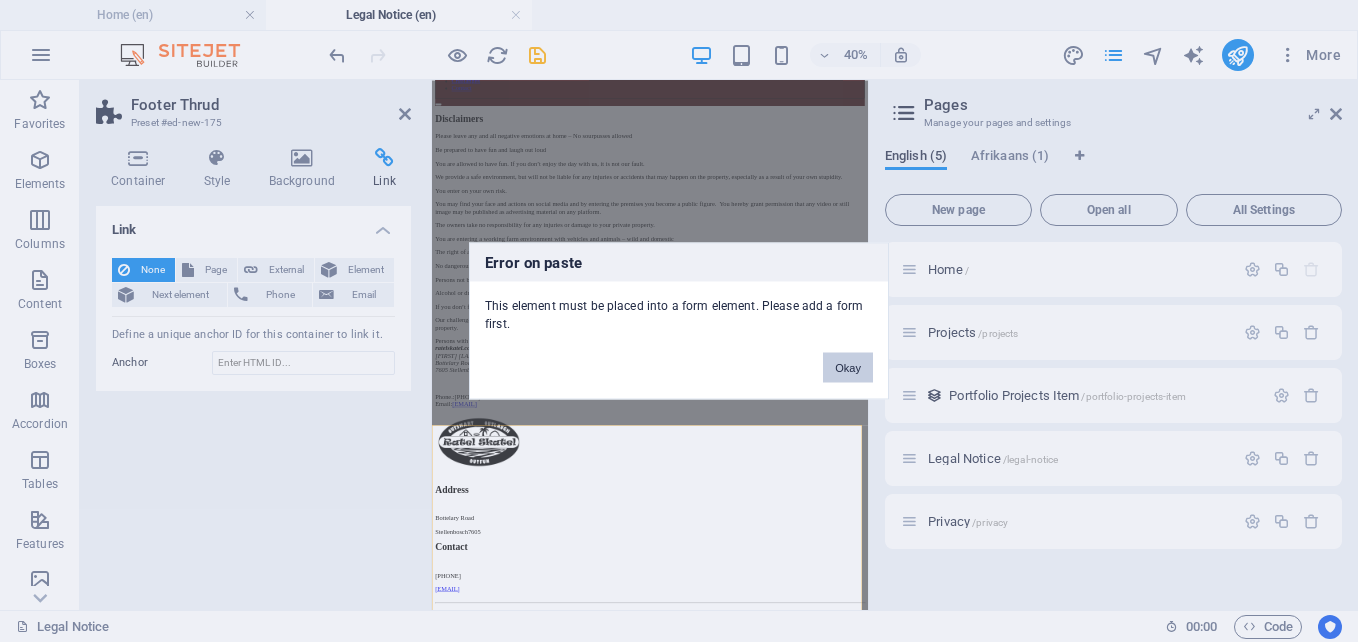 click on "Okay" at bounding box center (848, 368) 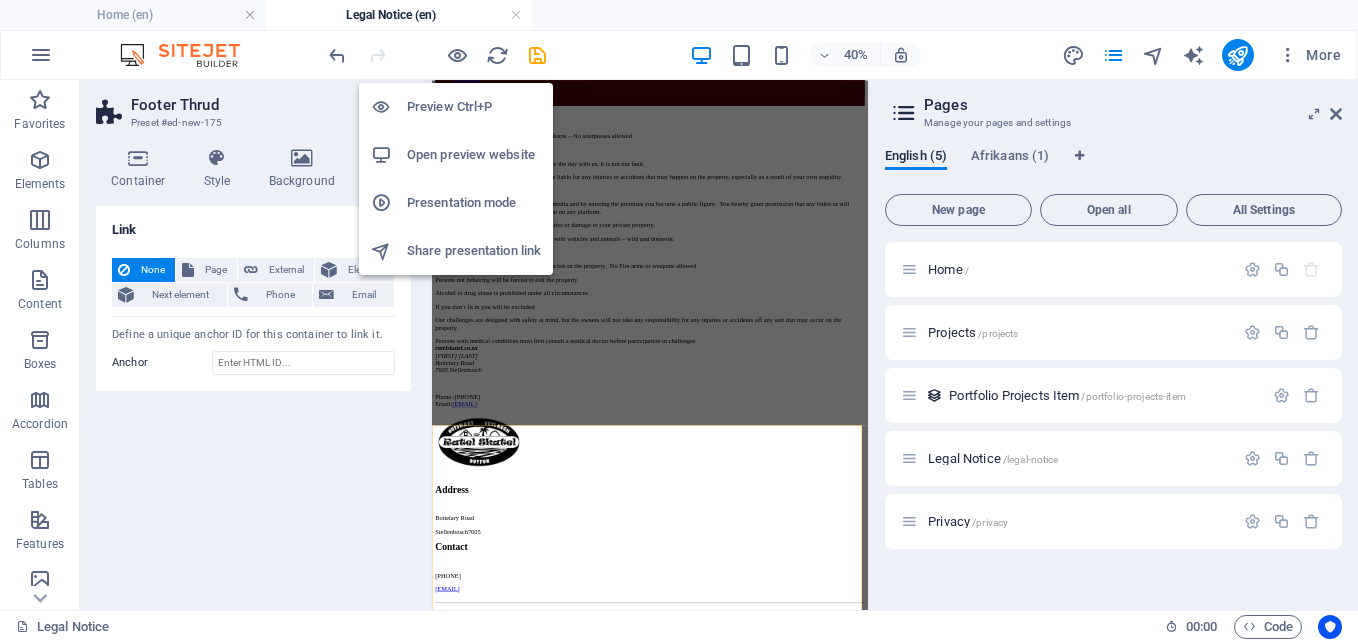 click on "Open preview website" at bounding box center [474, 155] 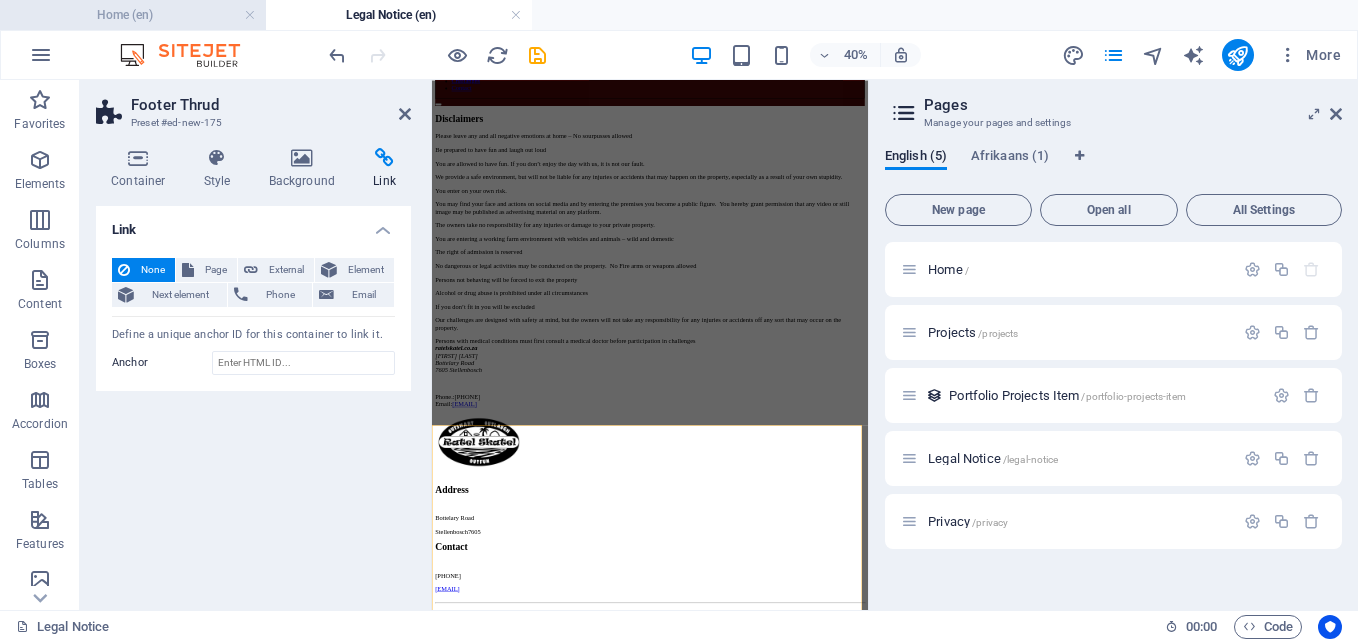 click on "Home (en)" at bounding box center [133, 15] 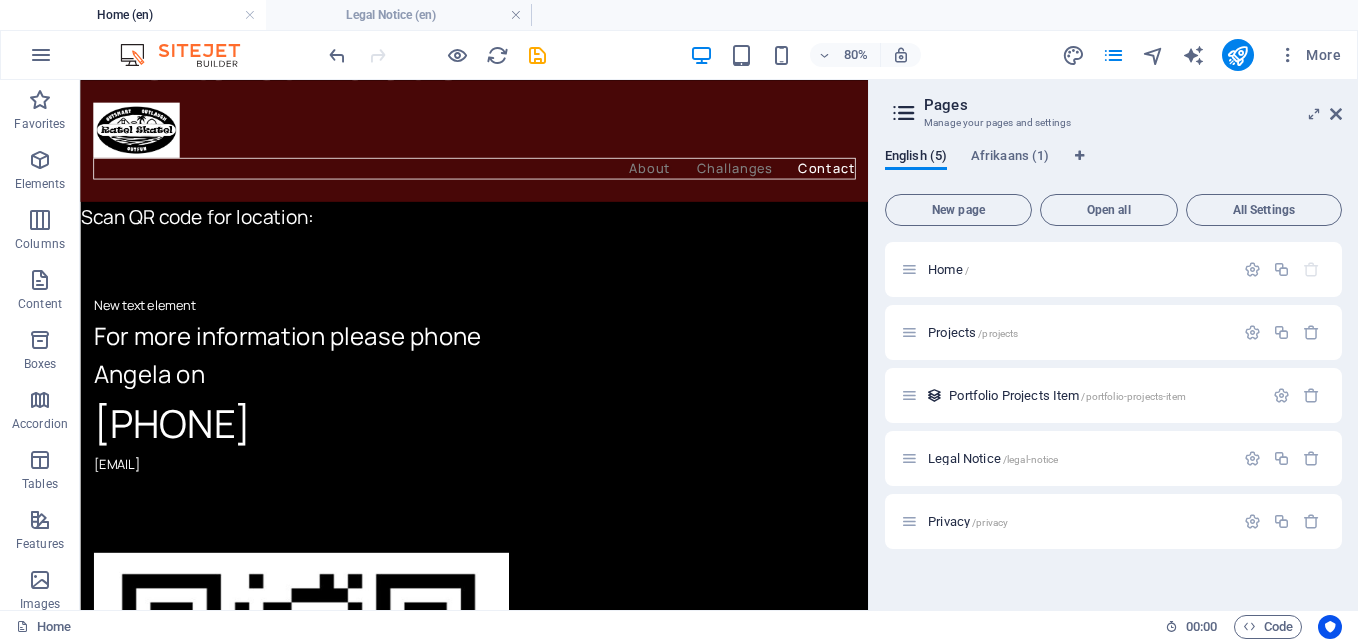 scroll, scrollTop: 0, scrollLeft: 0, axis: both 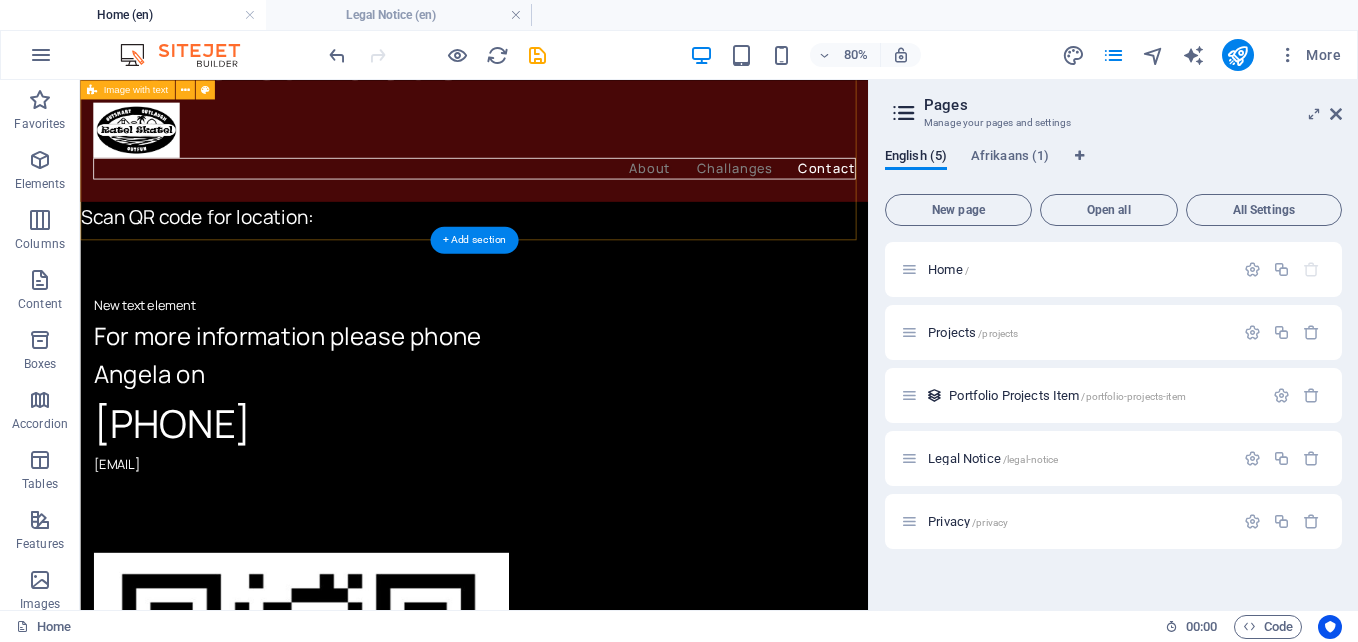 click on "New text element For more information please phone [FIRST] on [PHONE] [EMAIL]" at bounding box center [572, 756] 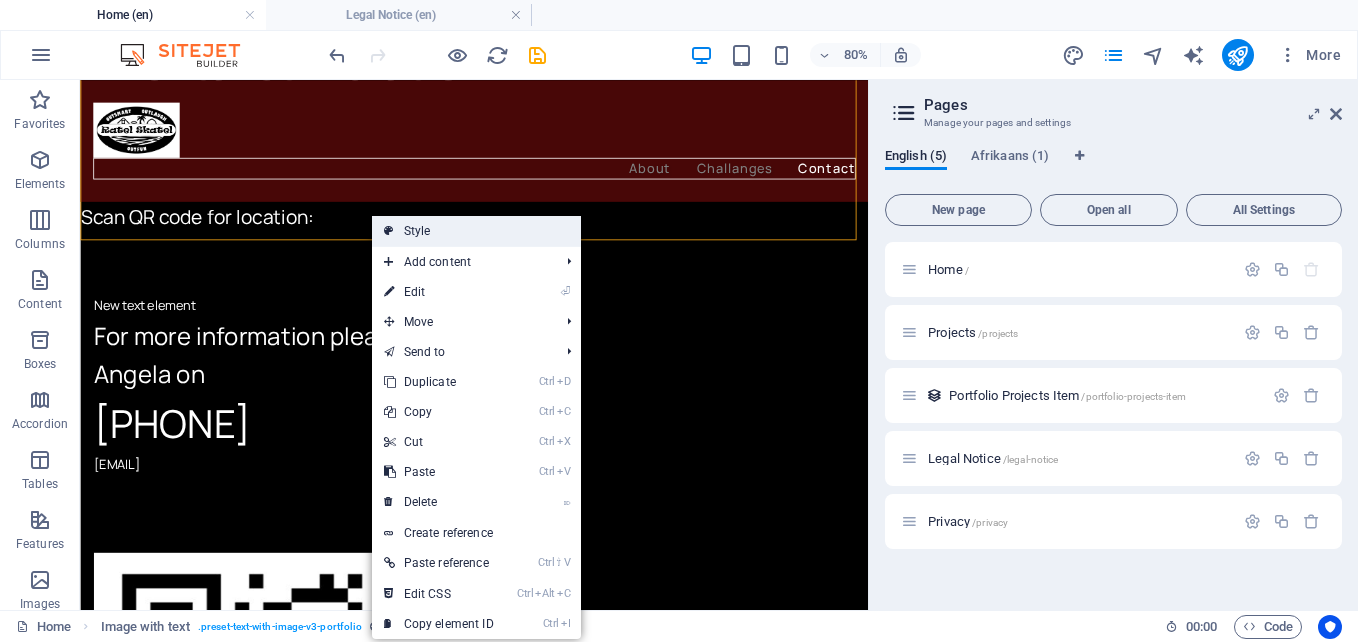 click on "Style" at bounding box center (476, 231) 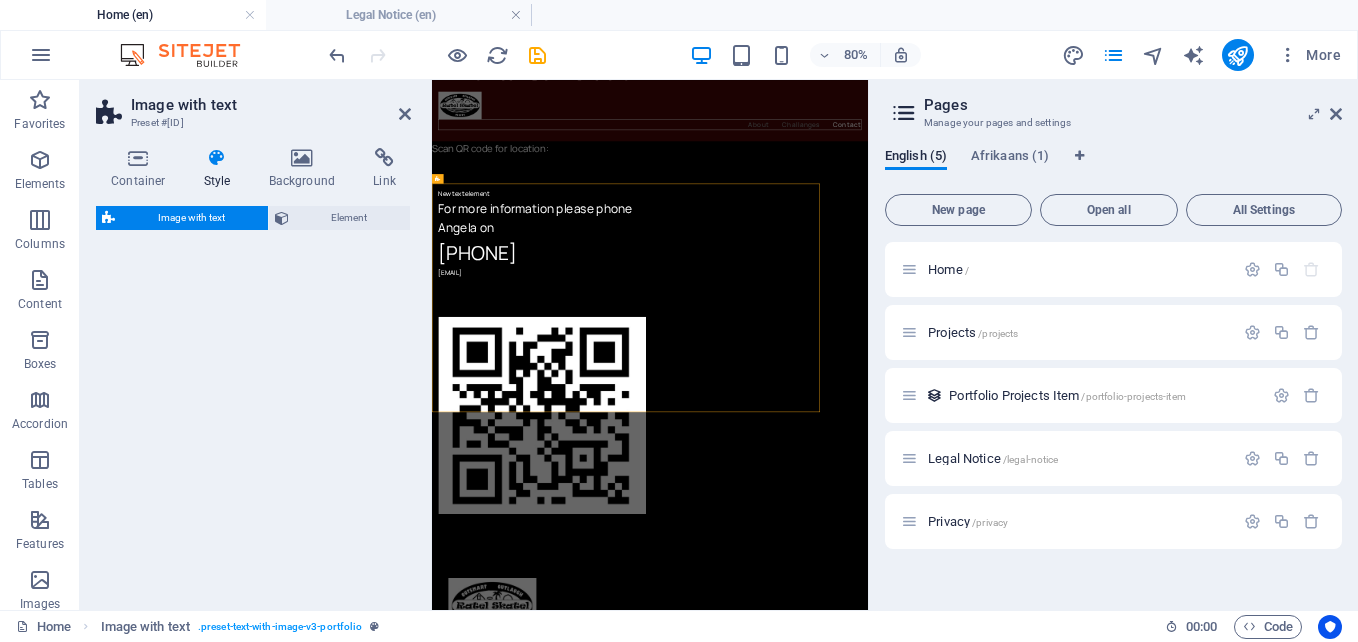 select on "px" 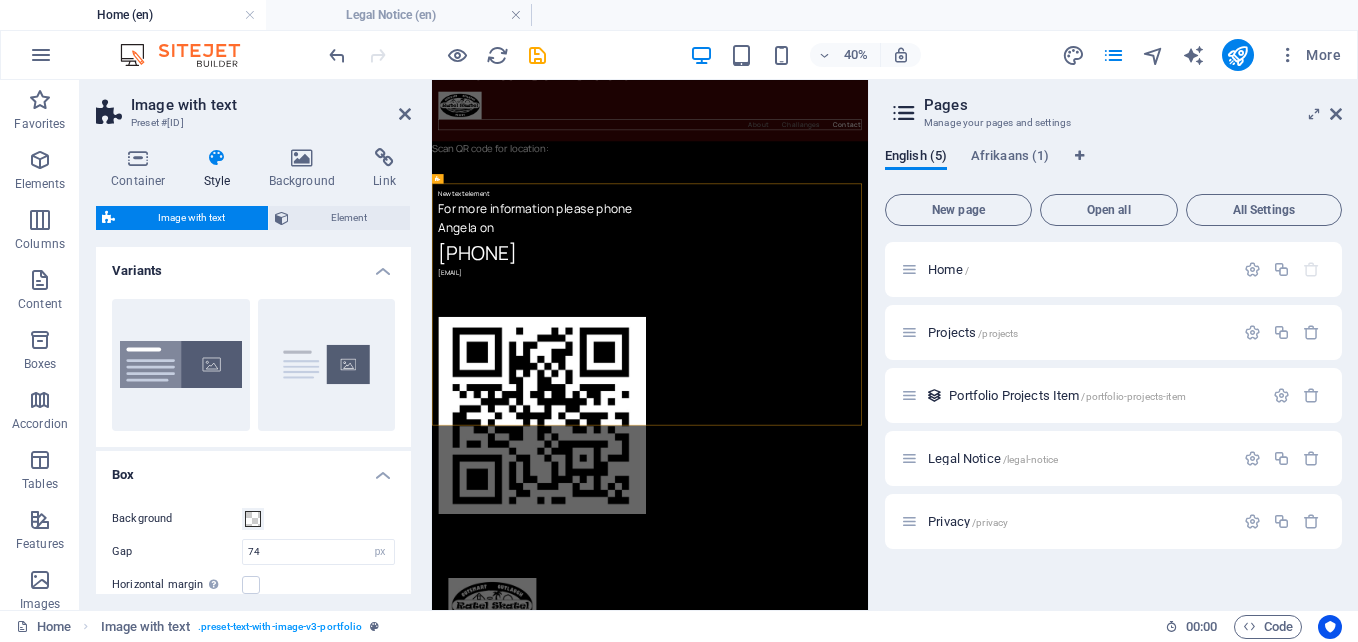scroll, scrollTop: 2923, scrollLeft: 0, axis: vertical 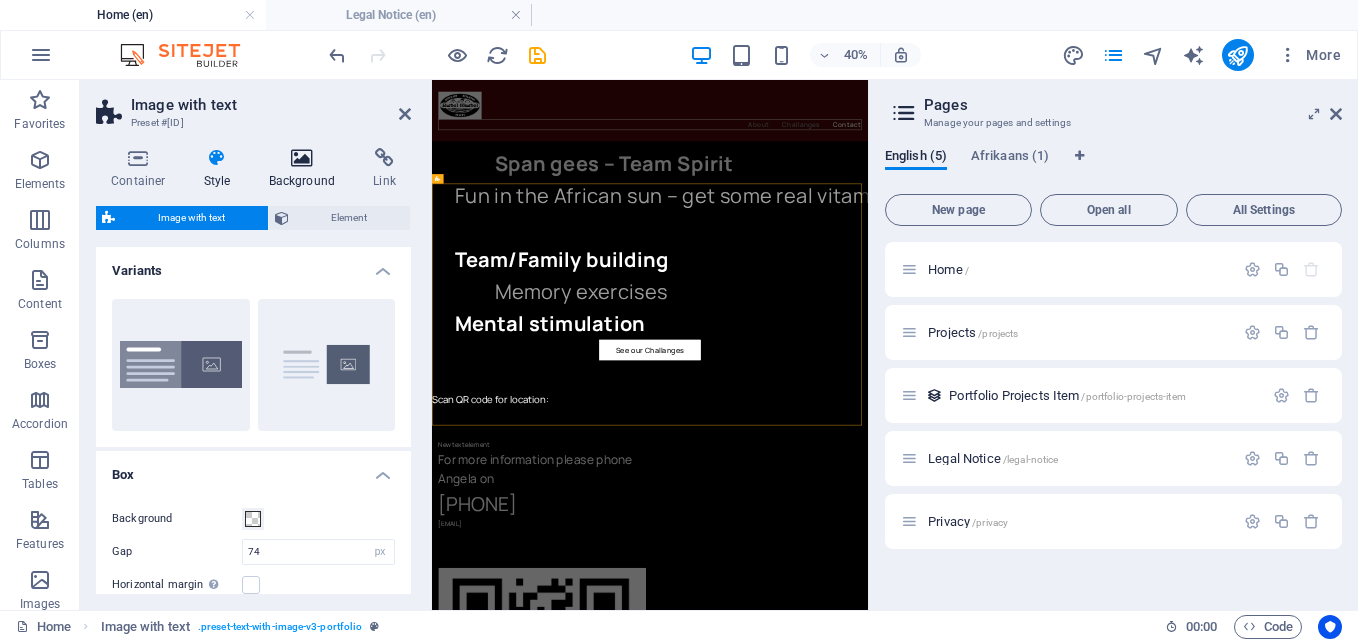 click on "Background" at bounding box center (306, 169) 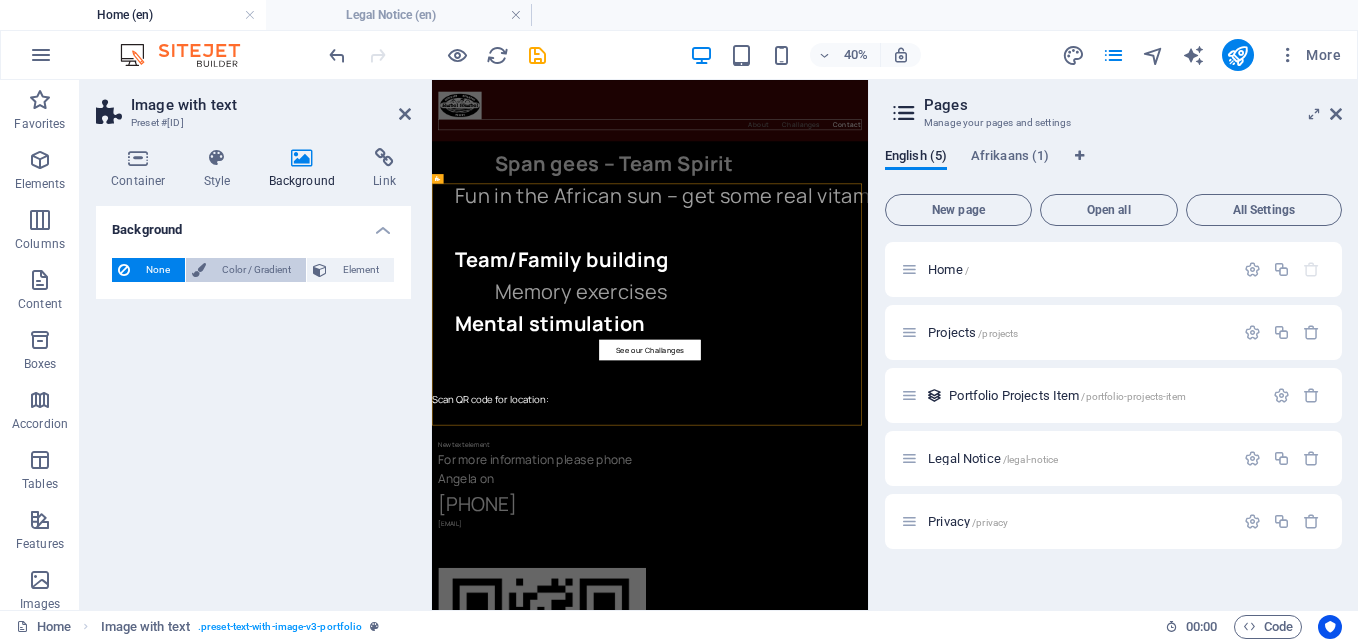 click on "Color / Gradient" at bounding box center [256, 270] 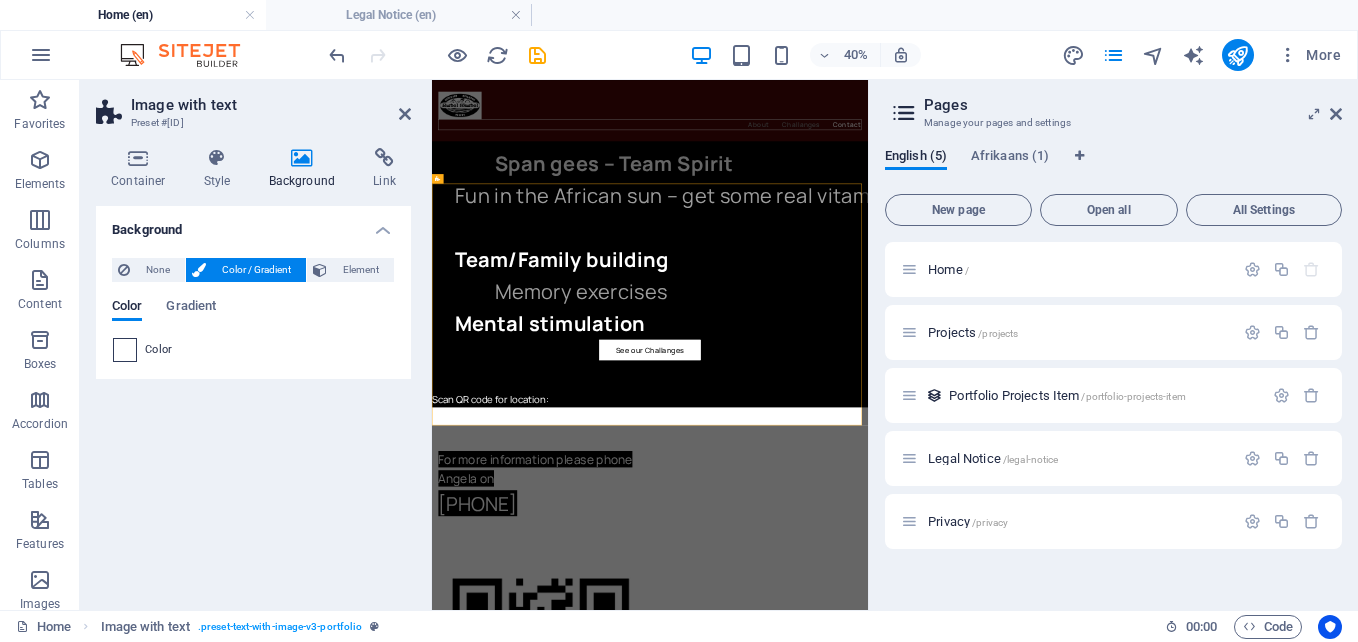 click at bounding box center (125, 350) 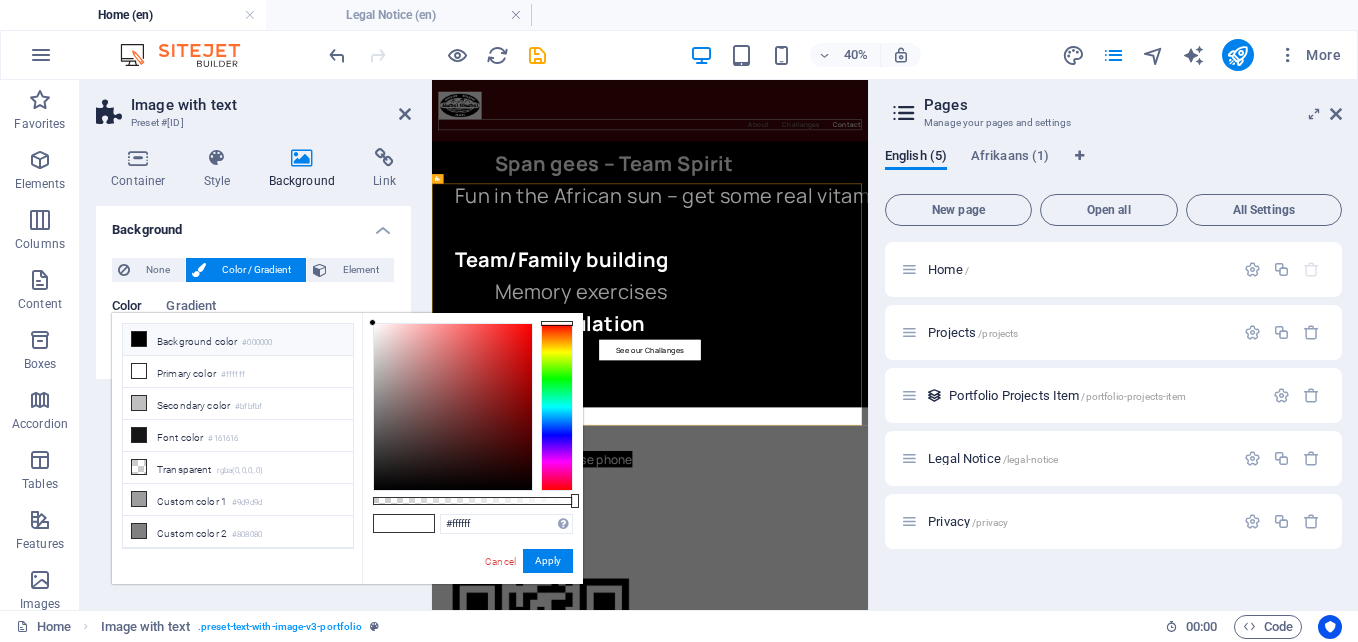 click at bounding box center [557, 407] 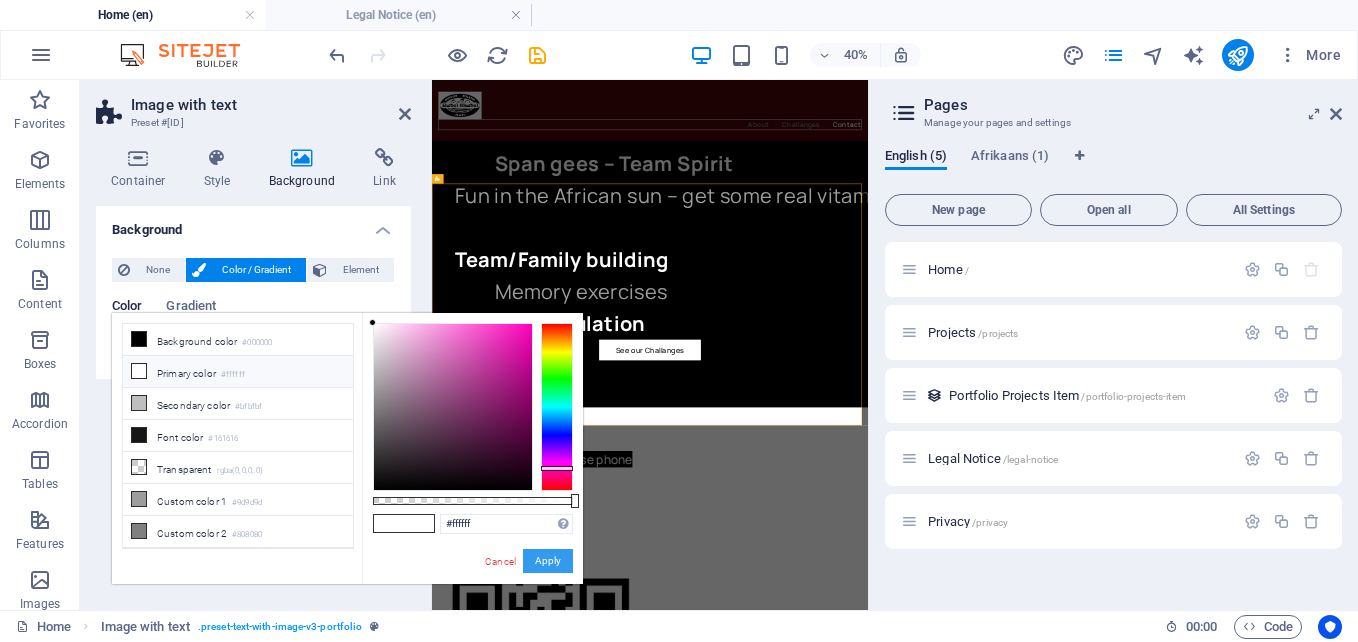 click on "Apply" at bounding box center [548, 561] 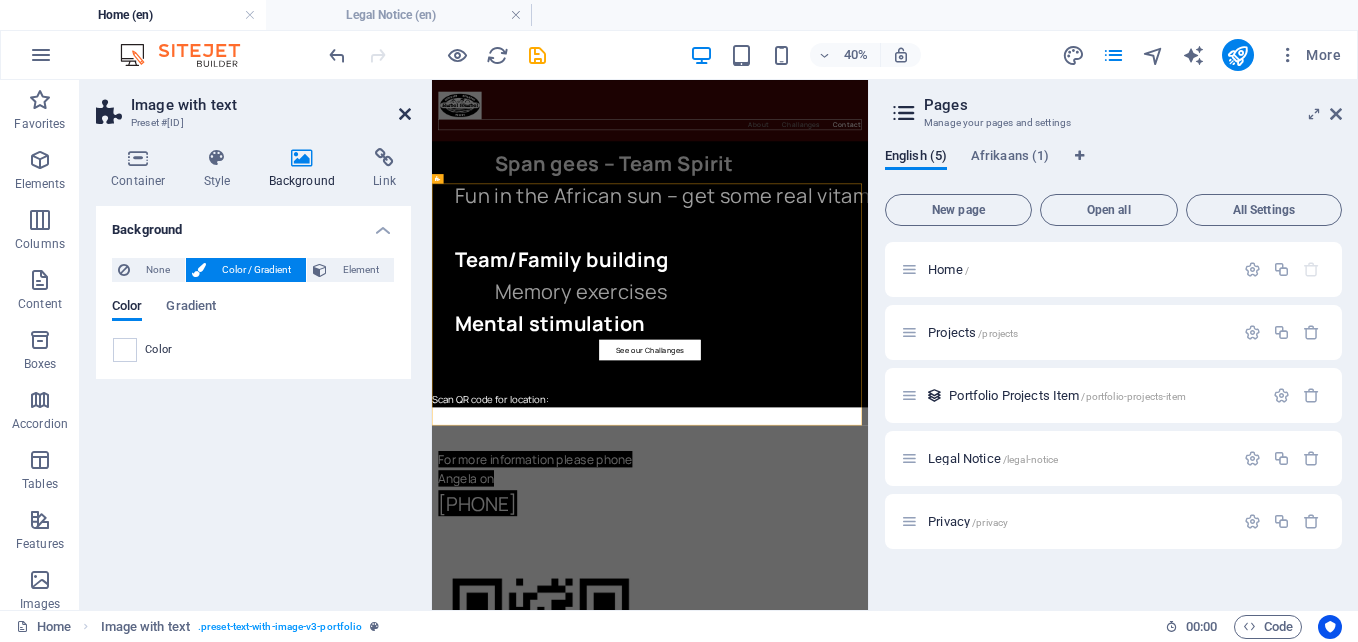 click at bounding box center (405, 114) 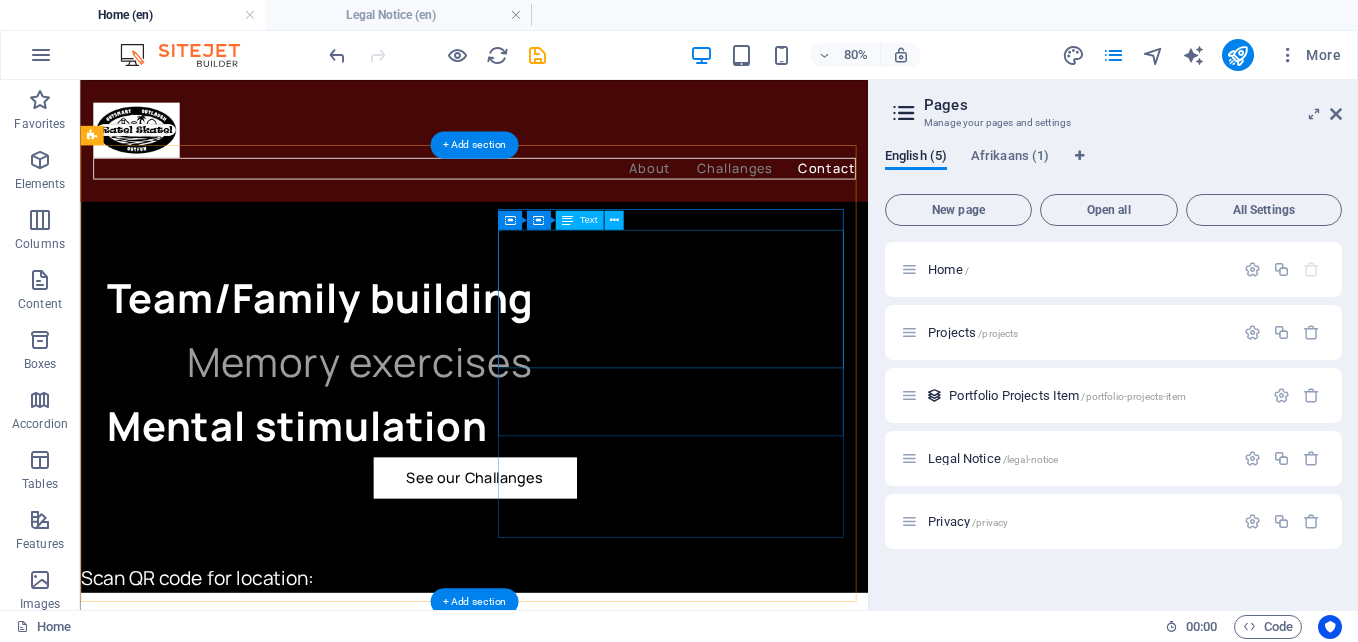 scroll, scrollTop: 3000, scrollLeft: 0, axis: vertical 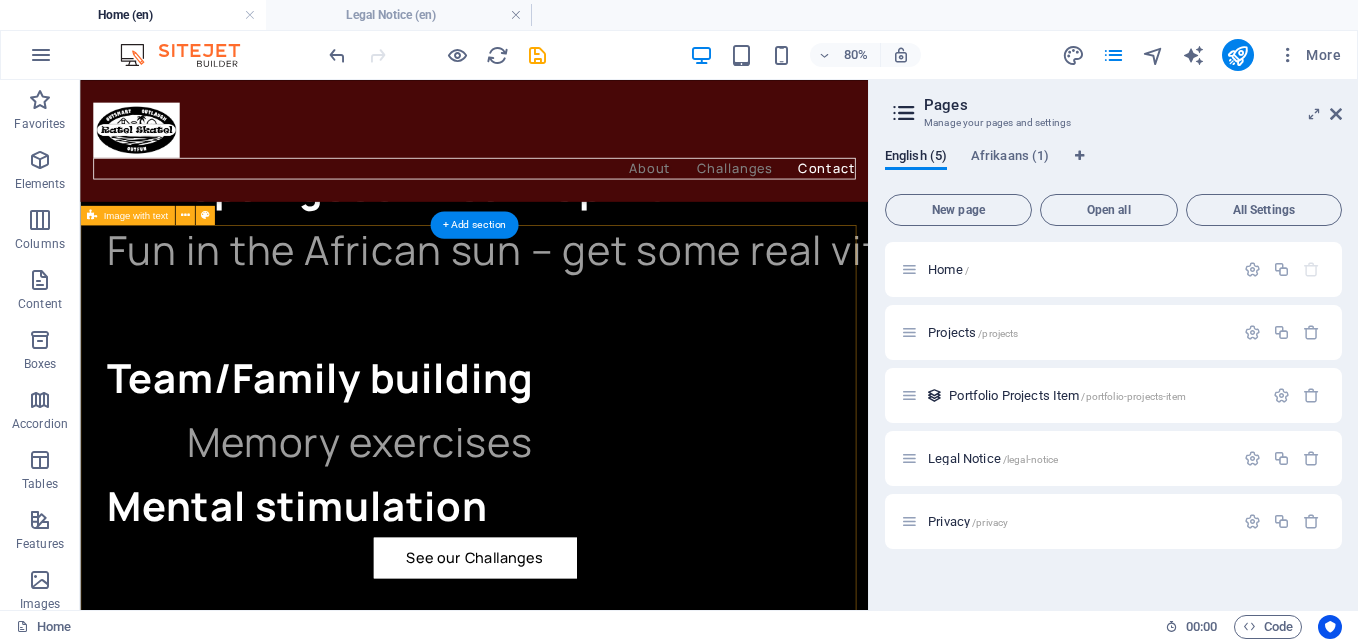 click on "New text element For more information please phone [FIRST] on [PHONE] [EMAIL]" at bounding box center (572, 1308) 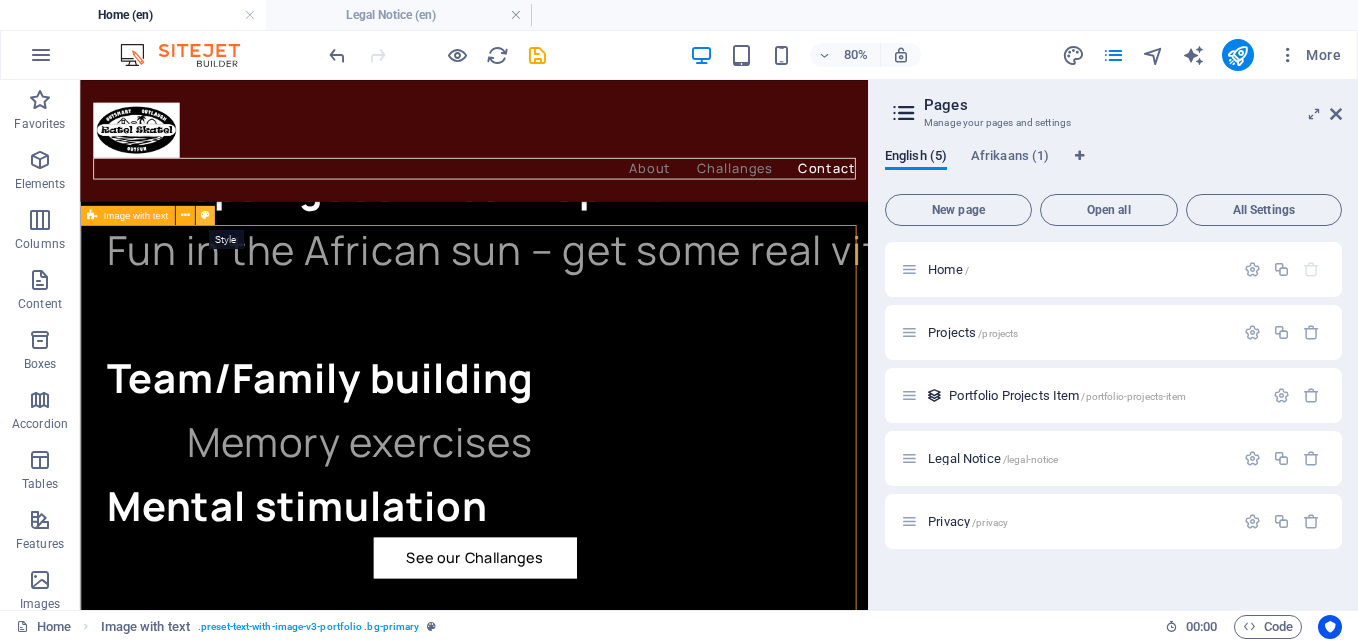 click at bounding box center (204, 215) 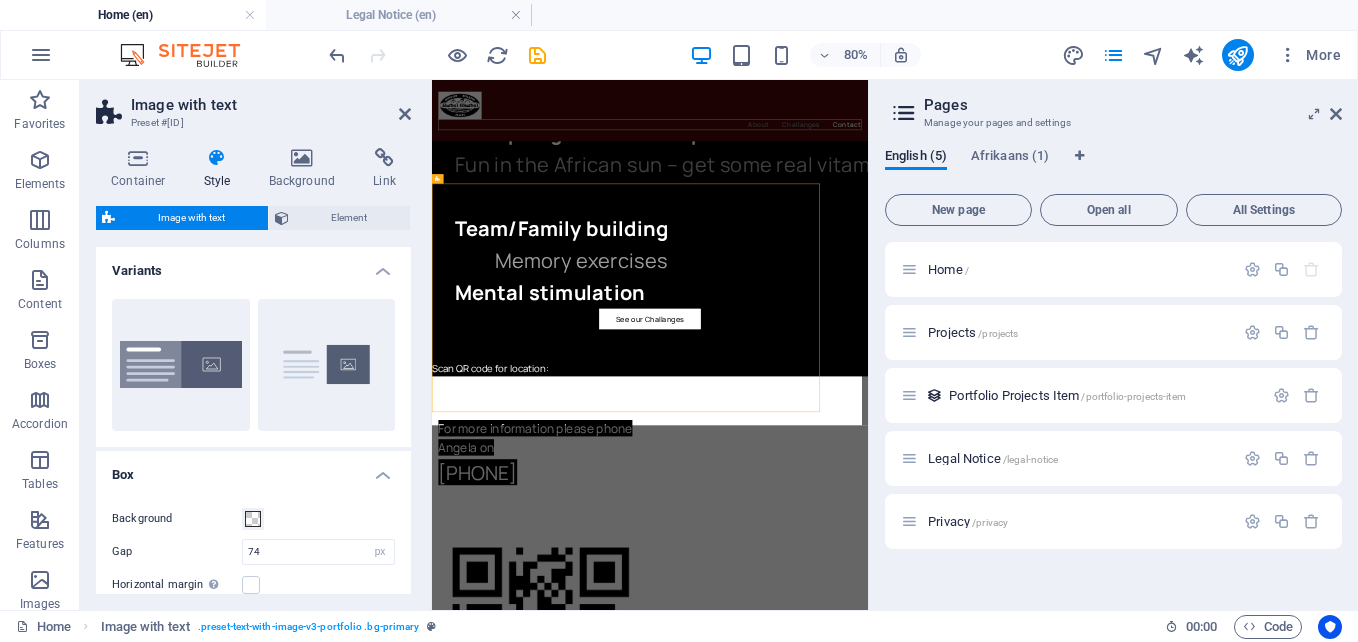scroll, scrollTop: 2923, scrollLeft: 0, axis: vertical 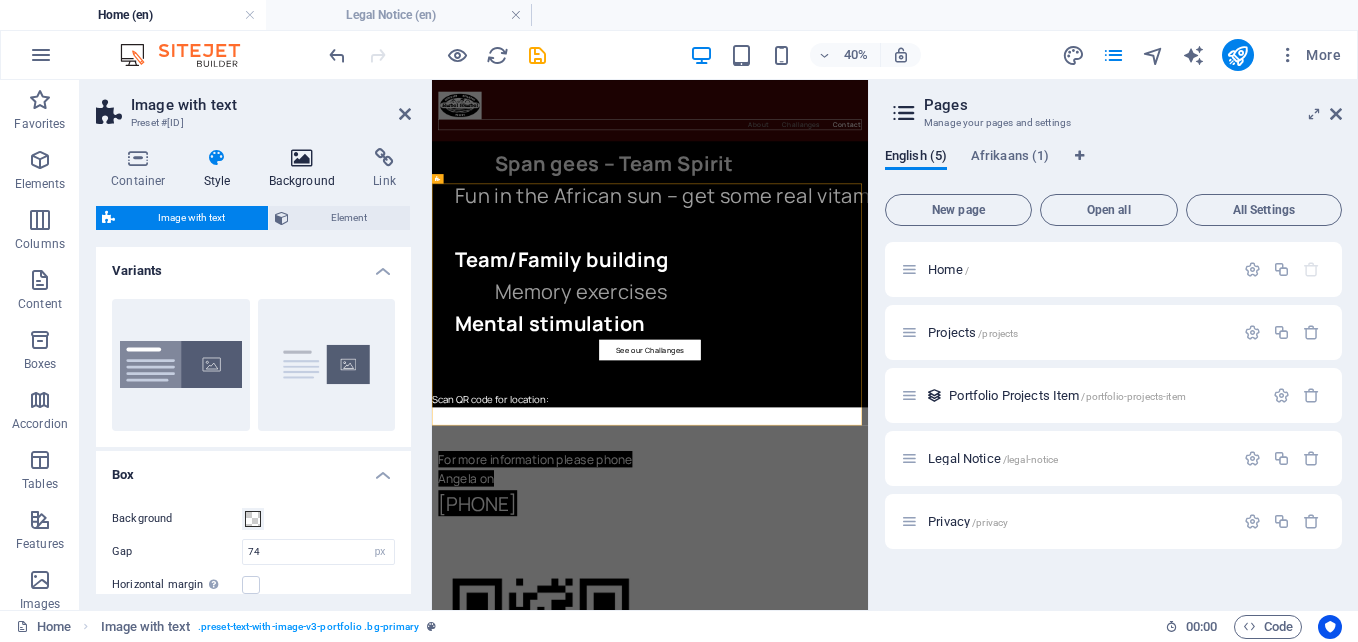 click at bounding box center (302, 158) 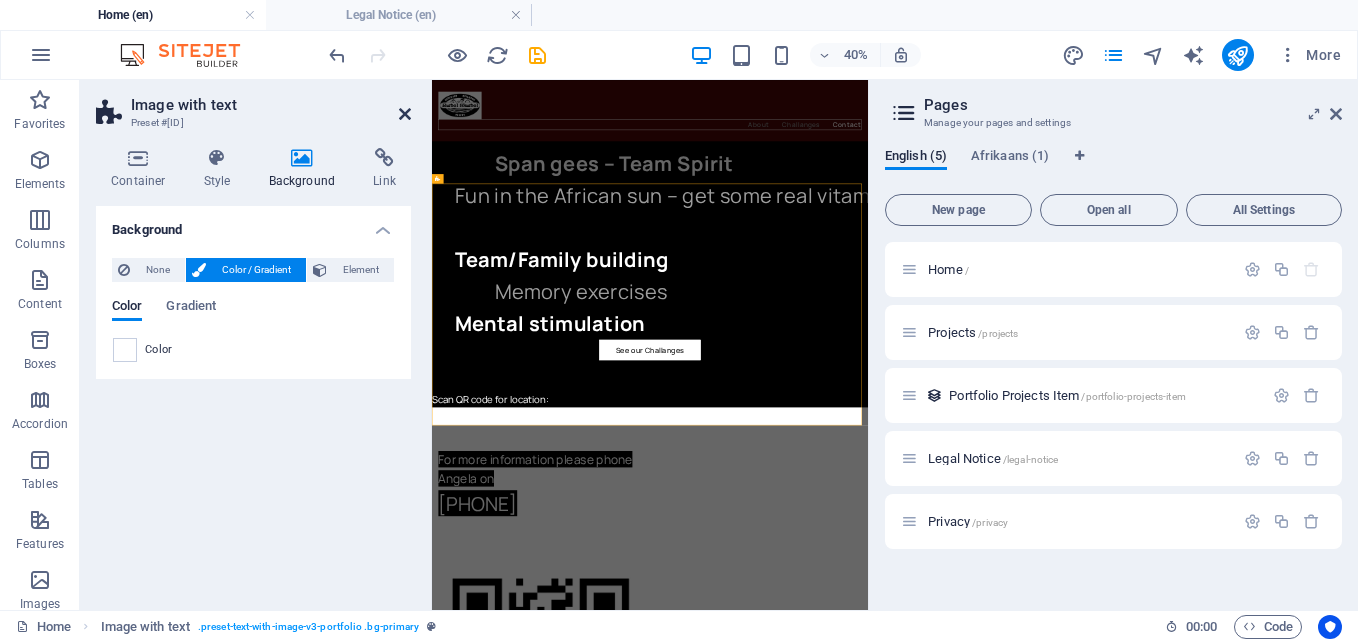 drag, startPoint x: 409, startPoint y: 114, endPoint x: 412, endPoint y: 45, distance: 69.065186 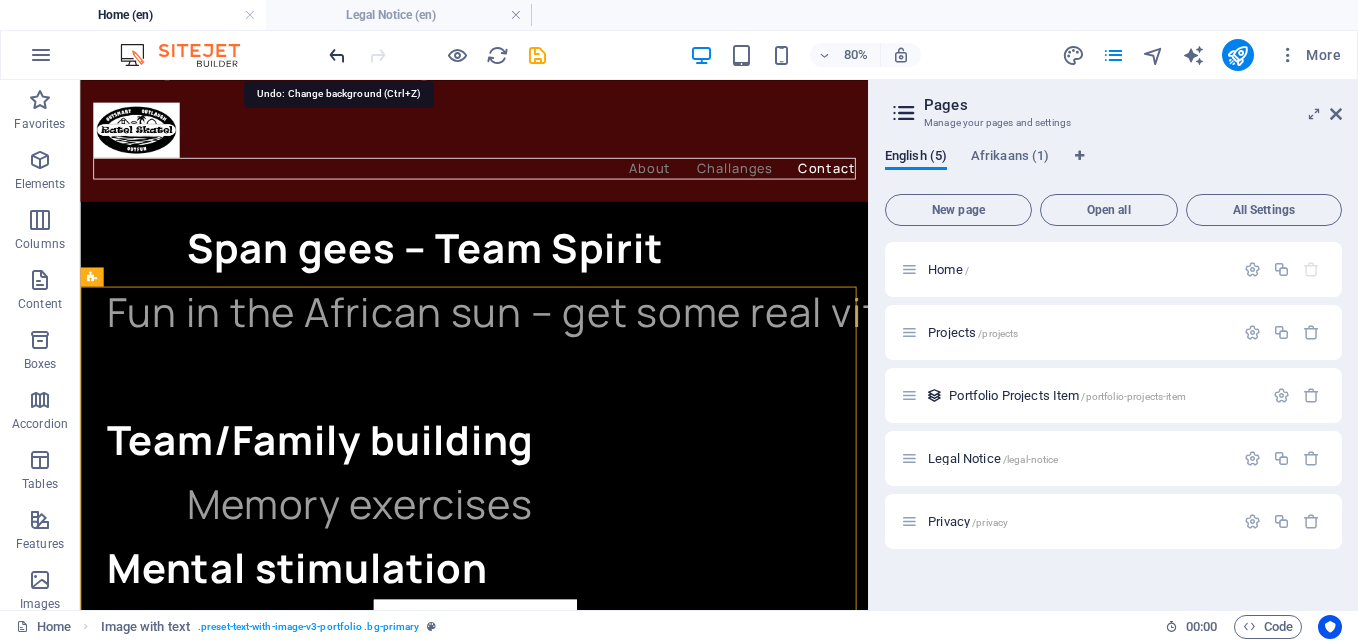 click at bounding box center (337, 55) 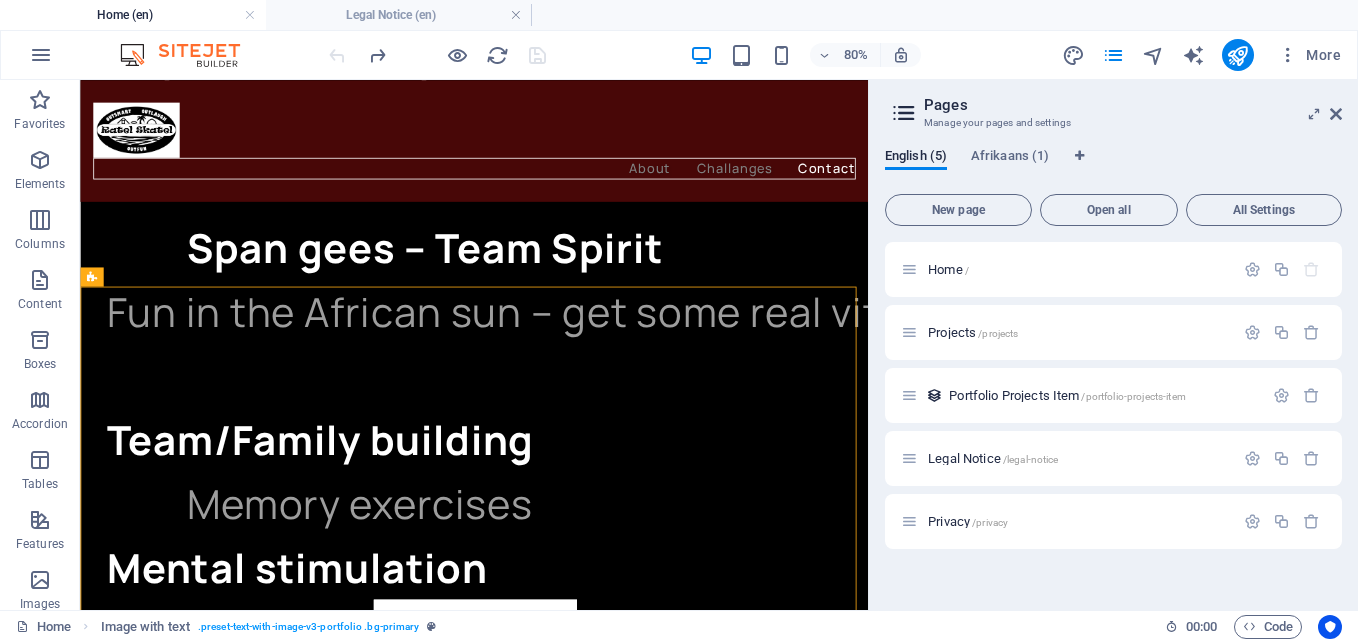 click at bounding box center (437, 55) 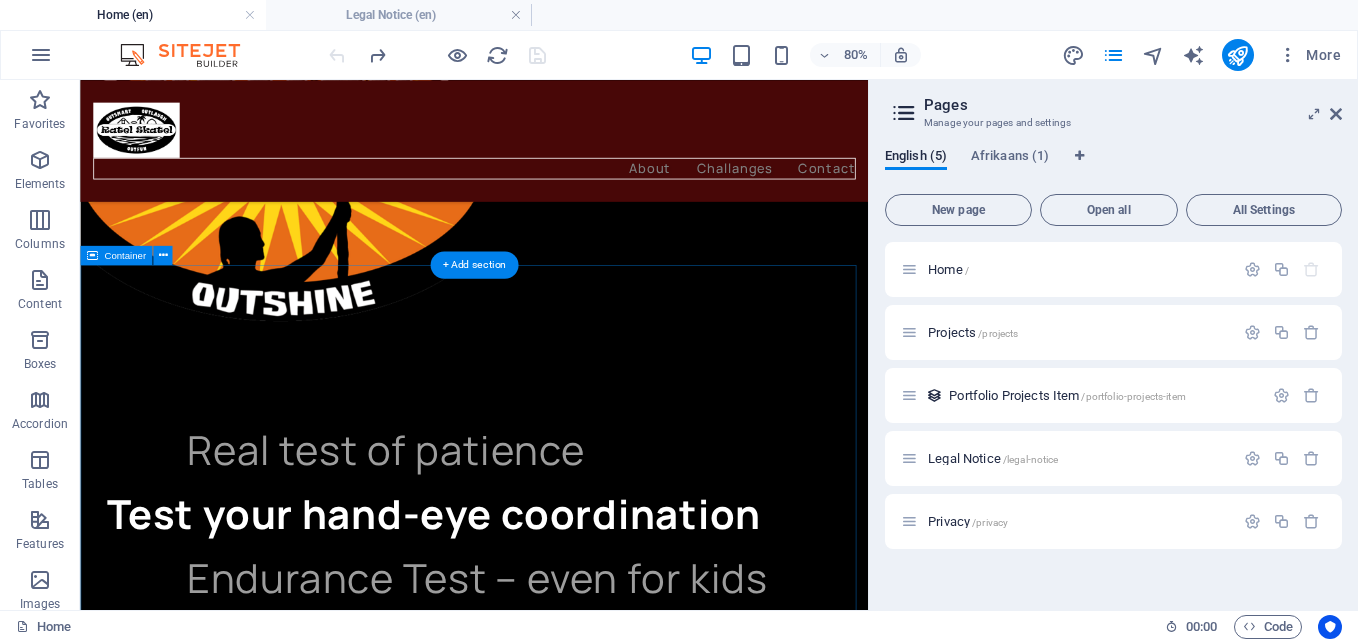 scroll, scrollTop: 2223, scrollLeft: 0, axis: vertical 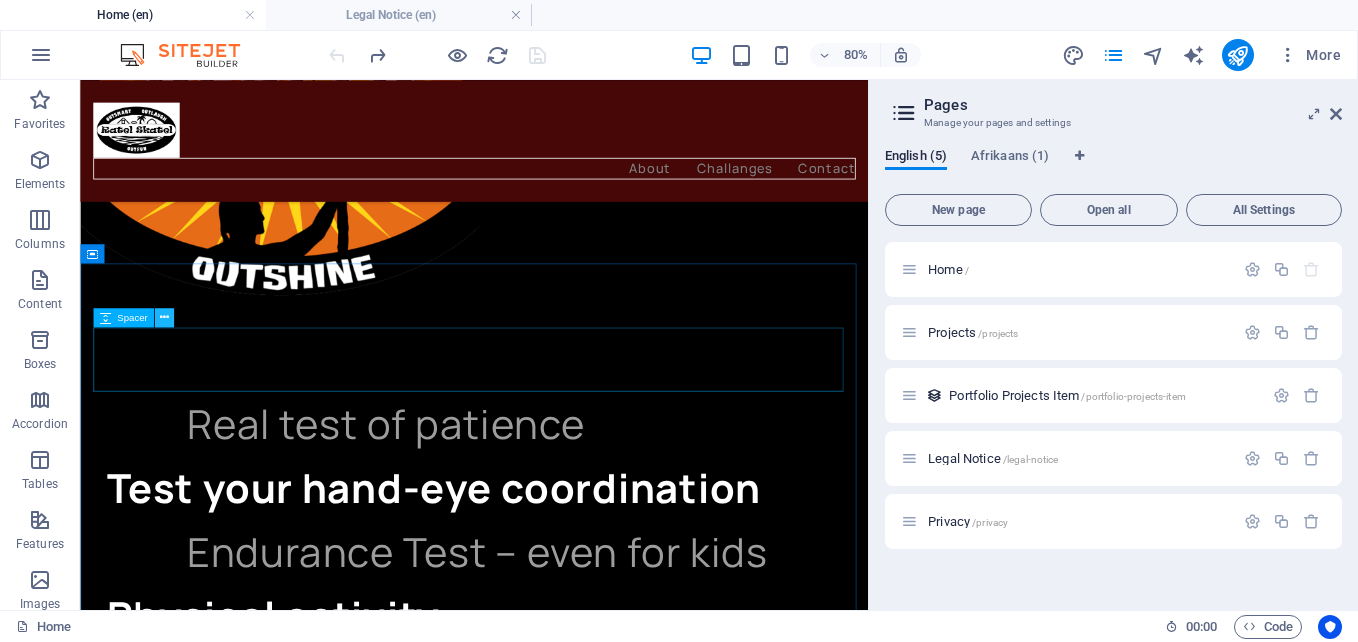 click at bounding box center [164, 317] 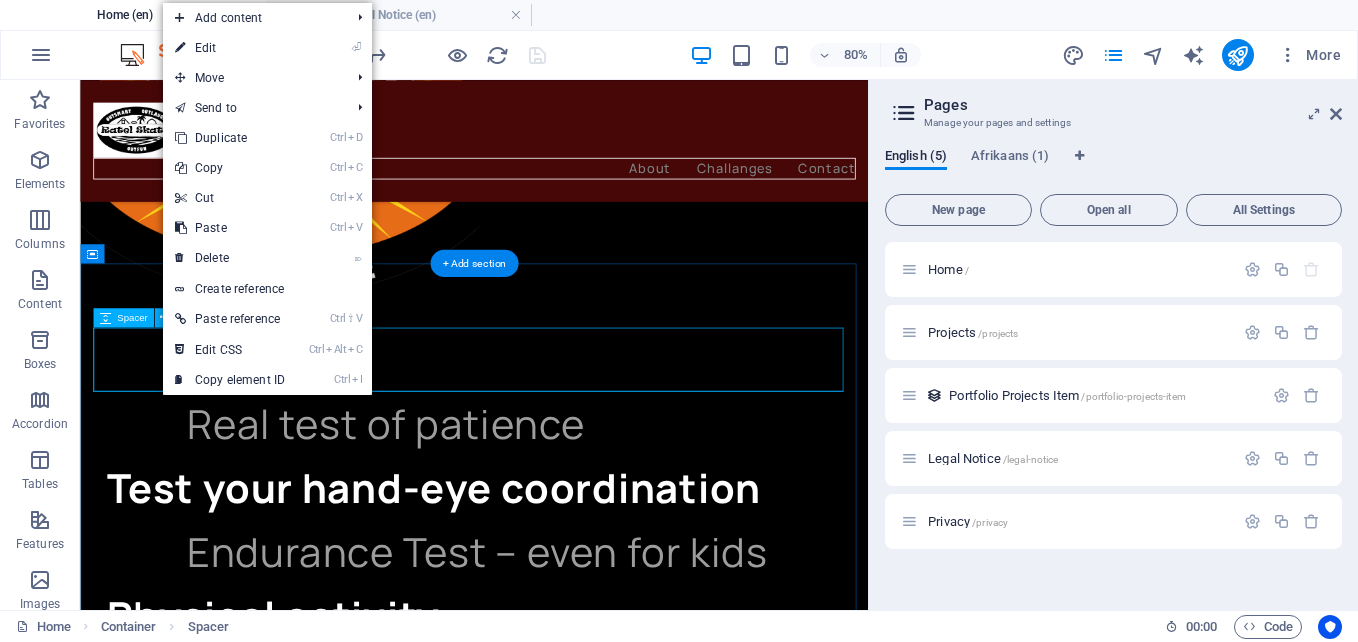 click at bounding box center [572, 429] 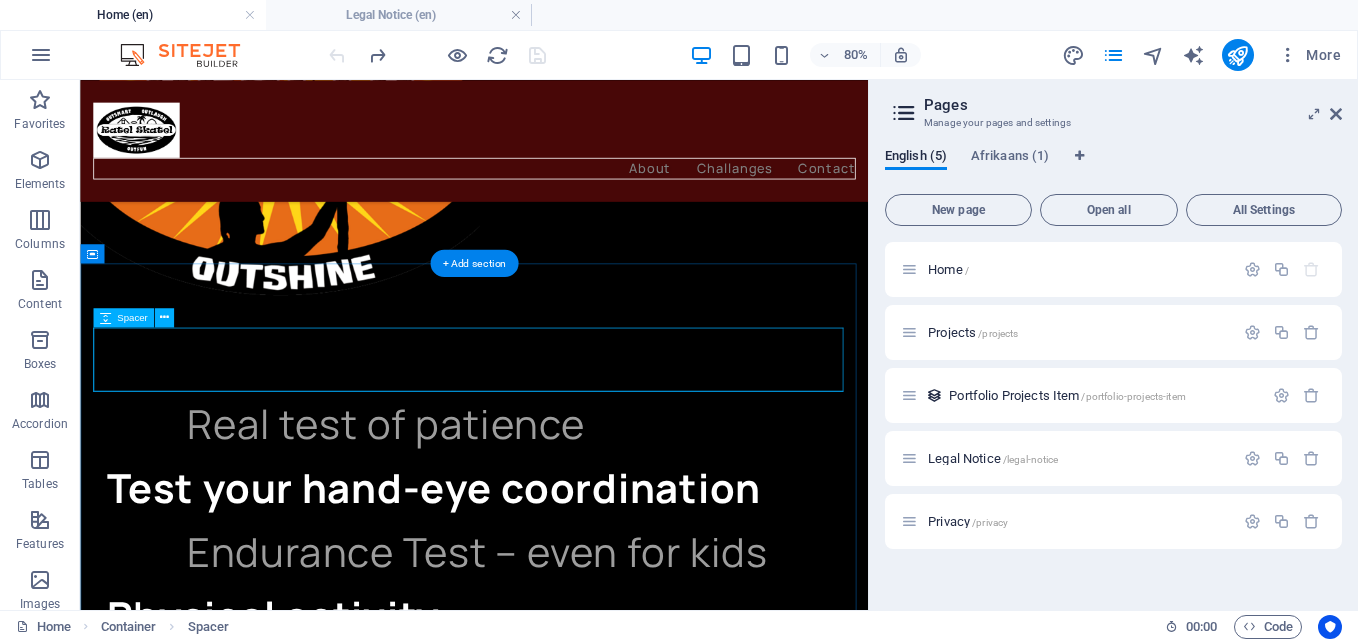 click at bounding box center [572, 429] 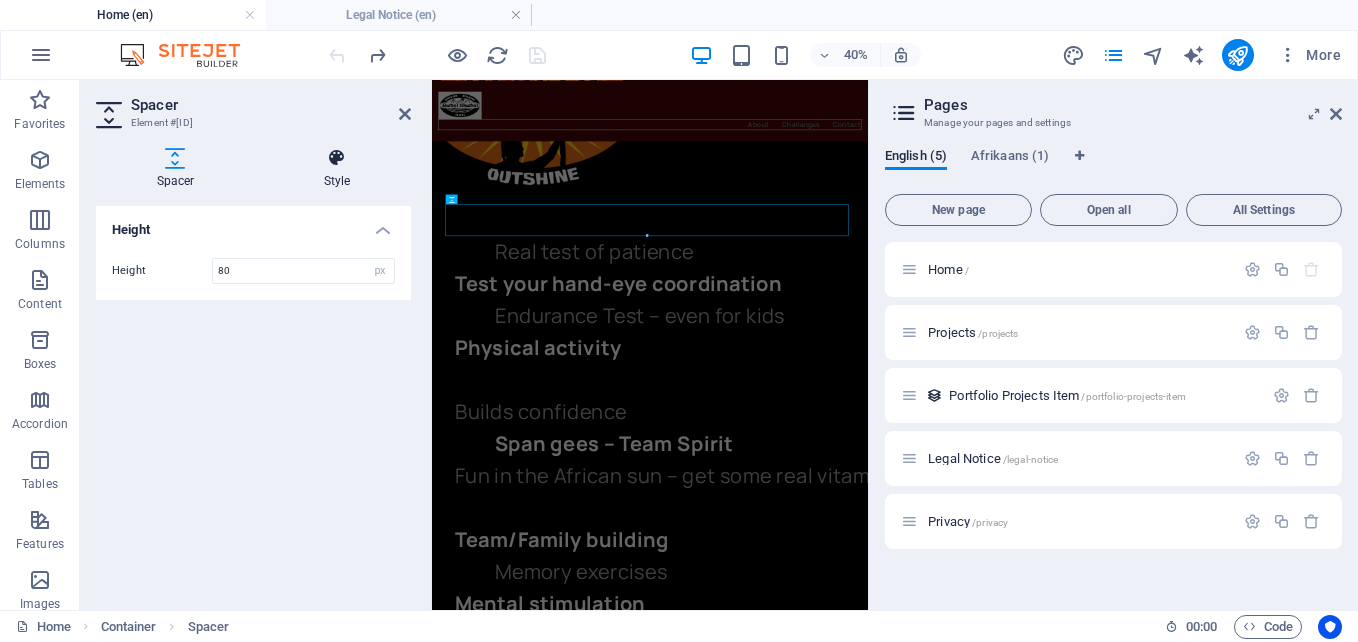 click at bounding box center [337, 158] 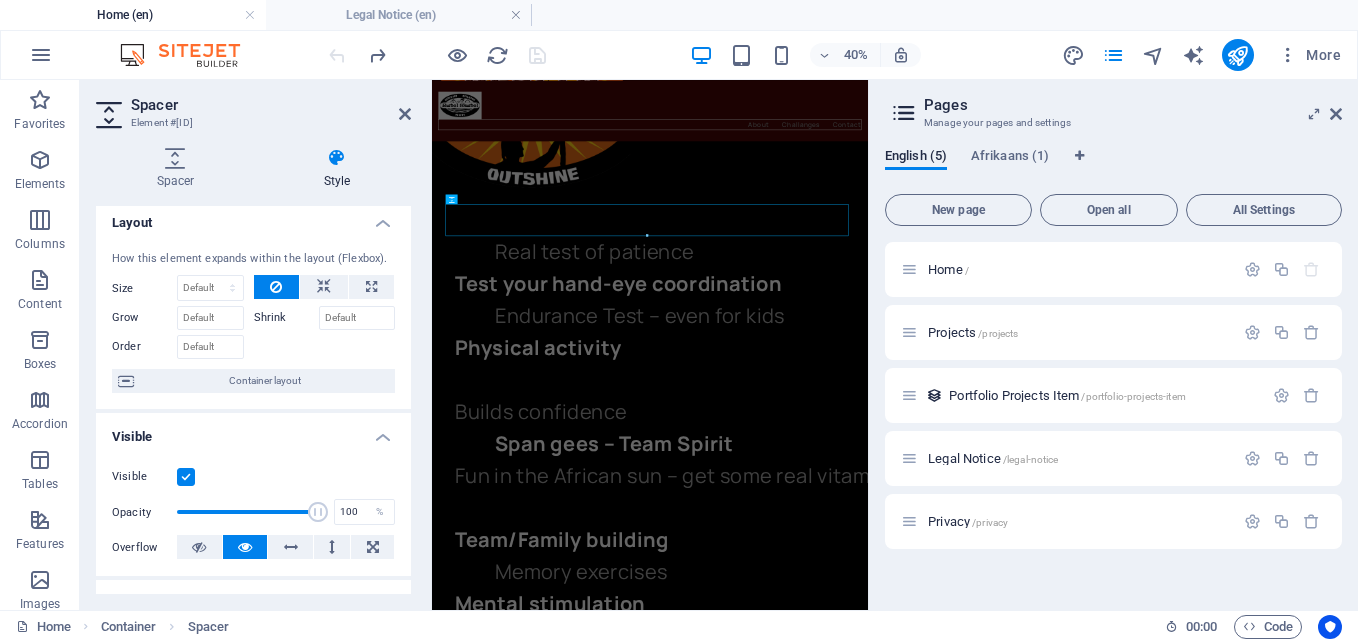 scroll, scrollTop: 0, scrollLeft: 0, axis: both 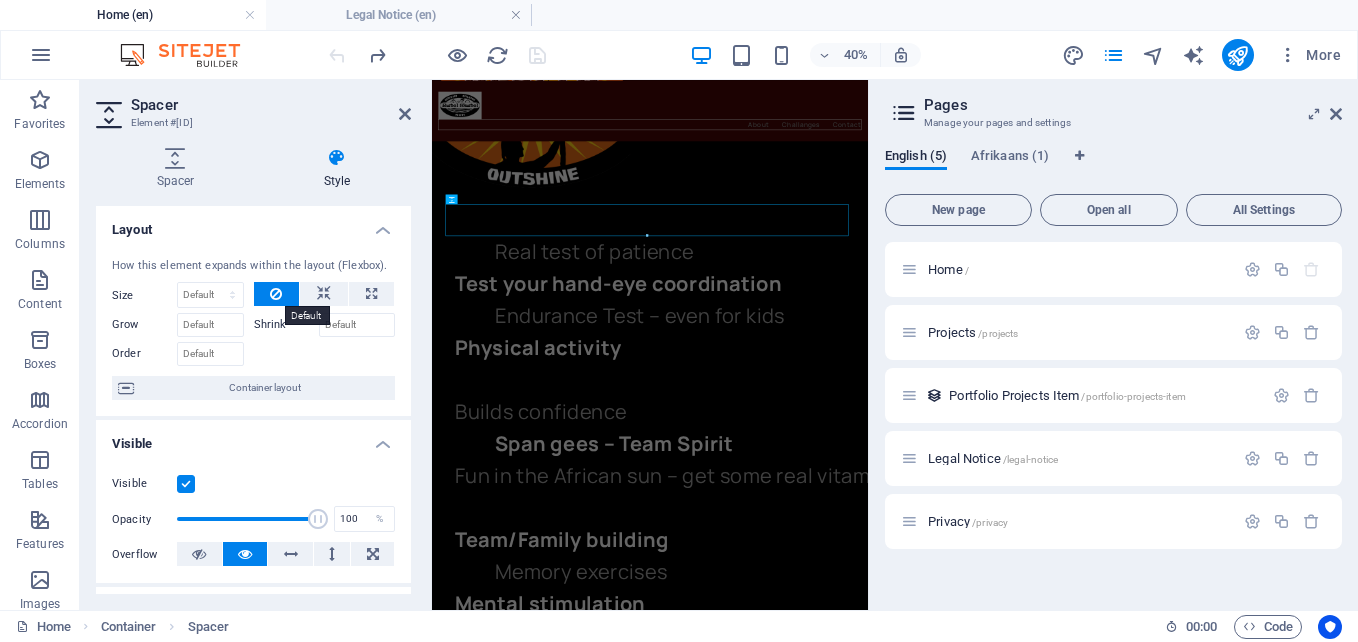 click at bounding box center (276, 294) 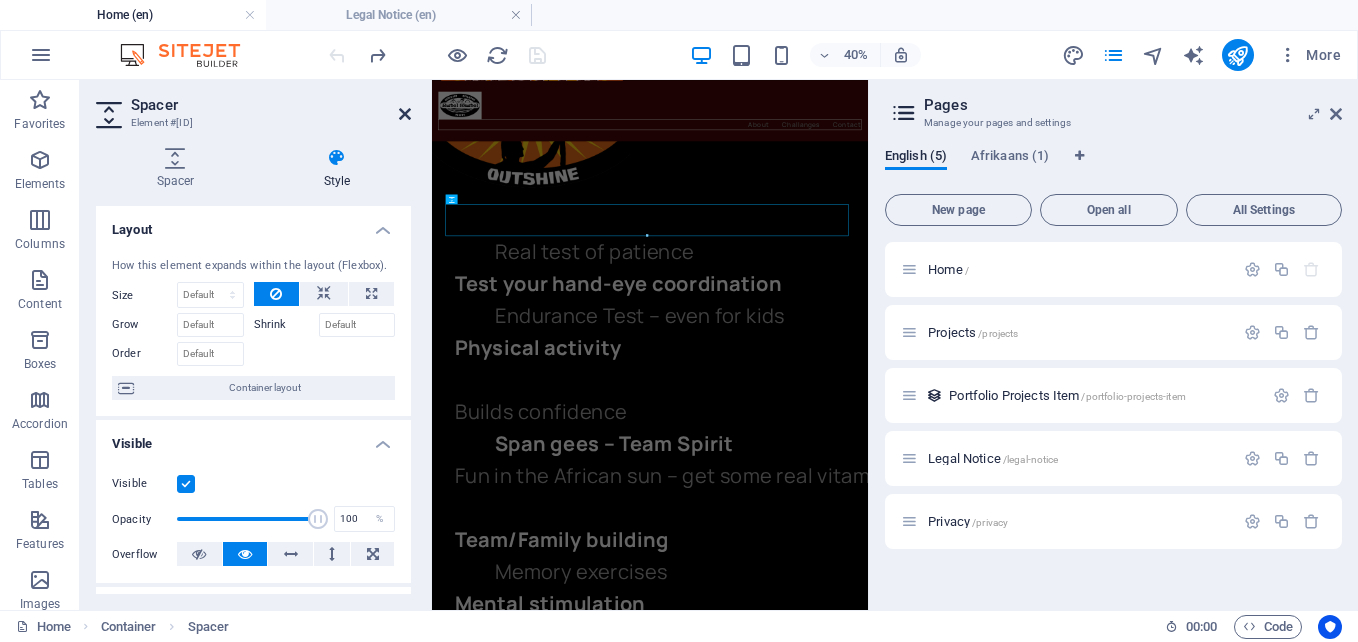 click at bounding box center (405, 114) 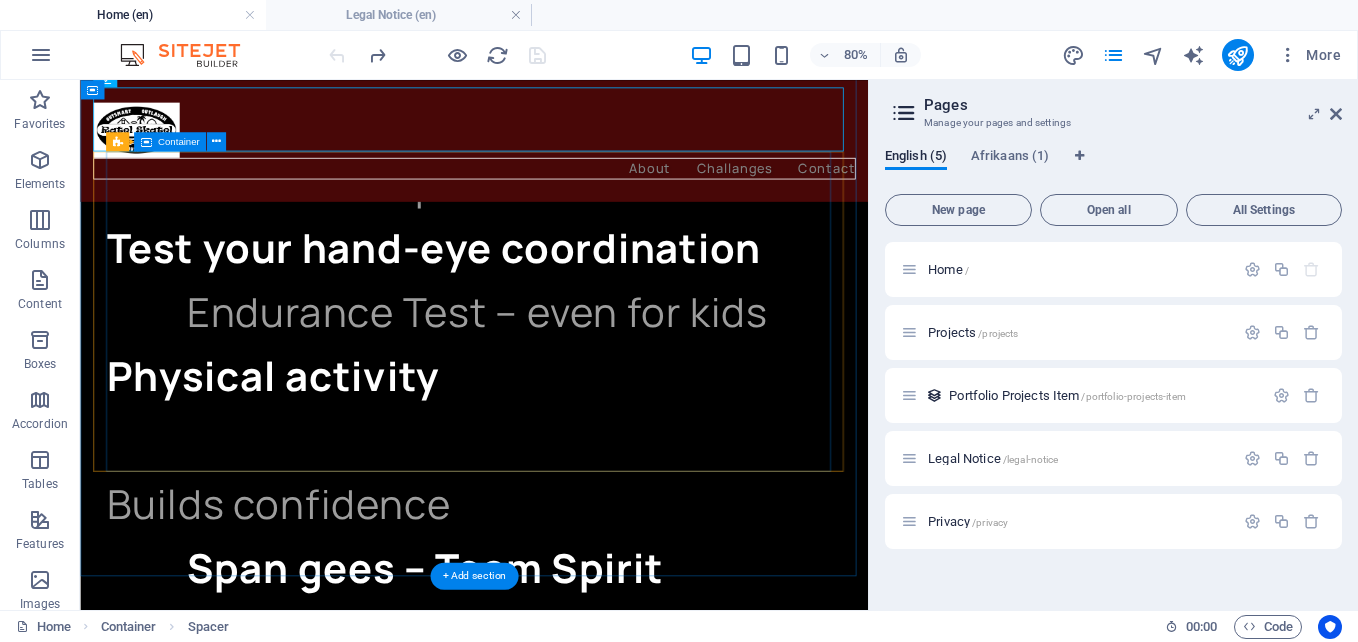 scroll, scrollTop: 2423, scrollLeft: 0, axis: vertical 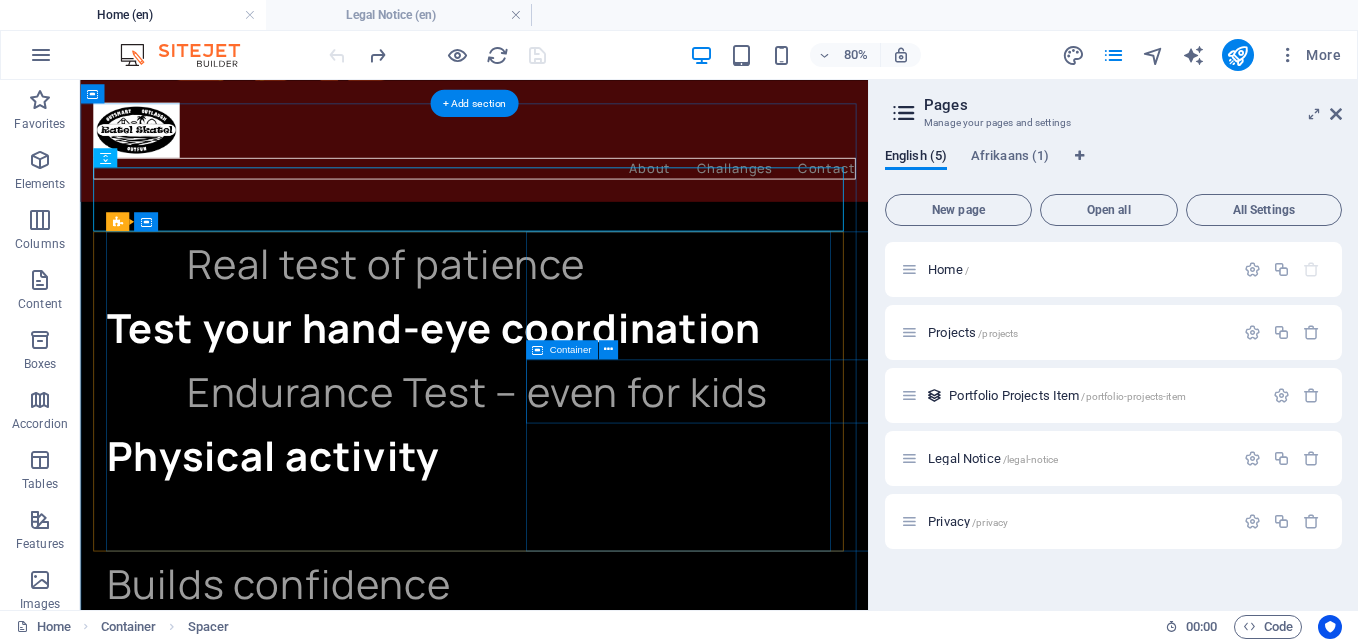 click on "Builds confidence Span gees – Team Spirit Fun in the African sun – get some real vitamin D" at bounding box center (1524, 789) 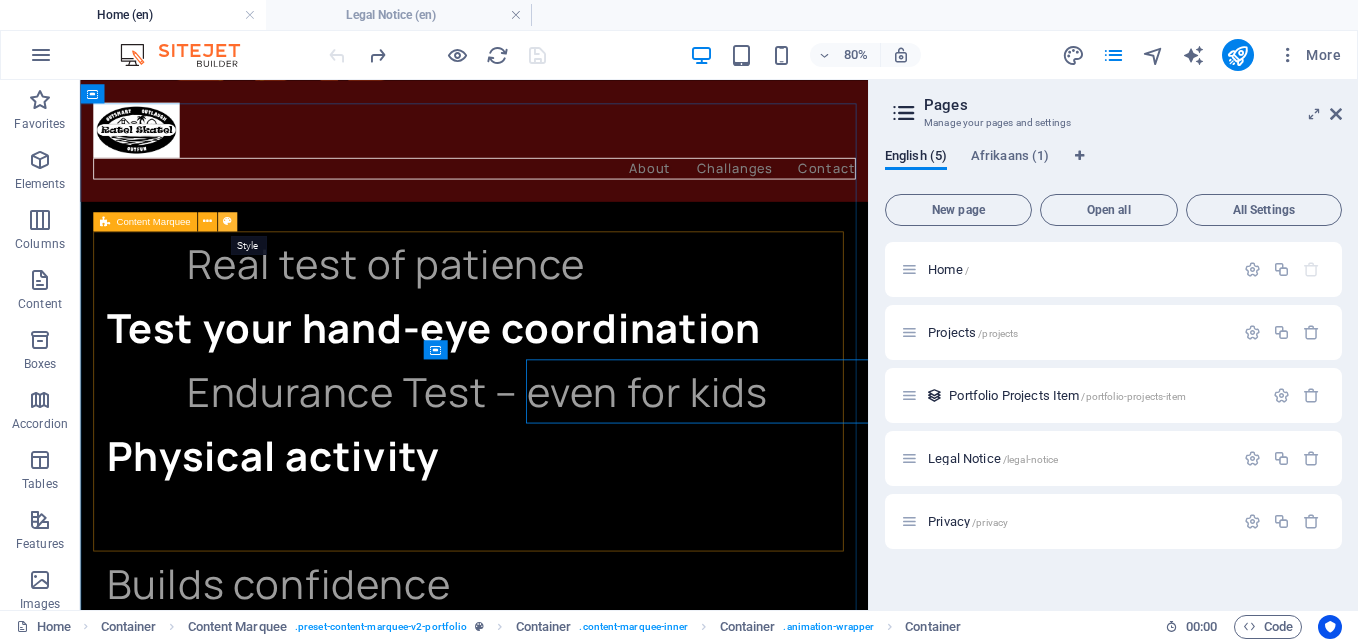 click at bounding box center [226, 221] 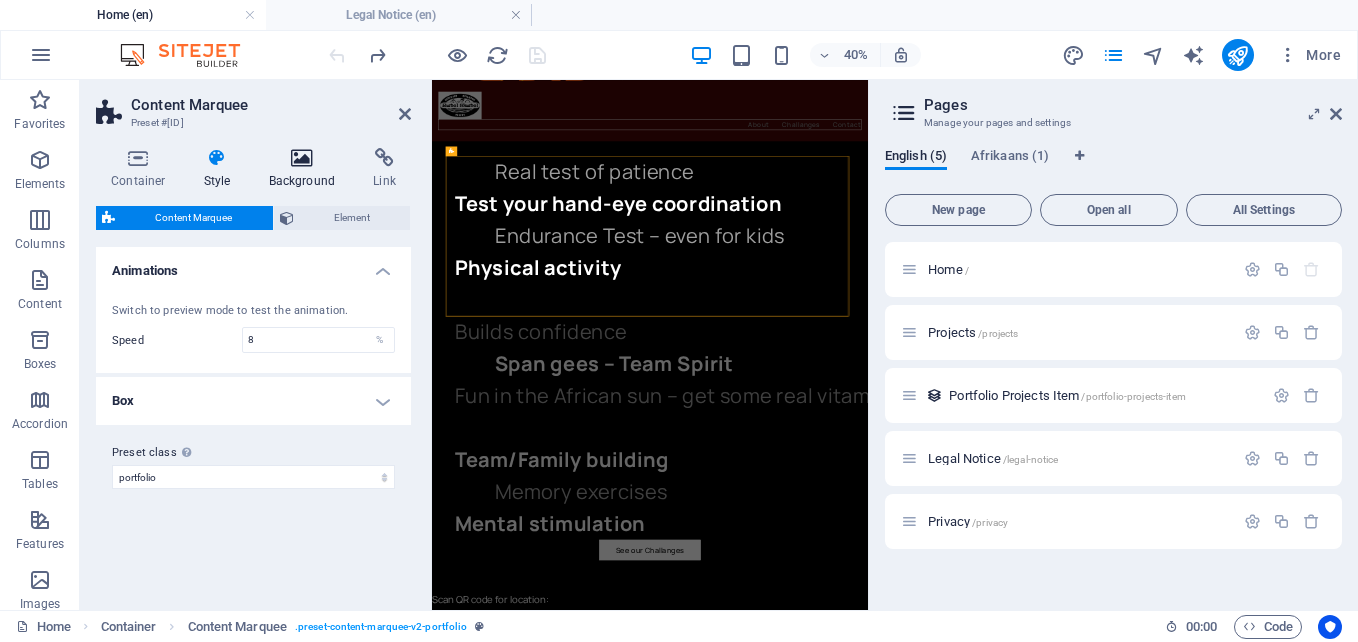 click on "Background" at bounding box center (306, 169) 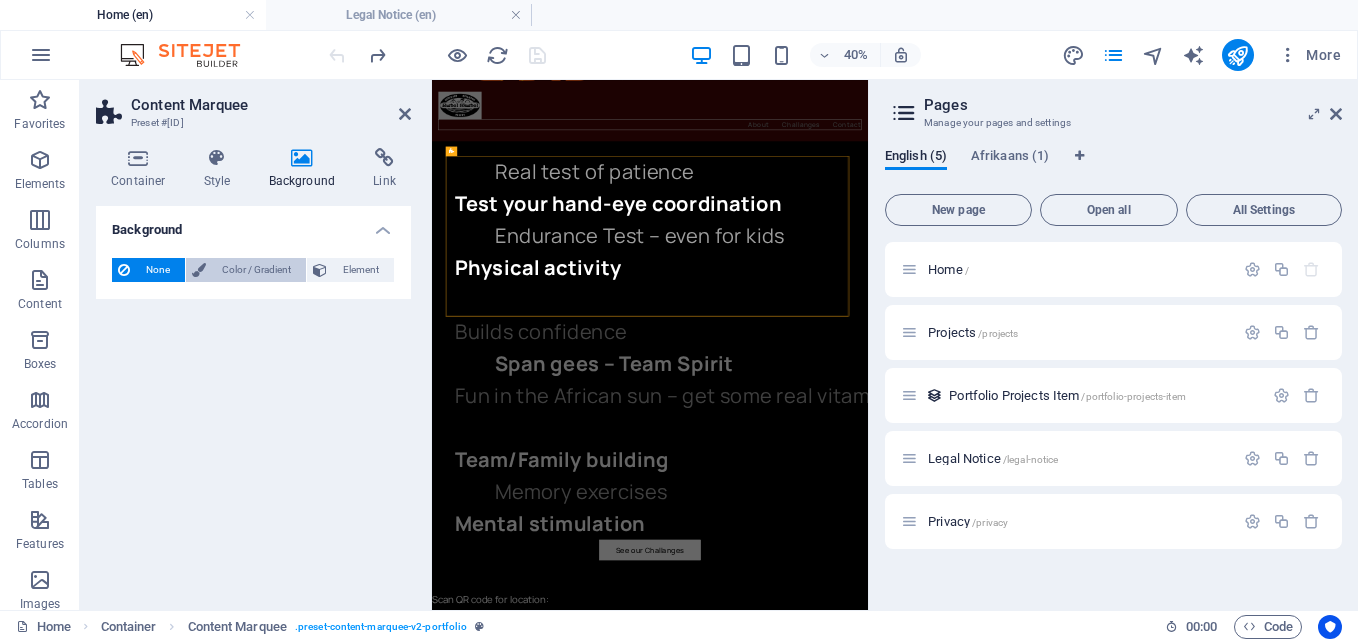 click on "Color / Gradient" at bounding box center (256, 270) 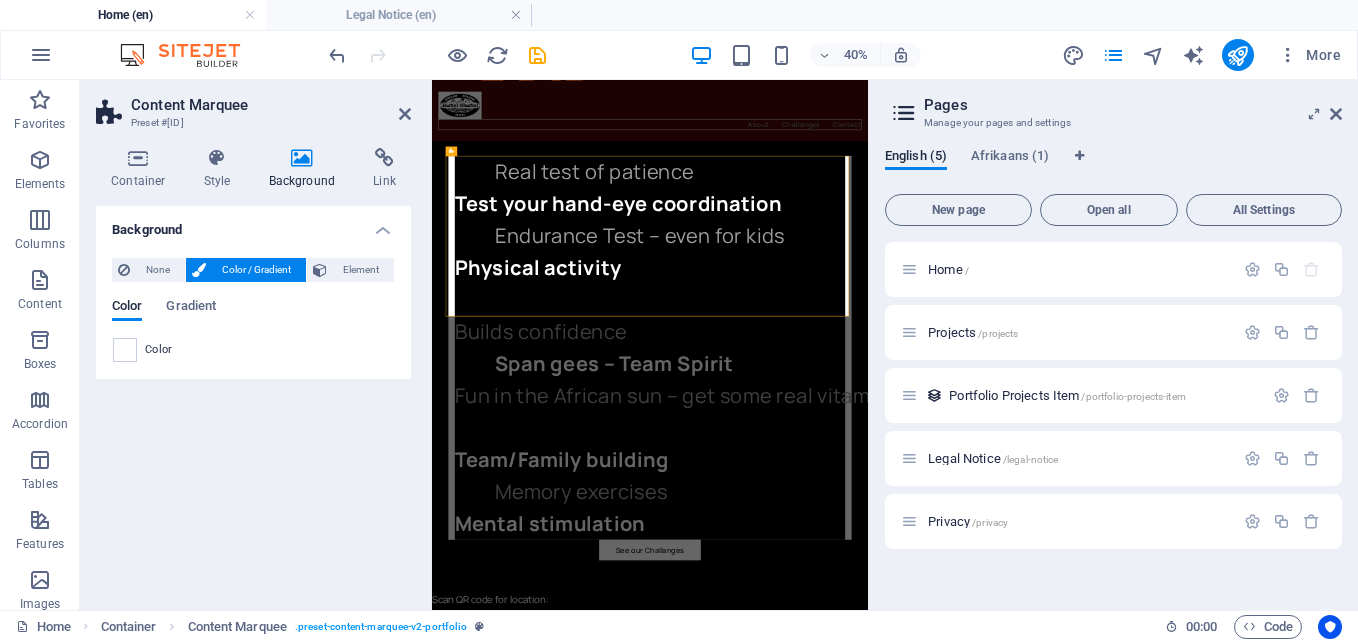 click on "Color / Gradient" at bounding box center [256, 270] 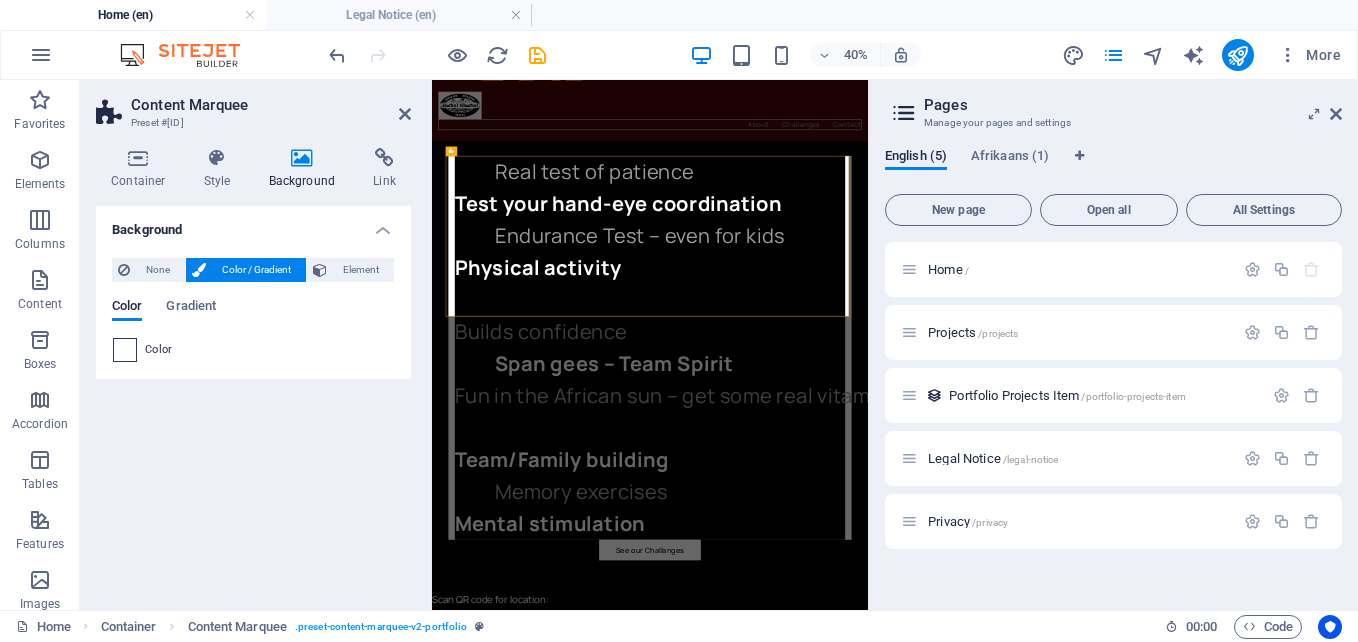 click at bounding box center [125, 350] 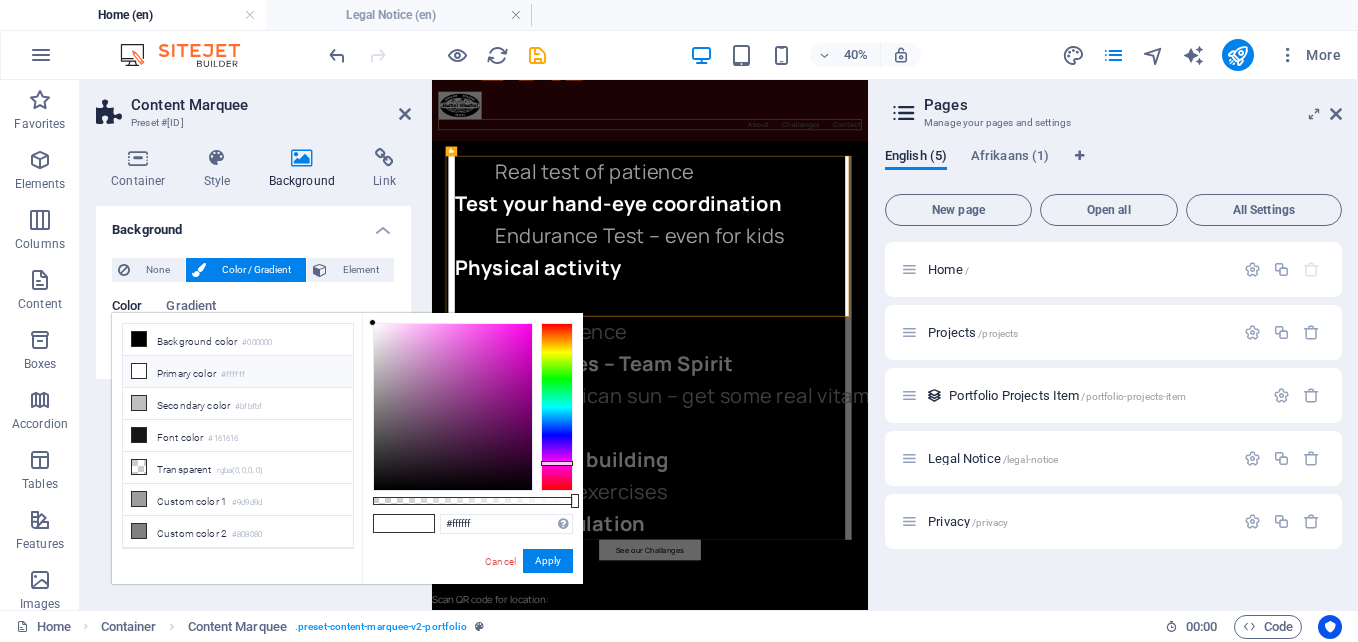 click at bounding box center [557, 407] 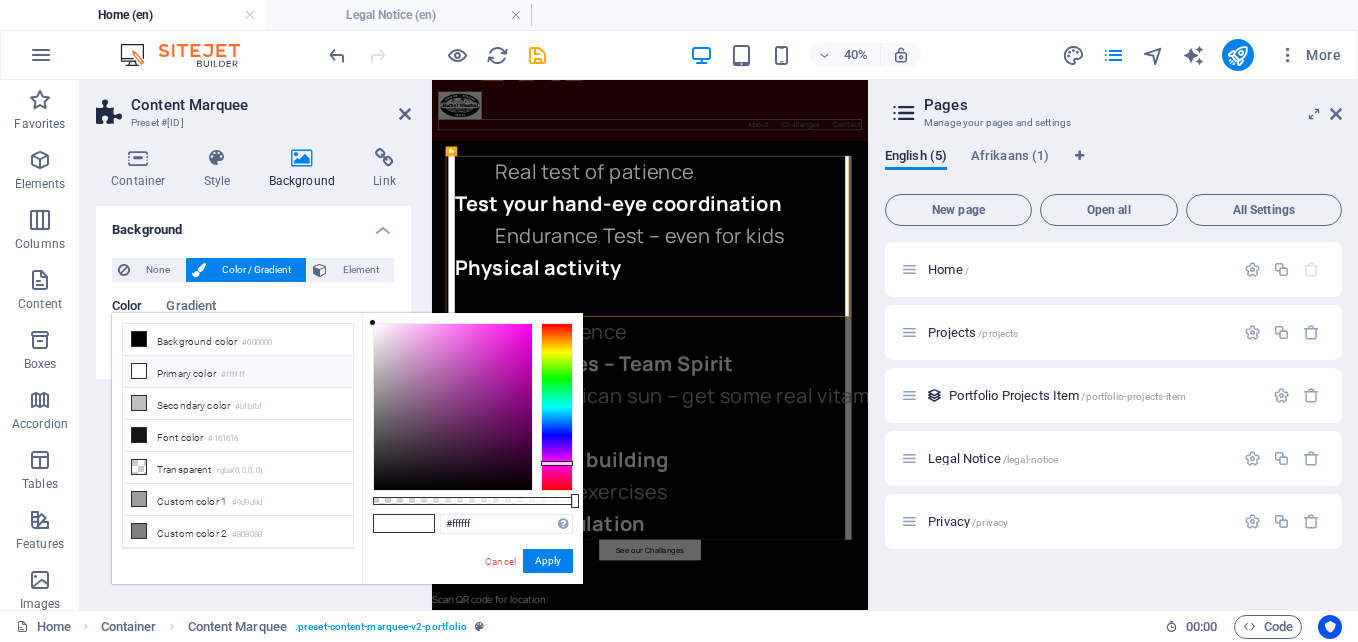 type on "#[HEXCODE]" 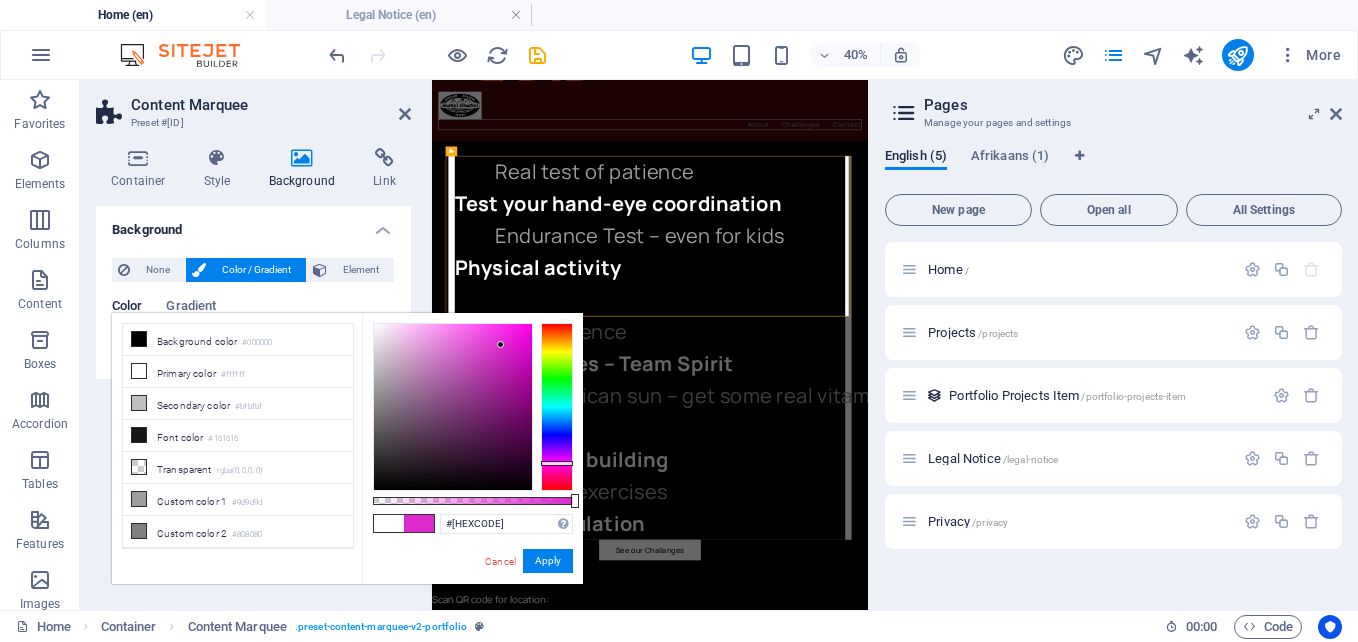 click at bounding box center [453, 407] 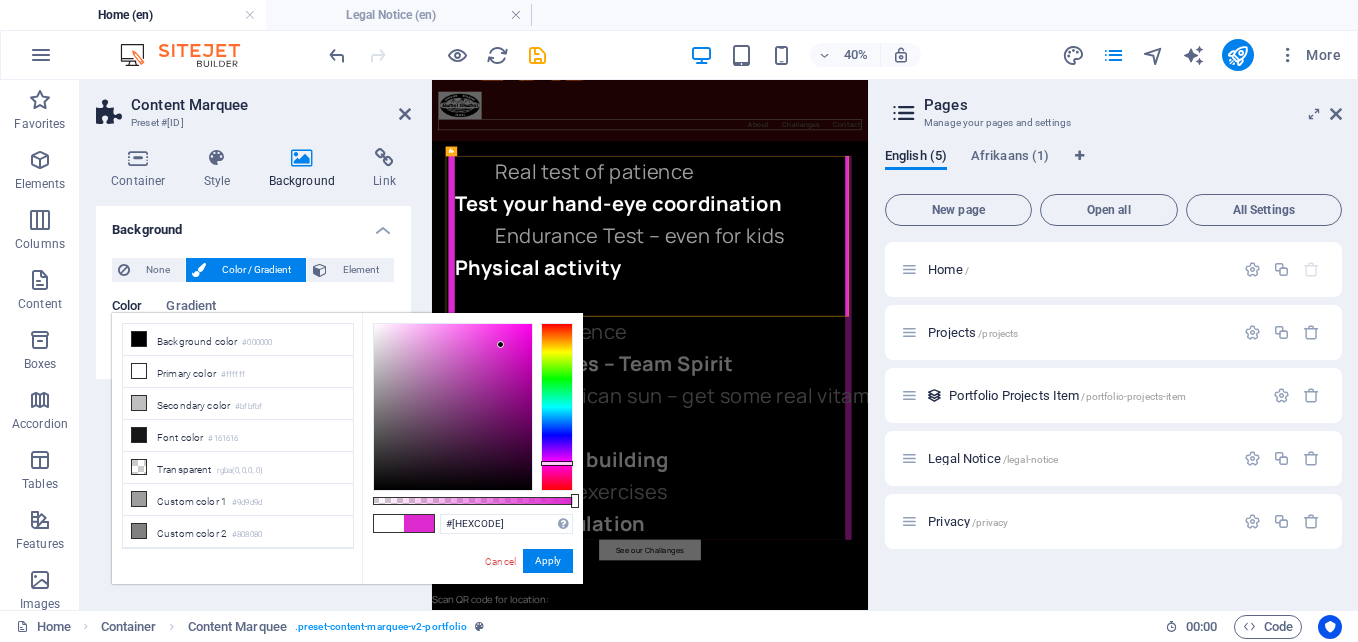 click at bounding box center [500, 344] 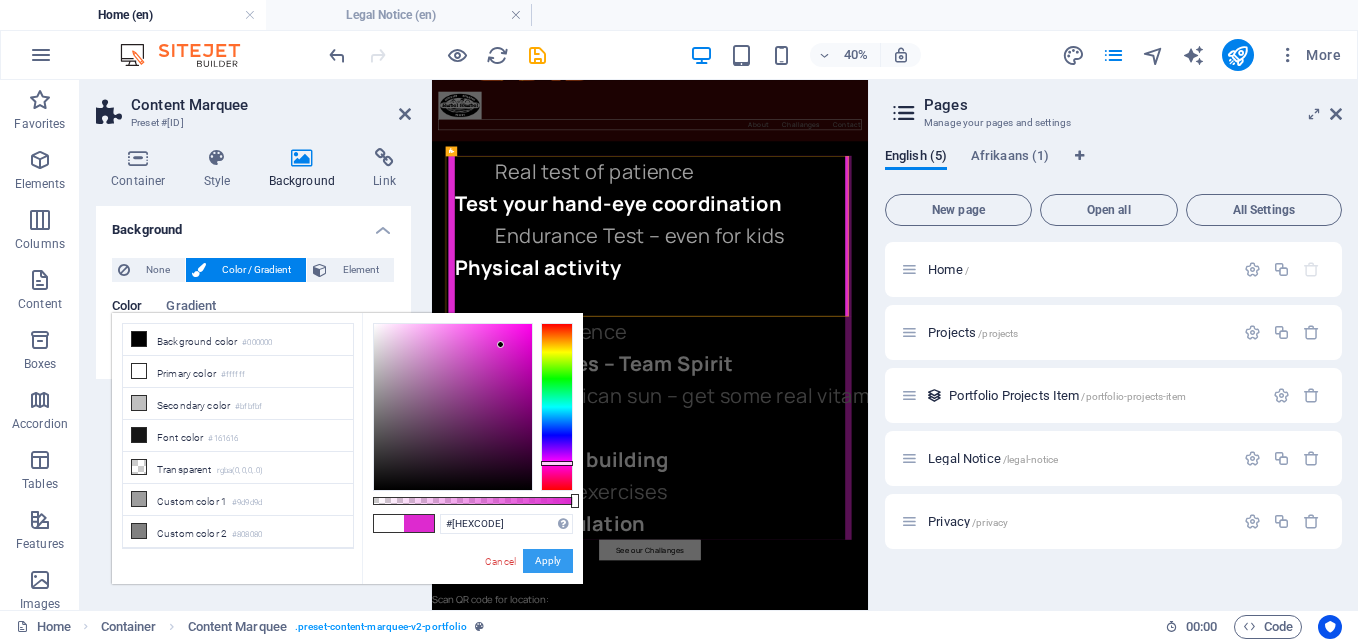 click on "Apply" at bounding box center [548, 561] 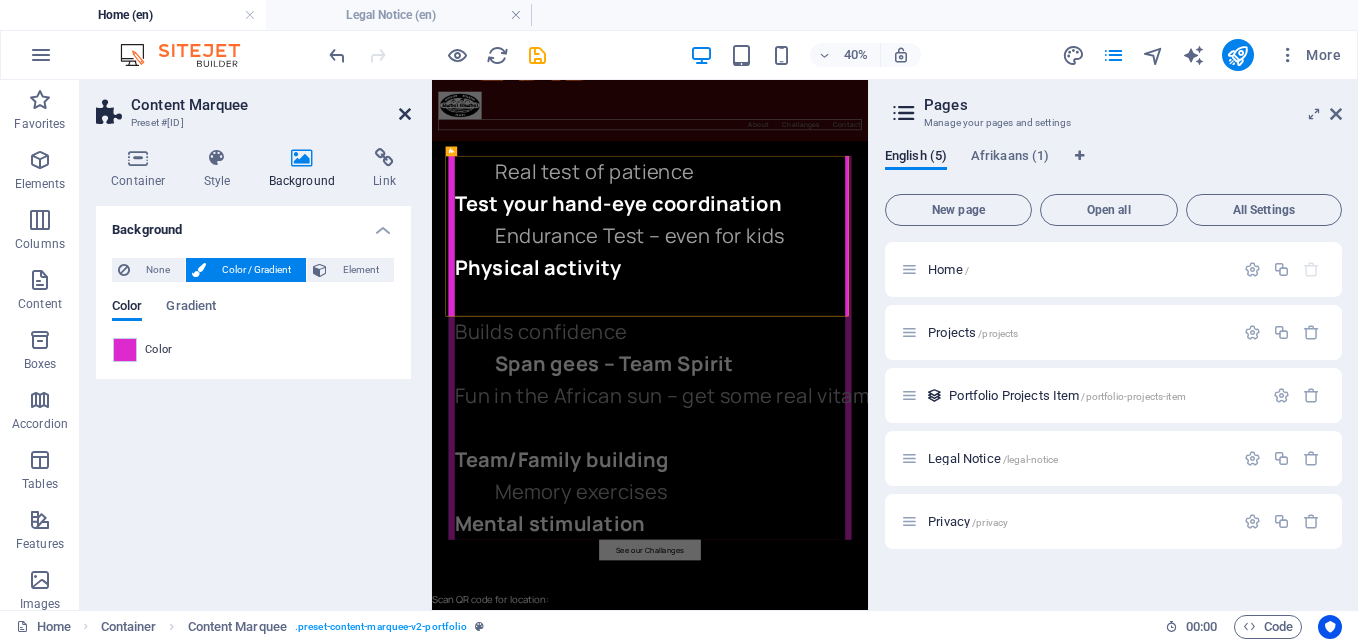 click at bounding box center [405, 114] 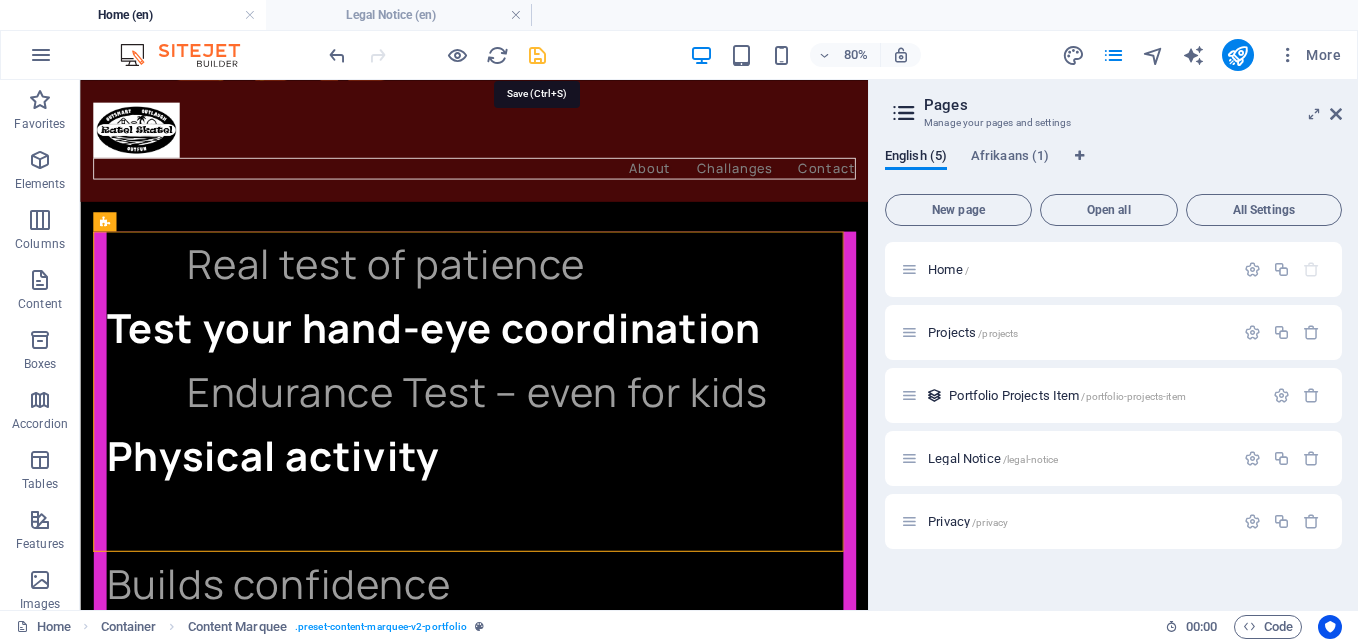 click at bounding box center [537, 55] 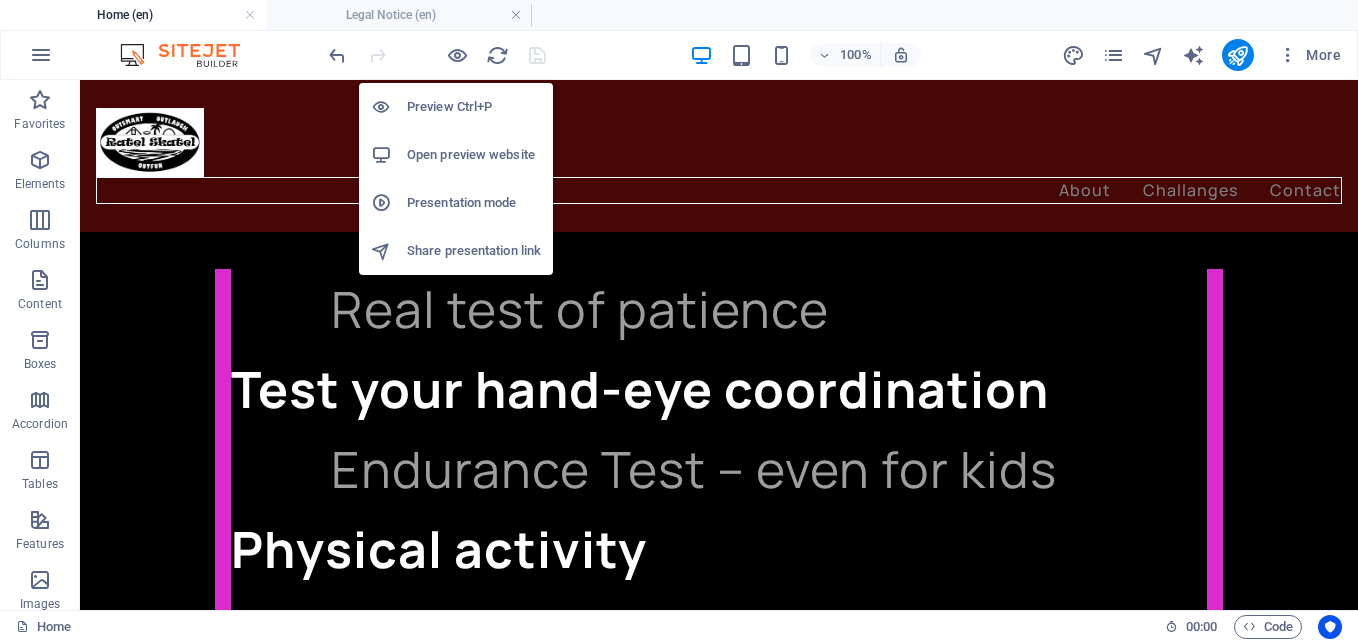 click on "Open preview website" at bounding box center (474, 155) 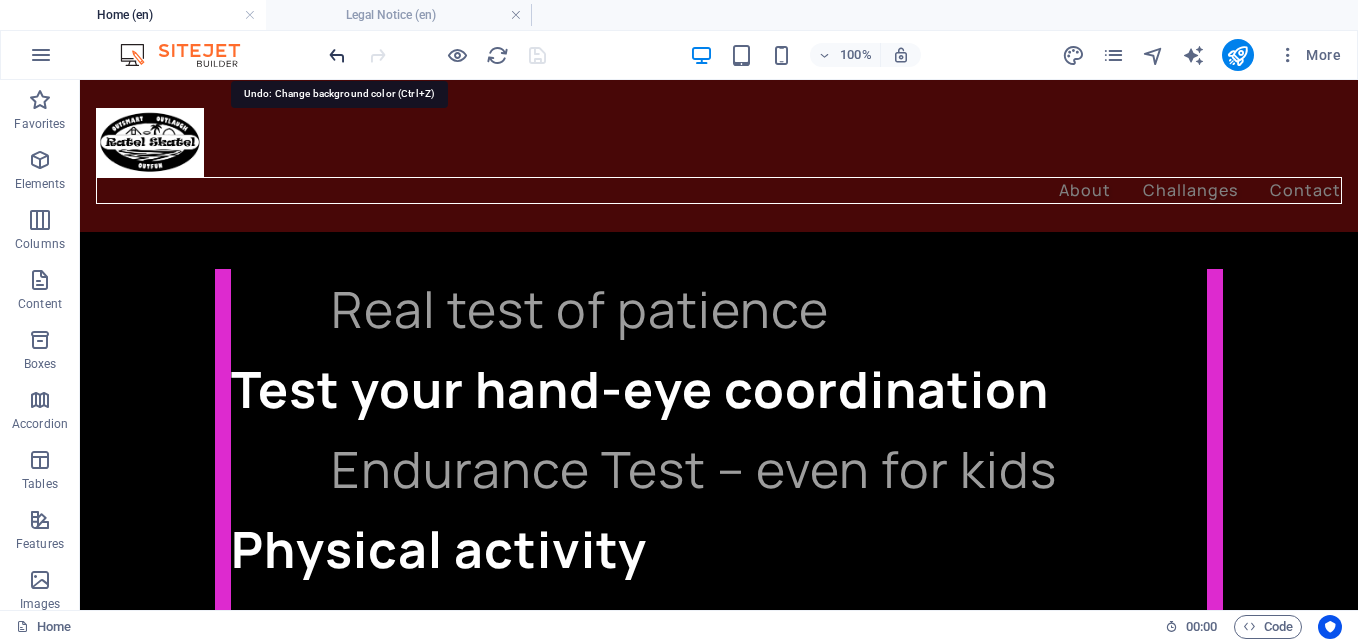 click at bounding box center (337, 55) 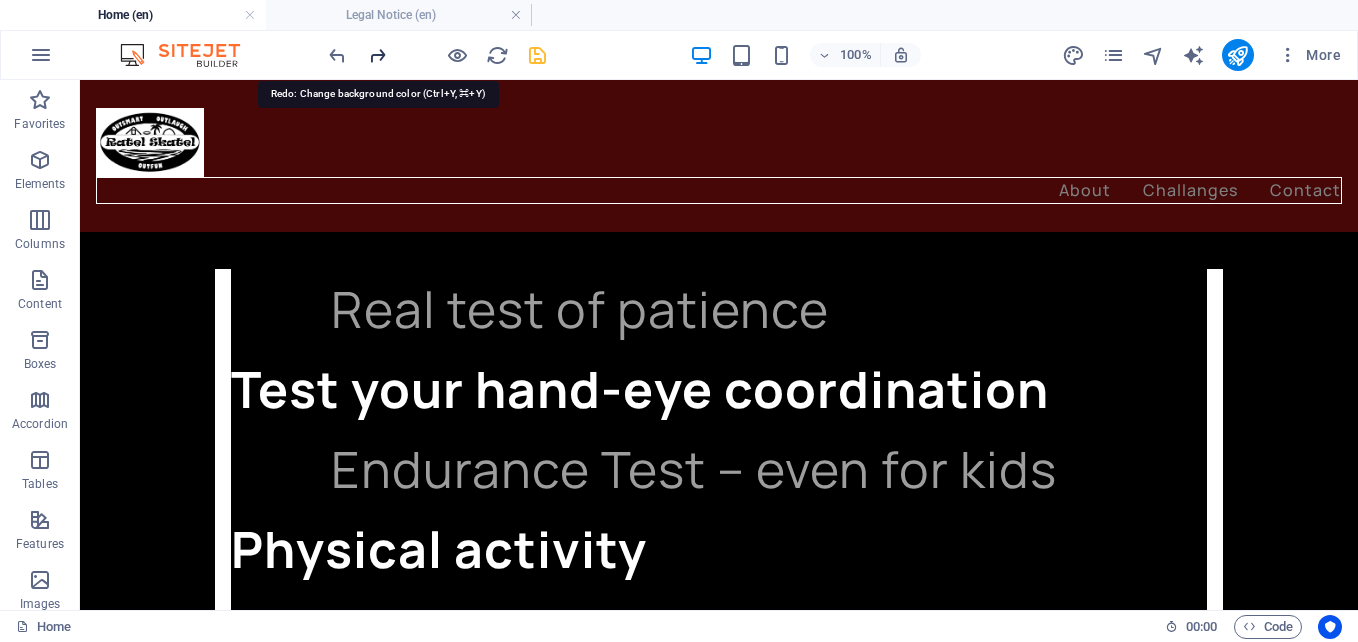click at bounding box center (377, 55) 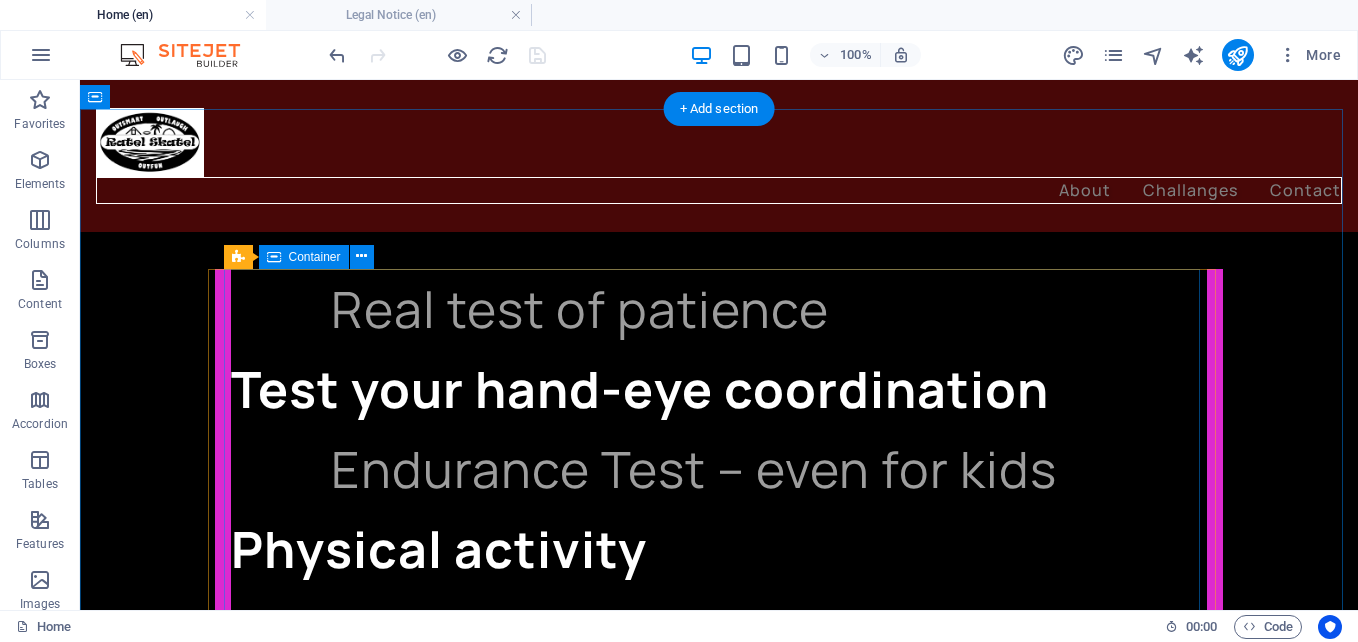click on "Real test of patience Test your hand-eye coordination Endurance Test – even for kids Physical activity Builds confidence Span gees – Team Spirit Fun in the African sun – get some real vitamin D Team/Family building Memory exercises Mental stimulation" at bounding box center [719, 749] 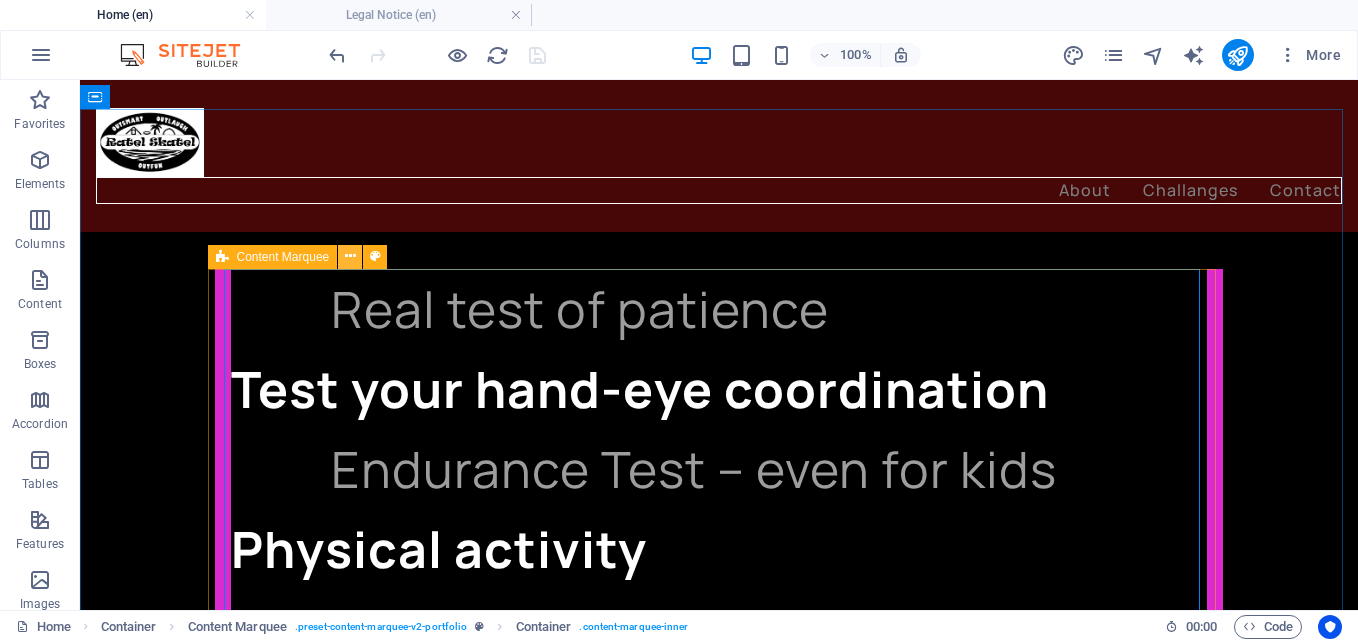 click at bounding box center (350, 256) 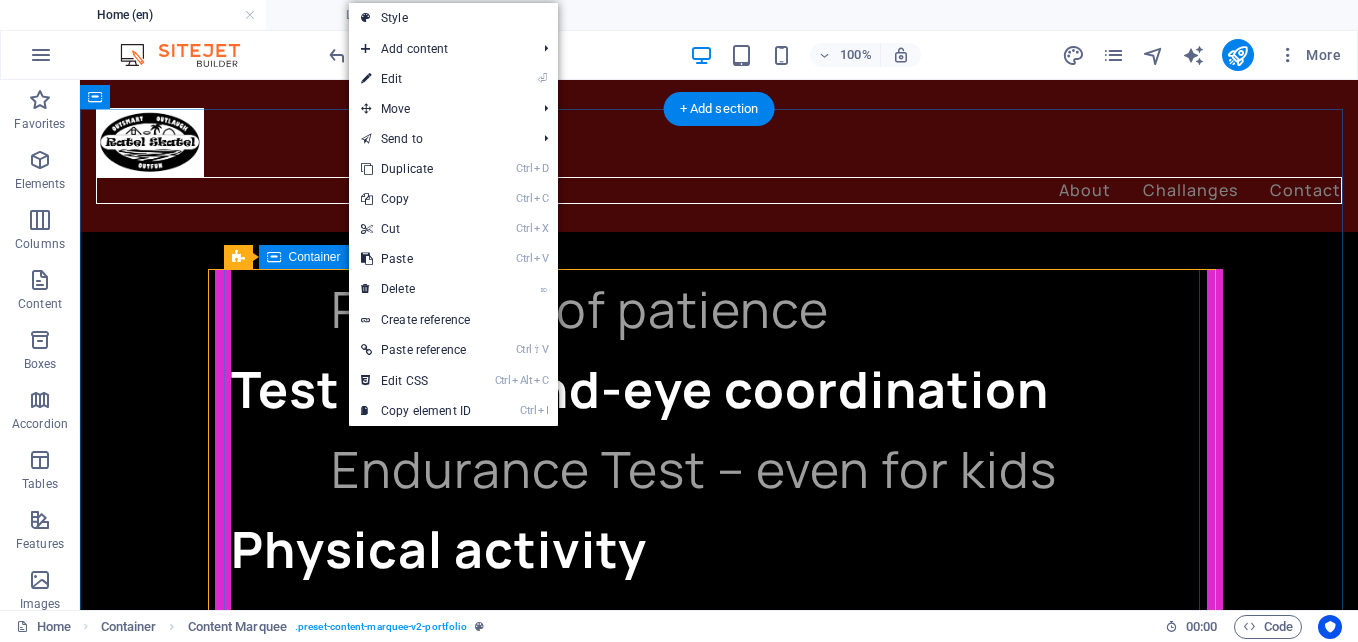 click on "Real test of patience Test your hand-eye coordination Endurance Test – even for kids Physical activity Builds confidence Span gees – Team Spirit Fun in the African sun – get some real vitamin D Team/Family building Memory exercises Mental stimulation" at bounding box center [719, 749] 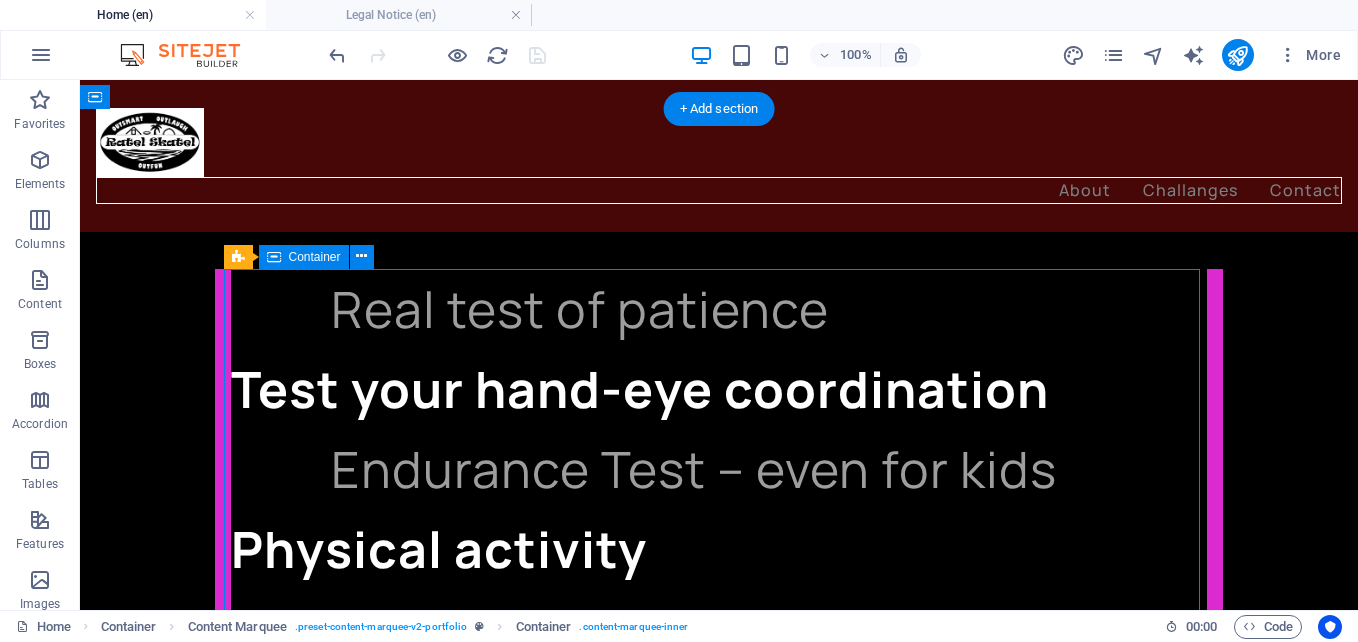 click on "Real test of patience Test your hand-eye coordination Endurance Test – even for kids Physical activity Builds confidence Span gees – Team Spirit Fun in the African sun – get some real vitamin D Team/Family building Memory exercises Mental stimulation" at bounding box center (719, 749) 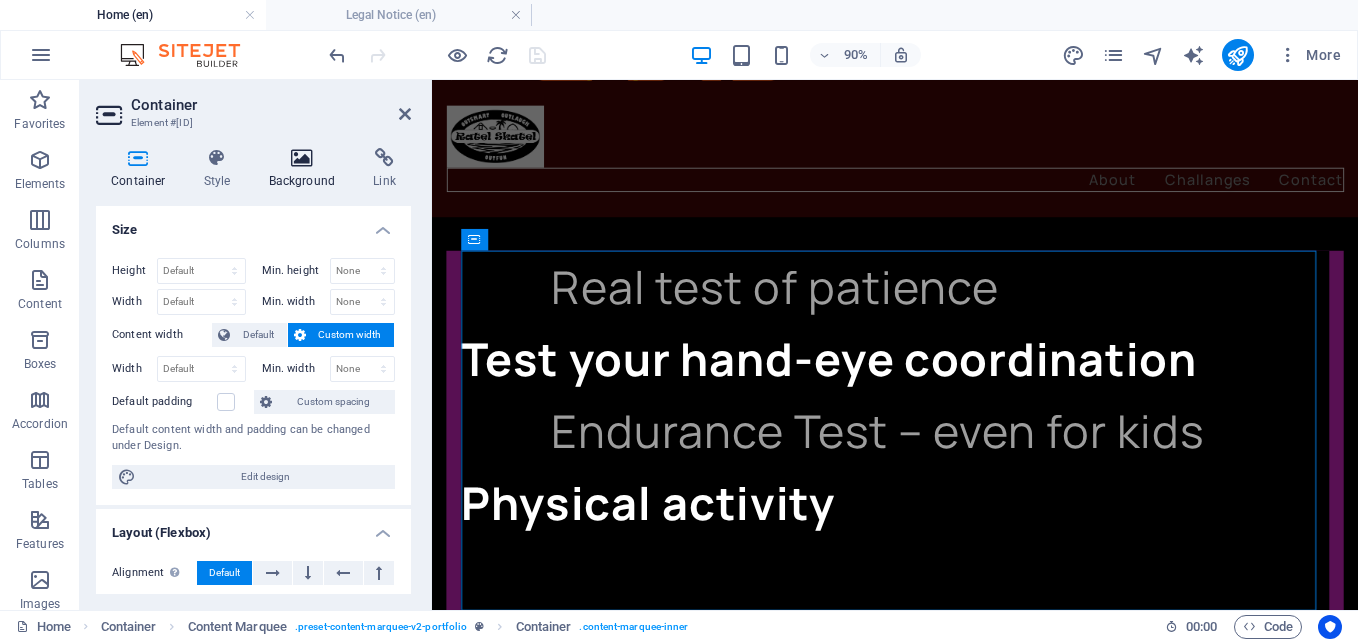click at bounding box center [302, 158] 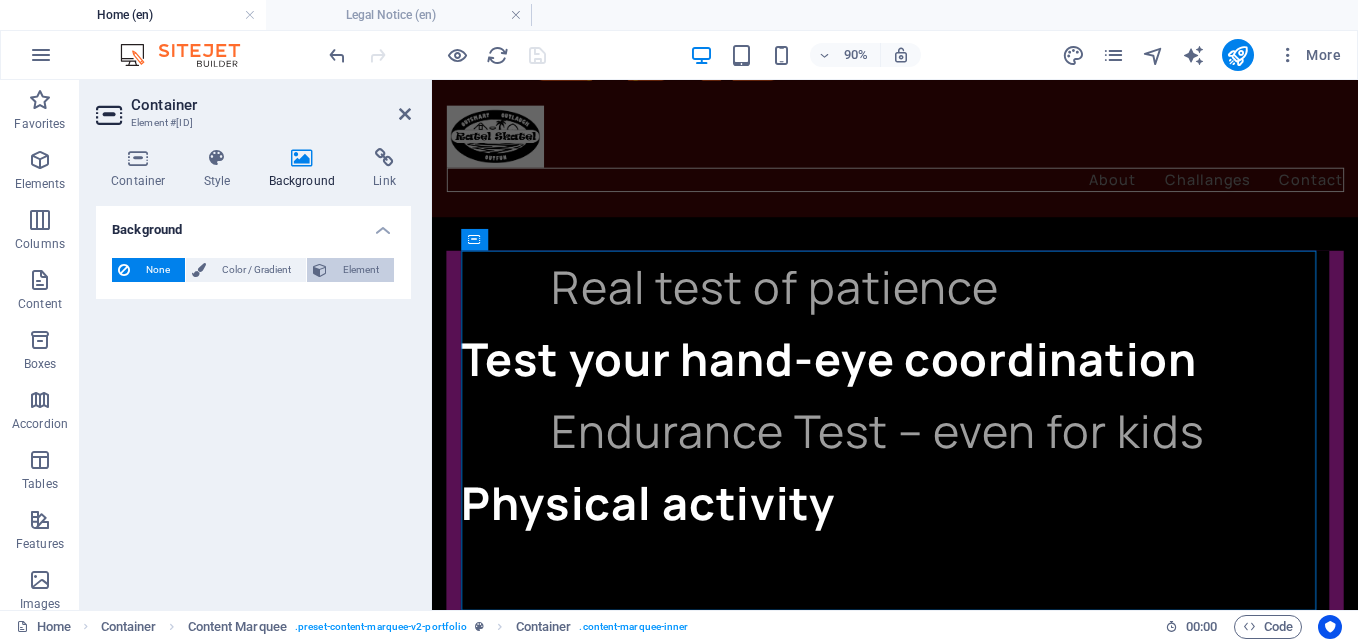 click on "Element" at bounding box center [360, 270] 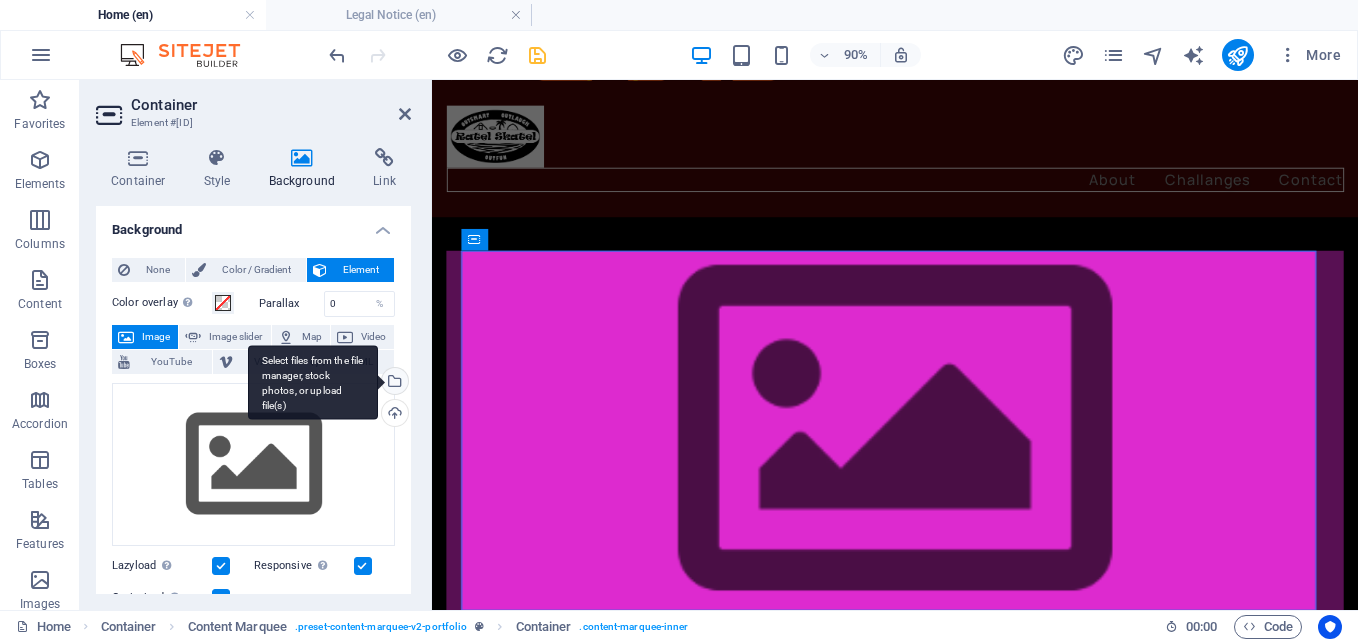 click on "Select files from the file manager, stock photos, or upload file(s)" at bounding box center [393, 383] 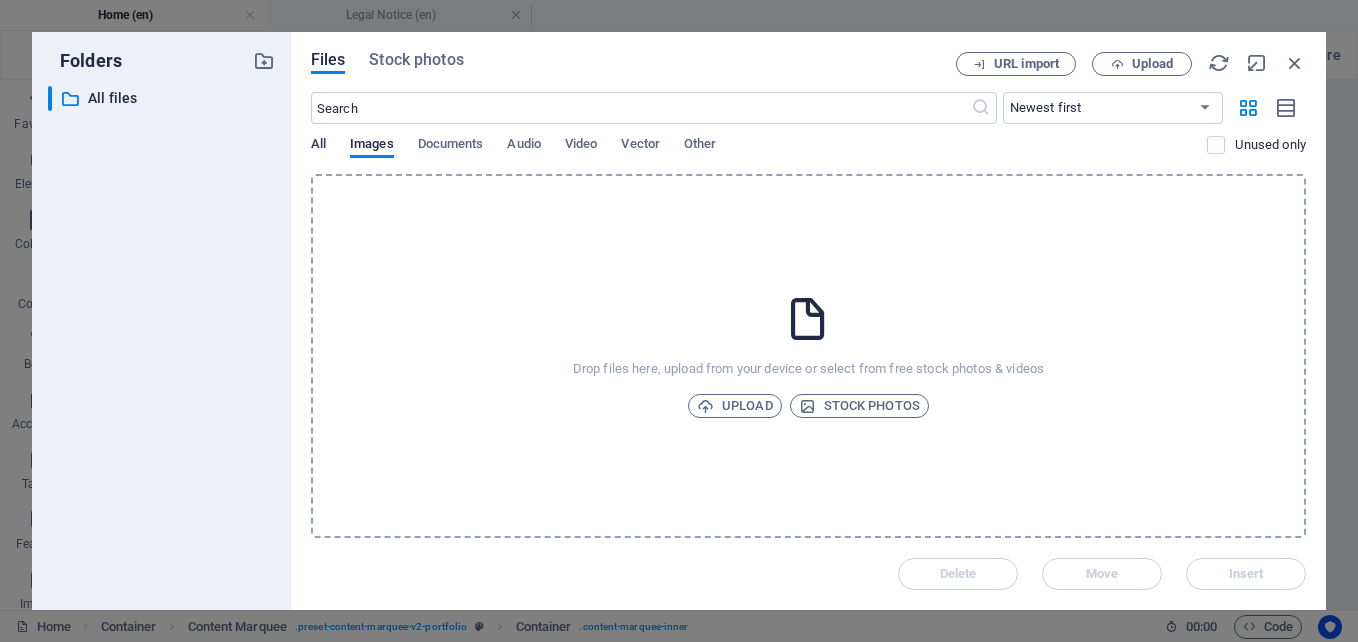 click on "All" at bounding box center (318, 146) 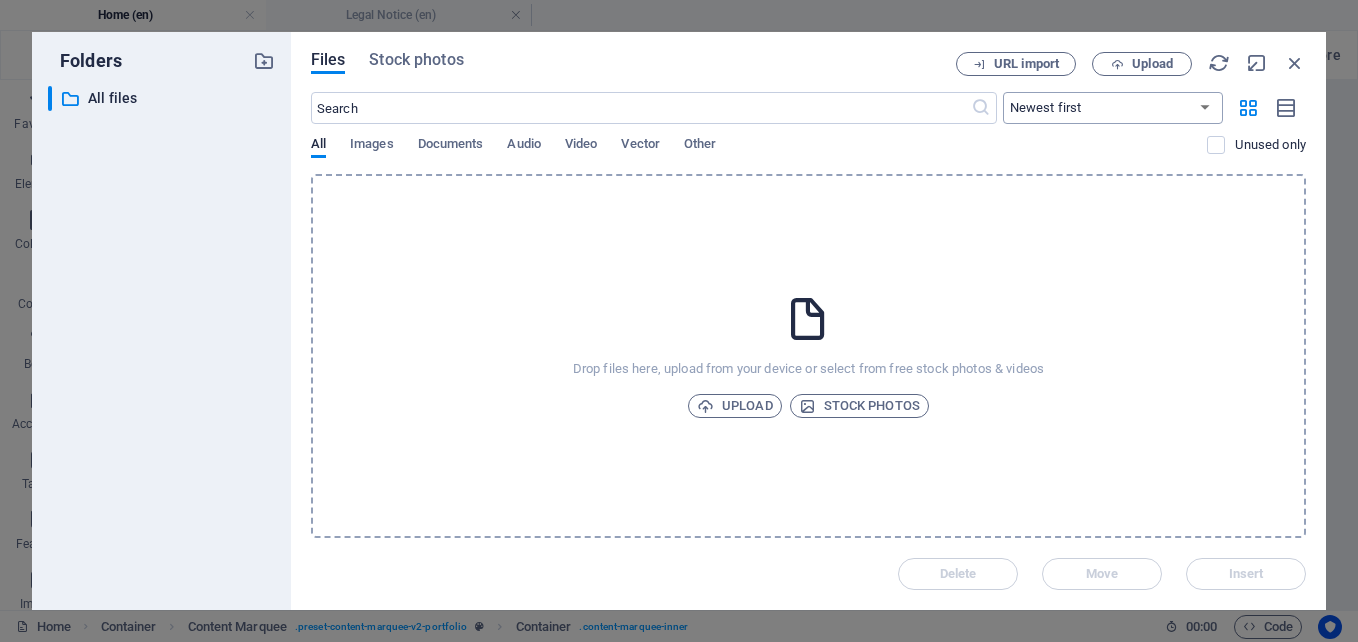 click on "Newest first Oldest first Name (A-Z) Name (Z-A) Size (0-9) Size (9-0) Resolution (0-9) Resolution (9-0)" at bounding box center (1113, 108) 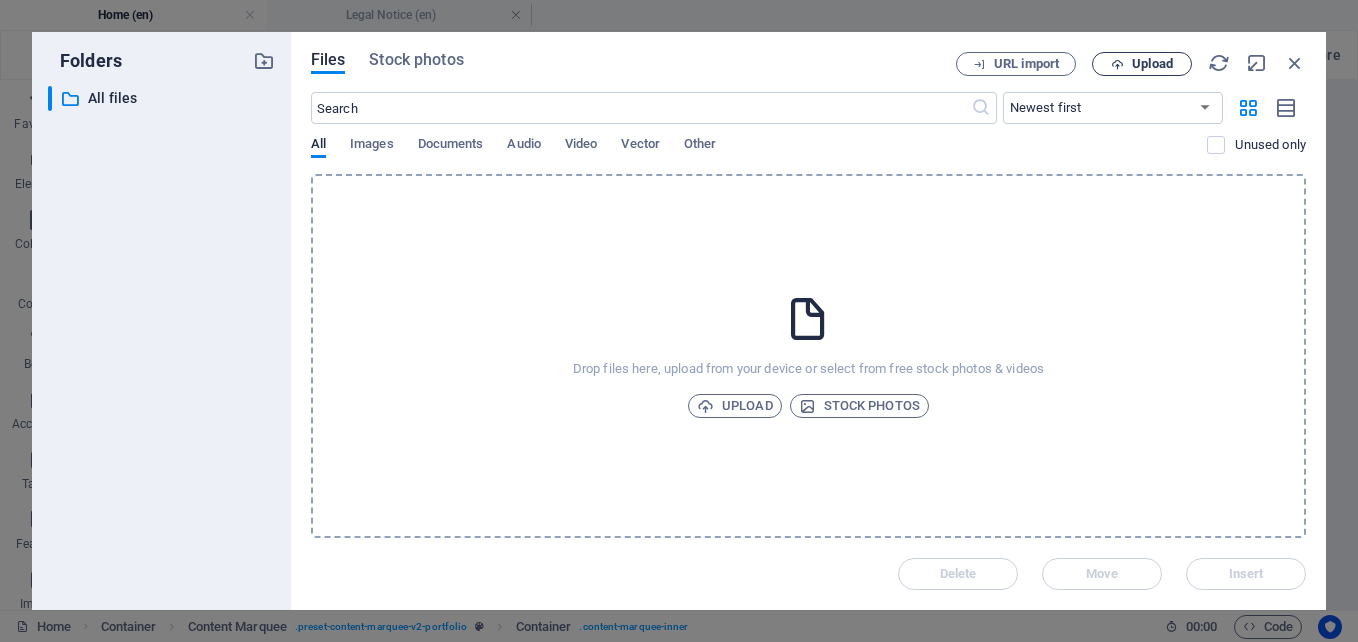 click on "Upload" at bounding box center (1152, 64) 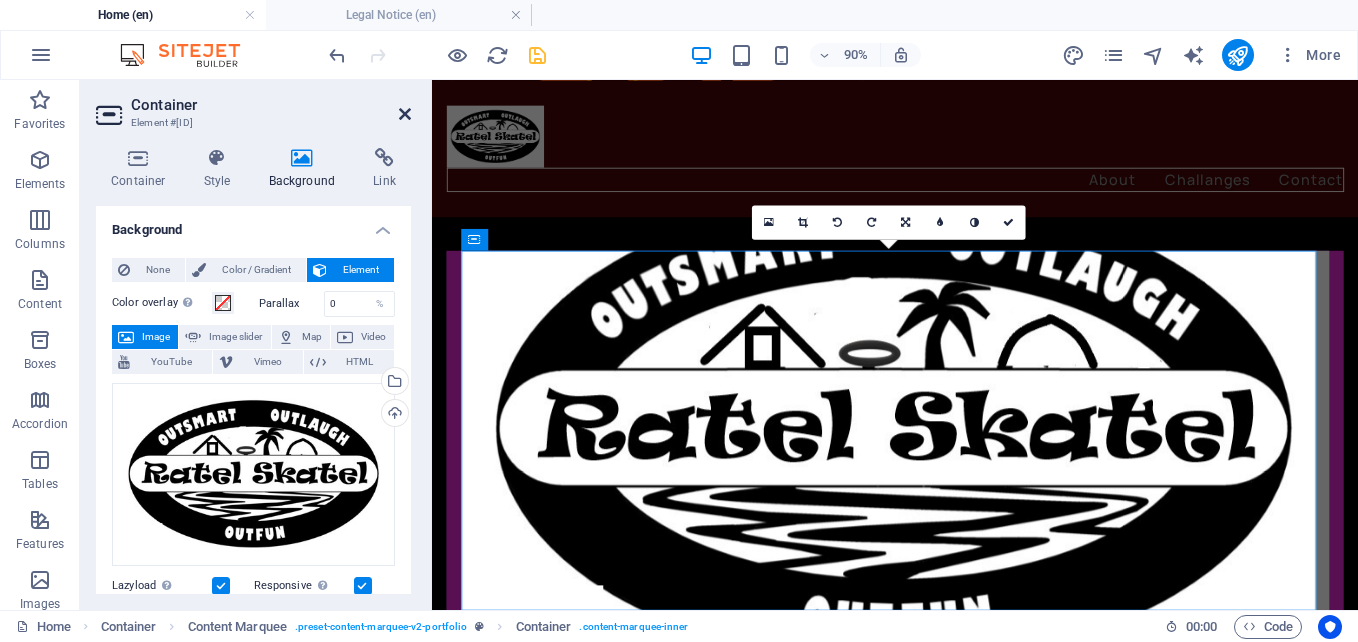 click at bounding box center [405, 114] 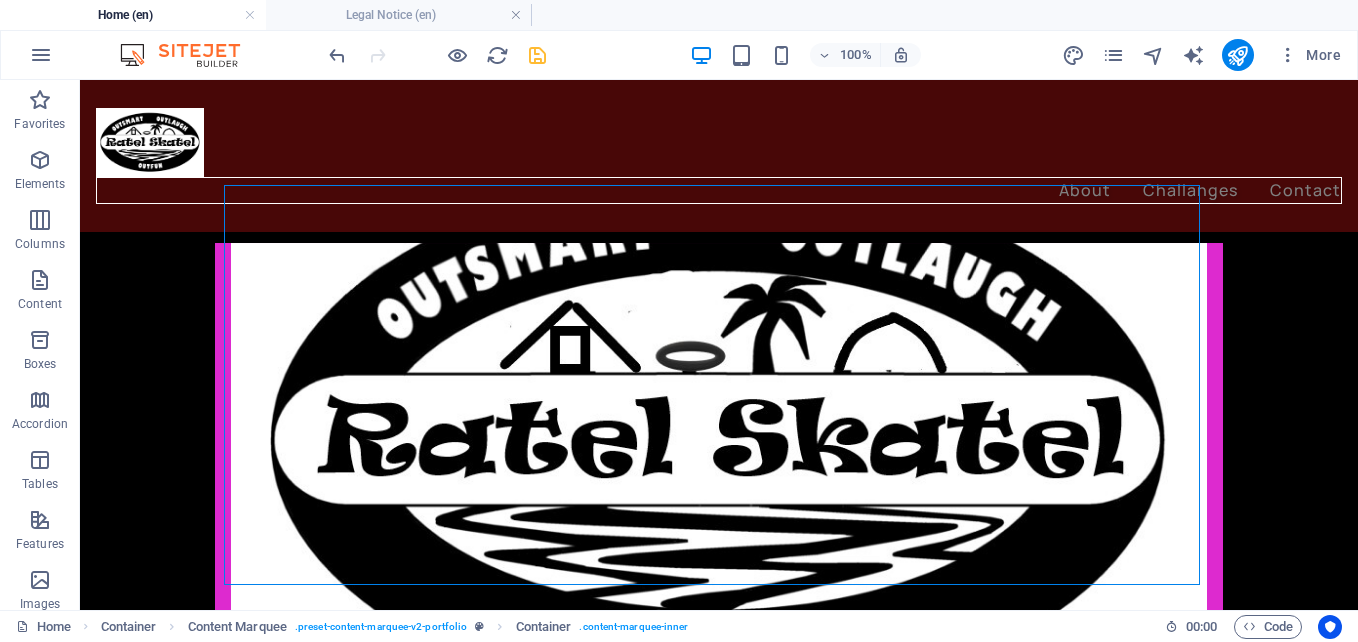 scroll, scrollTop: 2423, scrollLeft: 0, axis: vertical 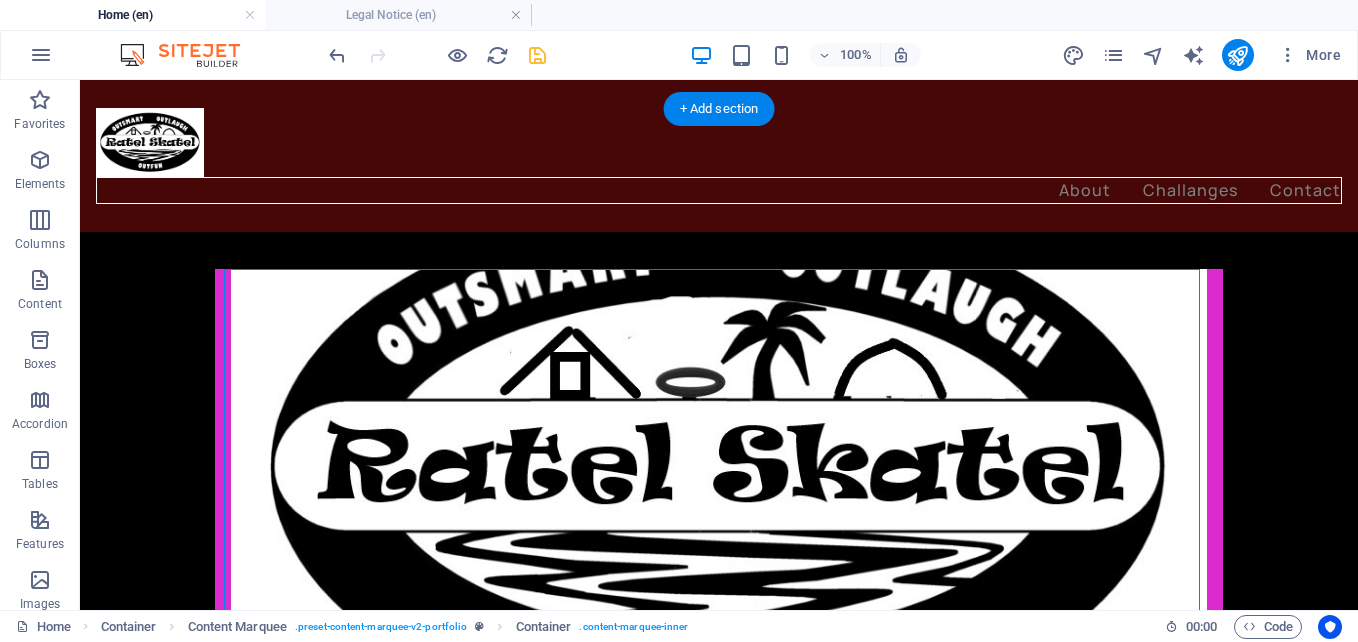 click at bounding box center (719, 469) 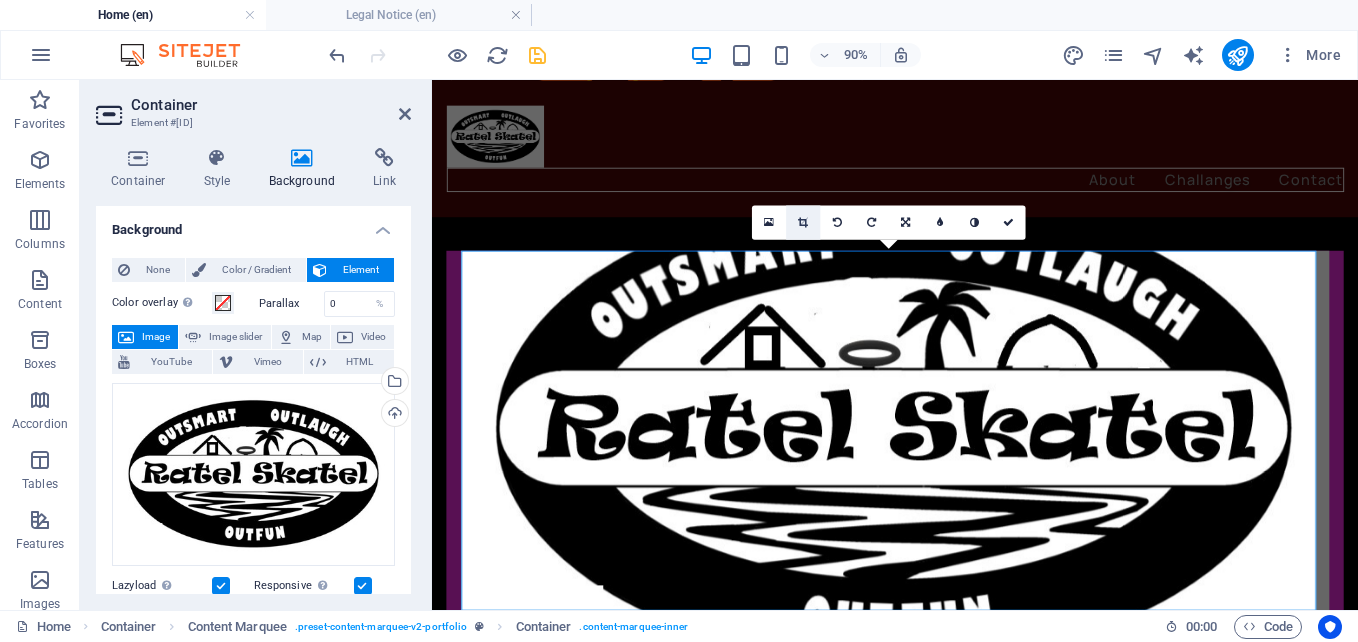 click at bounding box center [803, 222] 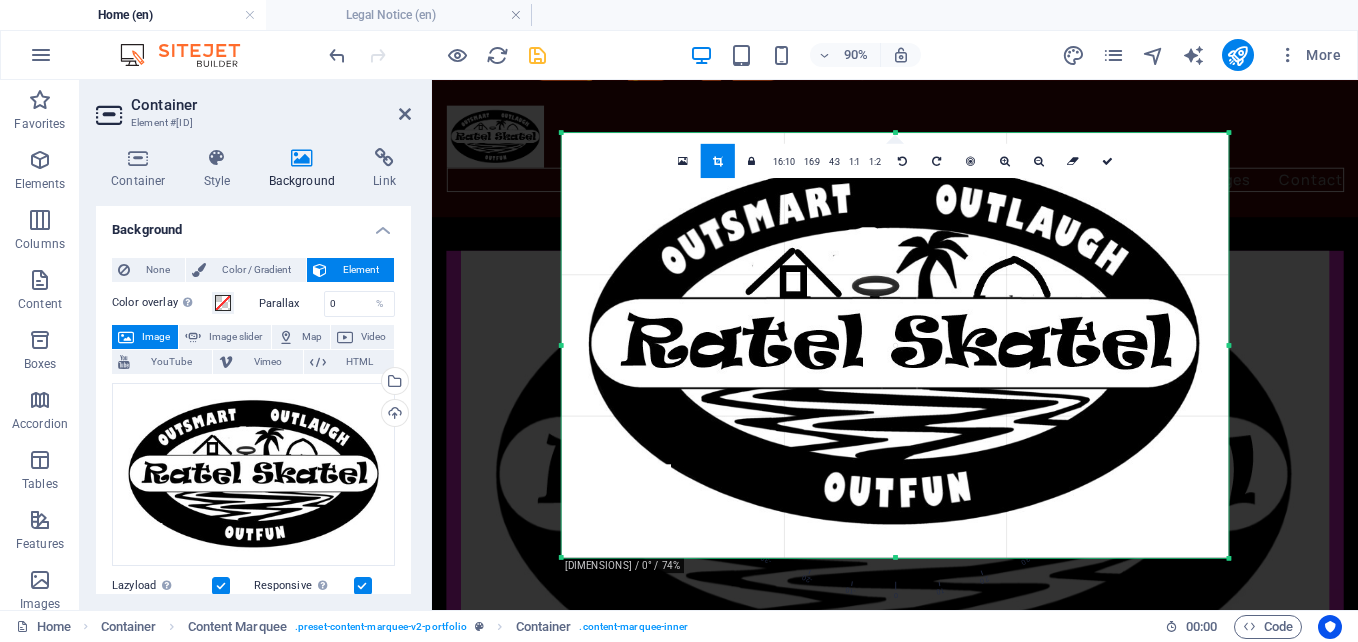 drag, startPoint x: 612, startPoint y: 133, endPoint x: 614, endPoint y: 103, distance: 30.066593 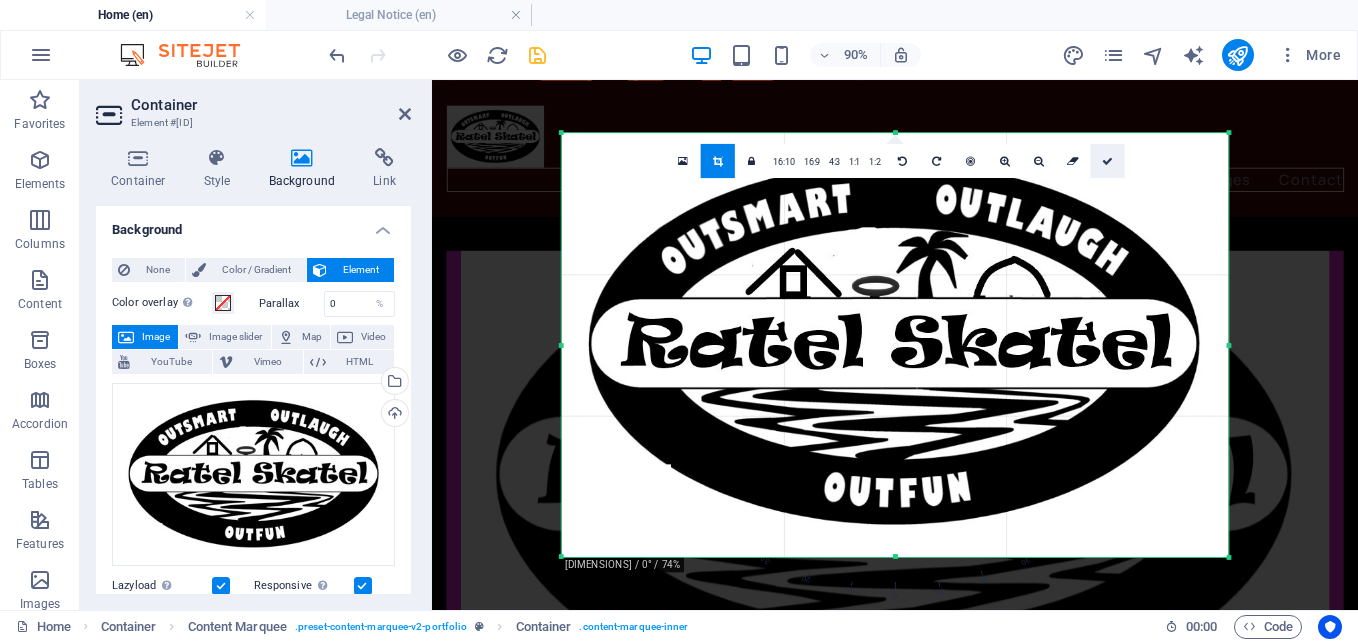 click at bounding box center [1107, 161] 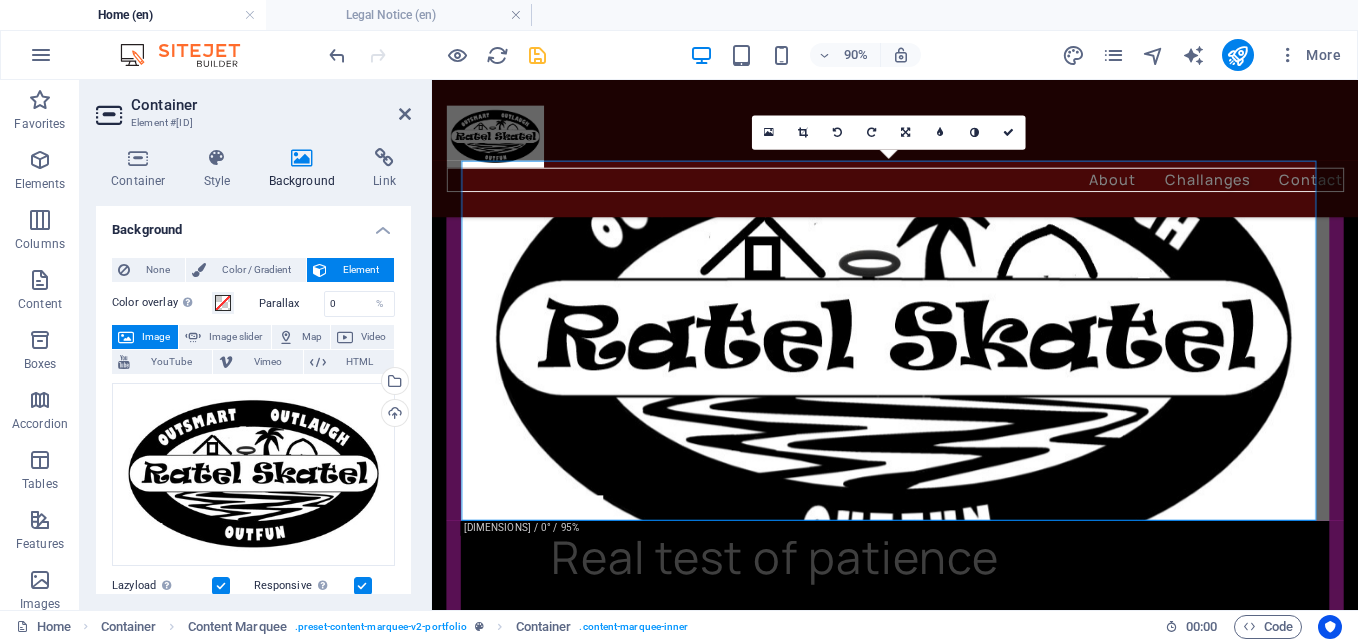 scroll, scrollTop: 2423, scrollLeft: 0, axis: vertical 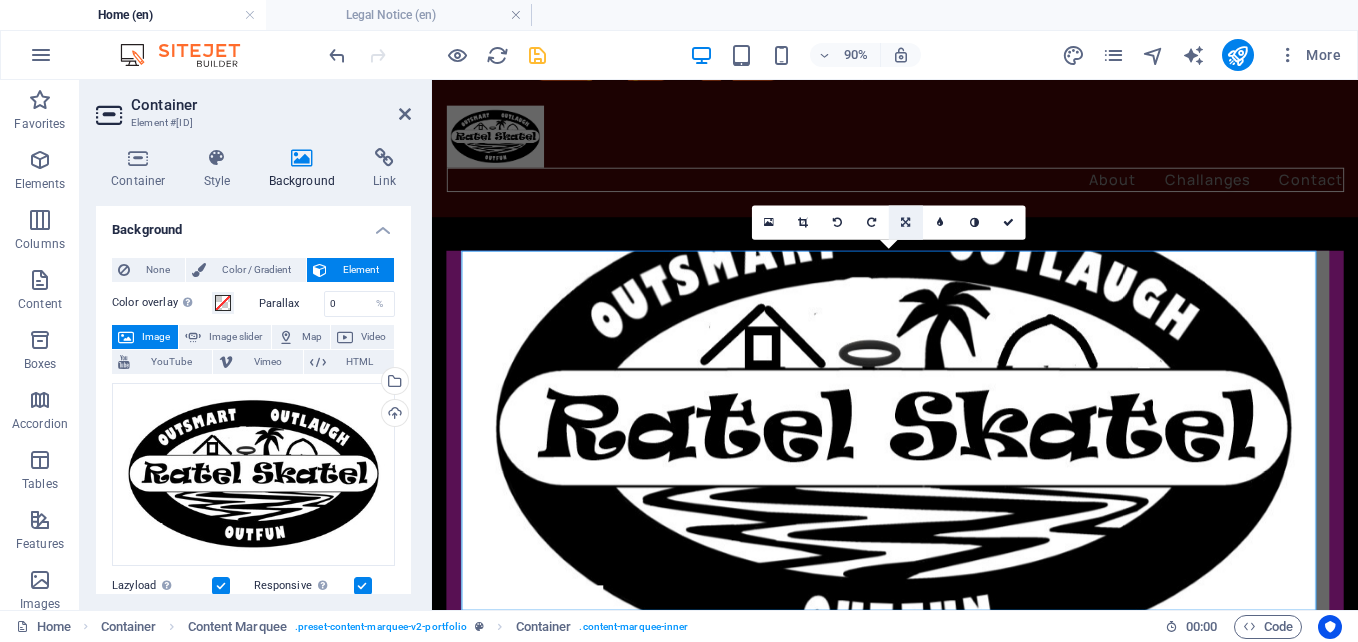 click at bounding box center [905, 222] 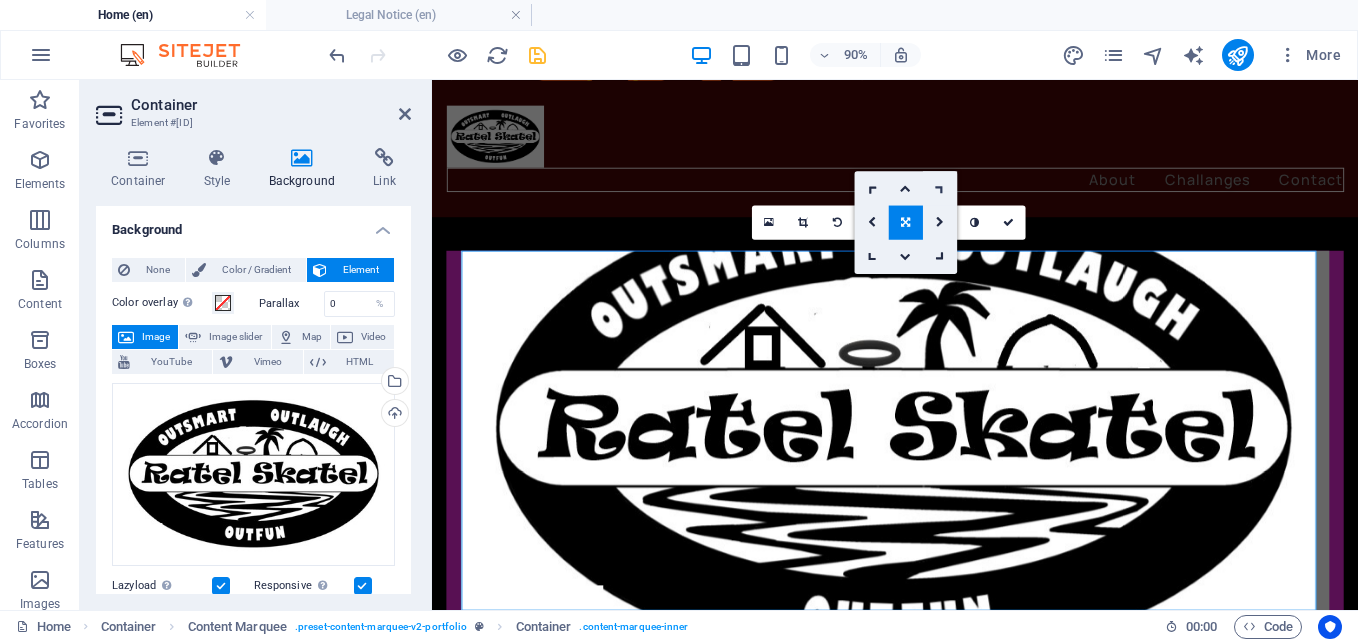 click at bounding box center [940, 188] 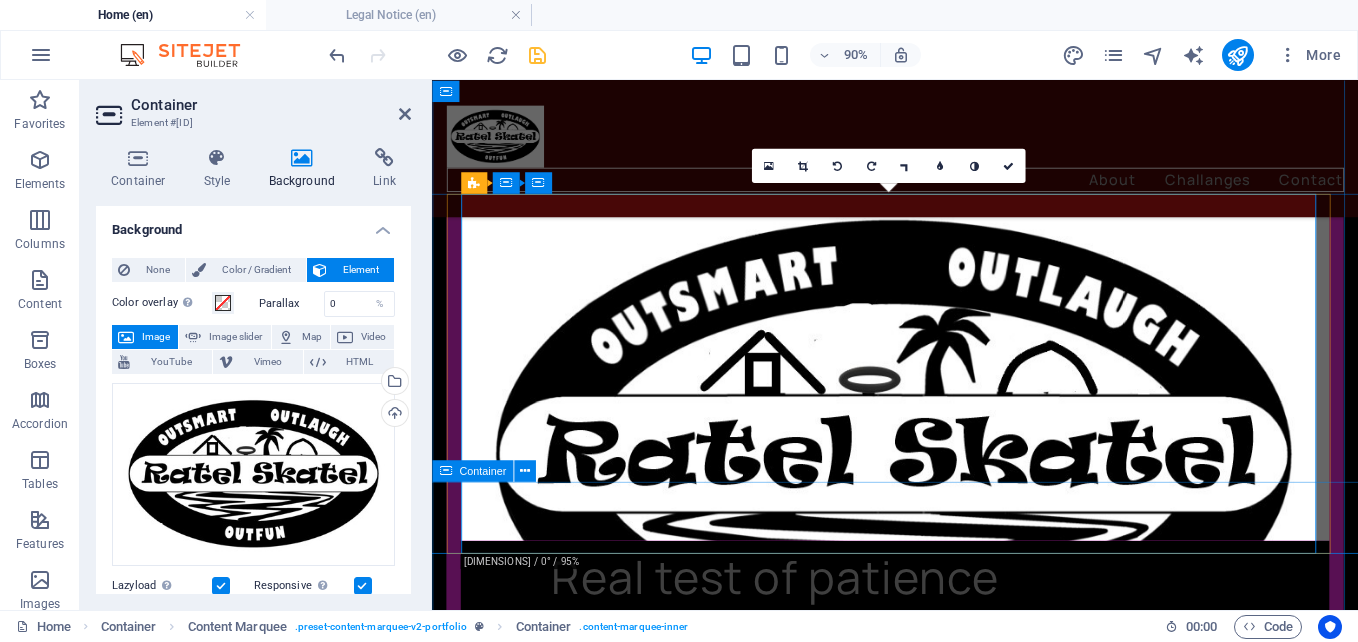scroll, scrollTop: 2523, scrollLeft: 0, axis: vertical 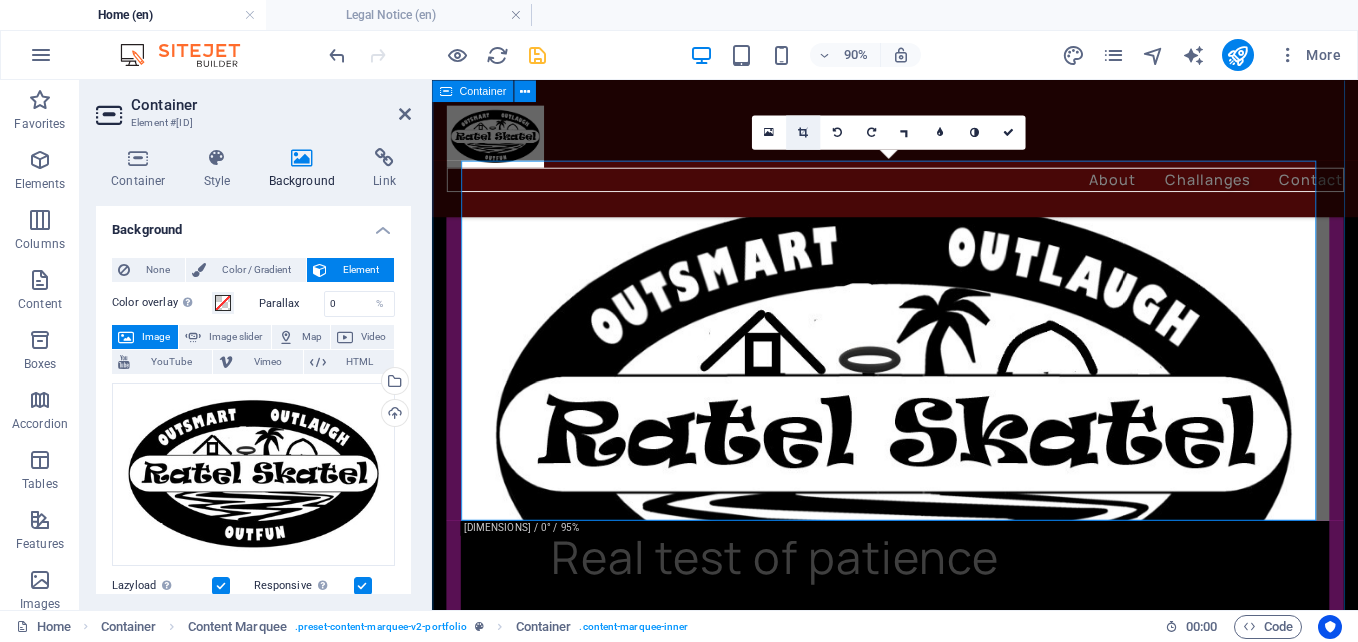 click at bounding box center (803, 132) 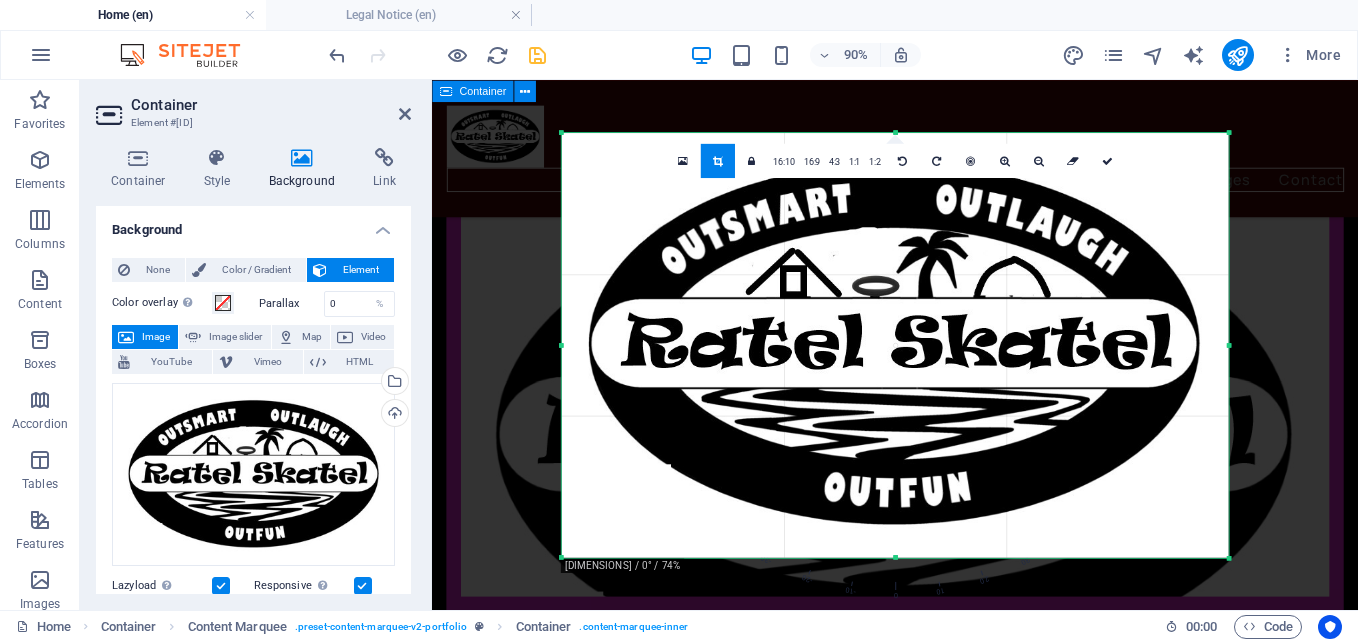 drag, startPoint x: 895, startPoint y: 130, endPoint x: 893, endPoint y: 118, distance: 12.165525 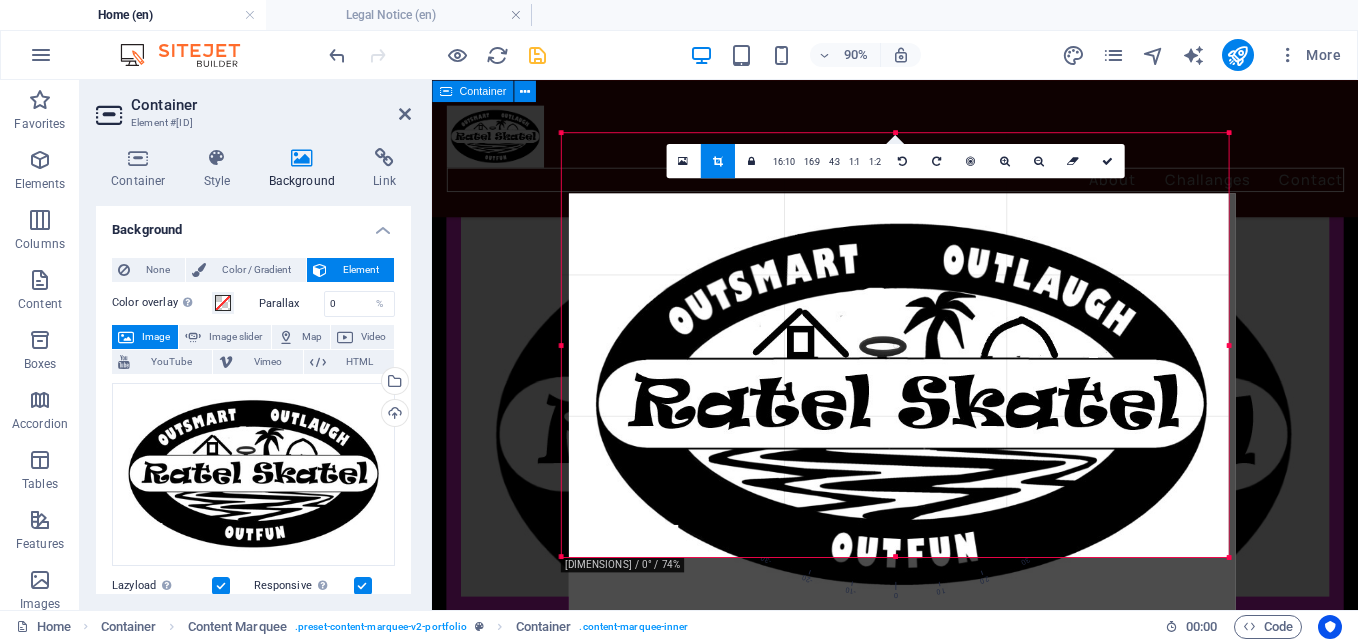 drag, startPoint x: 958, startPoint y: 257, endPoint x: 966, endPoint y: 324, distance: 67.47592 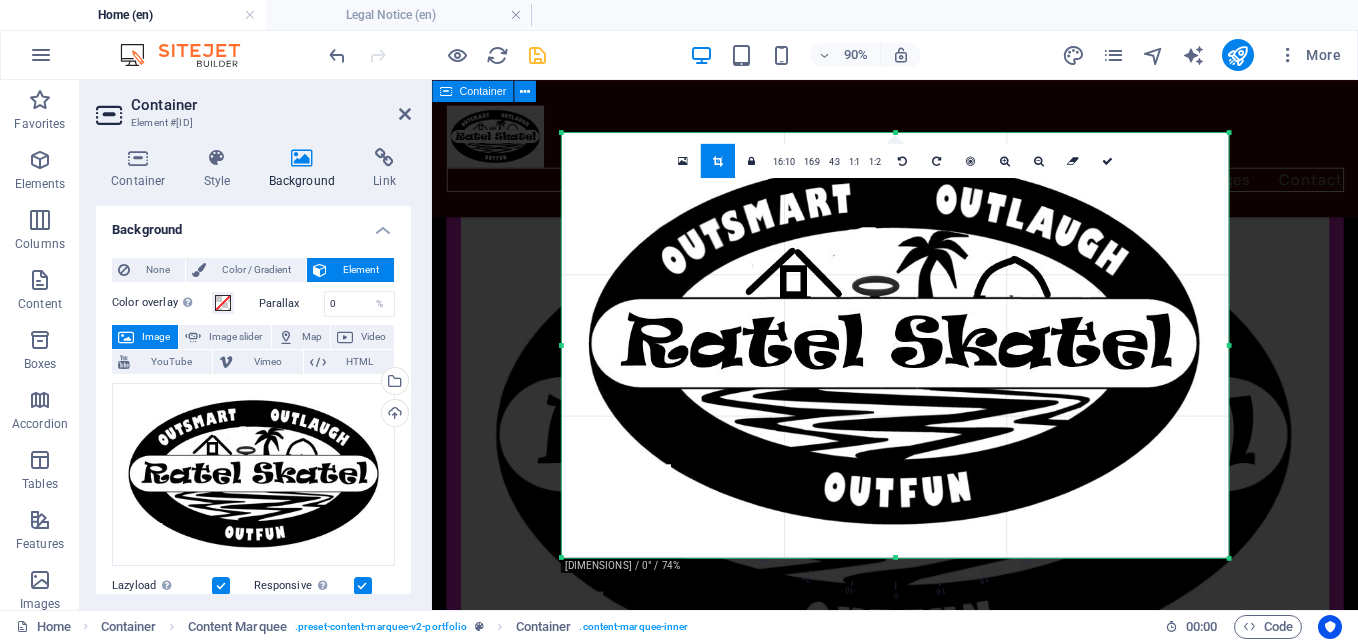 drag, startPoint x: 895, startPoint y: 557, endPoint x: 899, endPoint y: 601, distance: 44.181442 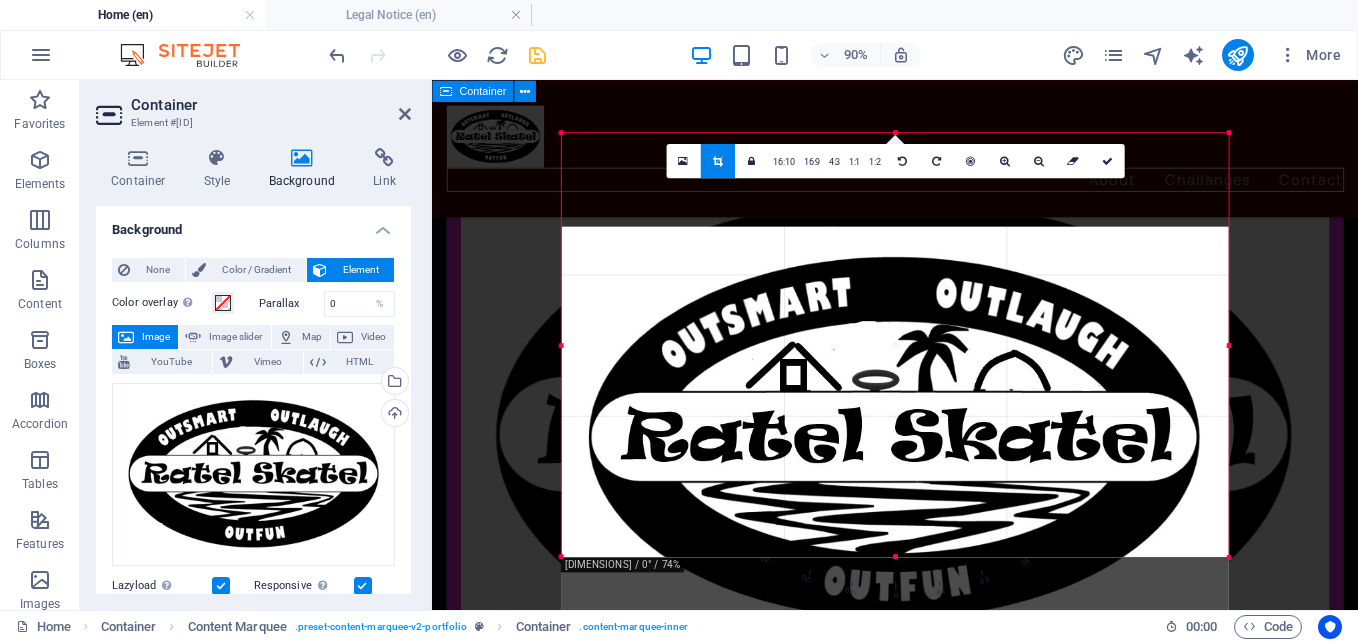drag, startPoint x: 969, startPoint y: 252, endPoint x: 964, endPoint y: 356, distance: 104.120125 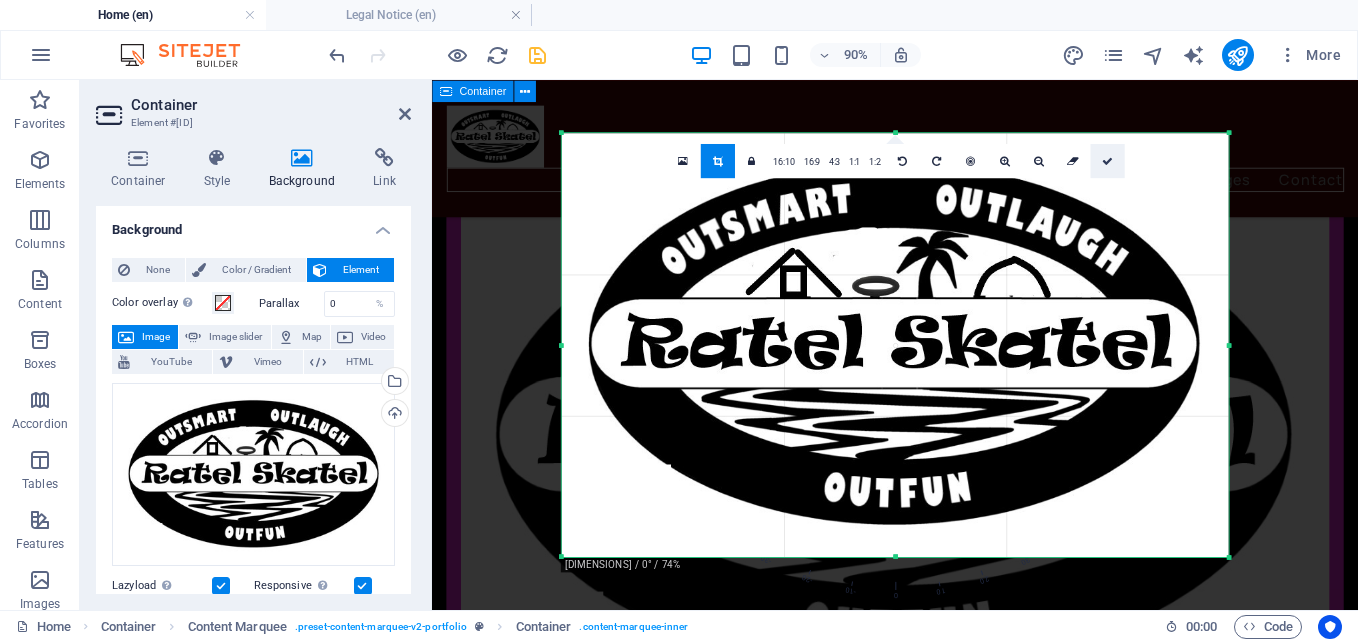 click at bounding box center [1106, 161] 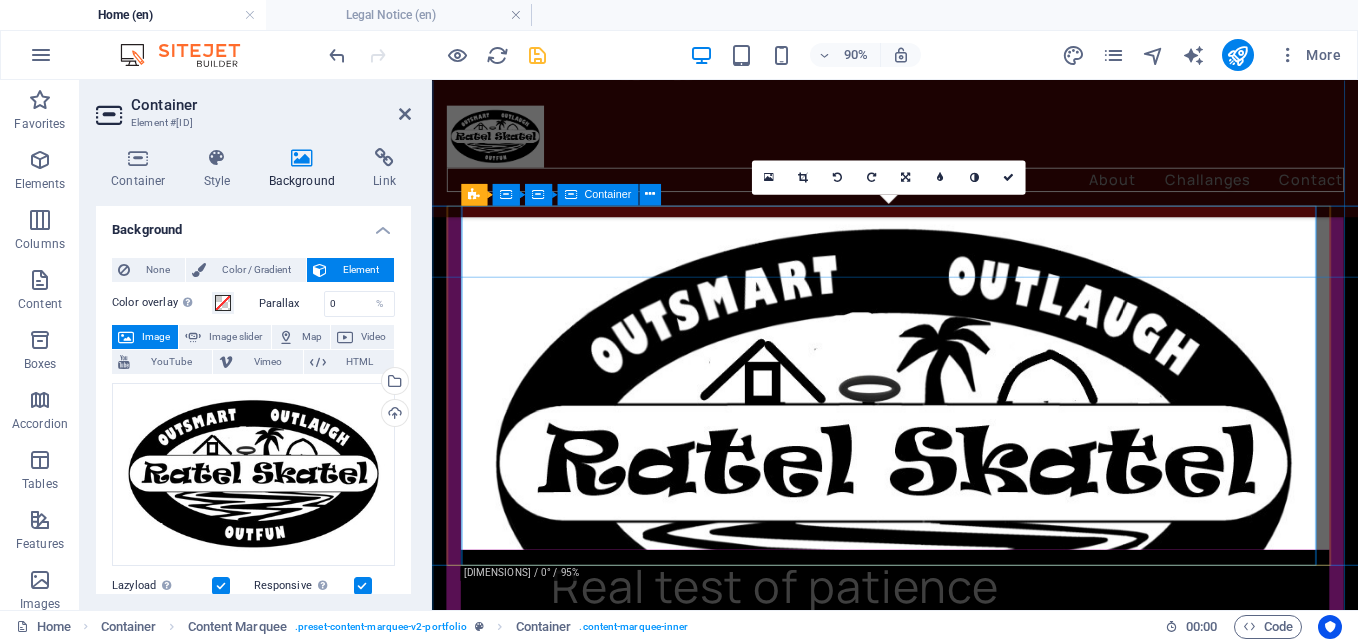 scroll, scrollTop: 2523, scrollLeft: 0, axis: vertical 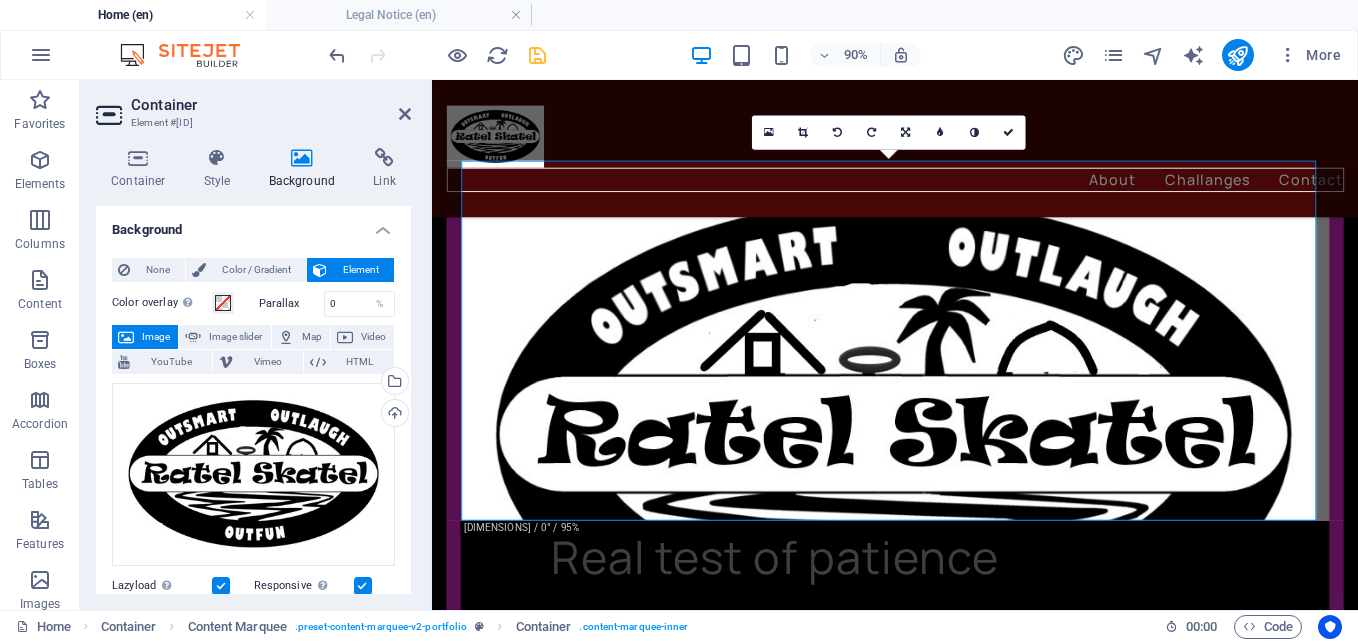 click on "Container" at bounding box center [271, 105] 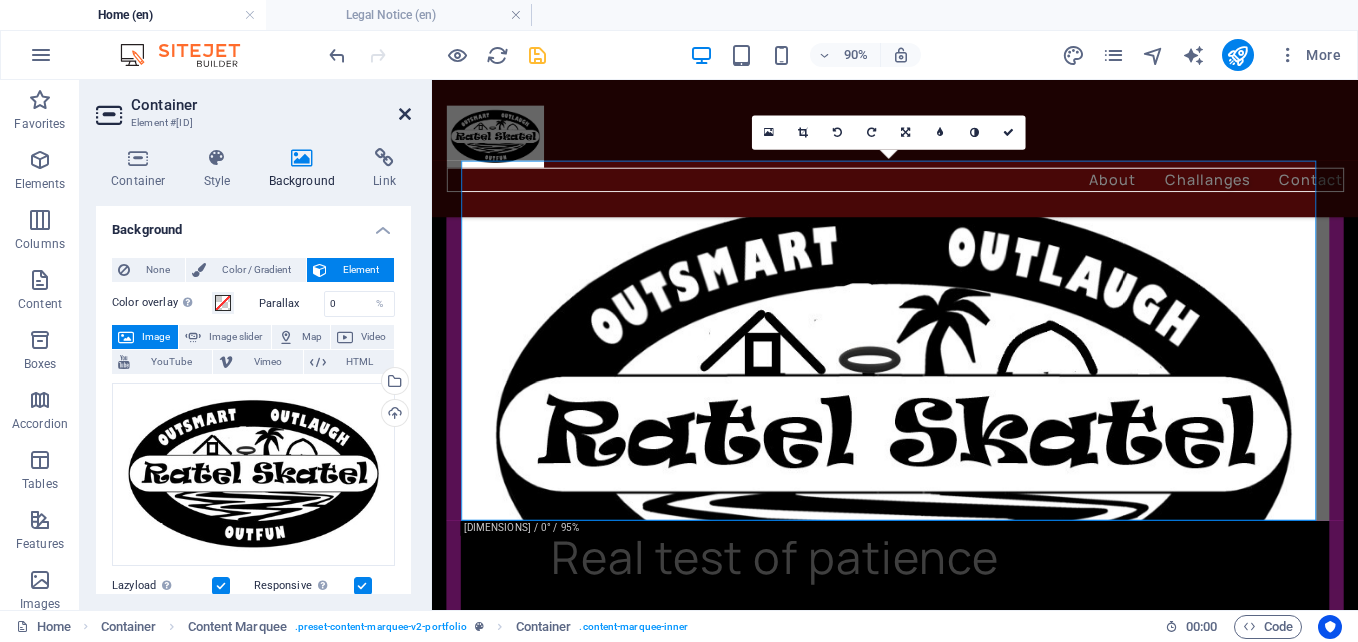 click at bounding box center [405, 114] 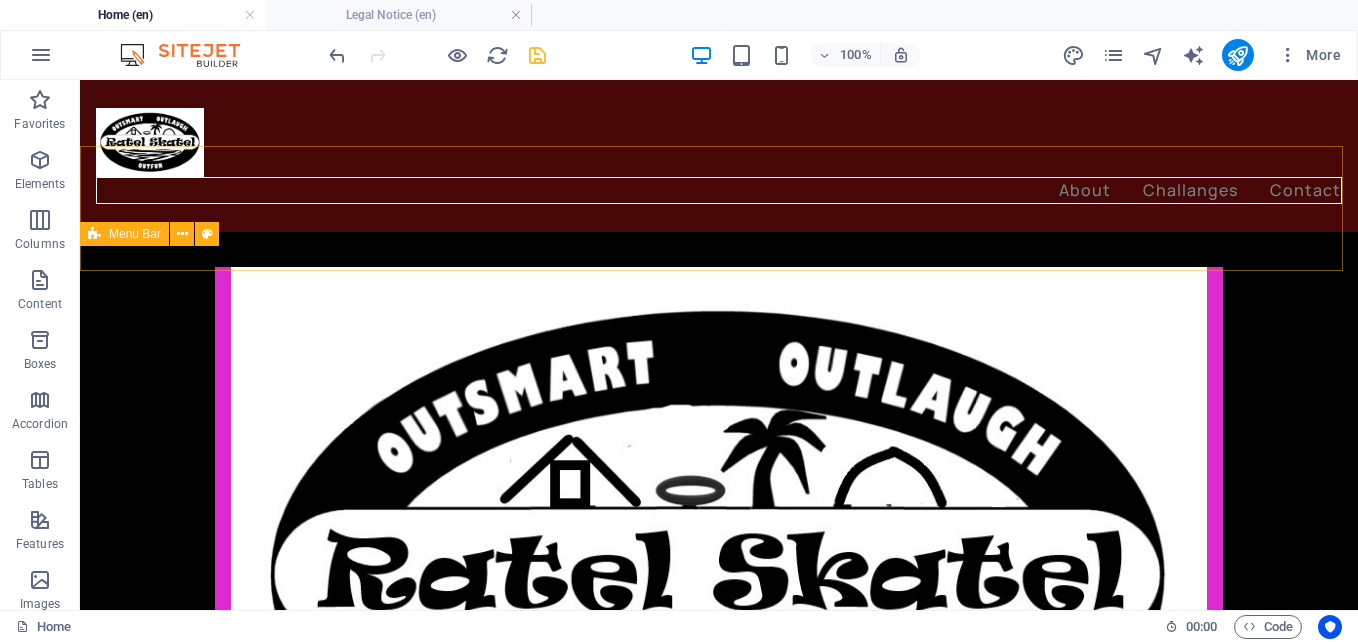 scroll, scrollTop: 2423, scrollLeft: 0, axis: vertical 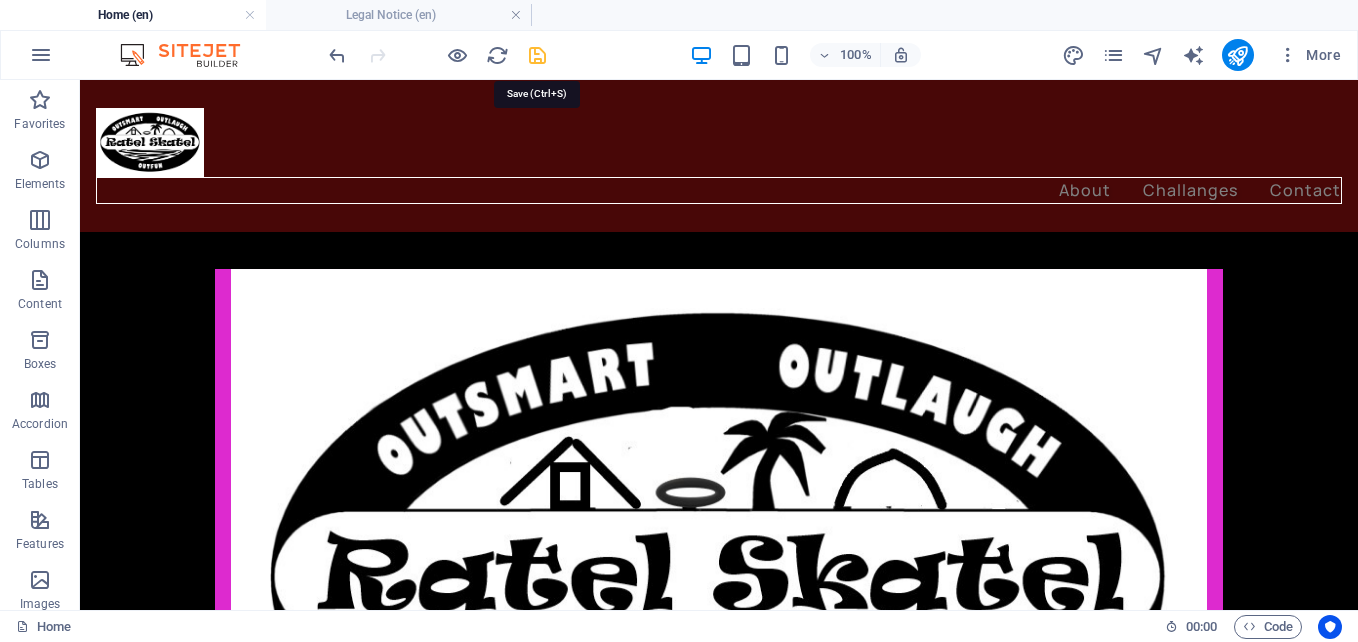 click at bounding box center [537, 55] 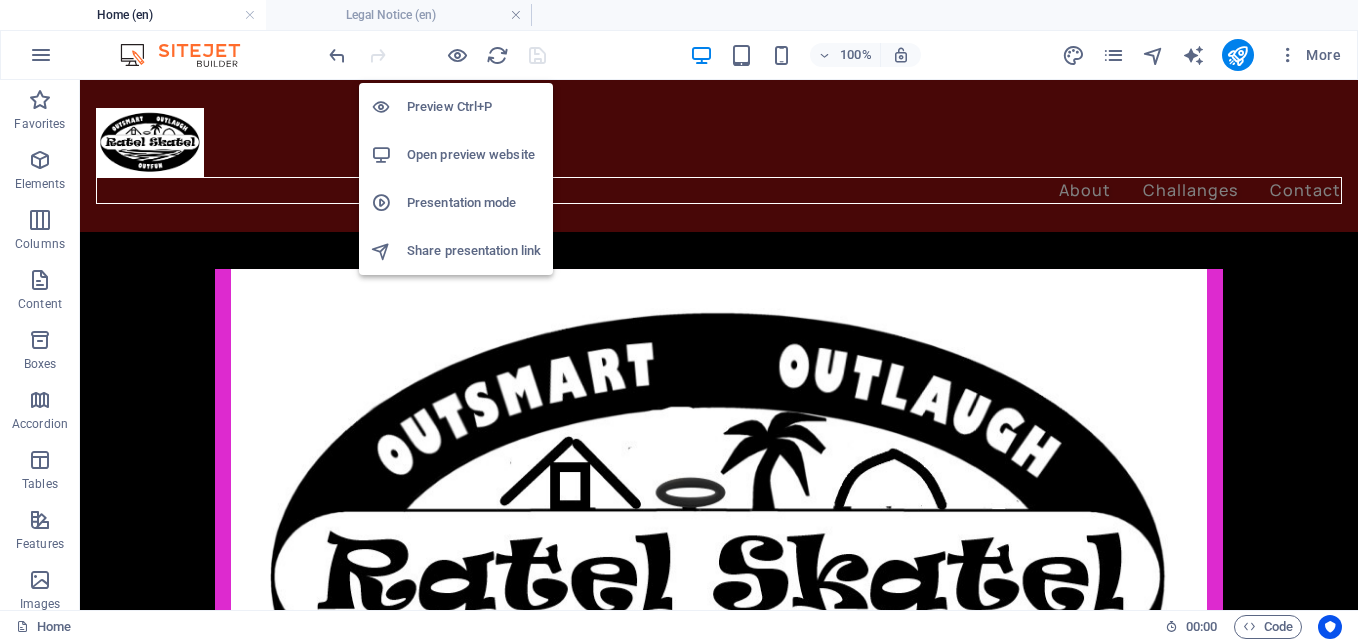 click on "Open preview website" at bounding box center [474, 155] 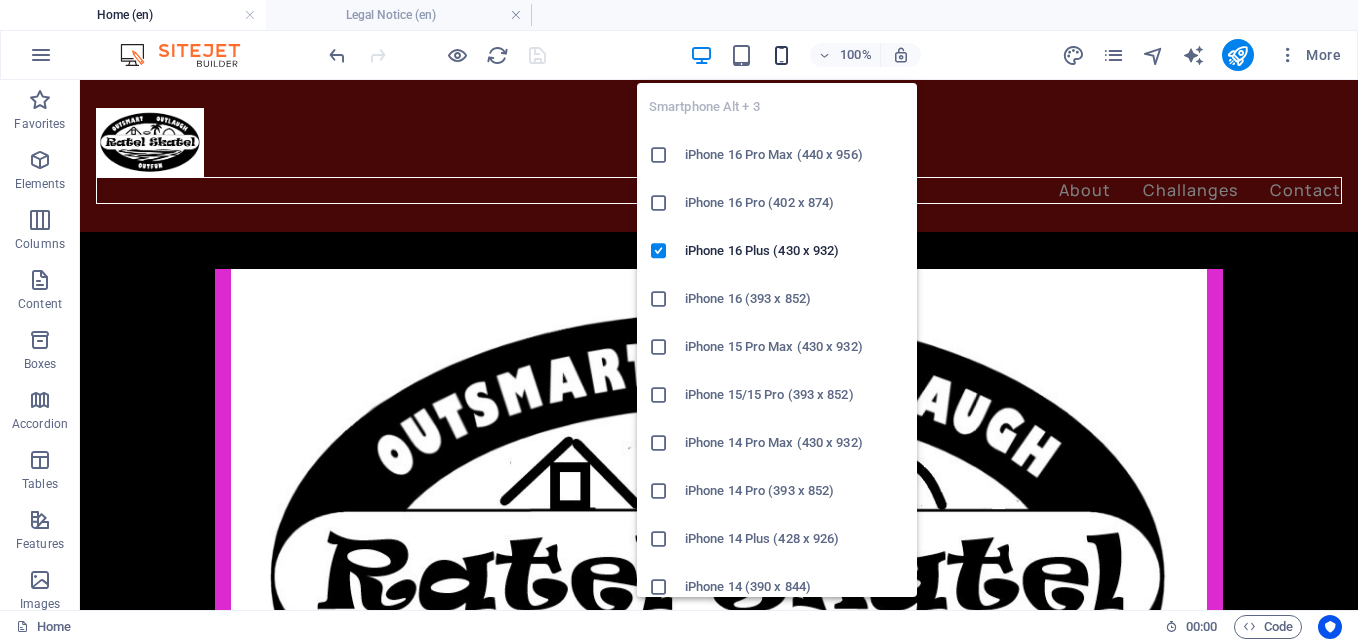 click at bounding box center [781, 55] 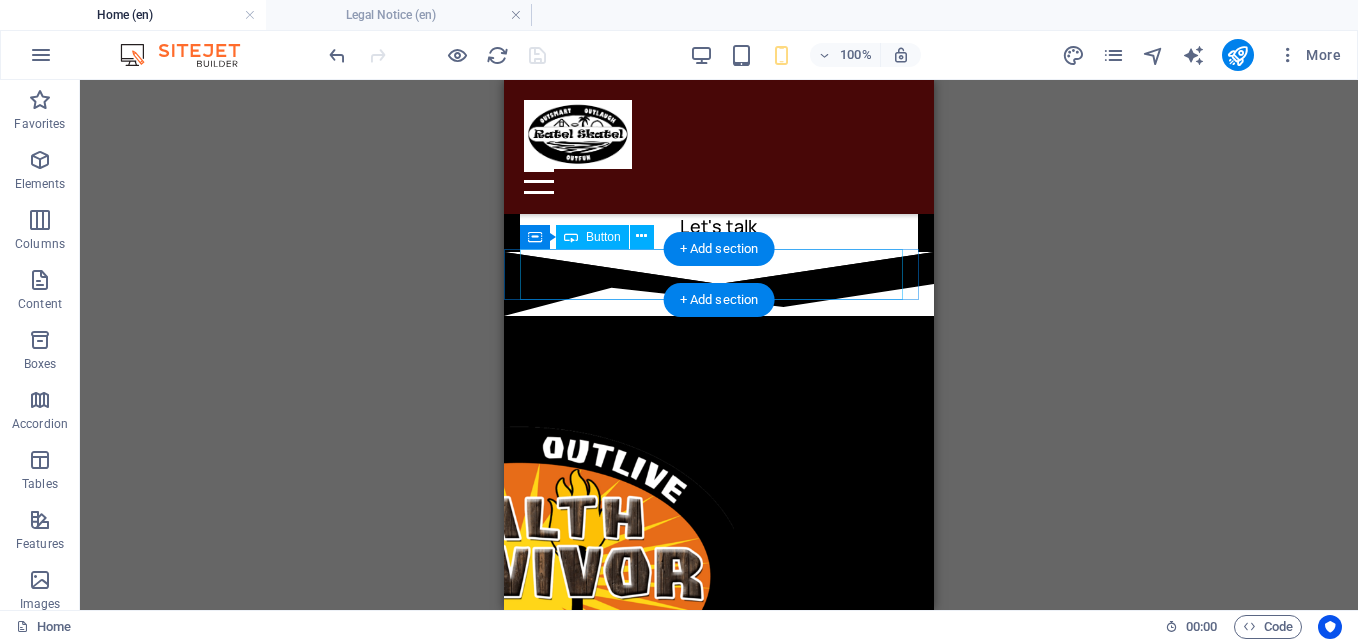 scroll, scrollTop: 966, scrollLeft: 0, axis: vertical 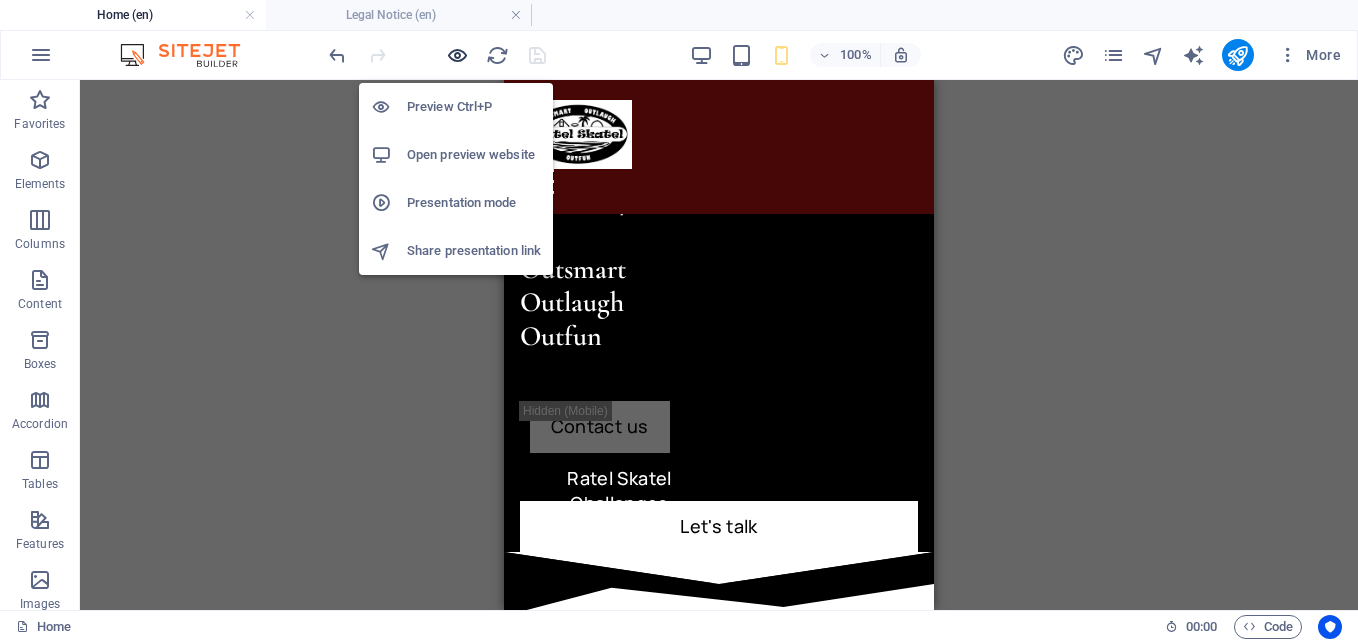 click at bounding box center [457, 55] 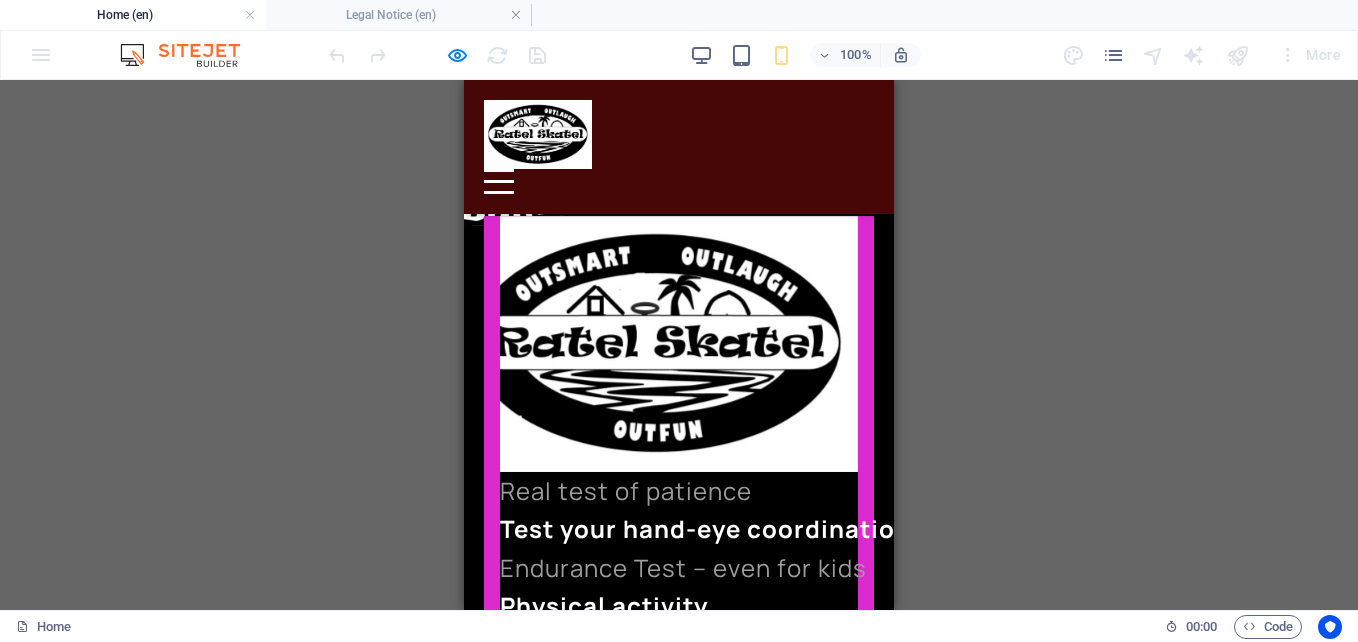 scroll, scrollTop: 1866, scrollLeft: 0, axis: vertical 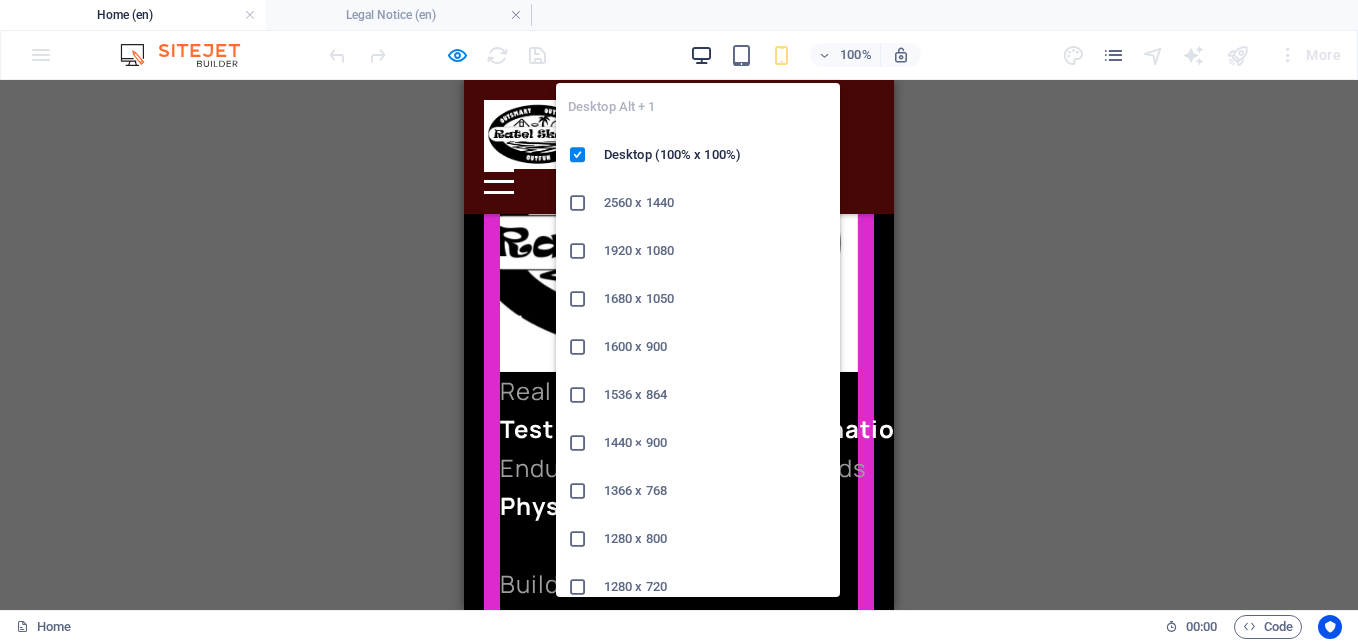click at bounding box center [701, 55] 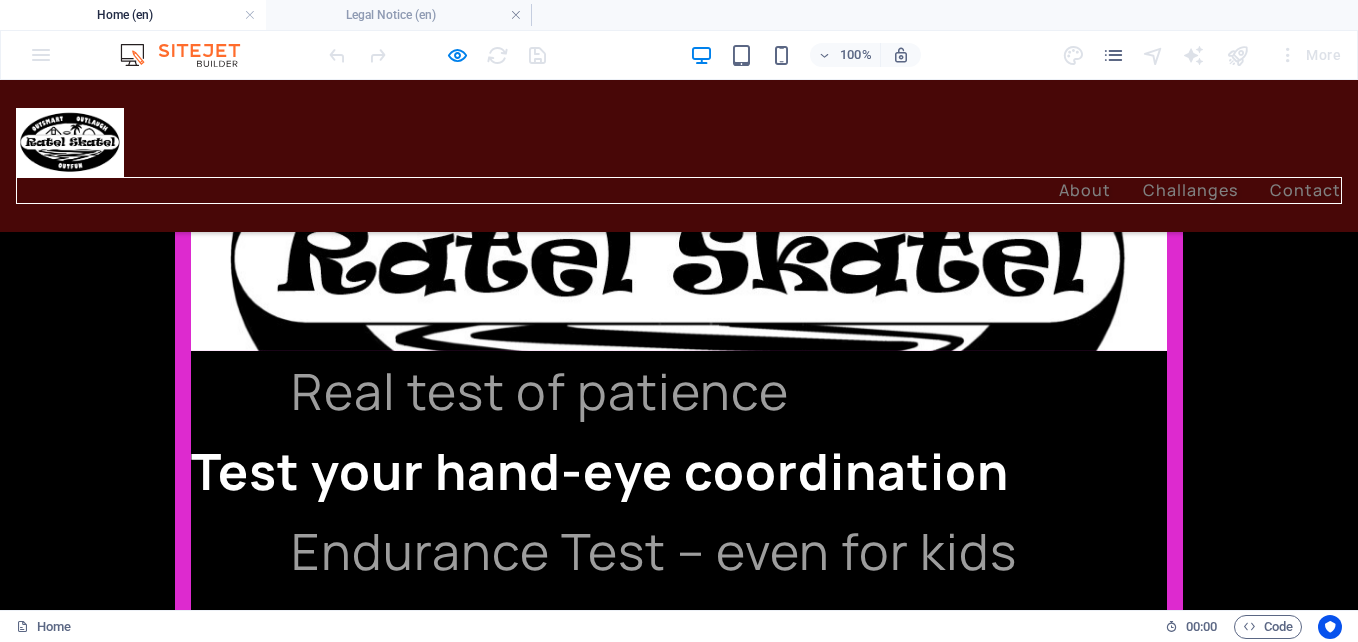 scroll, scrollTop: 2682, scrollLeft: 0, axis: vertical 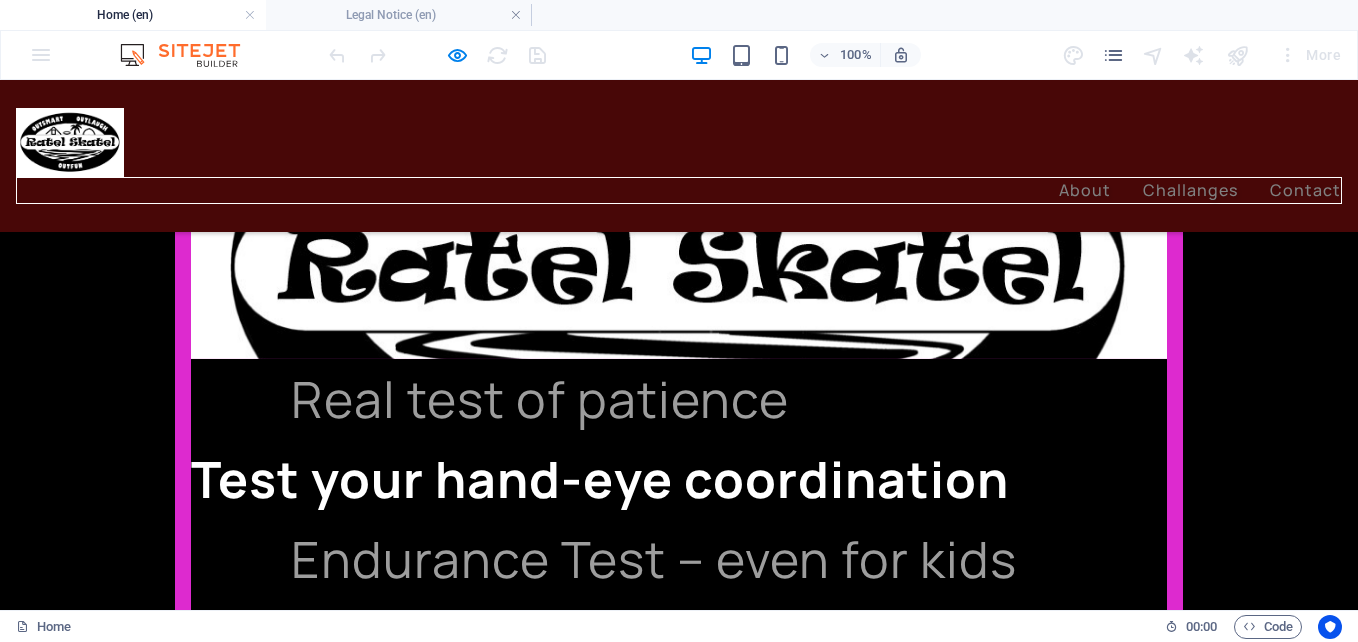 click on "Home (en)" at bounding box center (133, 15) 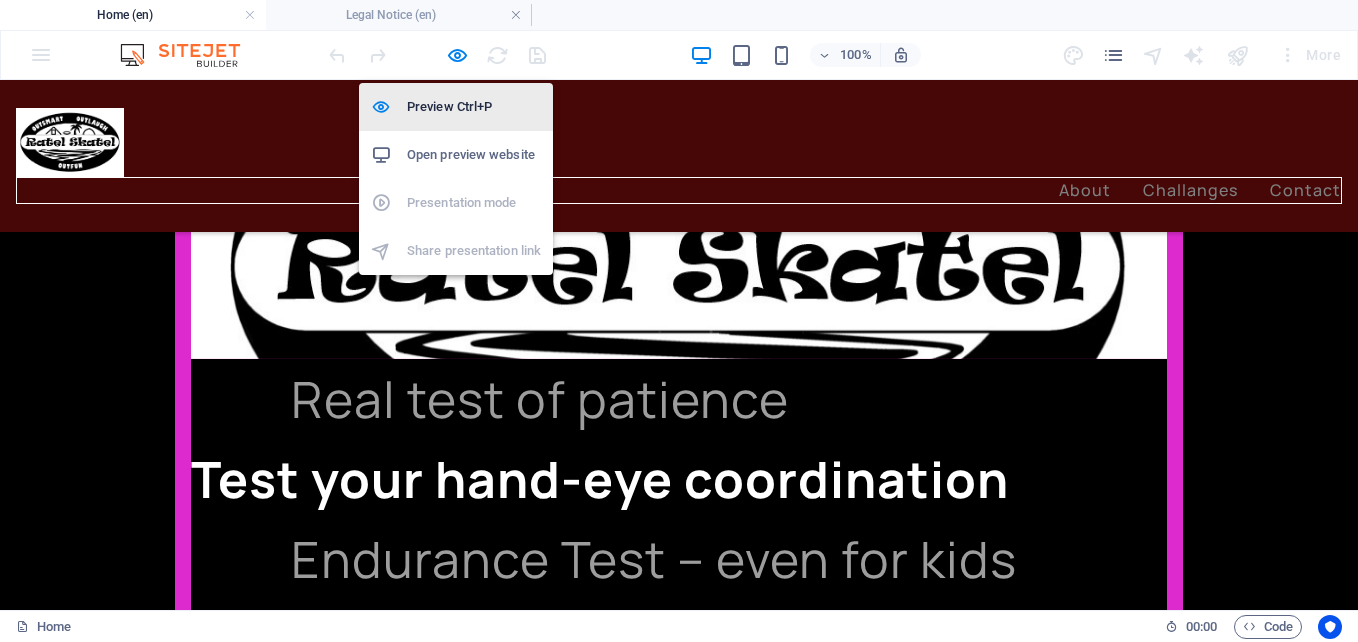 click on "Preview Ctrl+P" at bounding box center [474, 107] 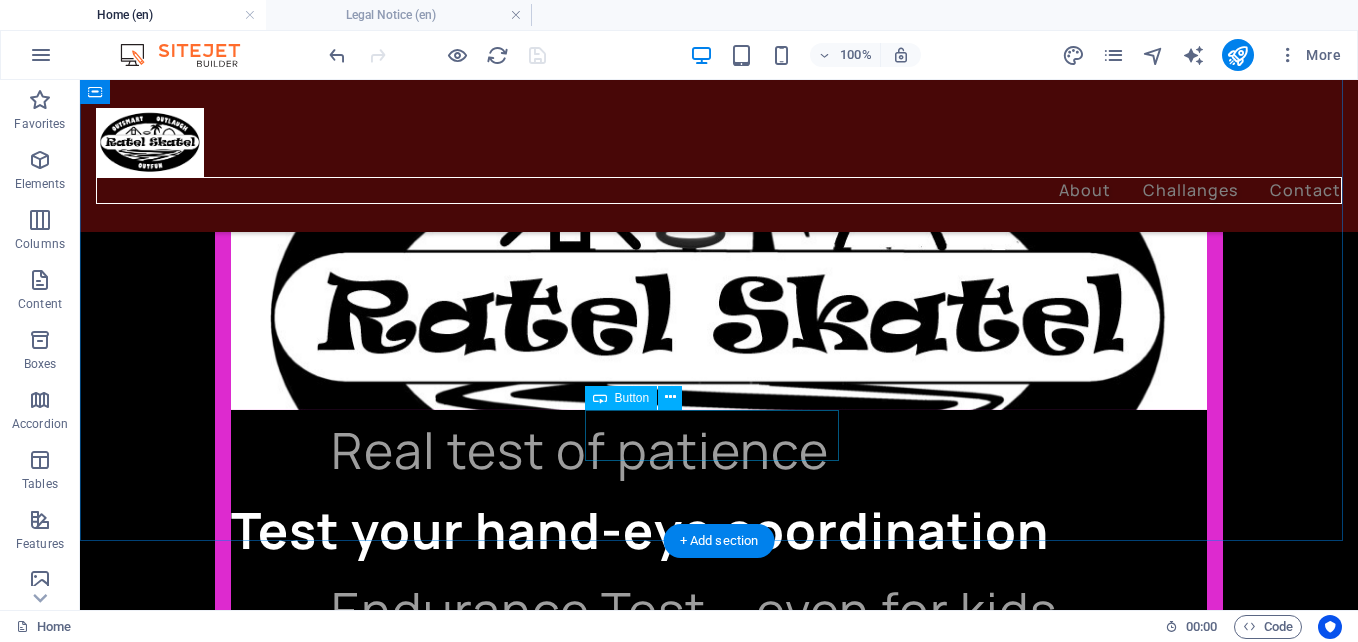 click on "See our Challanges" at bounding box center (719, 1395) 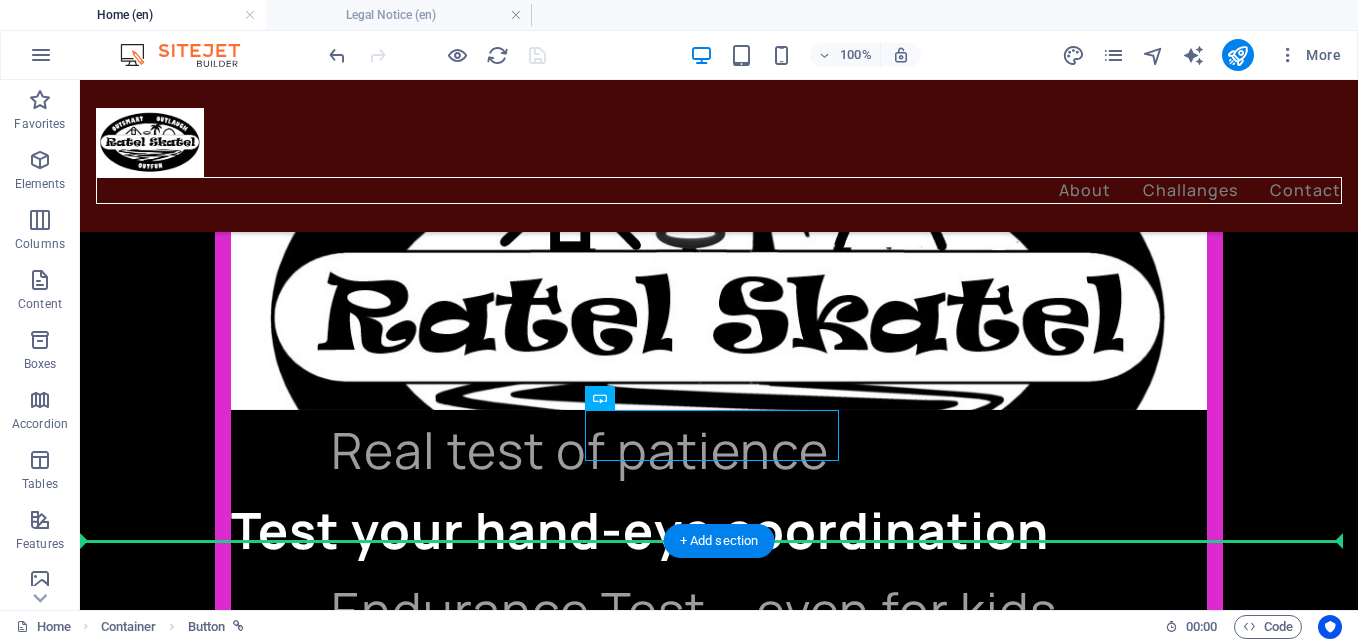 drag, startPoint x: 711, startPoint y: 428, endPoint x: 714, endPoint y: 466, distance: 38.118237 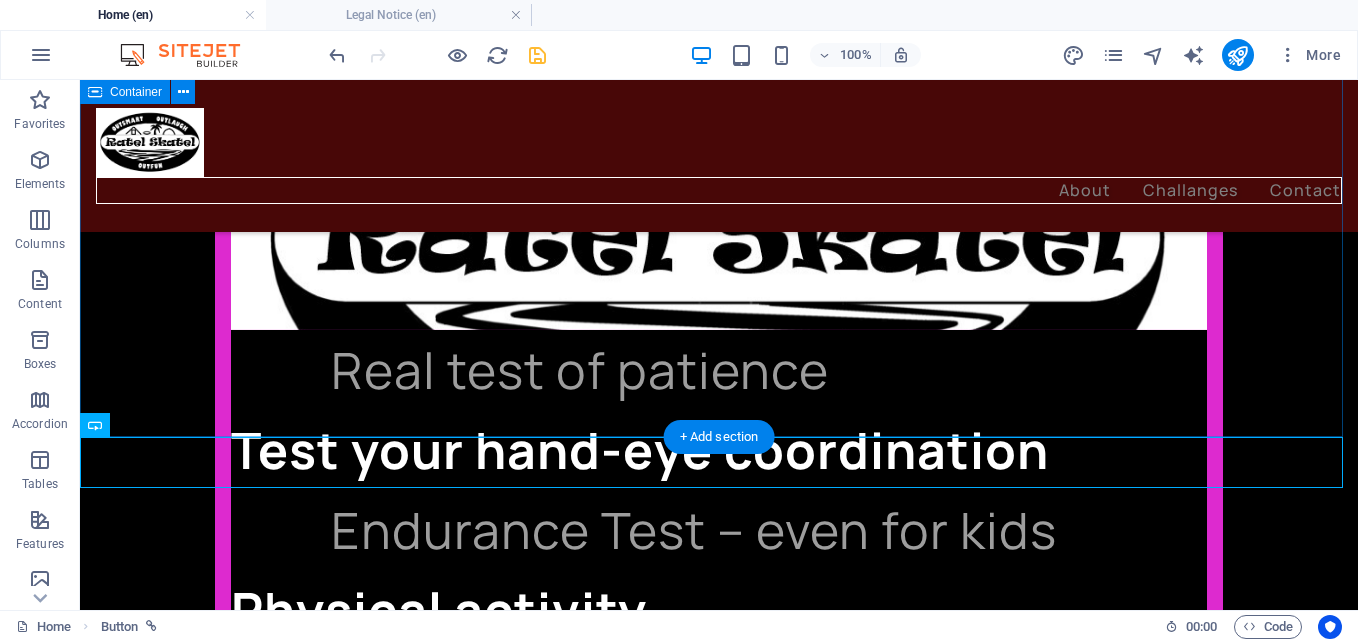 scroll, scrollTop: 2782, scrollLeft: 0, axis: vertical 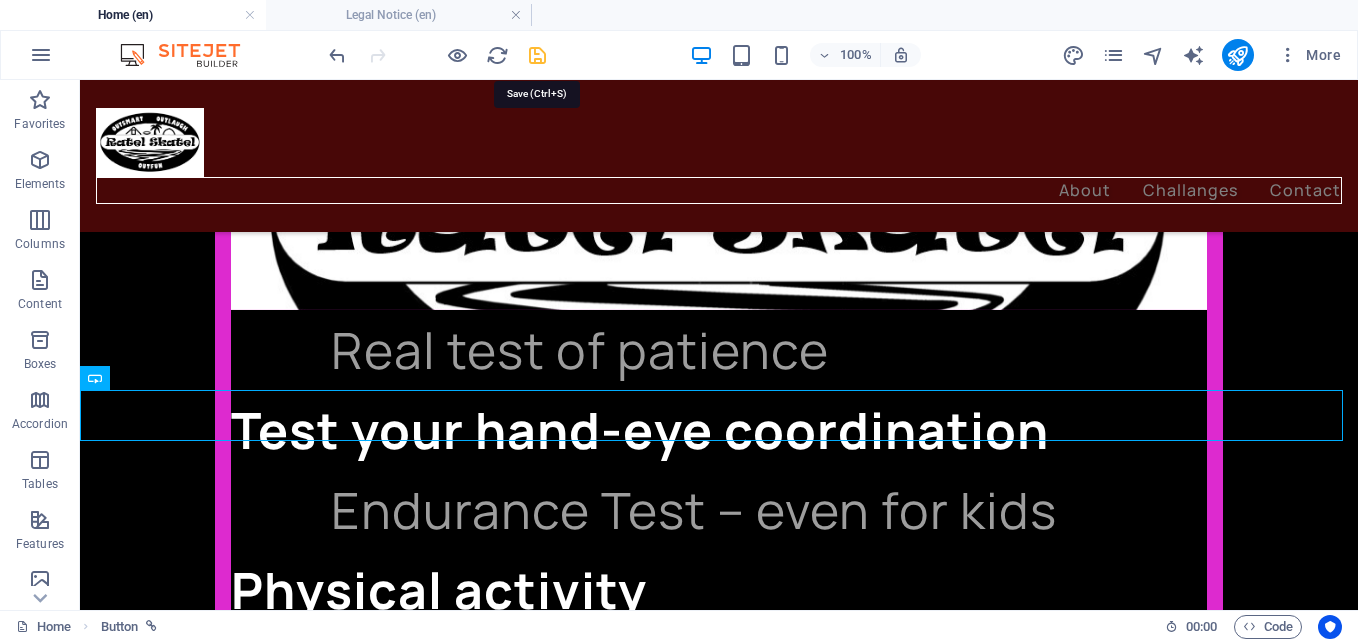 click at bounding box center (537, 55) 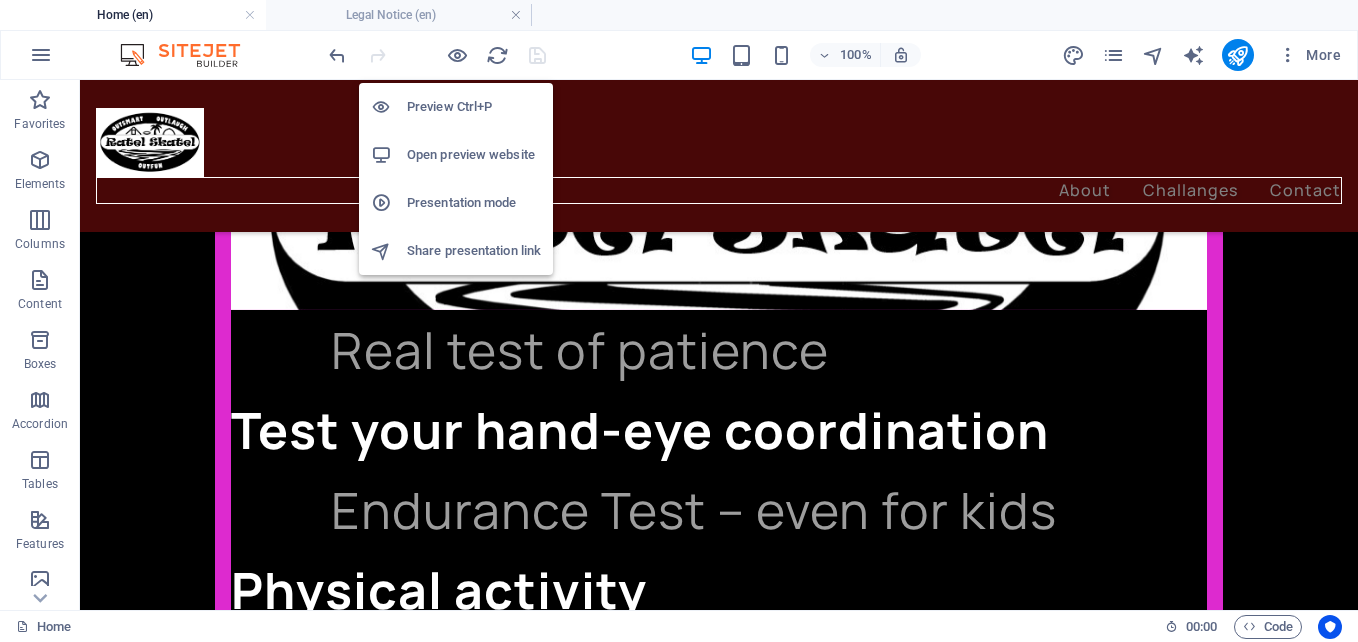 click on "Open preview website" at bounding box center [474, 155] 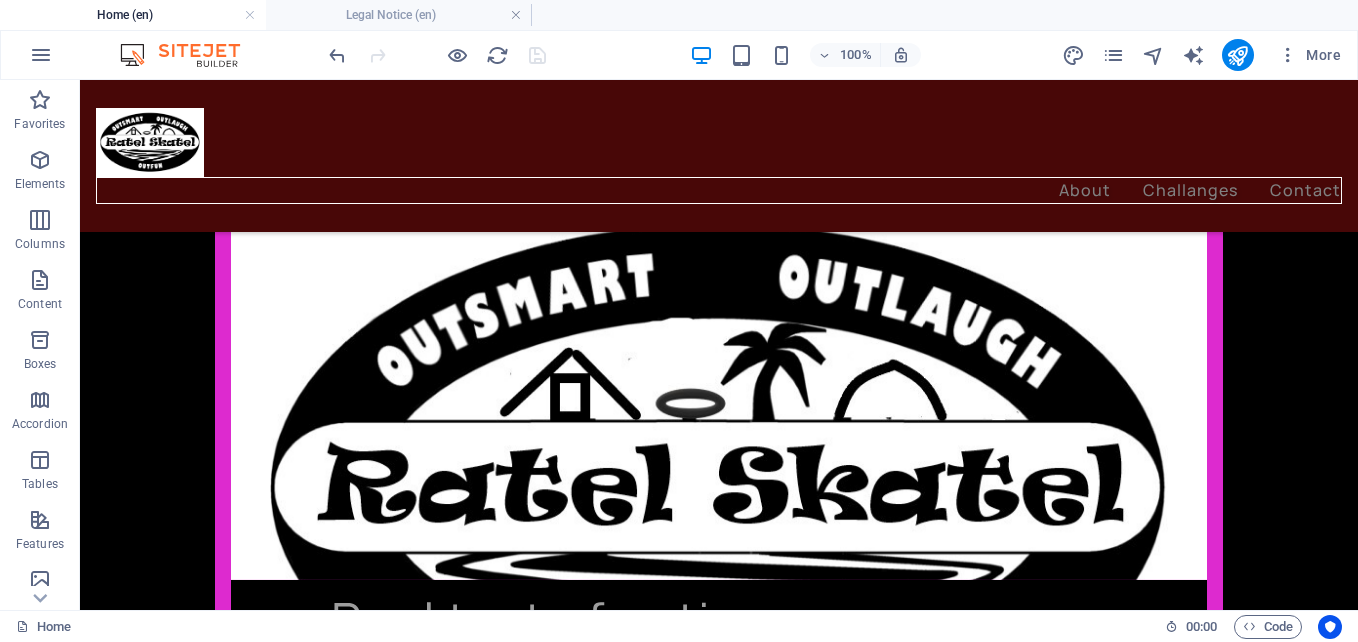 scroll, scrollTop: 2482, scrollLeft: 0, axis: vertical 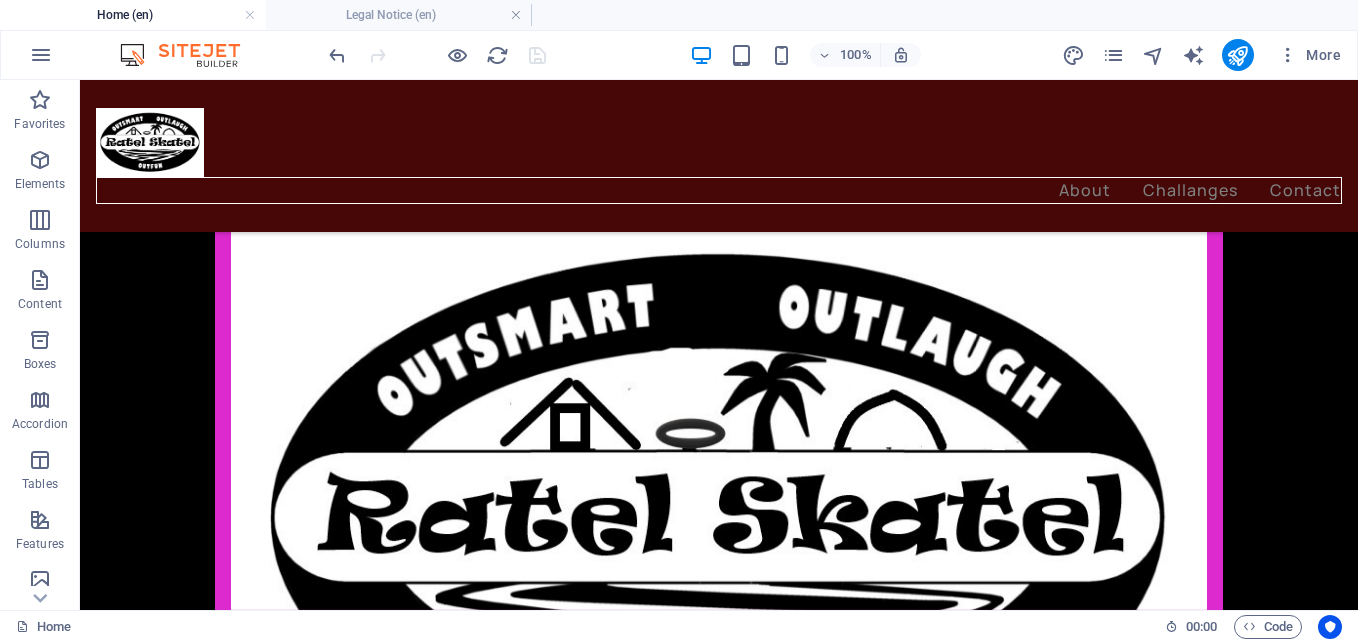 click at bounding box center [719, 410] 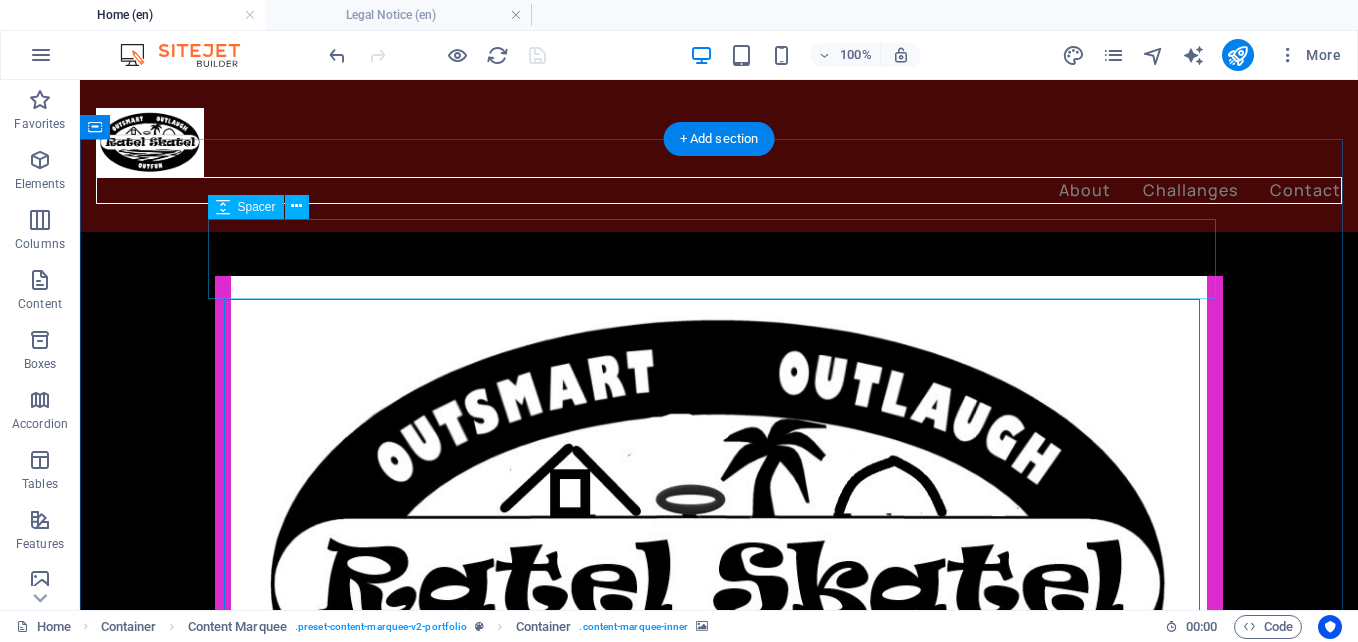 scroll, scrollTop: 2382, scrollLeft: 0, axis: vertical 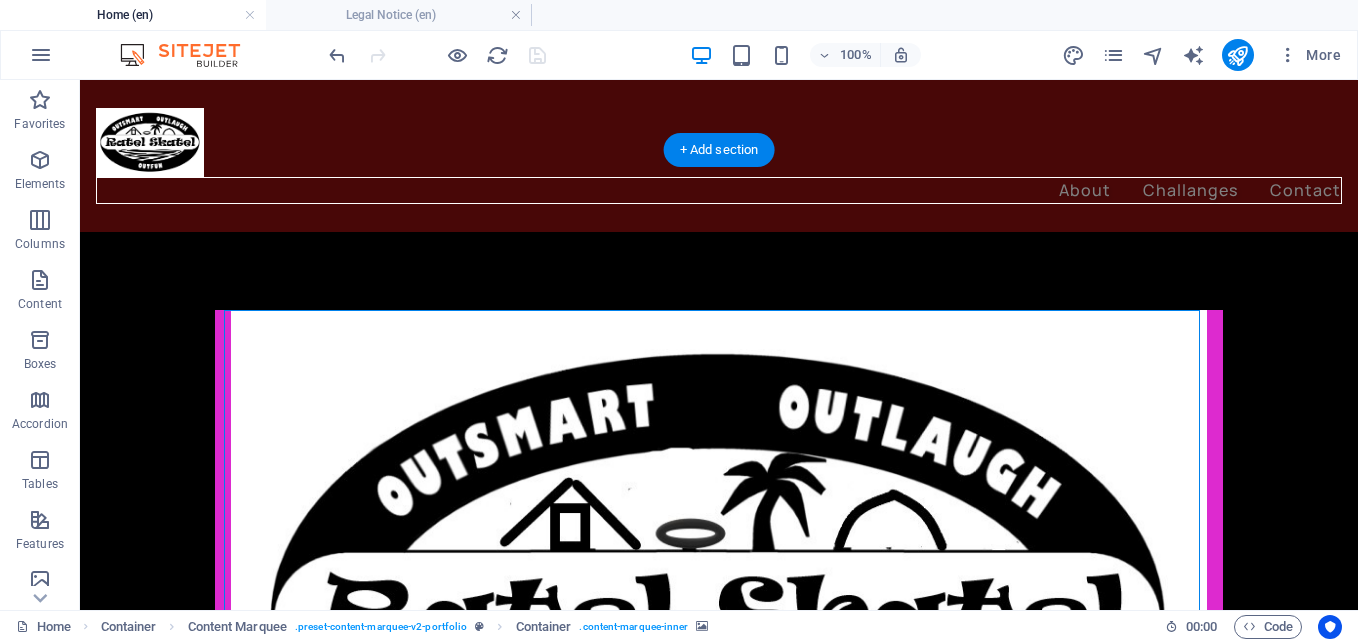 click at bounding box center [719, 510] 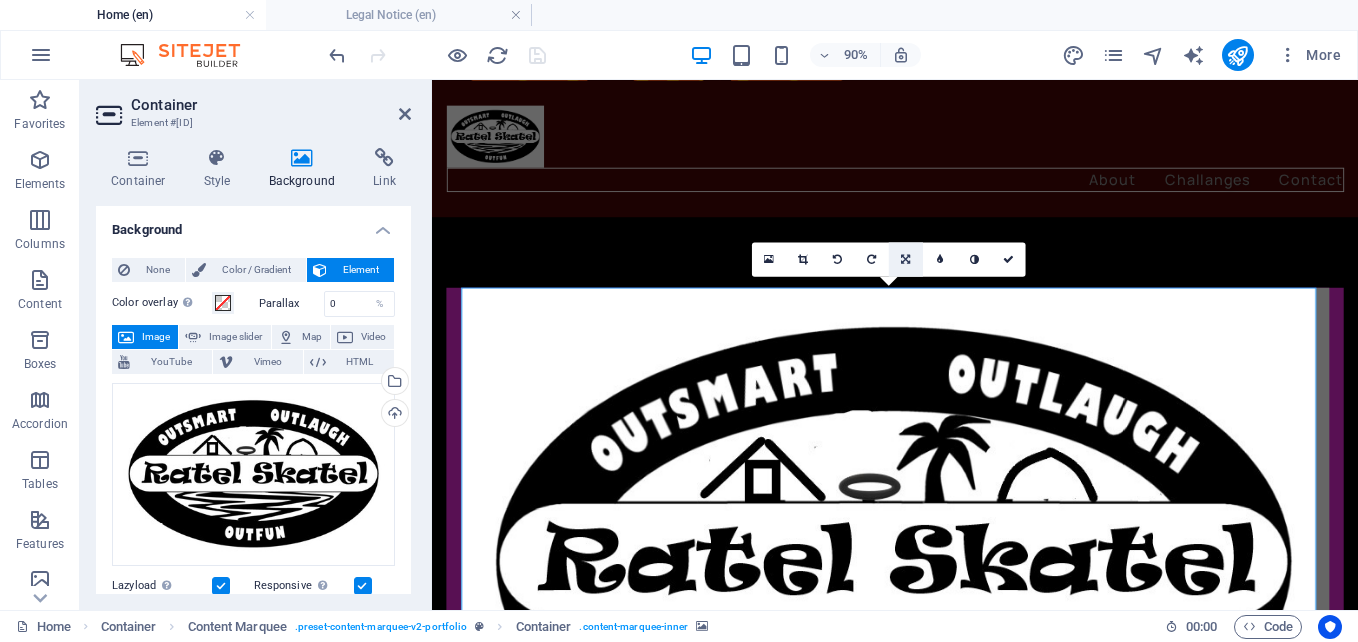 click at bounding box center [905, 259] 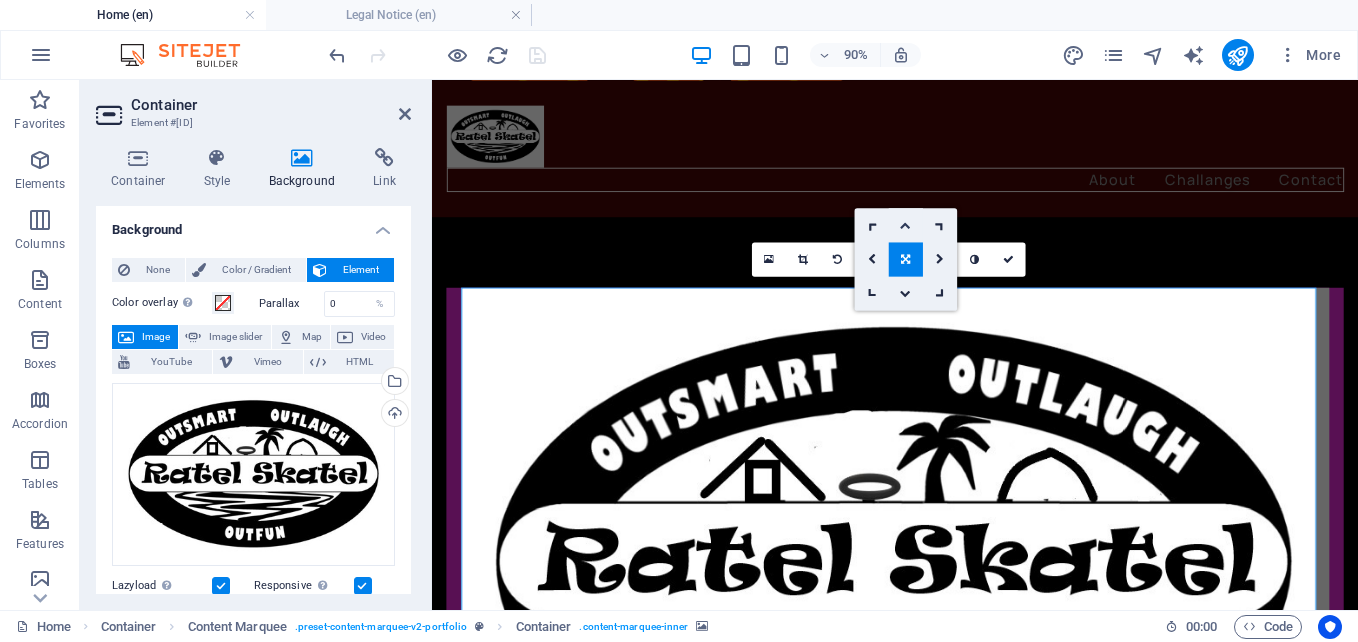 click at bounding box center [905, 224] 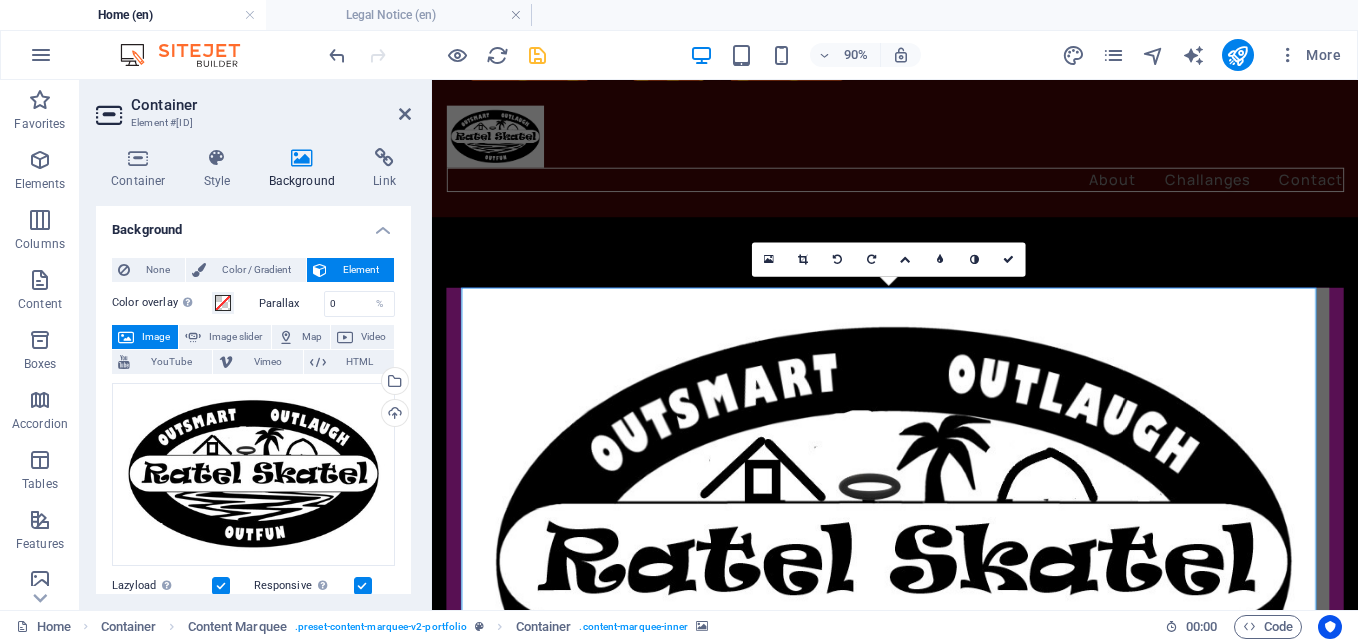 click at bounding box center (946, 510) 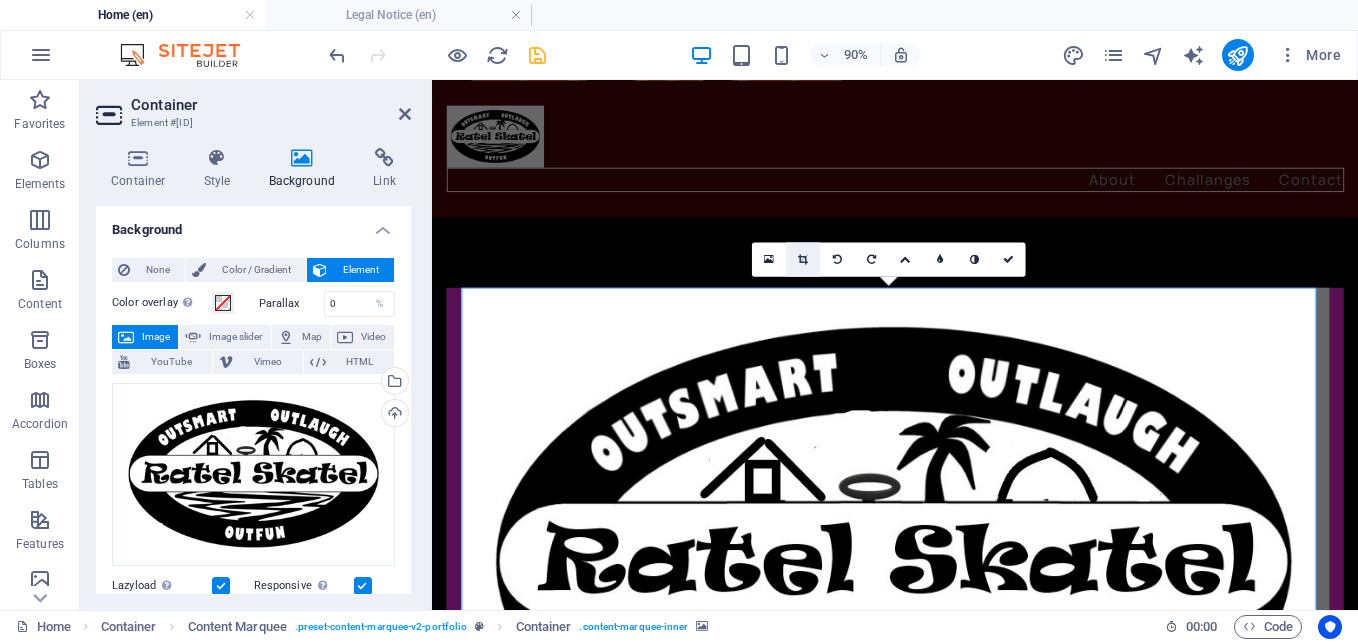 click at bounding box center (803, 259) 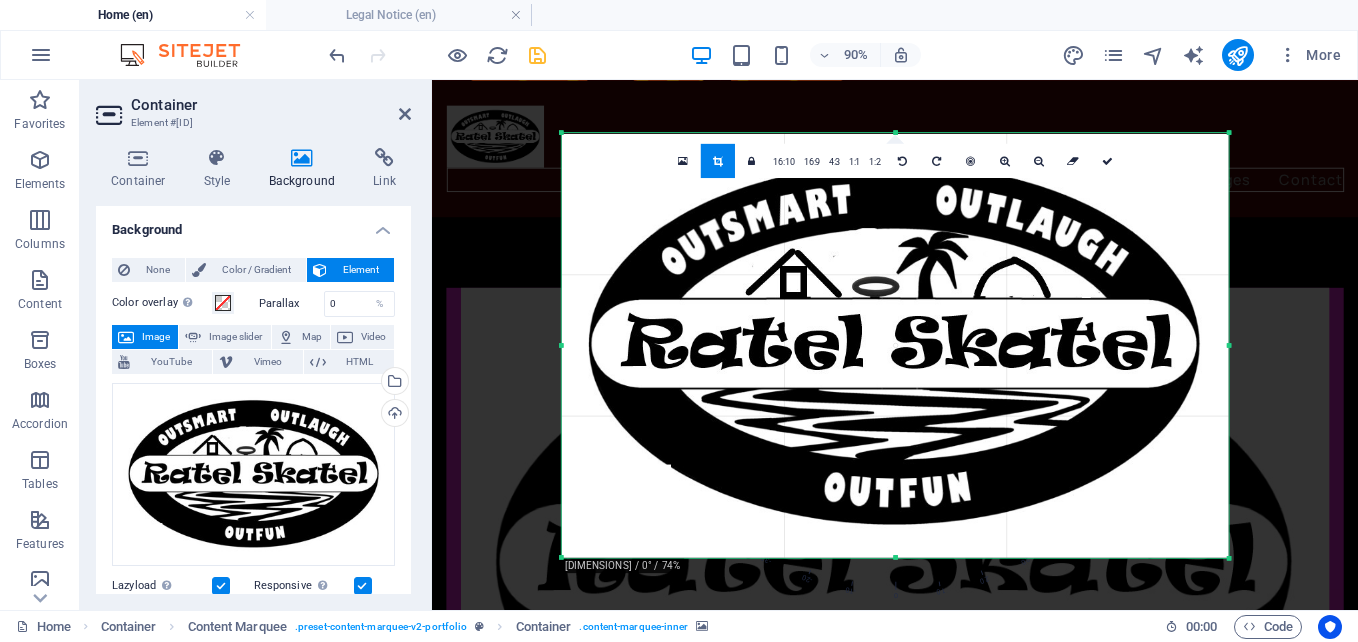 click at bounding box center (894, 345) 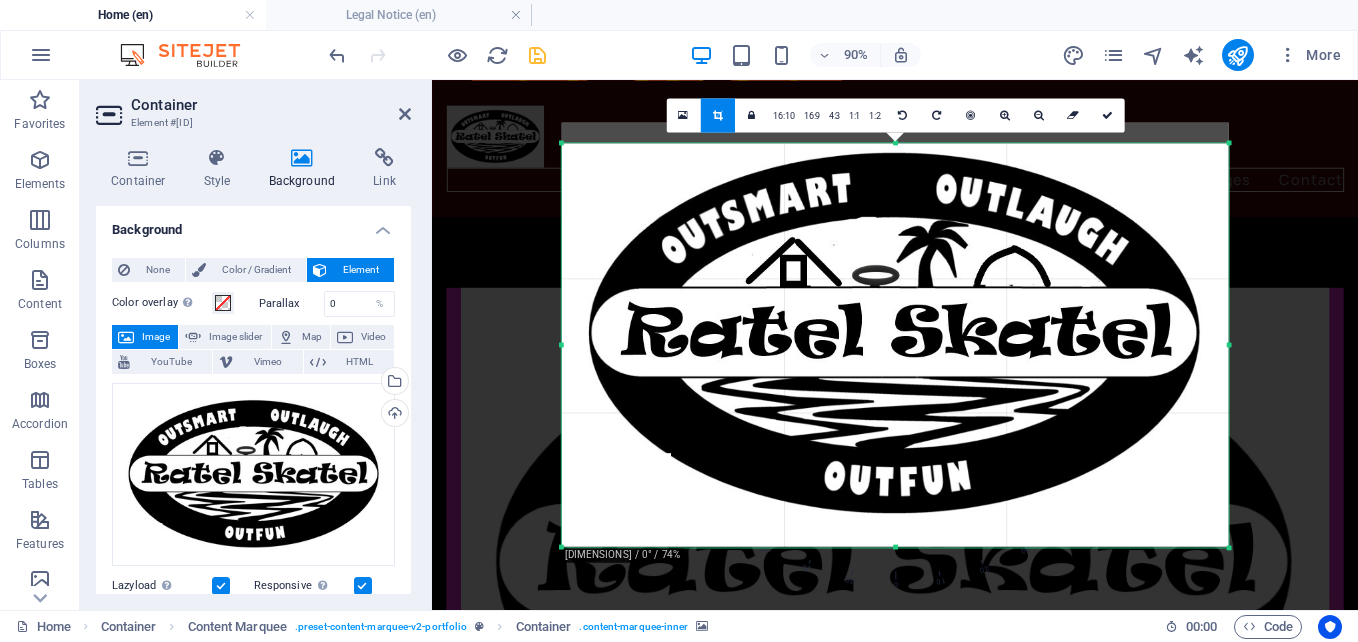 drag, startPoint x: 891, startPoint y: 130, endPoint x: 891, endPoint y: 154, distance: 24 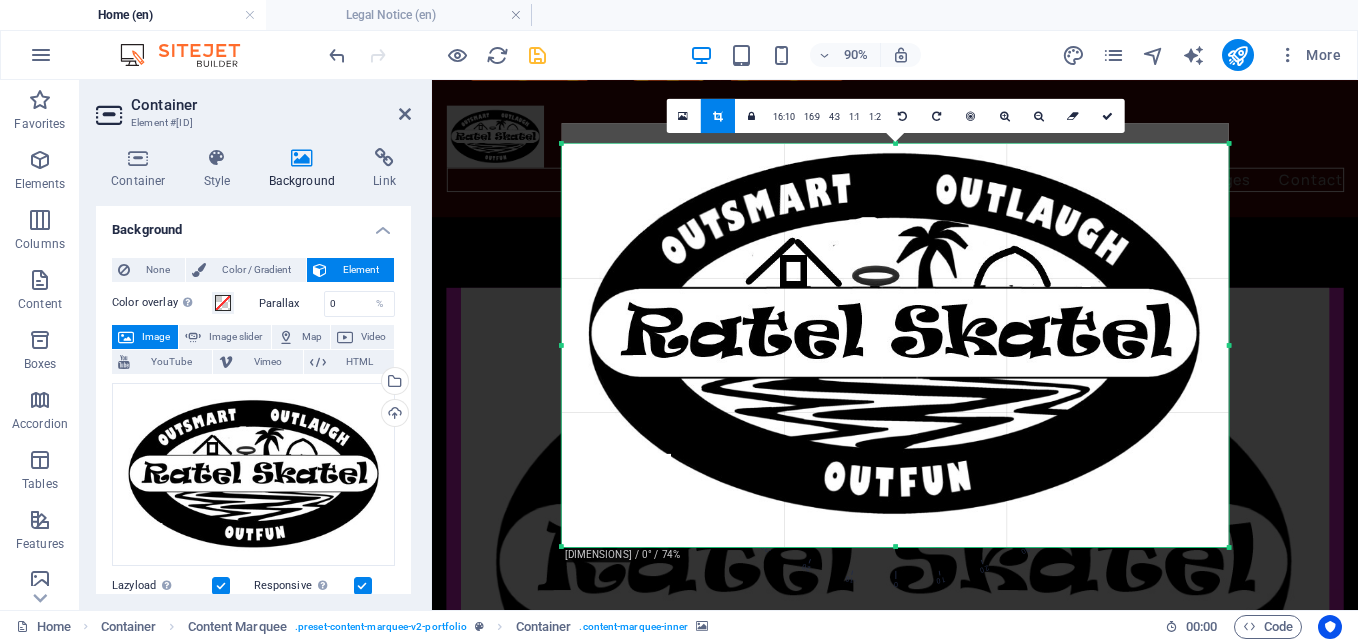 click at bounding box center (895, 1255) 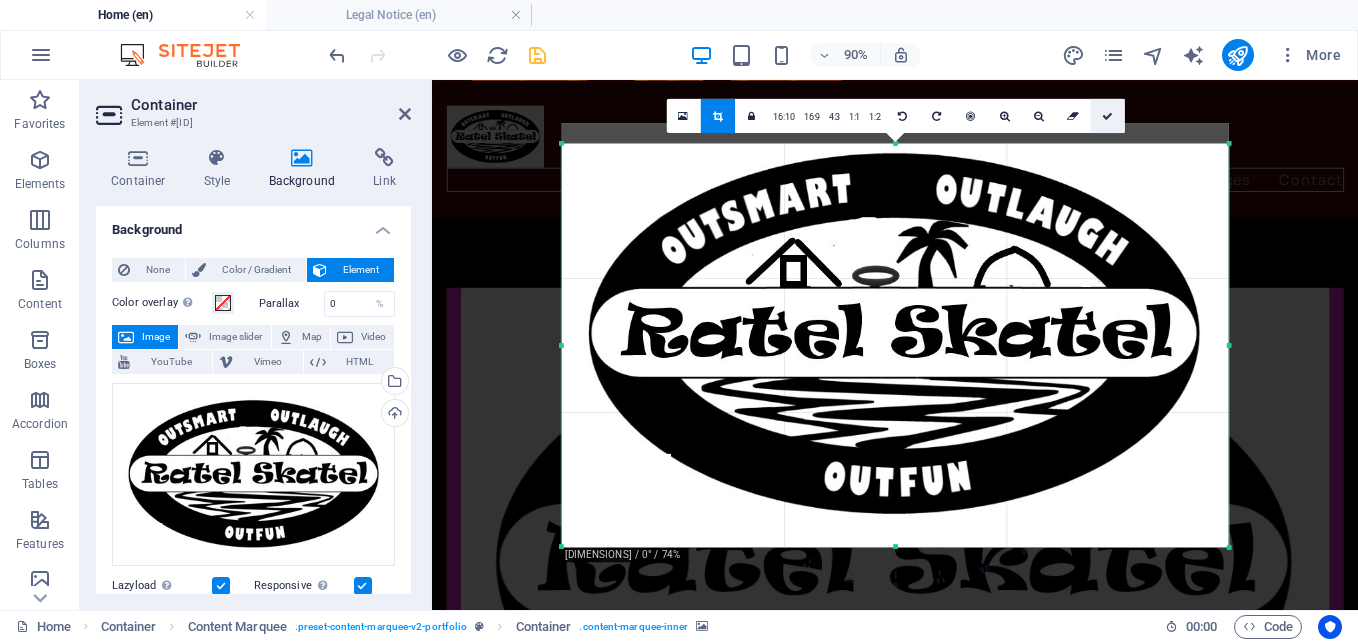 drag, startPoint x: 1114, startPoint y: 116, endPoint x: 758, endPoint y: 39, distance: 364.23206 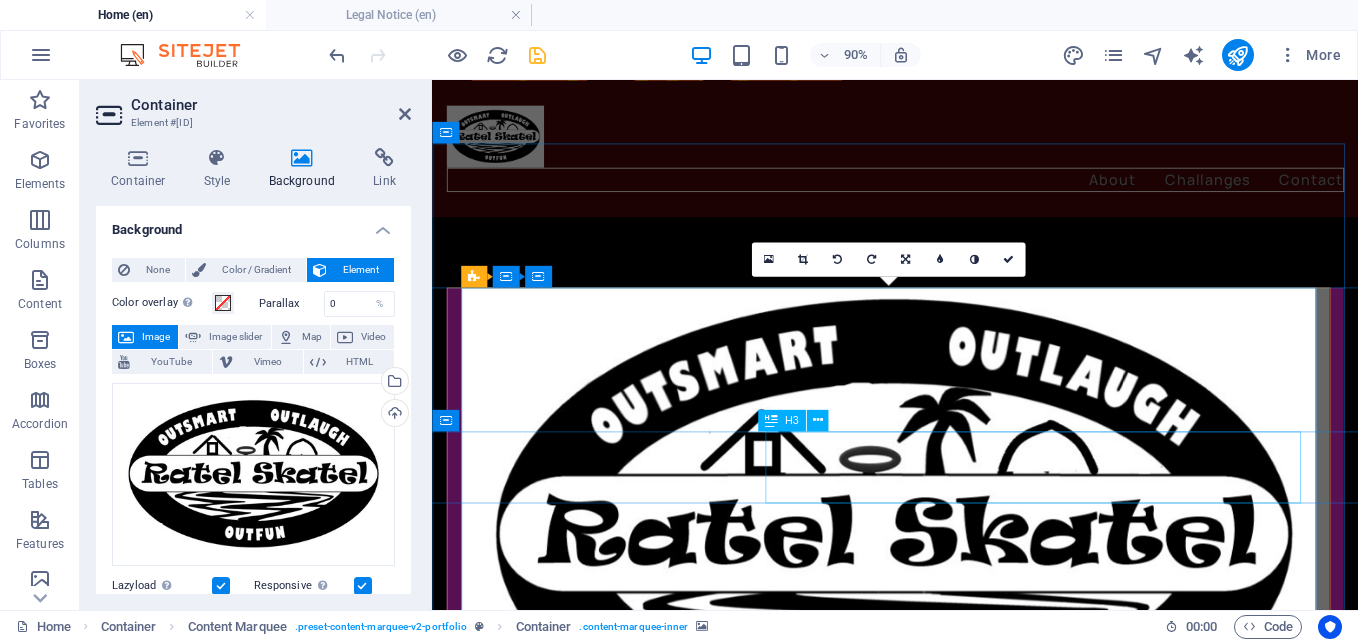 scroll, scrollTop: 2482, scrollLeft: 0, axis: vertical 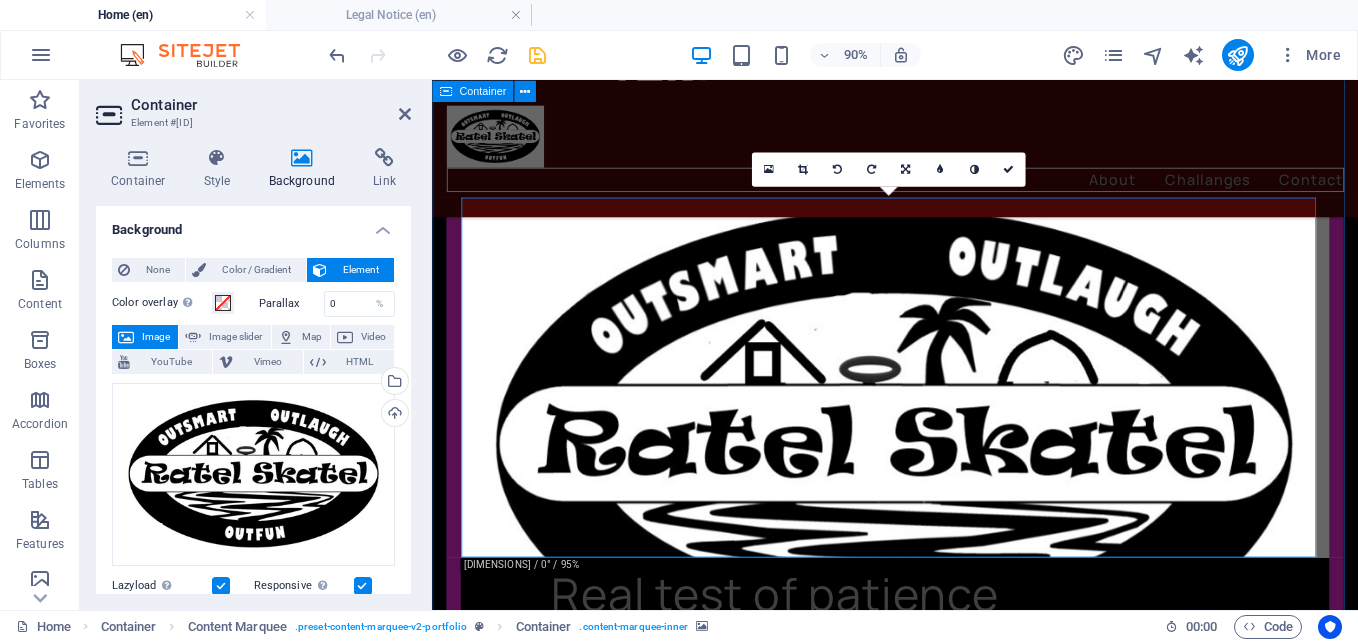 click at bounding box center [946, 410] 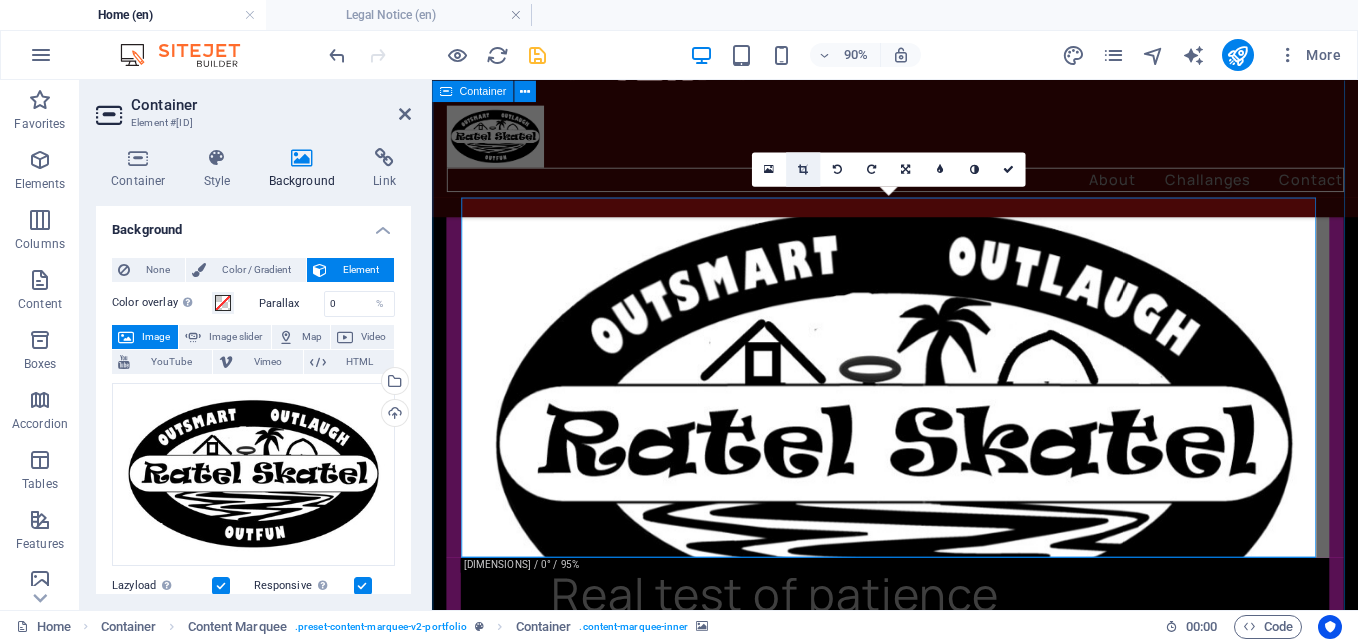 click at bounding box center [803, 169] 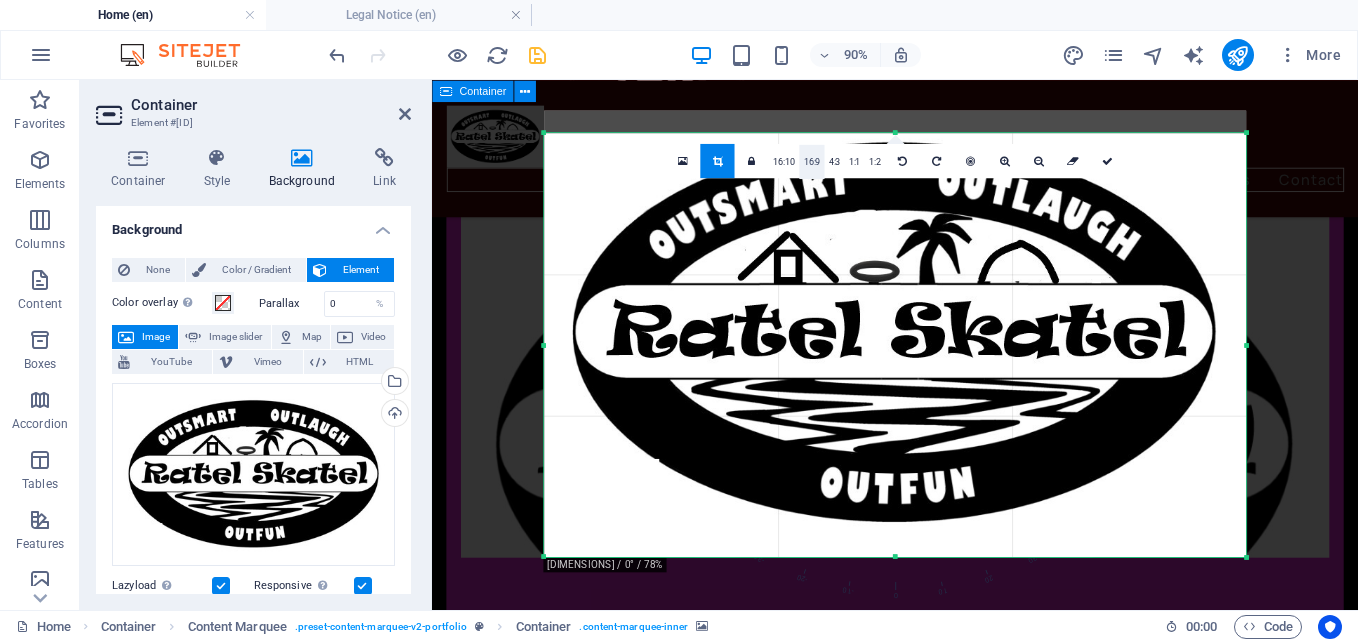 click on "16:9" at bounding box center (811, 162) 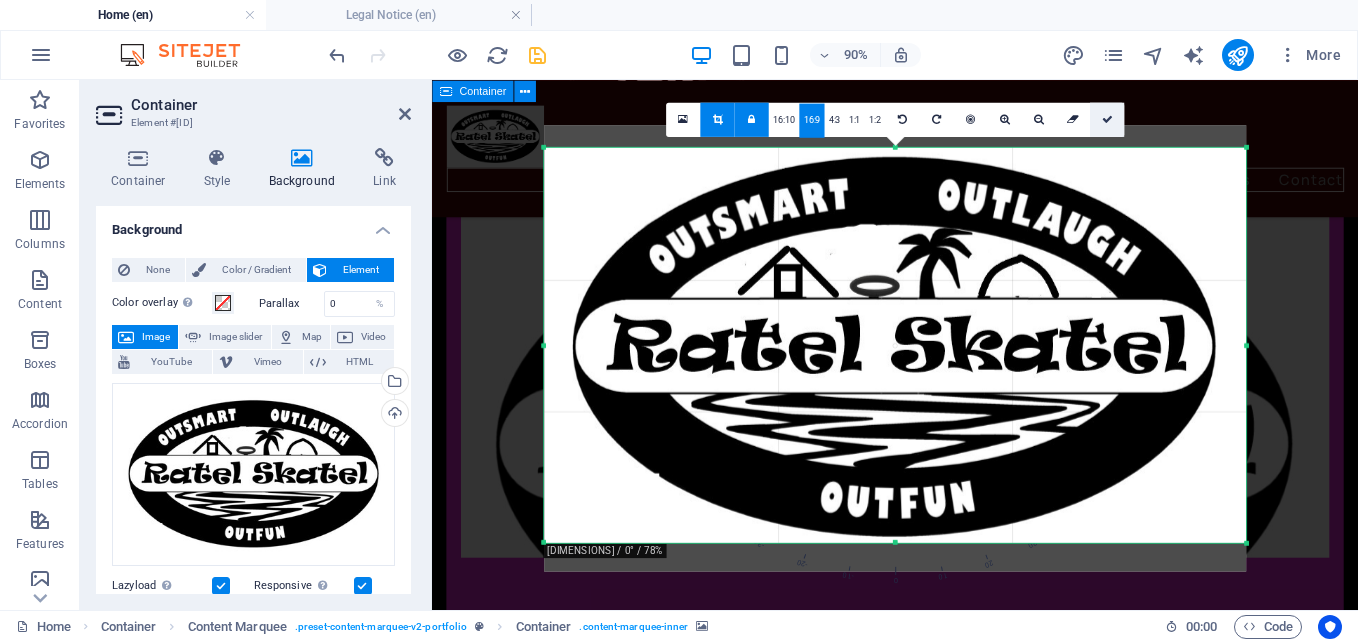 click at bounding box center (1107, 120) 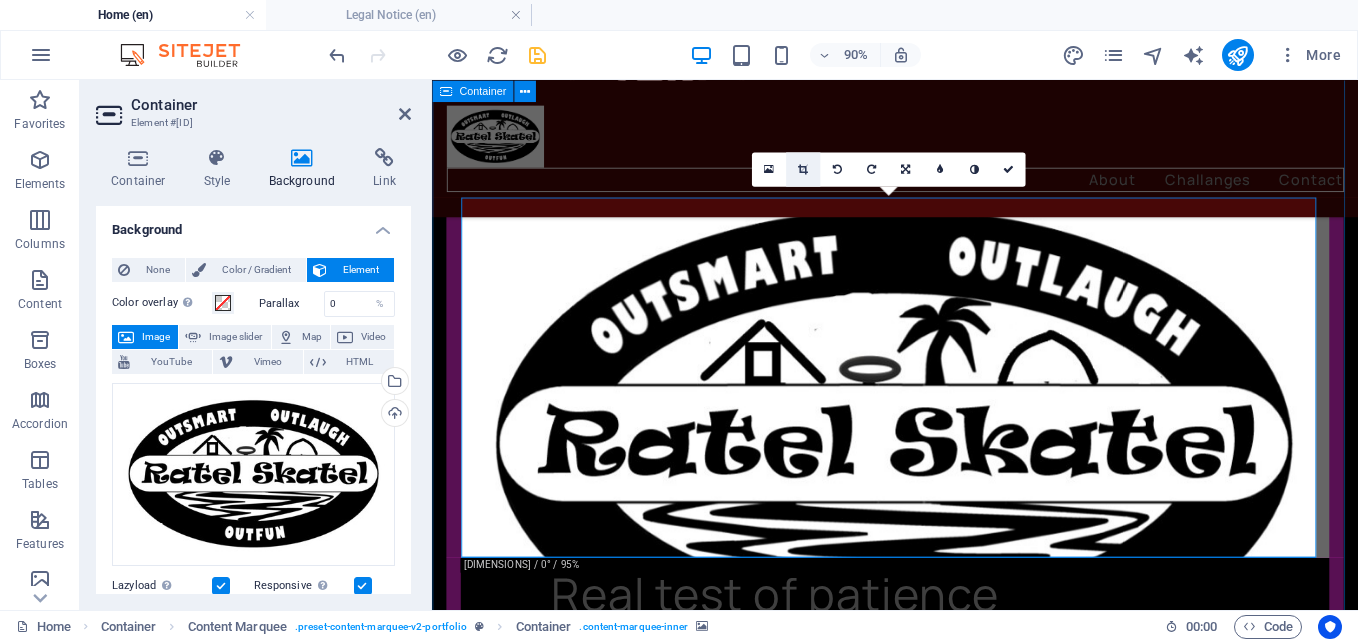 click at bounding box center [803, 169] 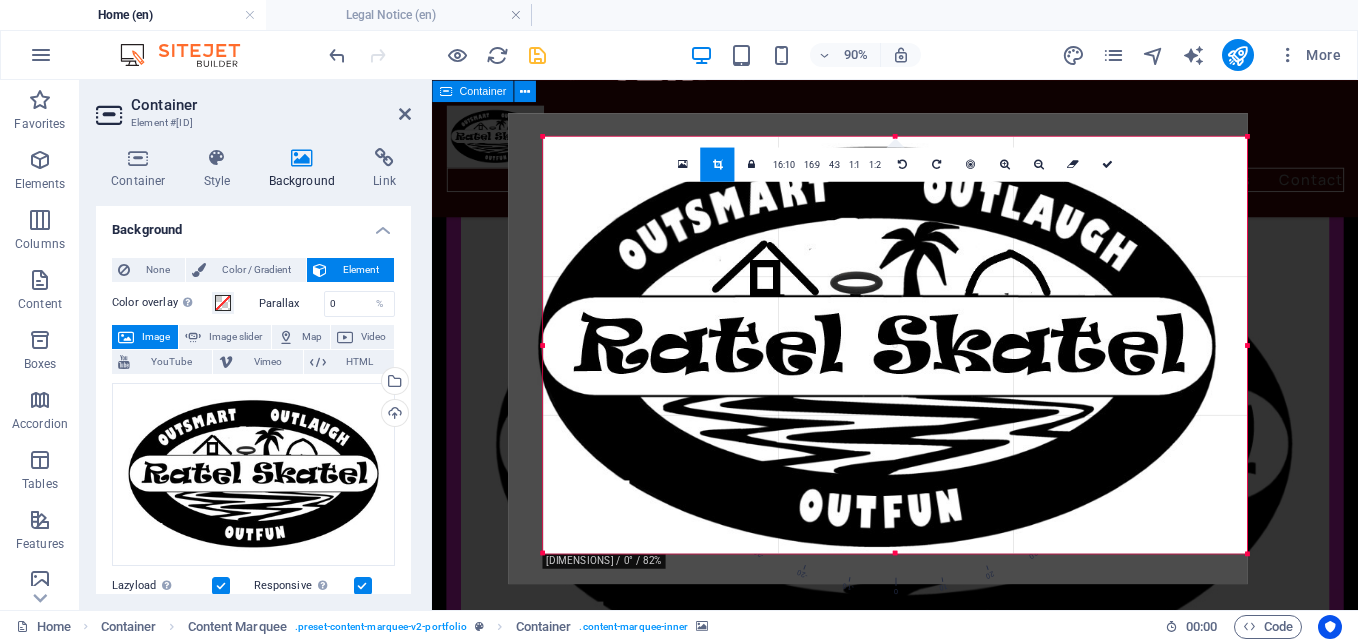 drag, startPoint x: 524, startPoint y: 140, endPoint x: 563, endPoint y: 187, distance: 61.073727 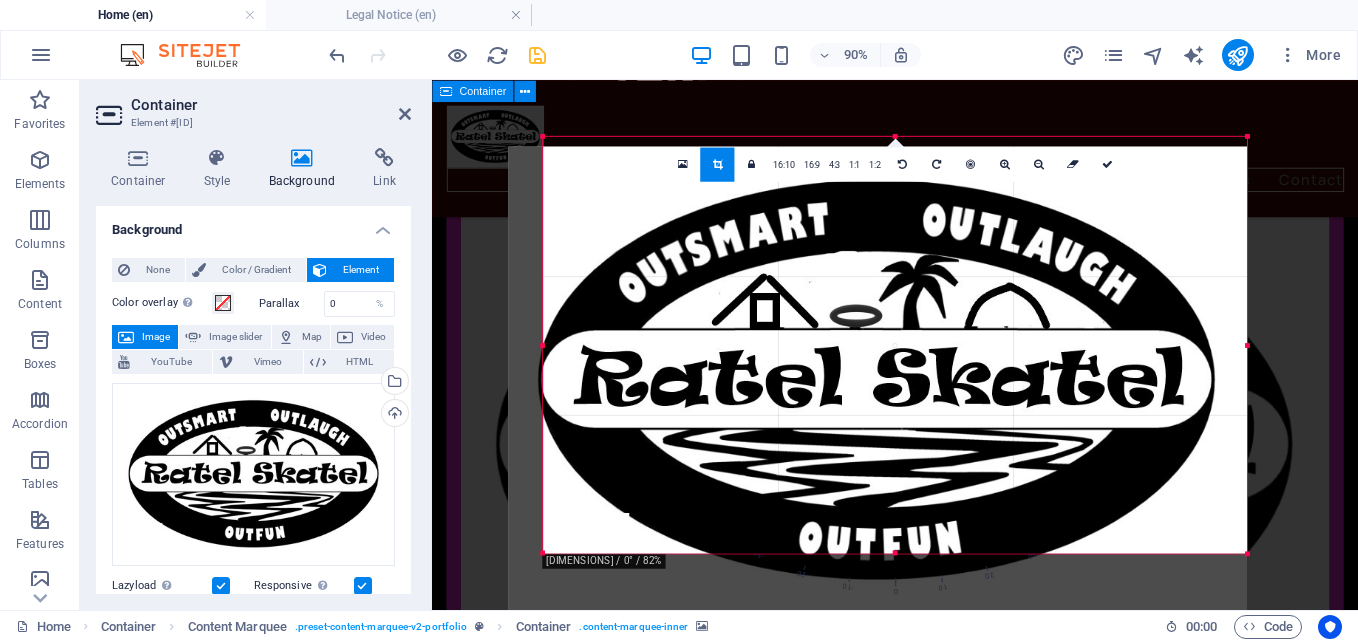 drag, startPoint x: 1128, startPoint y: 312, endPoint x: 1128, endPoint y: 346, distance: 34 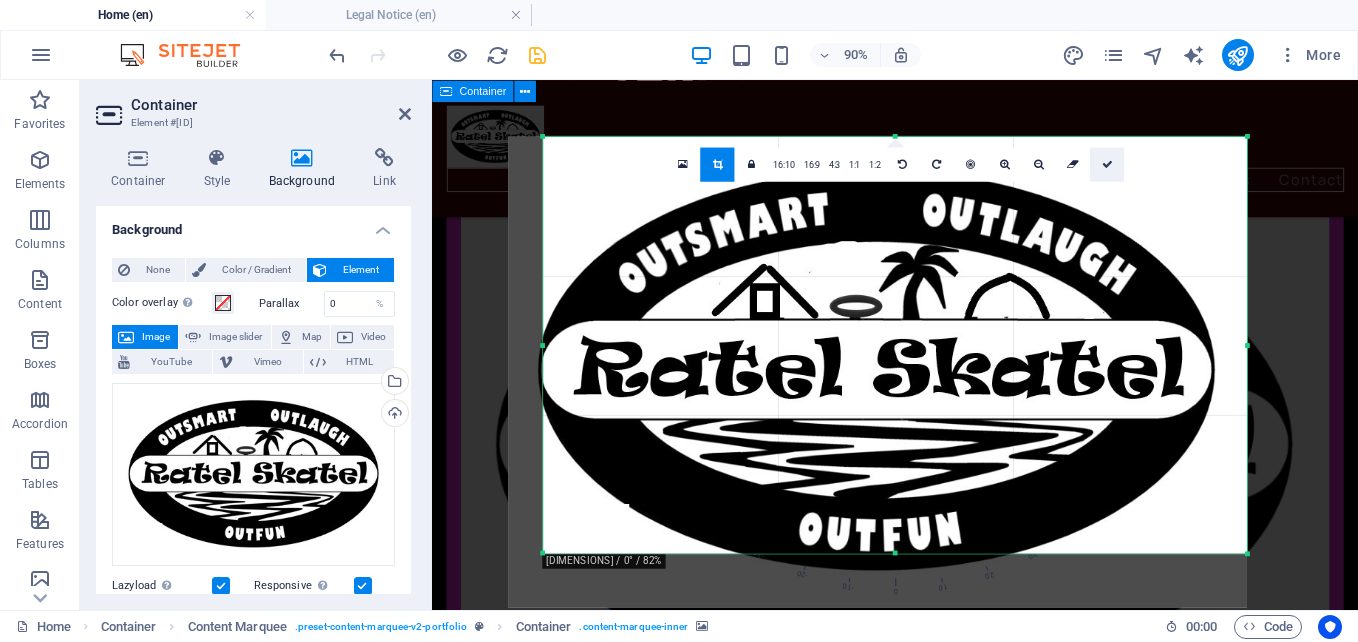 click at bounding box center [1106, 164] 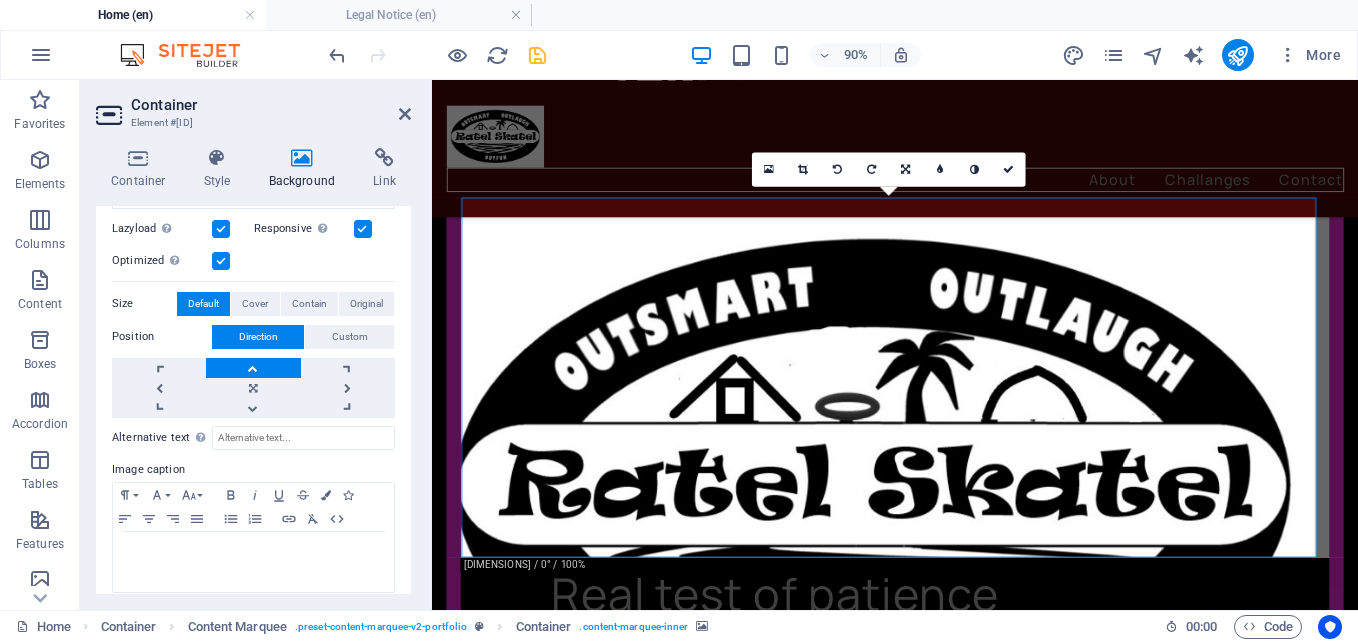 scroll, scrollTop: 370, scrollLeft: 0, axis: vertical 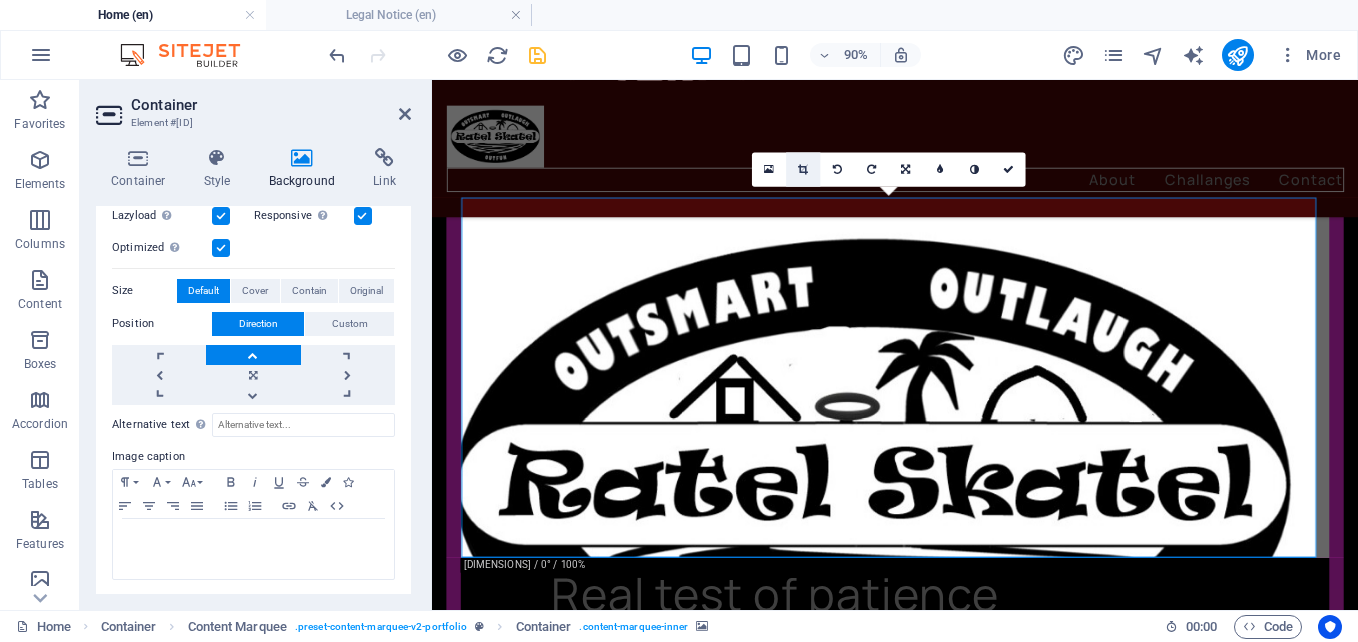 click at bounding box center [803, 169] 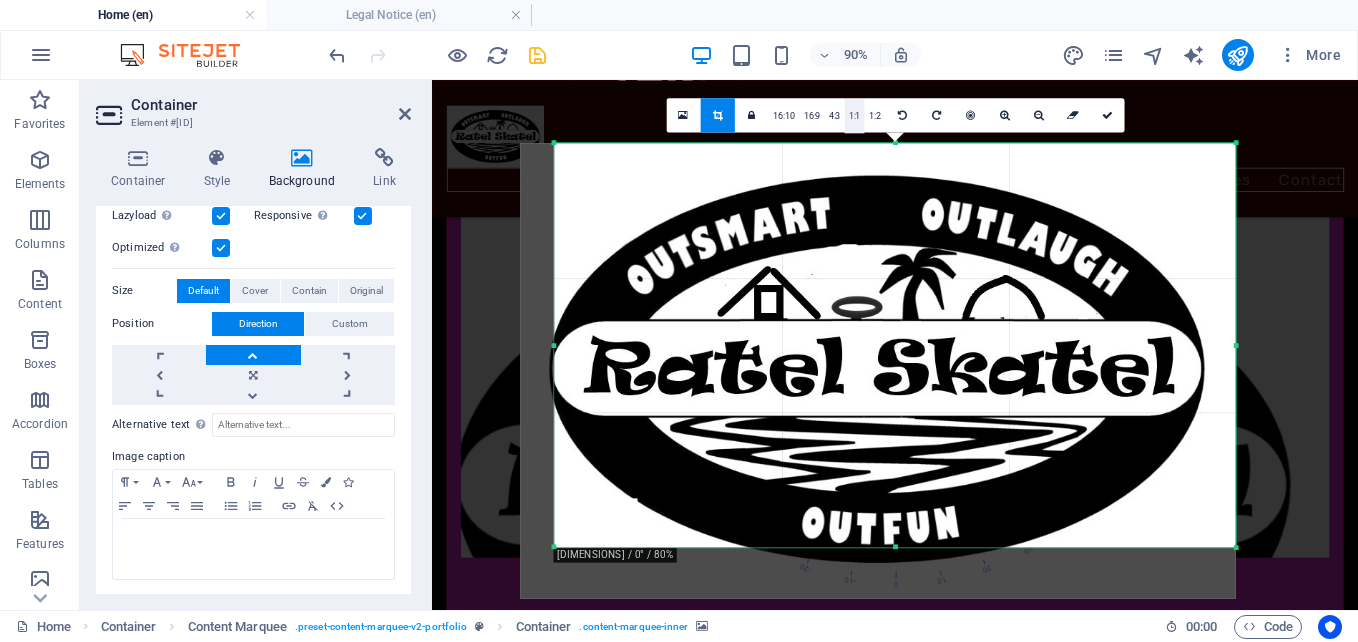 click on "1:1" at bounding box center [854, 116] 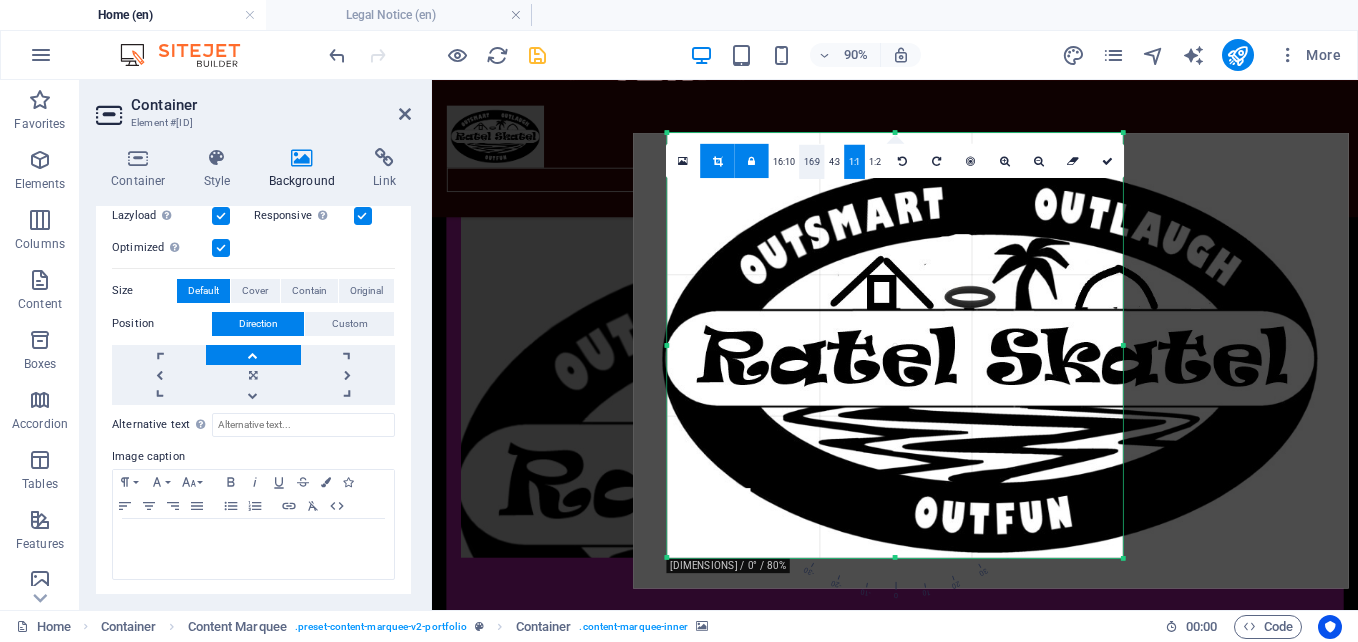 click on "16:9" at bounding box center (811, 162) 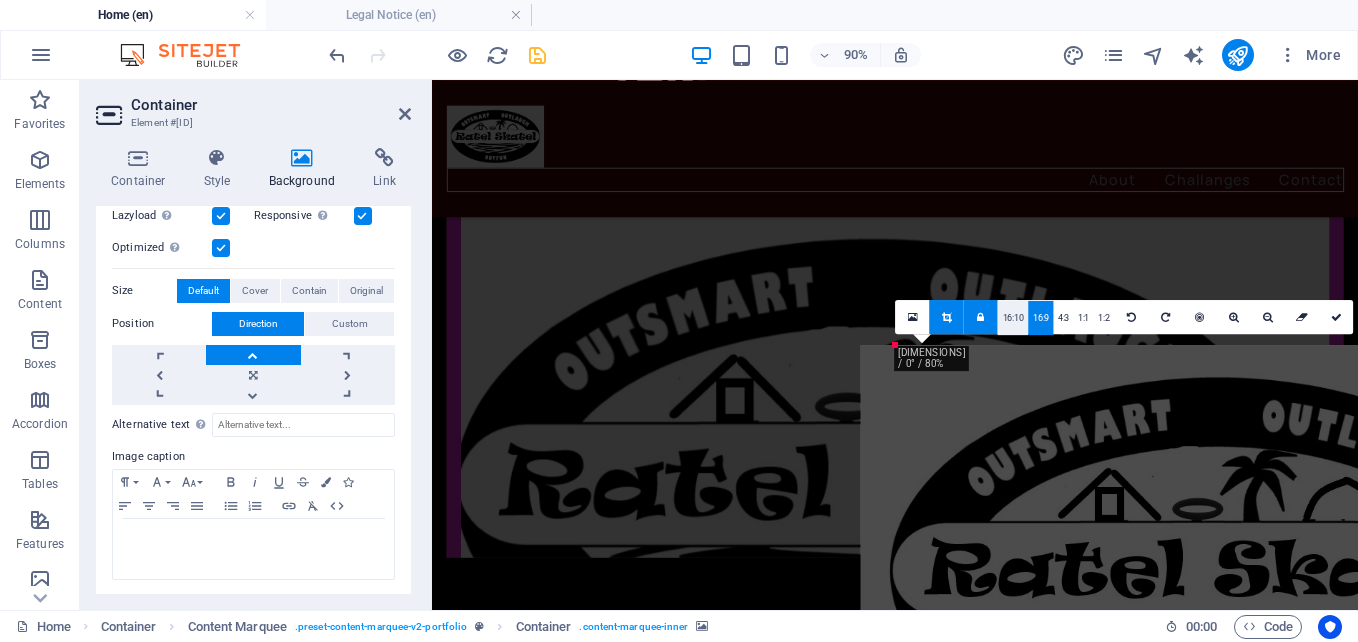 click on "16:10" at bounding box center (1013, 318) 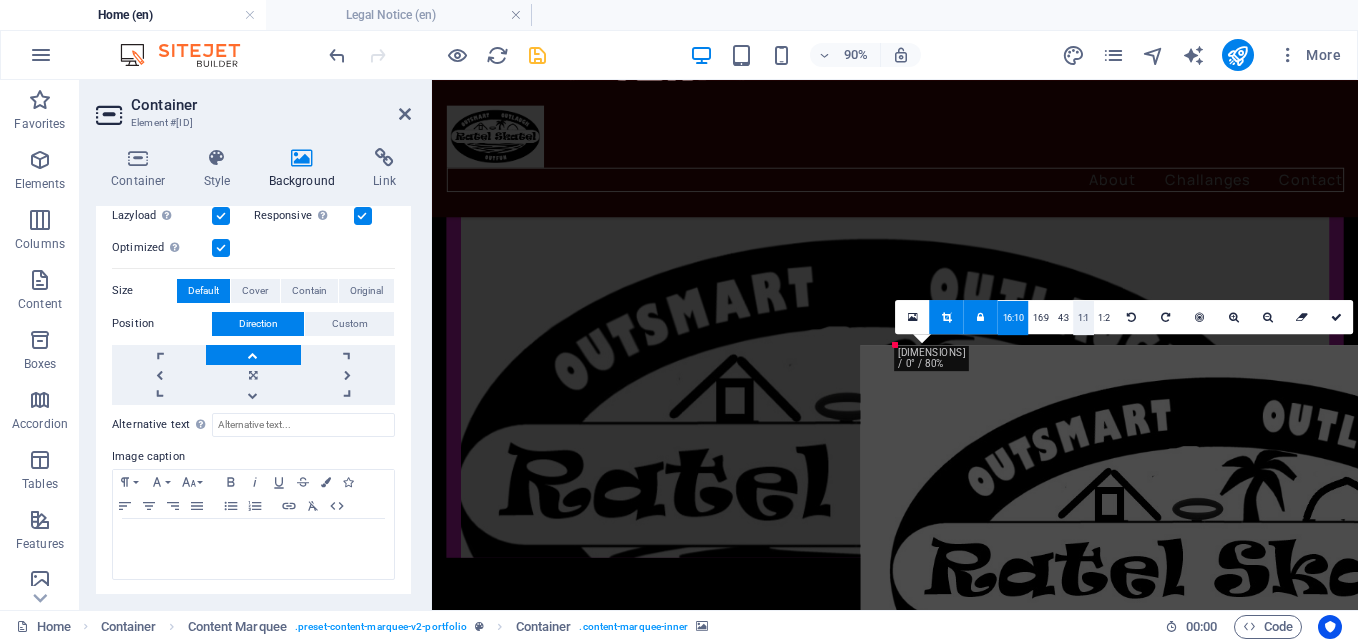 click on "1:1" at bounding box center [1083, 318] 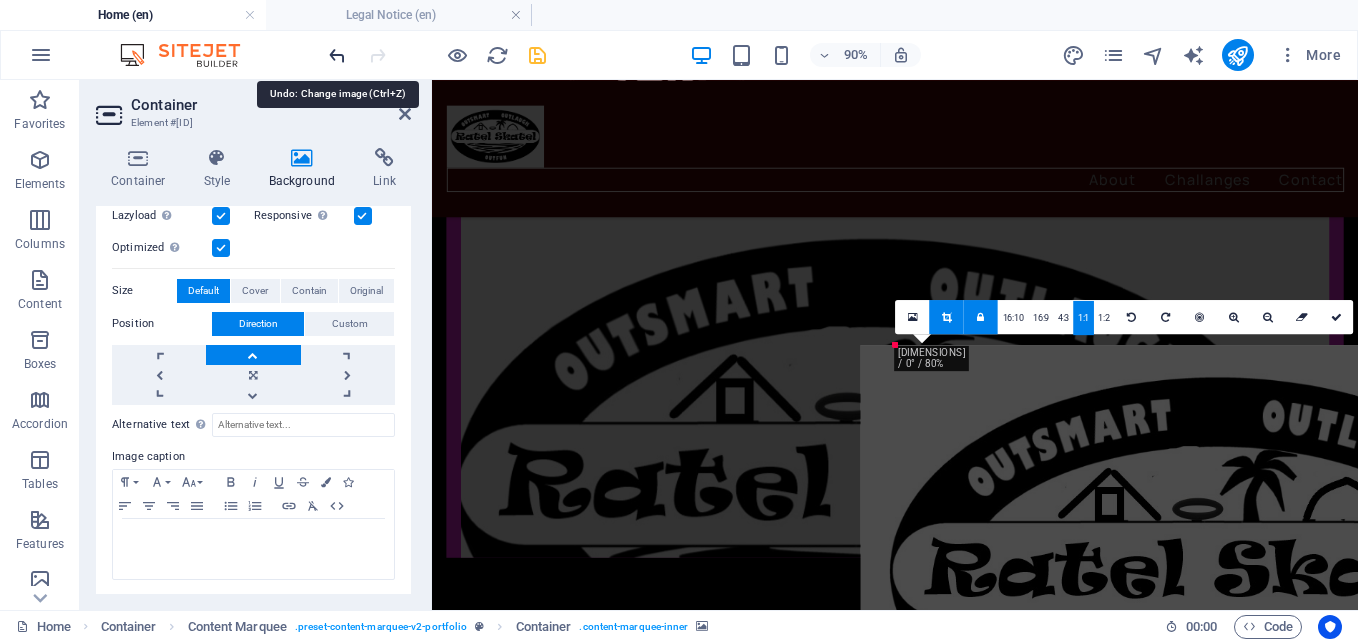 click at bounding box center [337, 55] 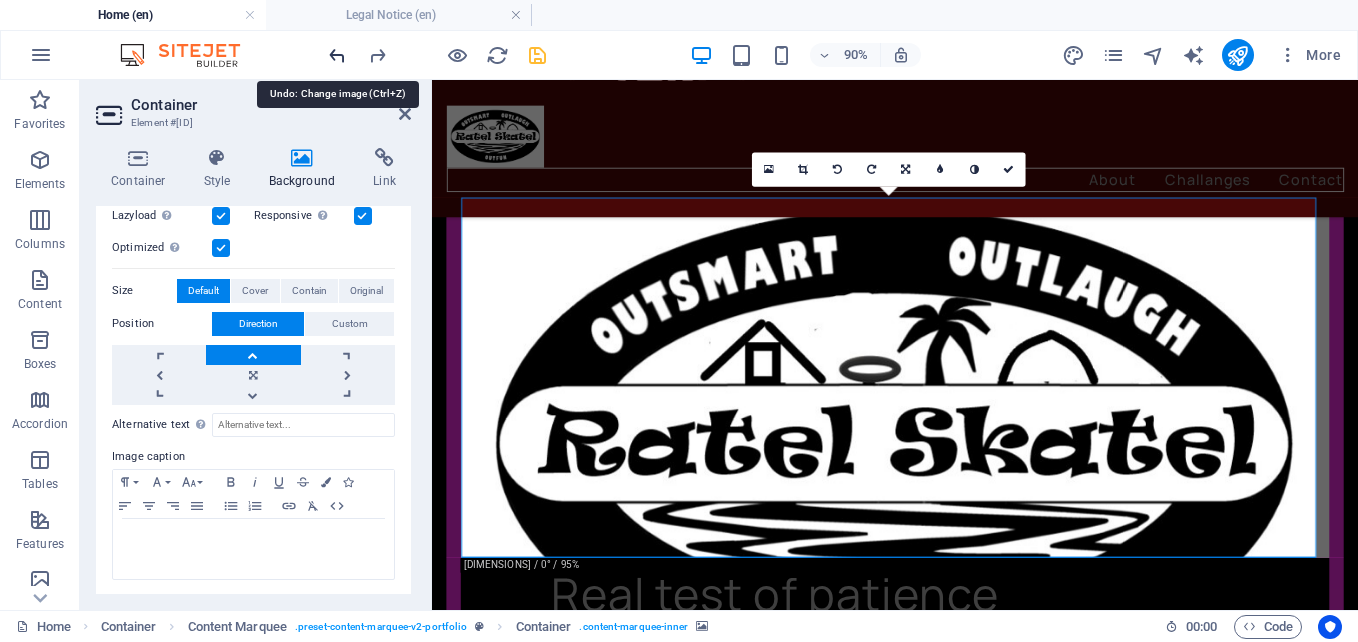 click at bounding box center [337, 55] 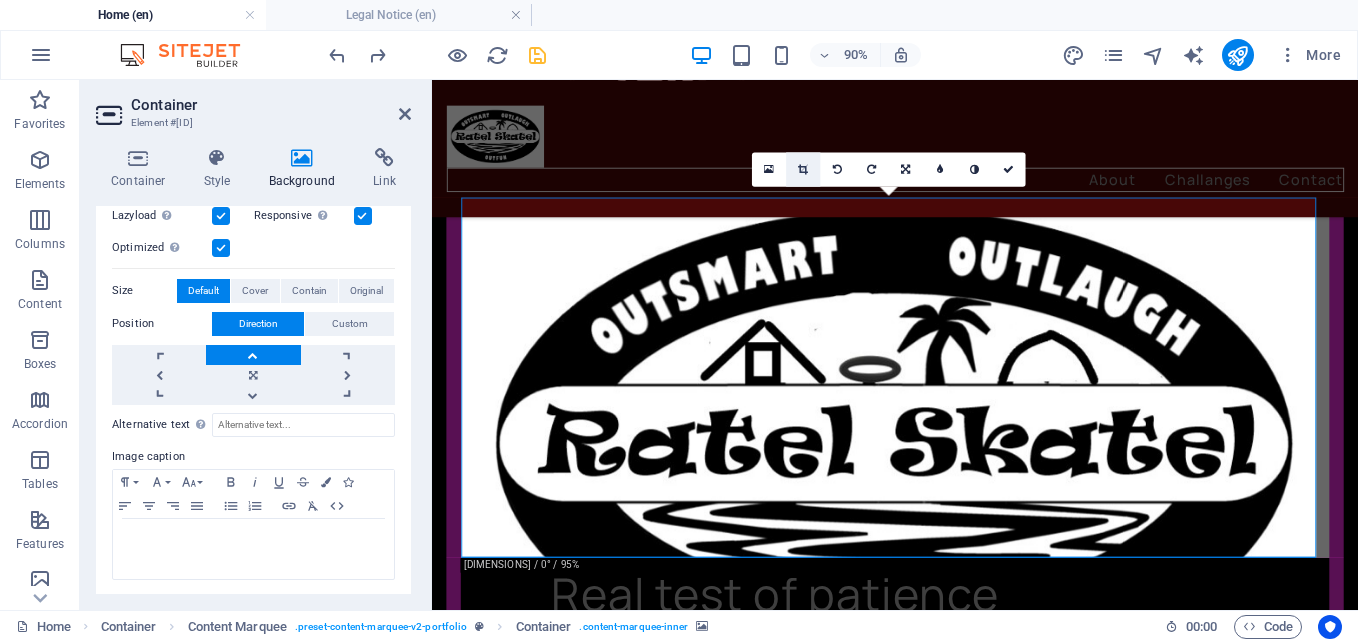 click at bounding box center (803, 169) 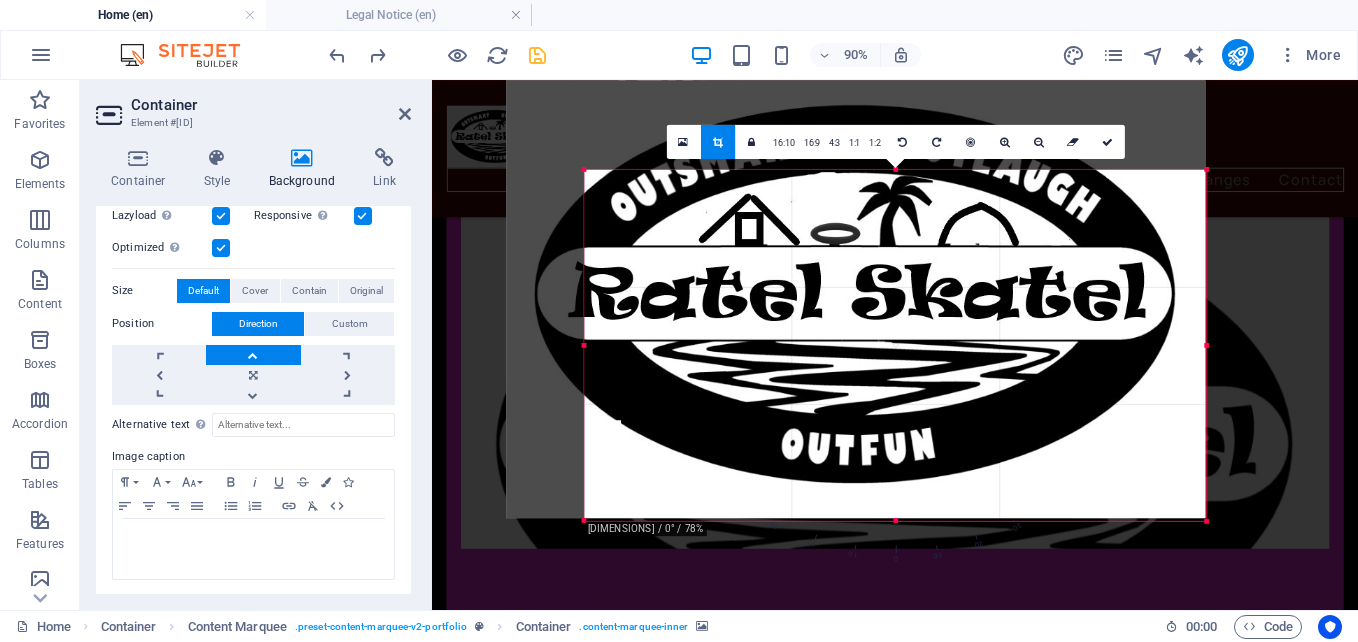 drag, startPoint x: 547, startPoint y: 137, endPoint x: 634, endPoint y: 219, distance: 119.55334 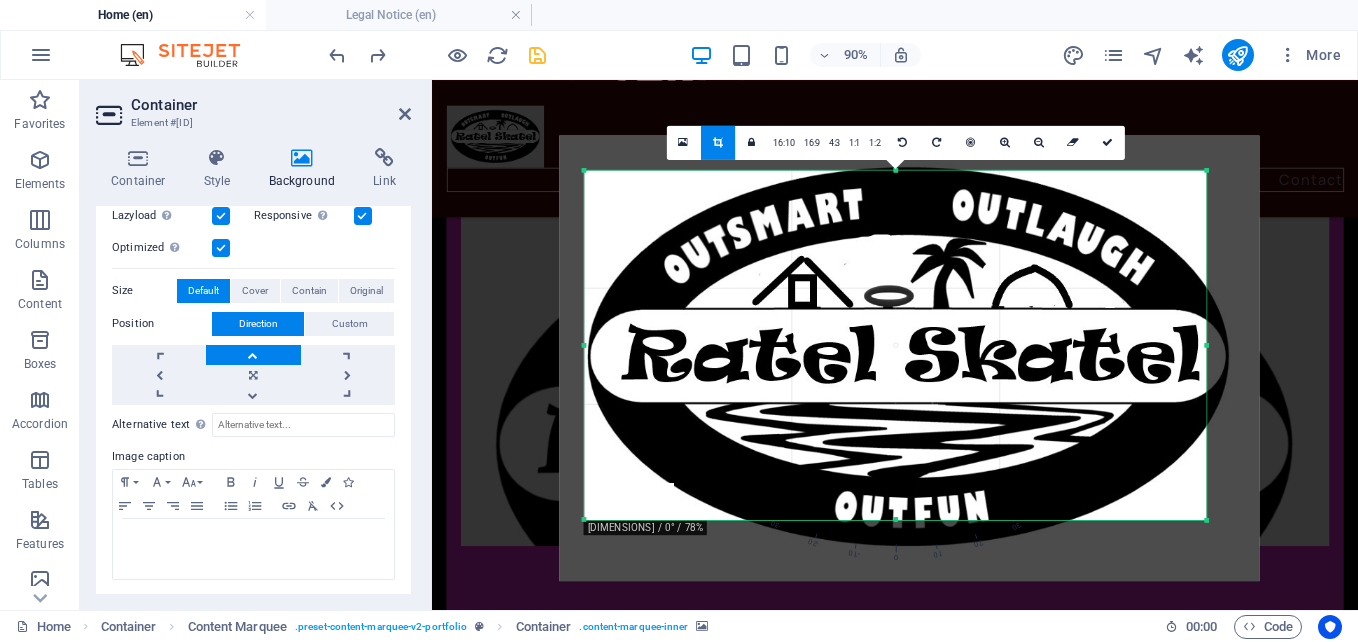 drag, startPoint x: 784, startPoint y: 235, endPoint x: 834, endPoint y: 292, distance: 75.82216 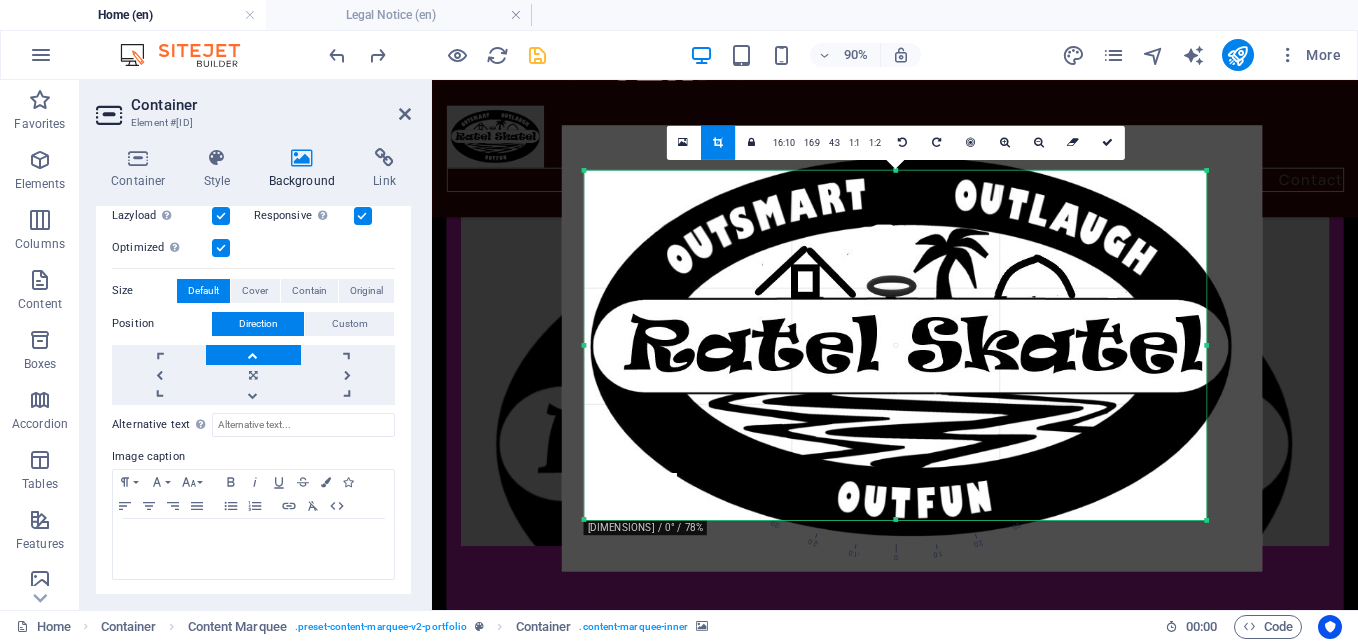 drag, startPoint x: 936, startPoint y: 286, endPoint x: 936, endPoint y: 271, distance: 15 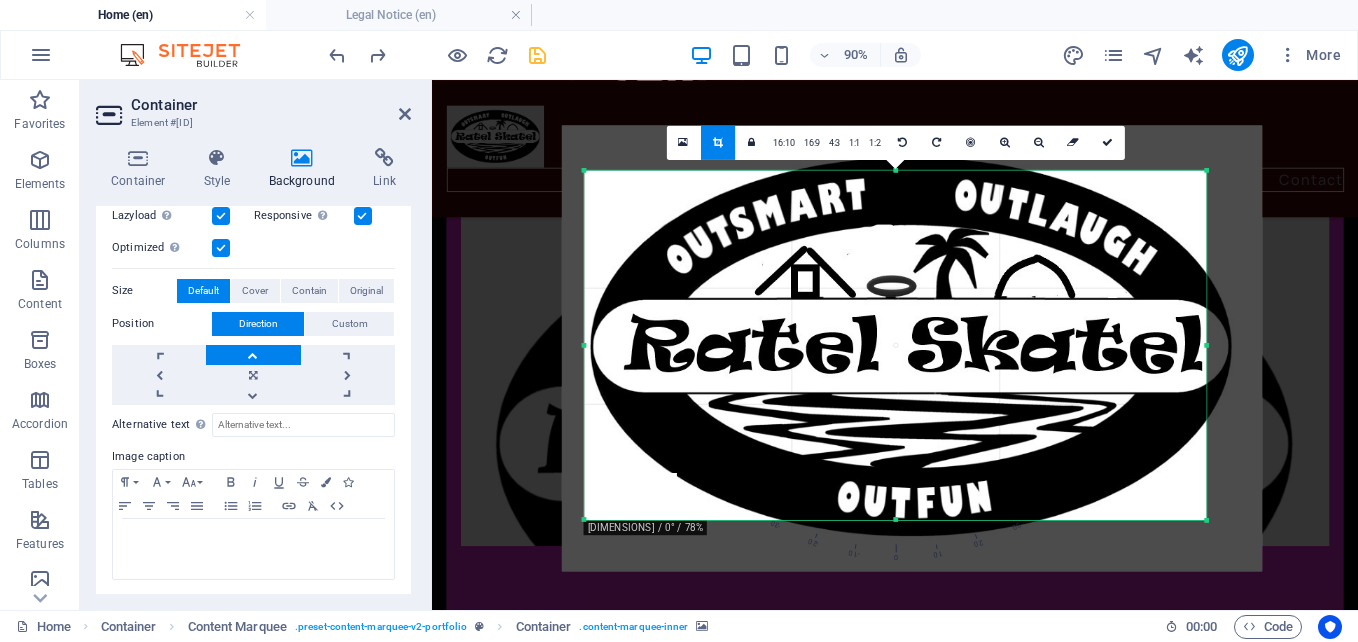 click at bounding box center (911, 347) 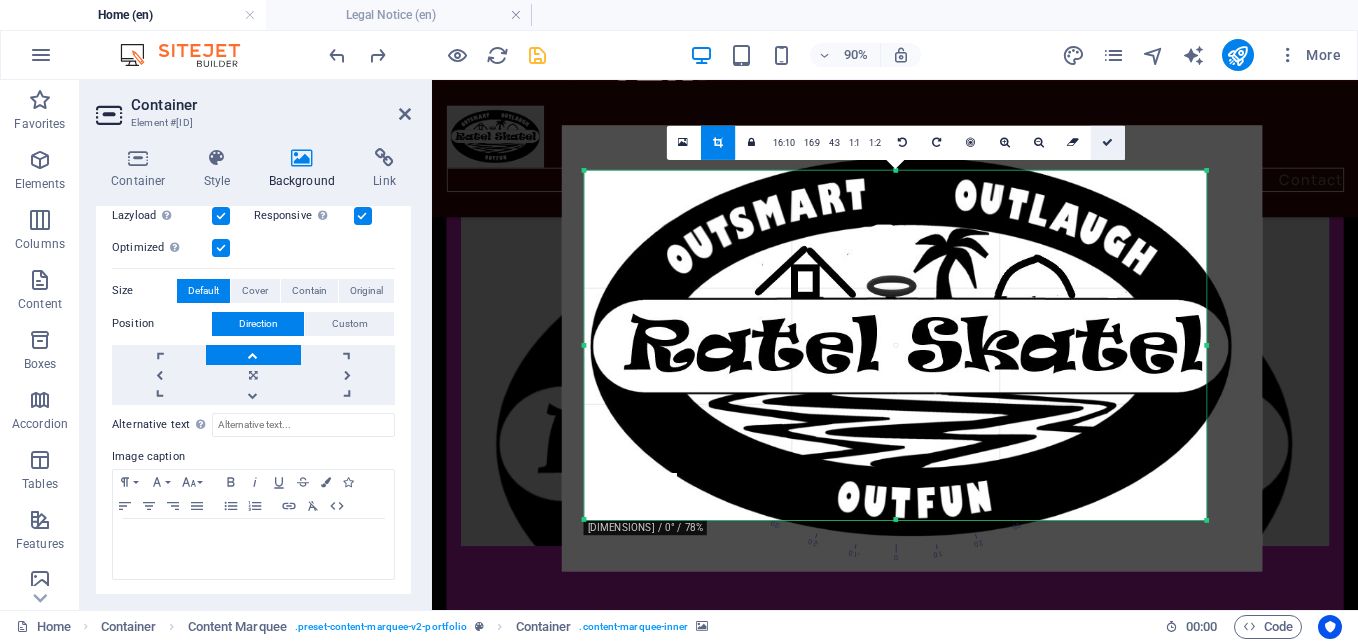 click at bounding box center [1107, 143] 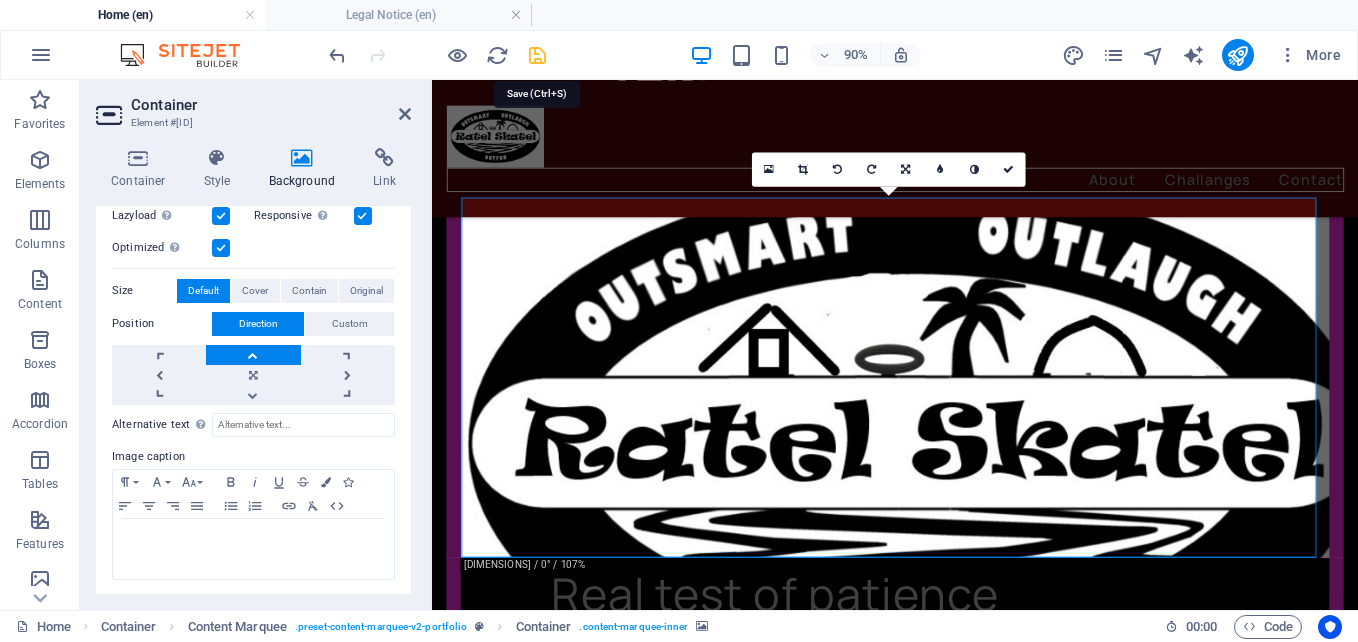 click at bounding box center (537, 55) 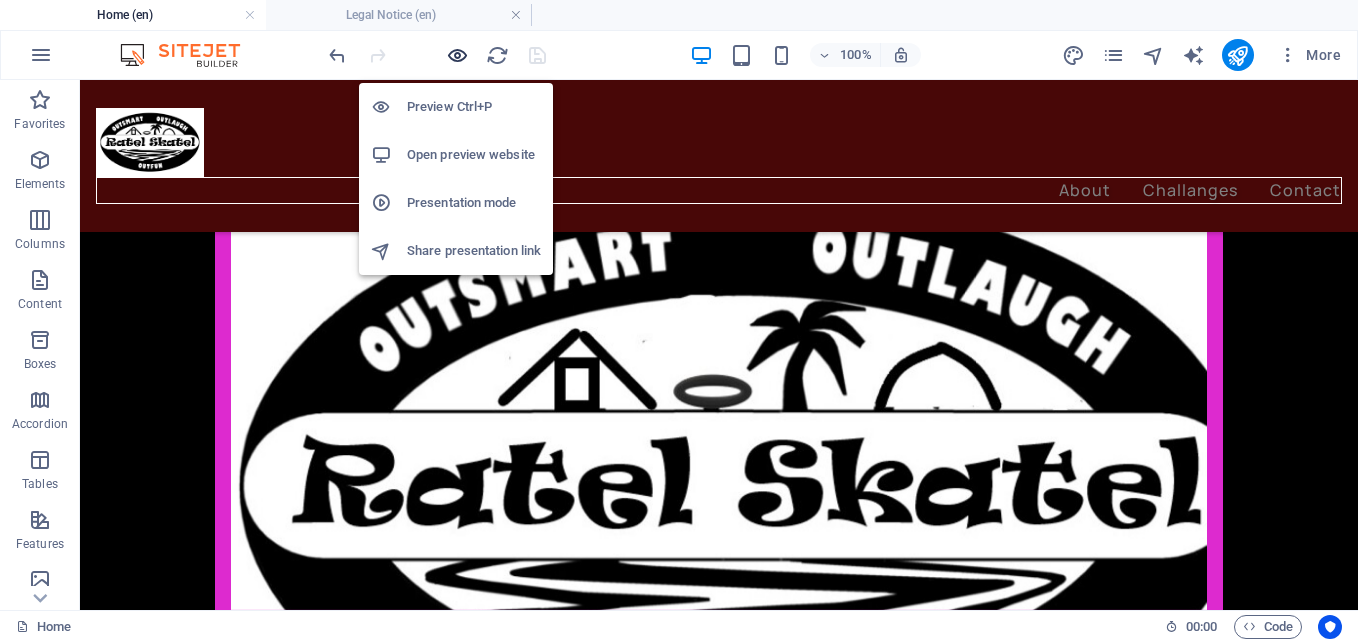 click at bounding box center (457, 55) 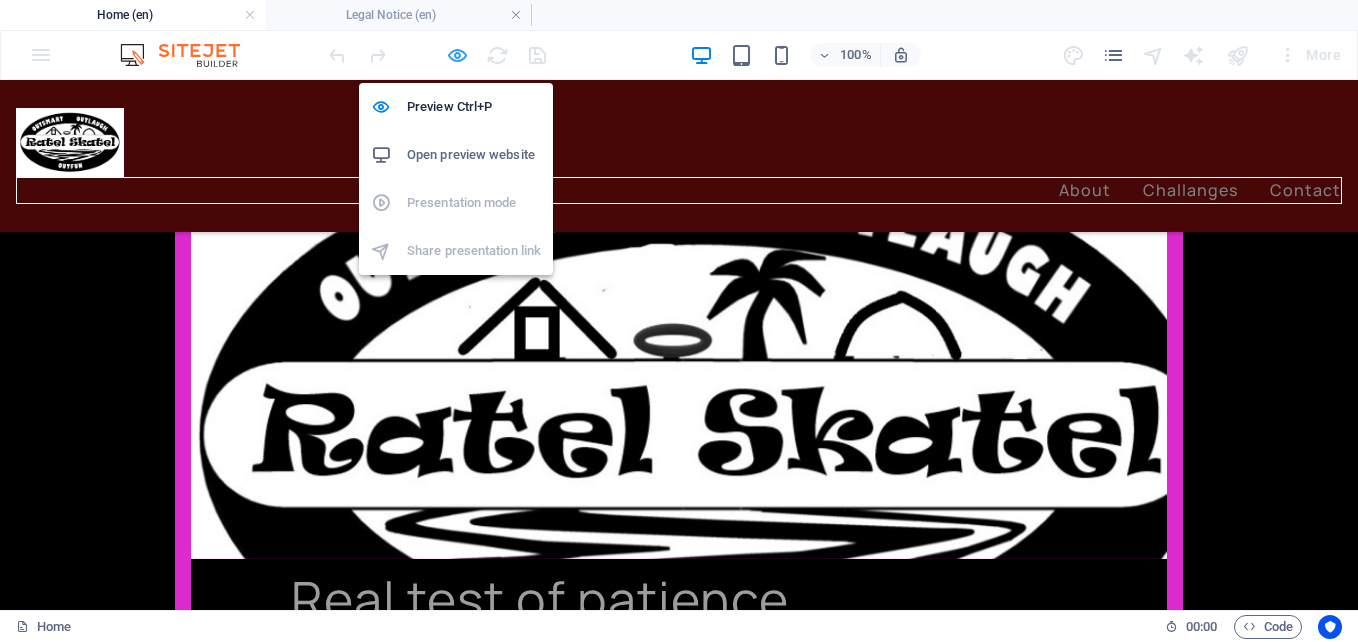 scroll, scrollTop: 2431, scrollLeft: 0, axis: vertical 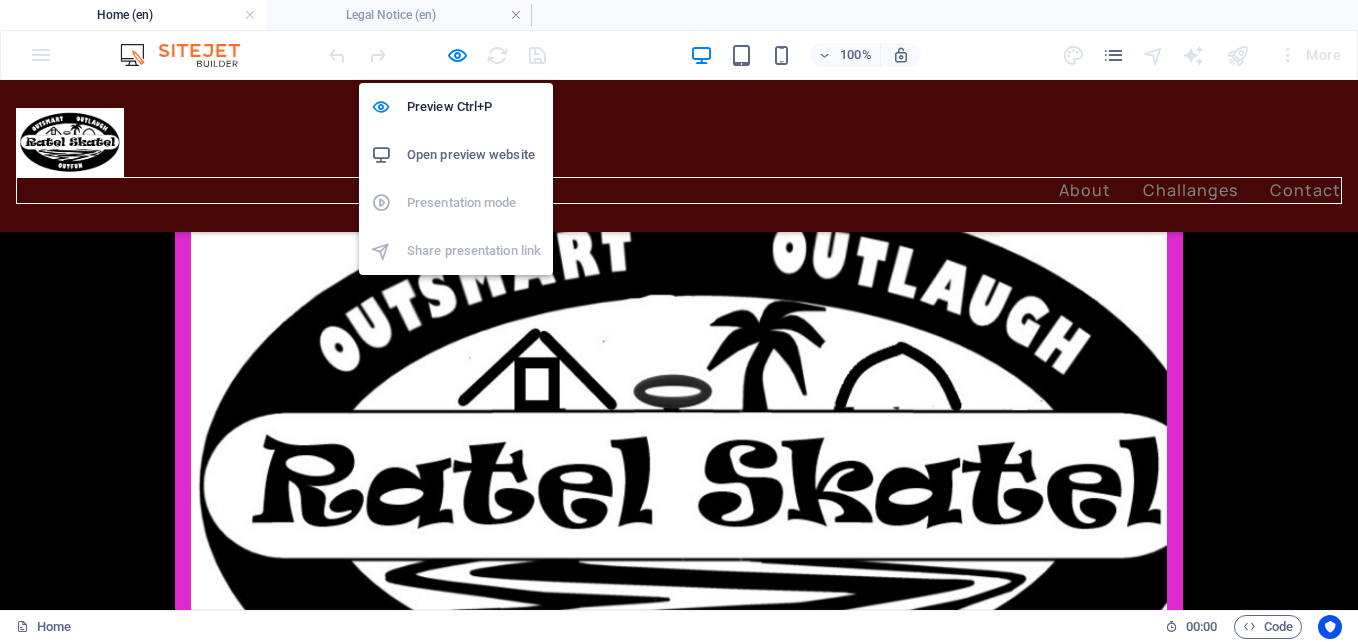 click on "Open preview website" at bounding box center (474, 155) 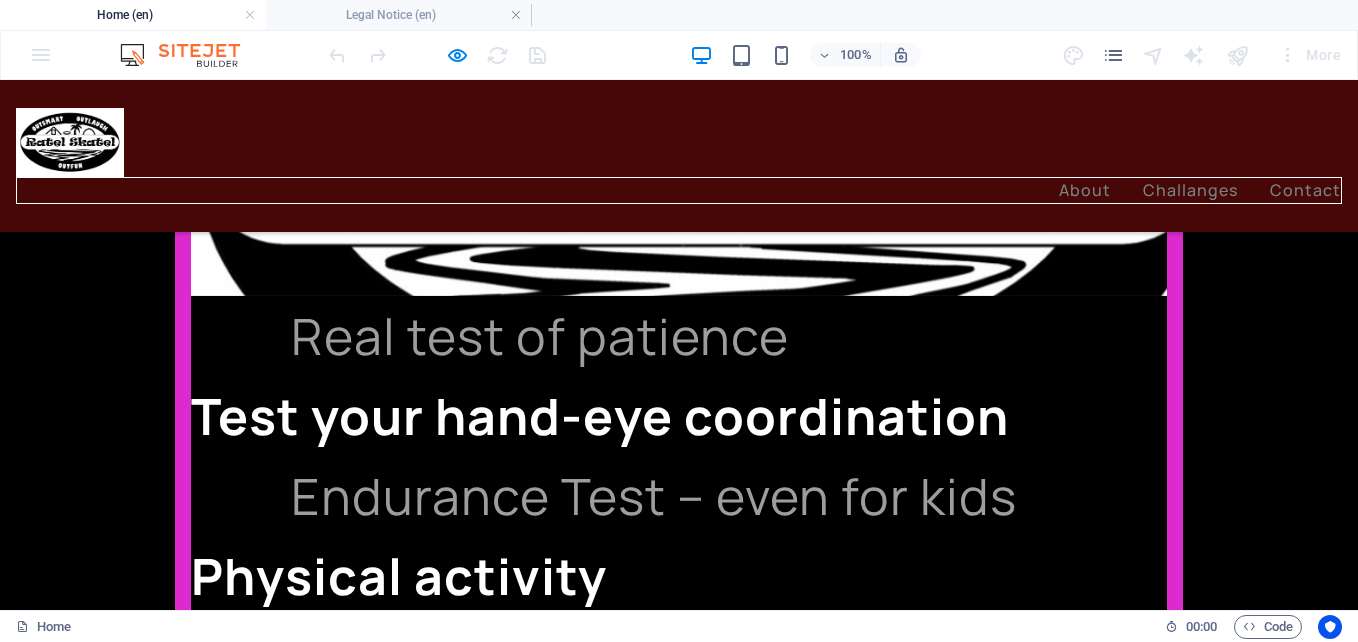 scroll, scrollTop: 2631, scrollLeft: 0, axis: vertical 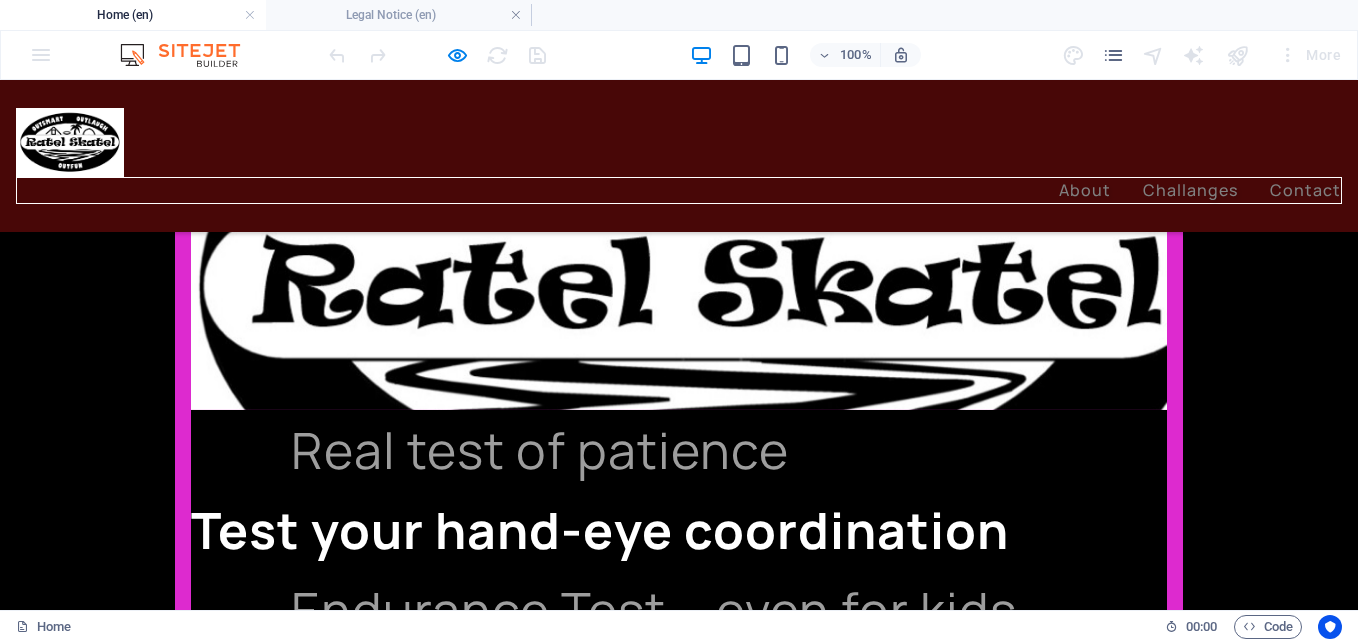 click on "Team/Family building" at bounding box center (1846, 1170) 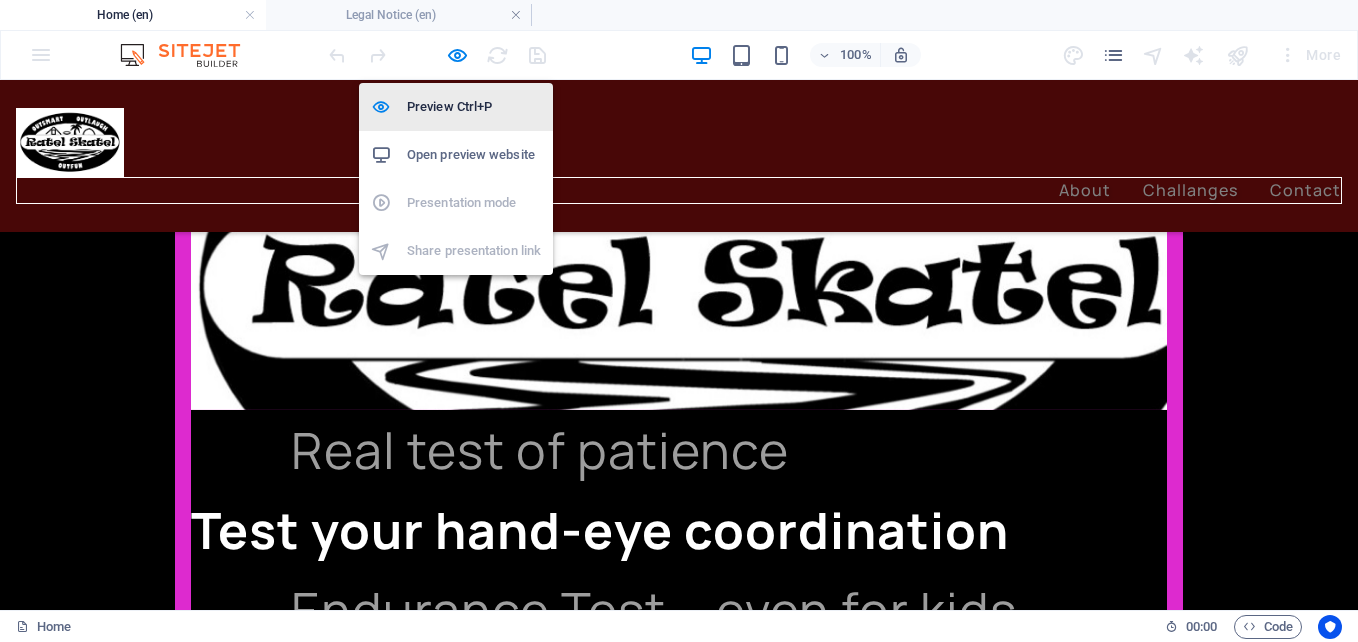 click on "Preview Ctrl+P" at bounding box center (474, 107) 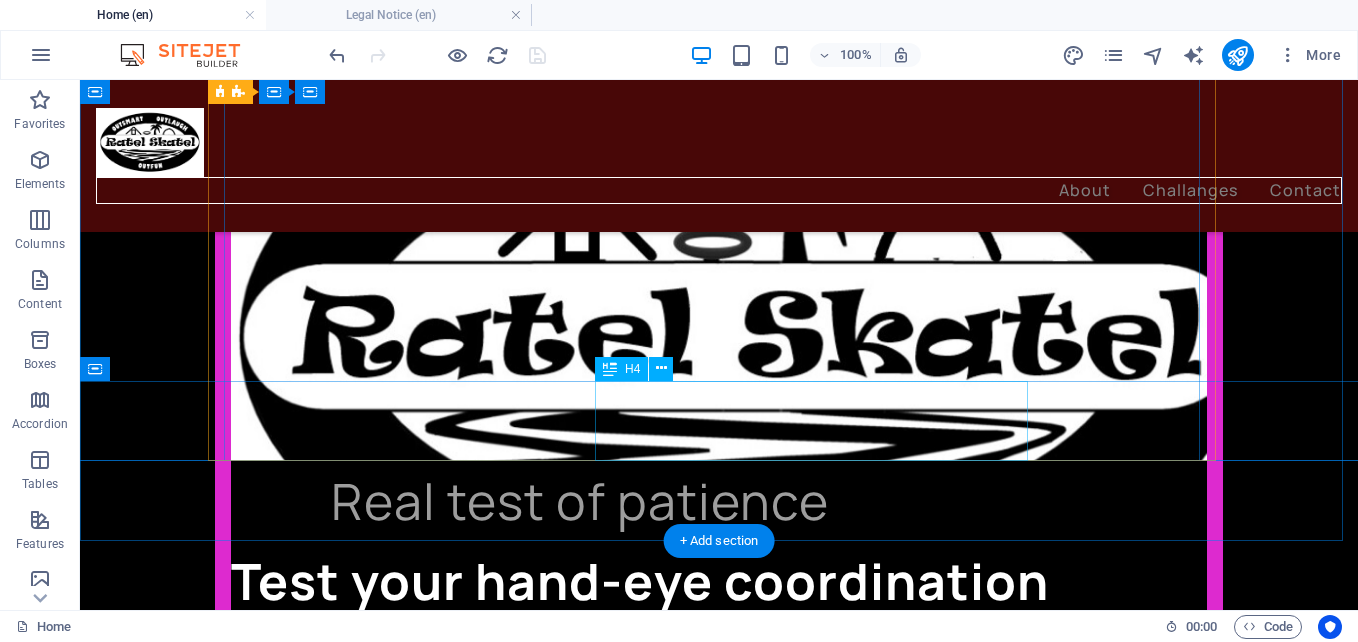 click on "Memory exercises" at bounding box center (1845, 1301) 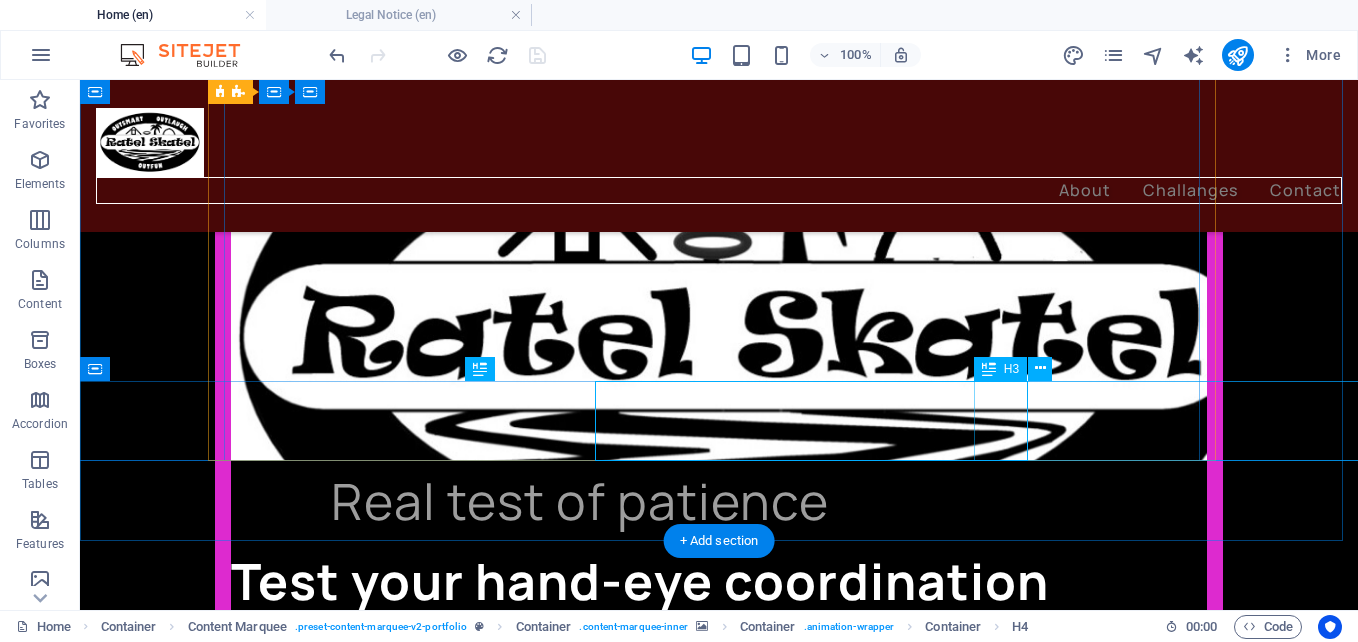 click on "Mental stimulation" at bounding box center [1846, 1381] 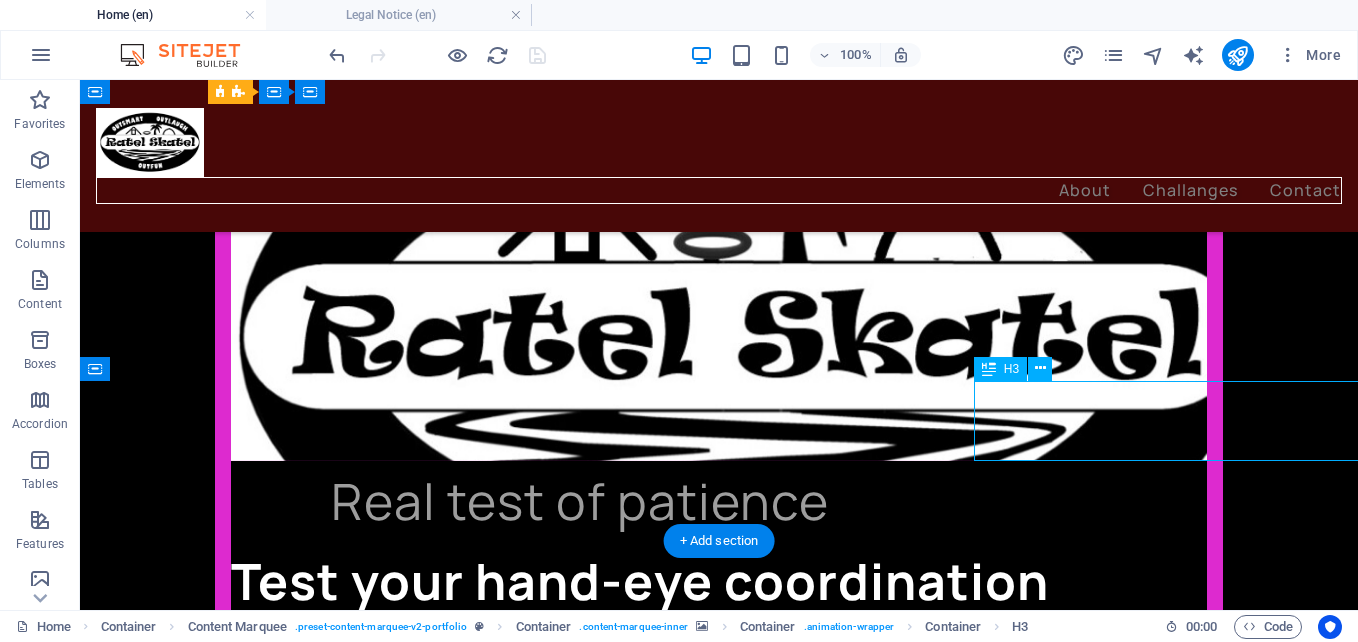 click on "Mental stimulation" at bounding box center [1845, 1381] 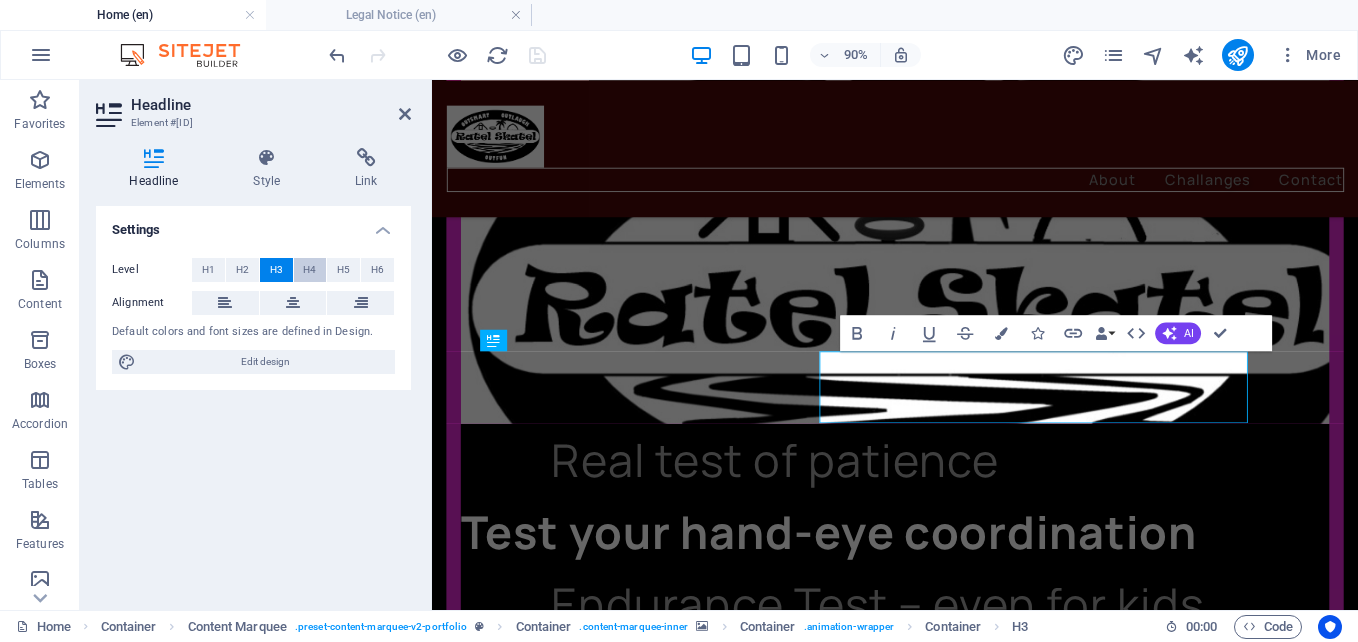 click on "H4" at bounding box center [309, 270] 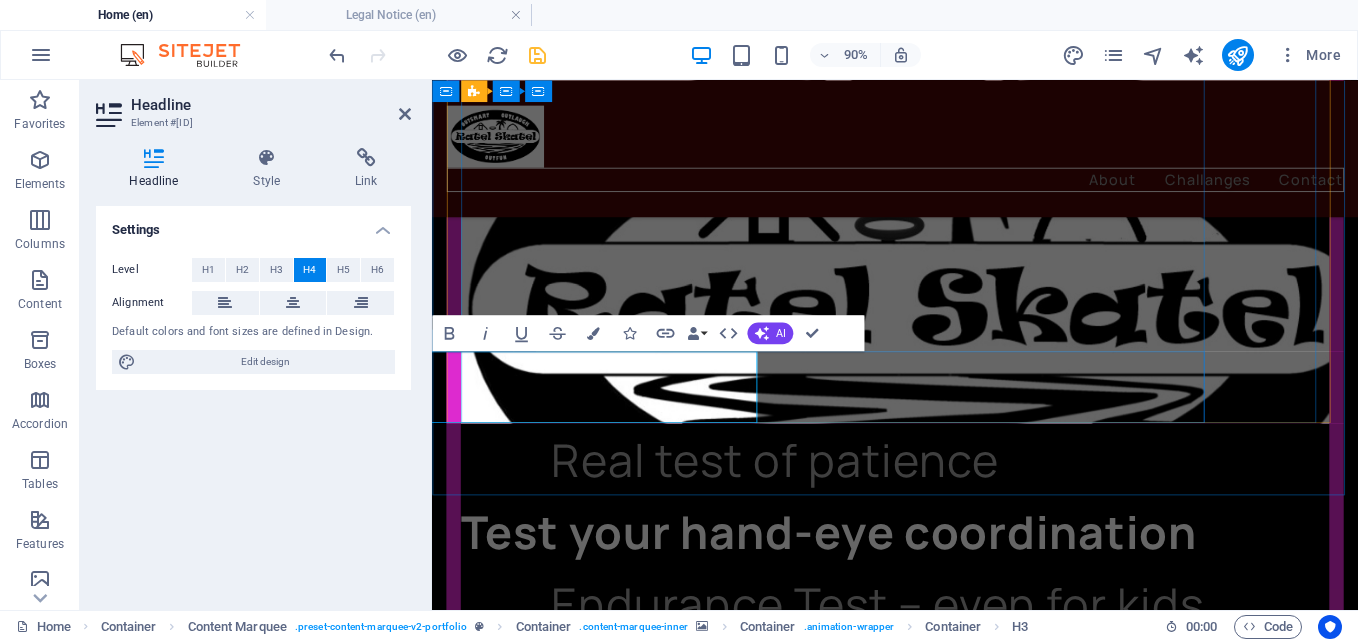 click on "Team/Family building Memory exercises Mental stimulation" at bounding box center (1943, 1301) 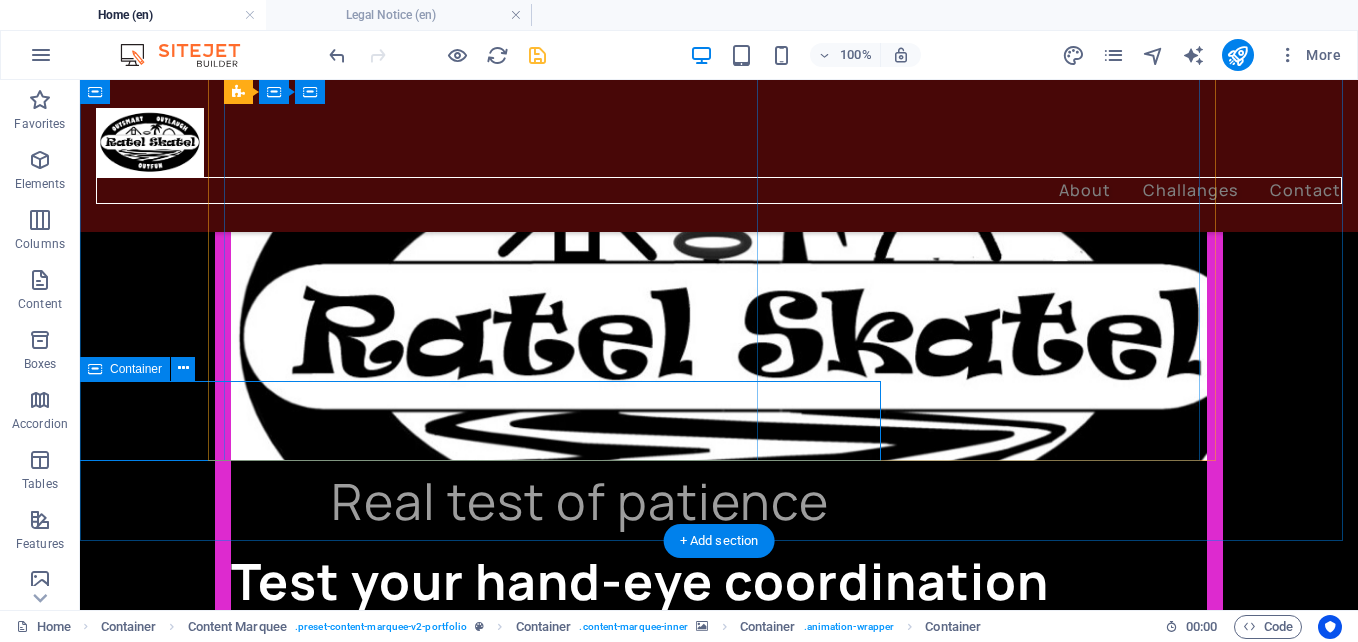click on "Team/Family building Memory exercises Mental stimulation" at bounding box center [1845, 1301] 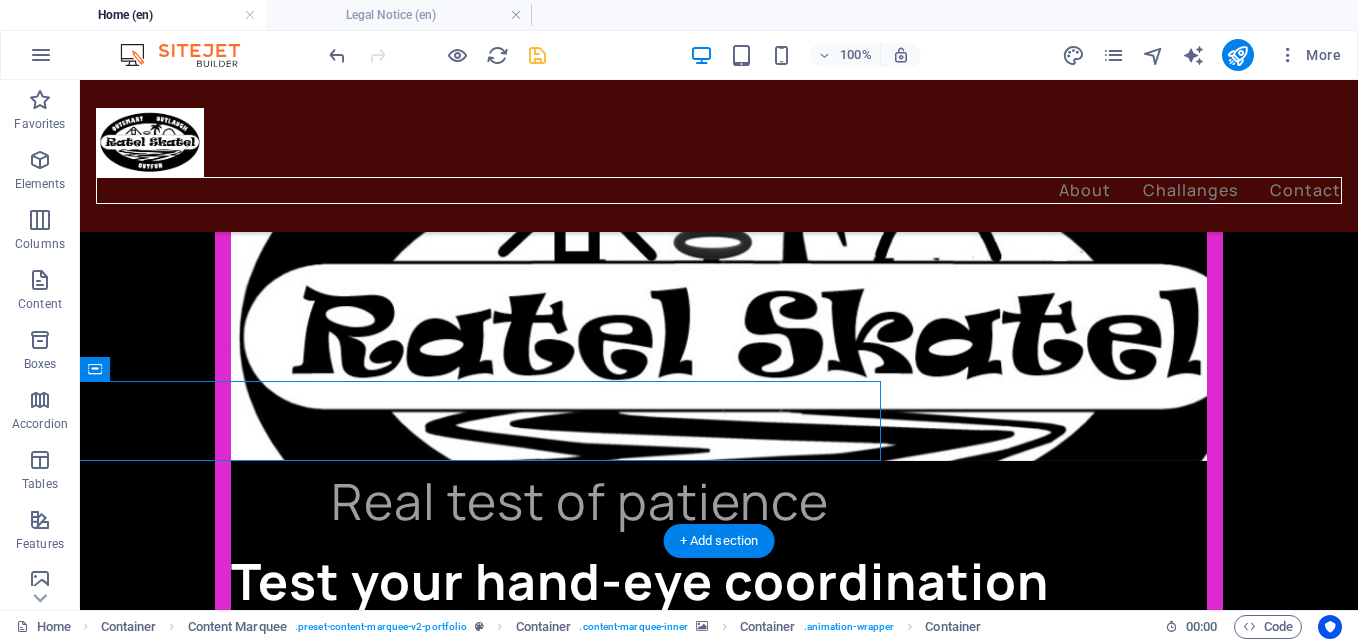 click at bounding box center (719, 261) 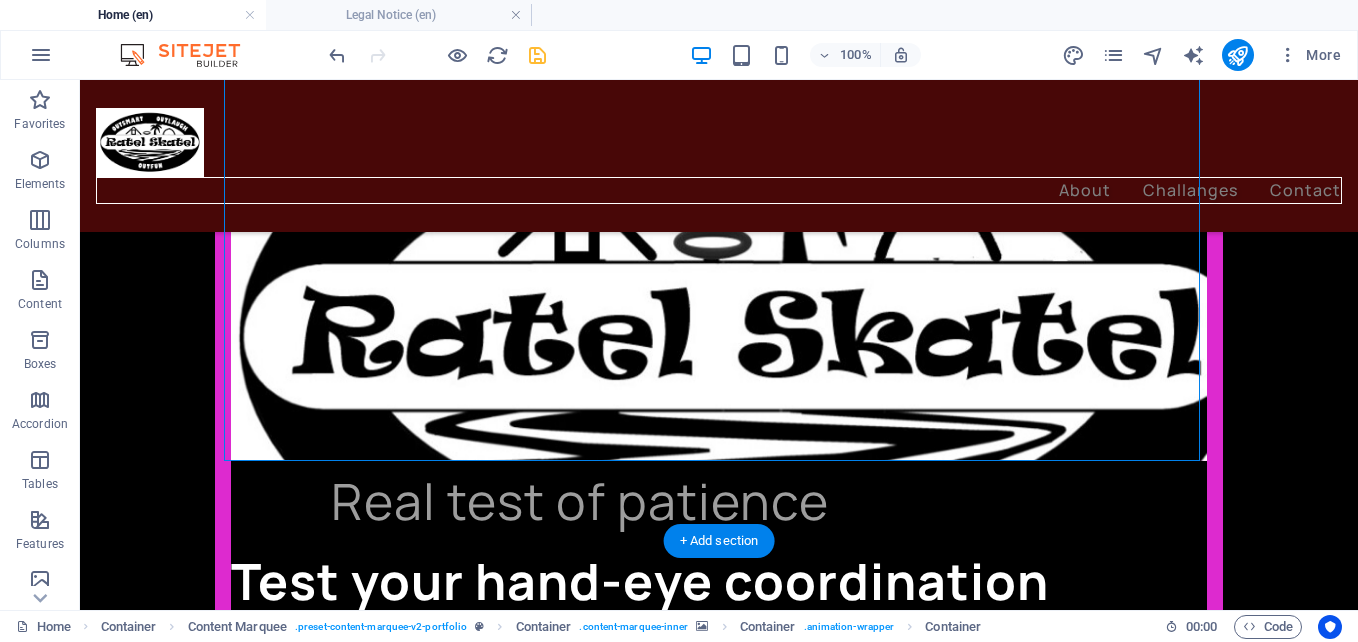 click at bounding box center [719, 261] 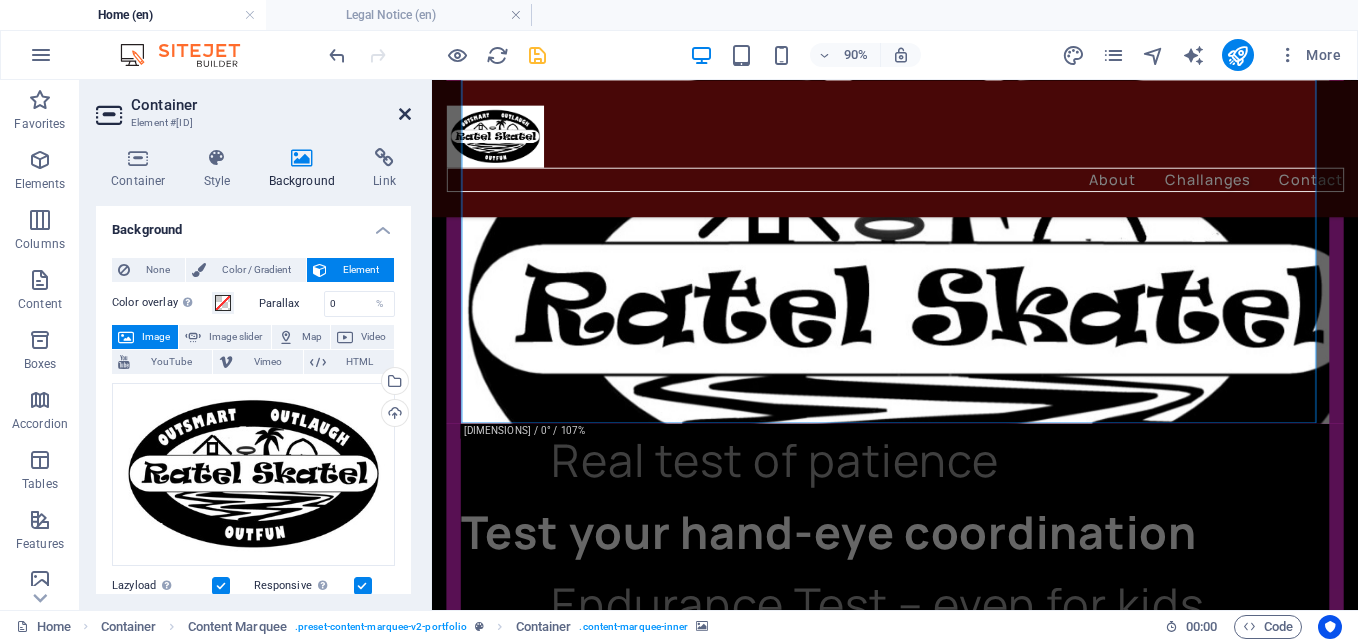 click at bounding box center (405, 114) 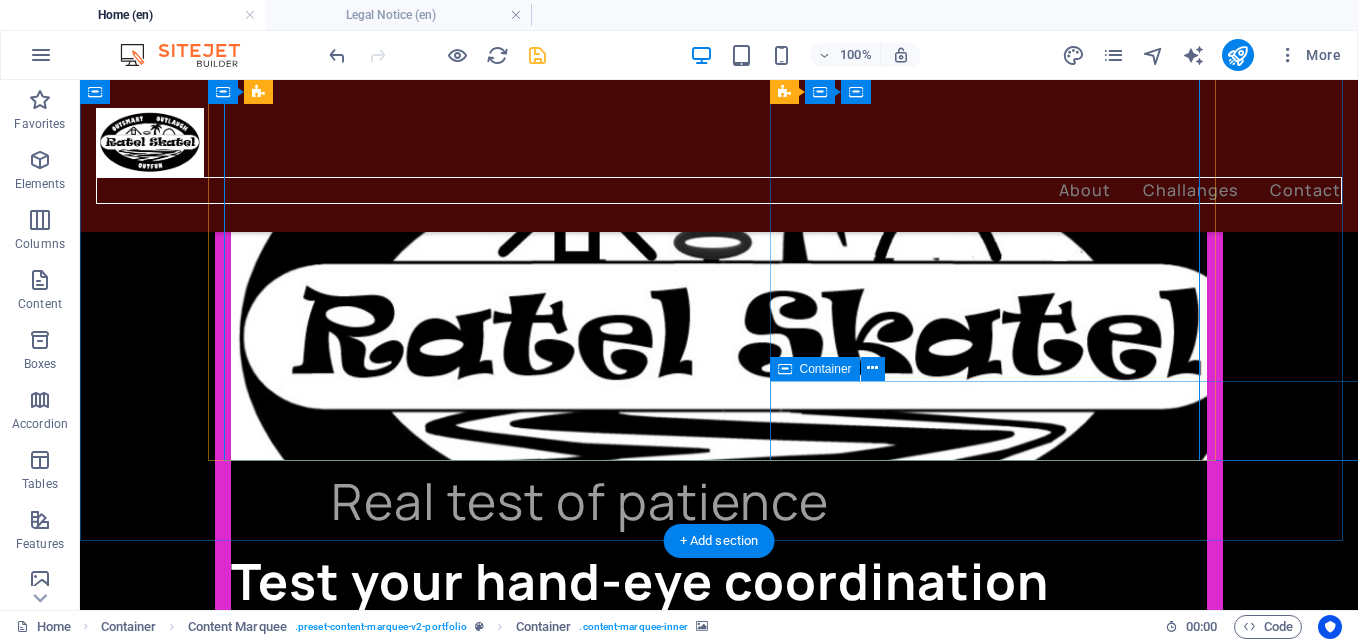 click on "Team/Family building Memory exercises Mental stimulation" at bounding box center [1845, 1301] 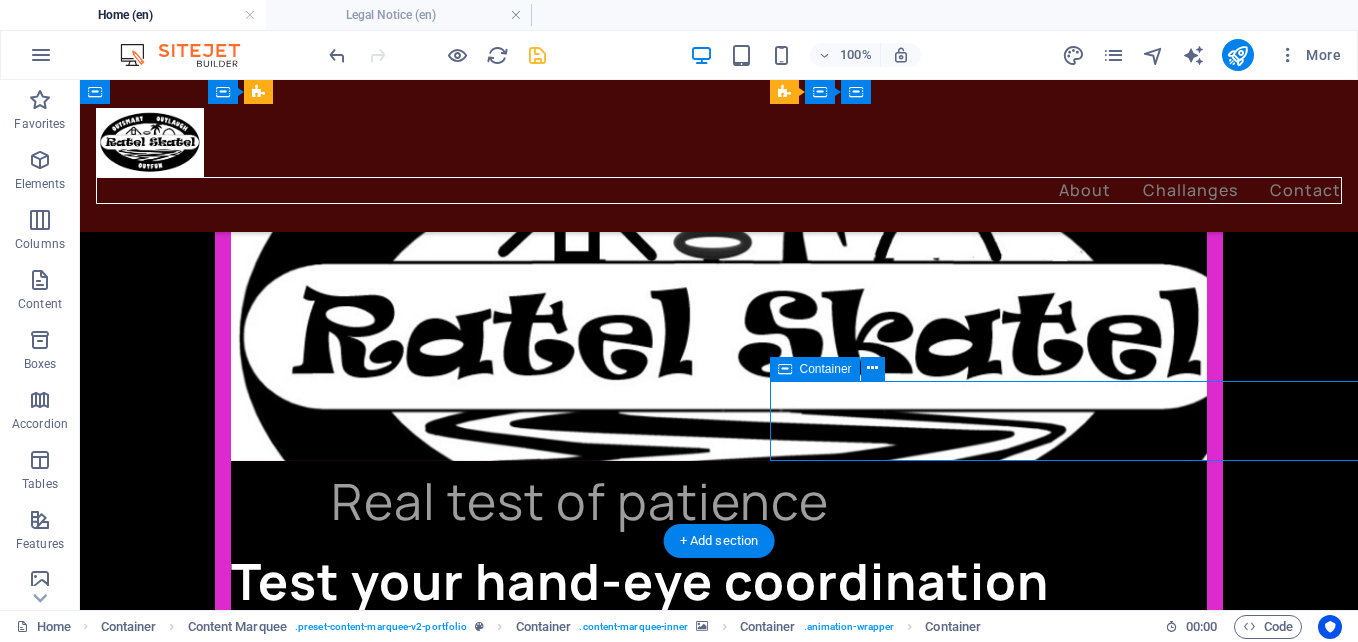 click on "Team/Family building Memory exercises Mental stimulation" at bounding box center [1833, 1301] 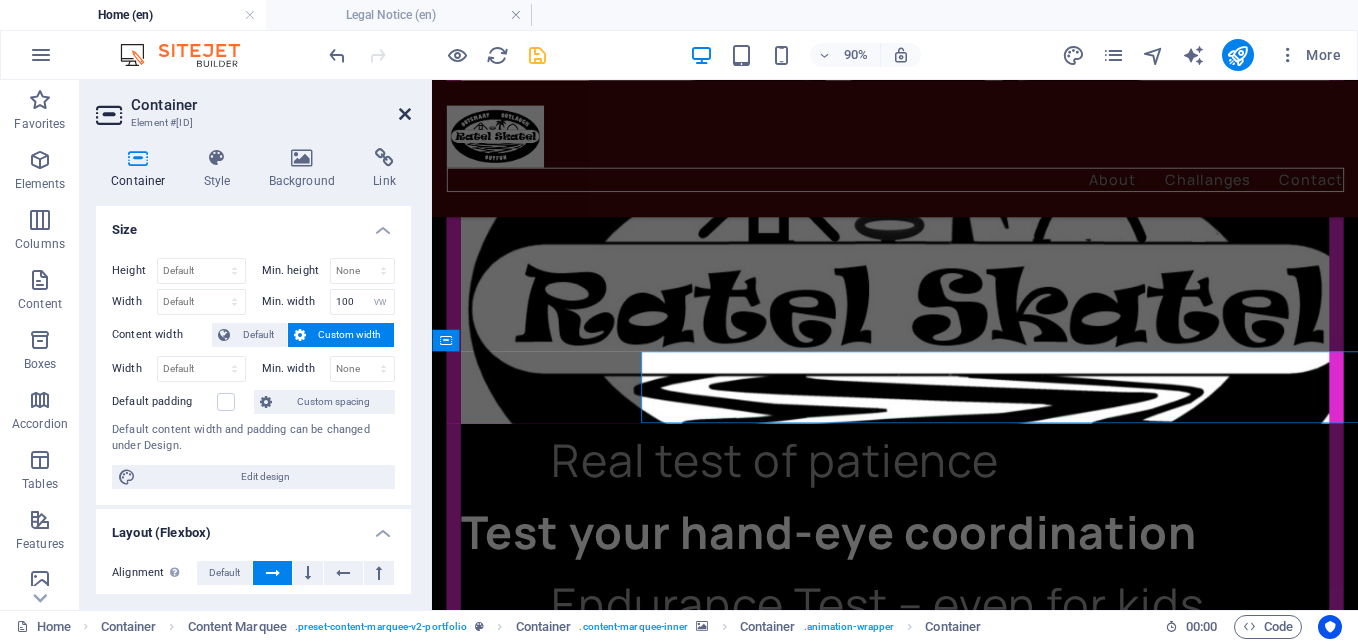 click at bounding box center (405, 114) 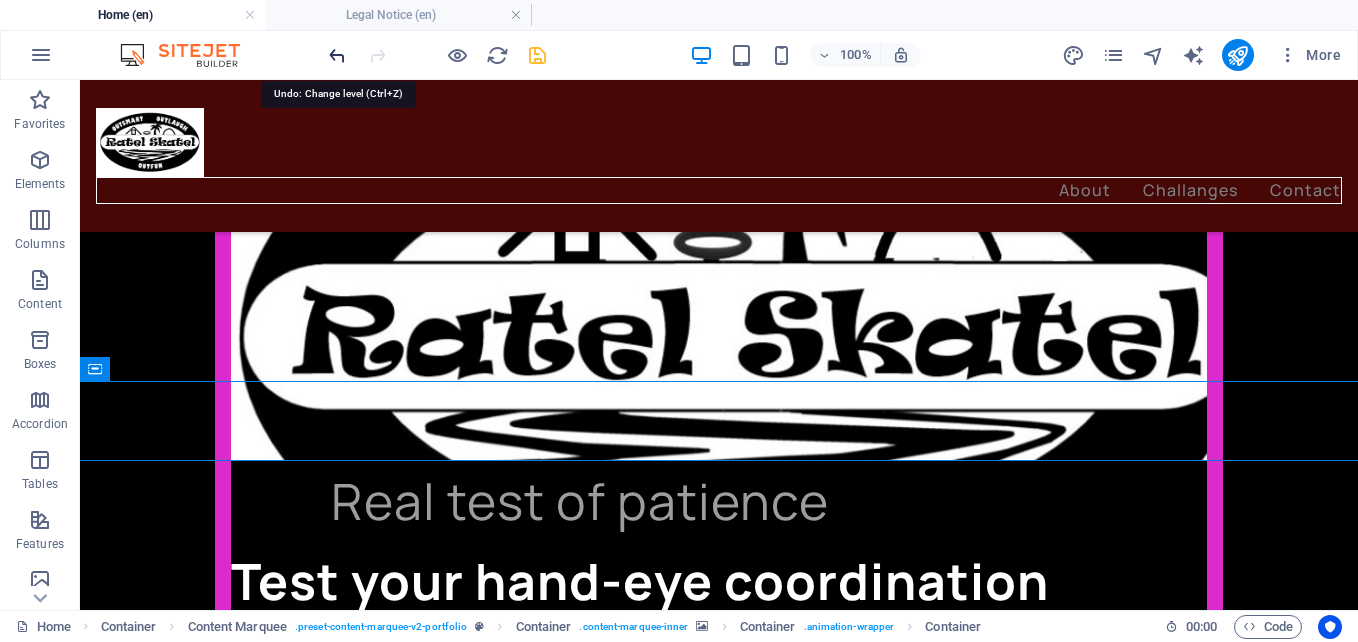 click at bounding box center [337, 55] 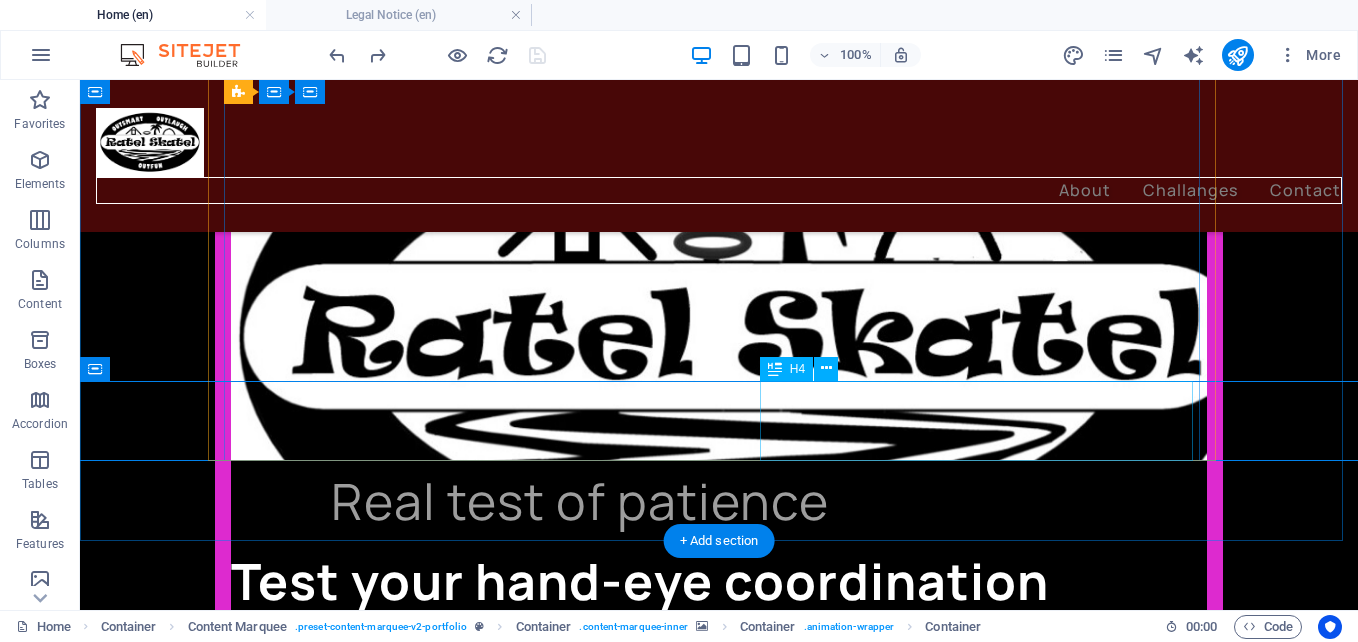 click on "Memory exercises" at bounding box center (1845, 1301) 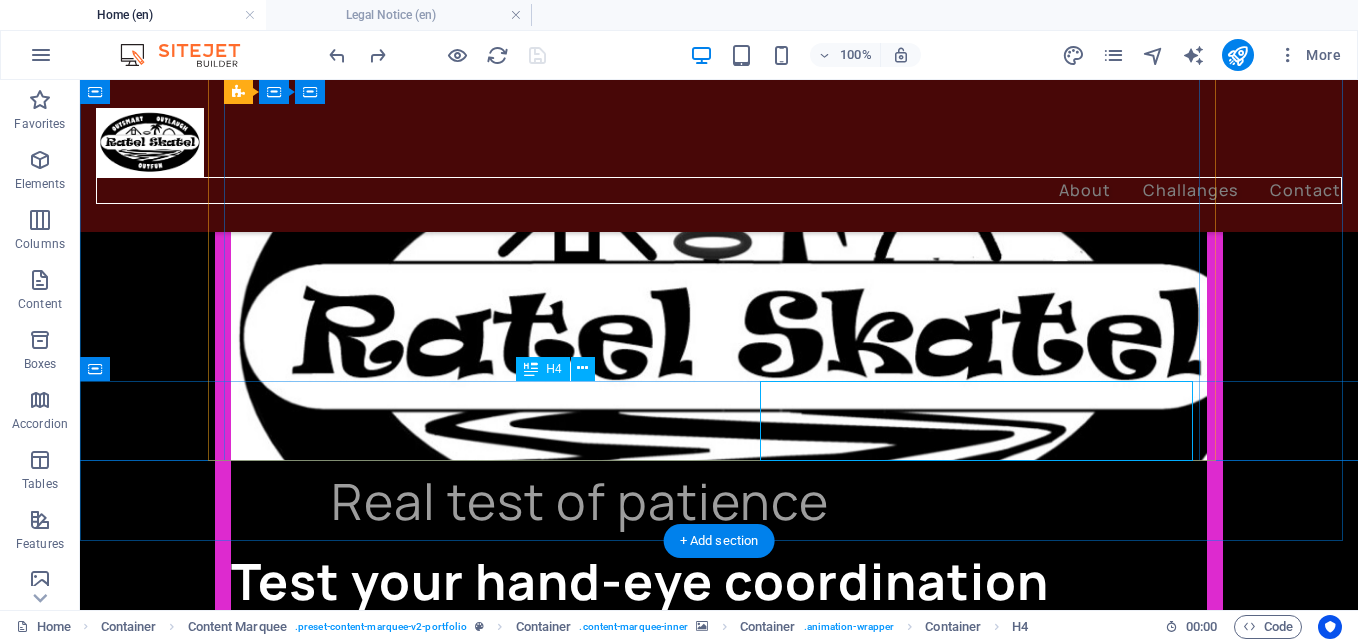 click on "Memory exercises" at bounding box center (1846, 1301) 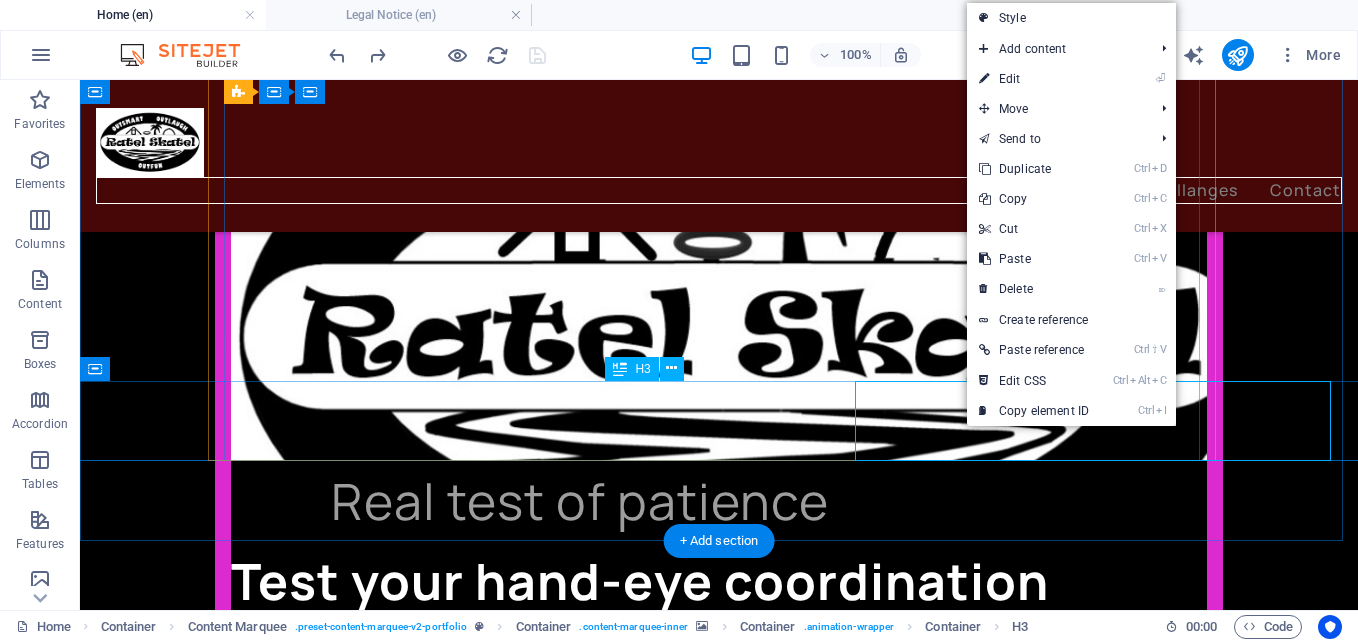 click on "Mental stimulation" at bounding box center (1846, 1381) 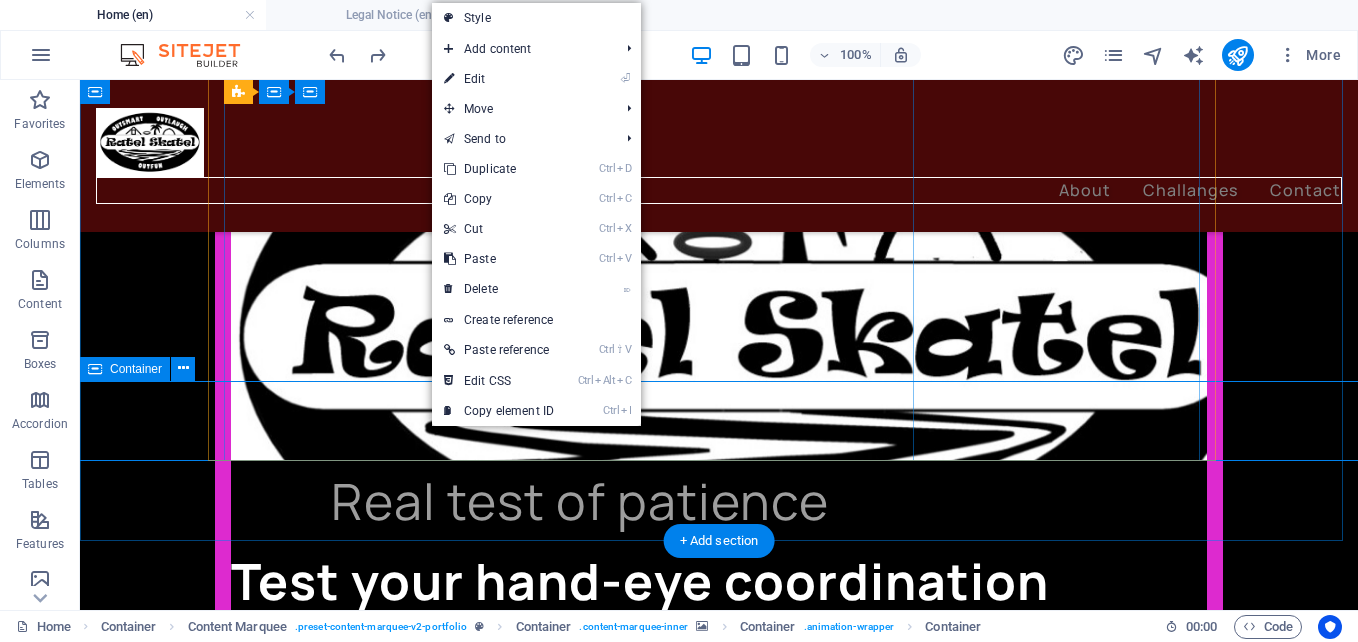 click on "Team/Family building Memory exercises Mental stimulation" at bounding box center [1845, 1301] 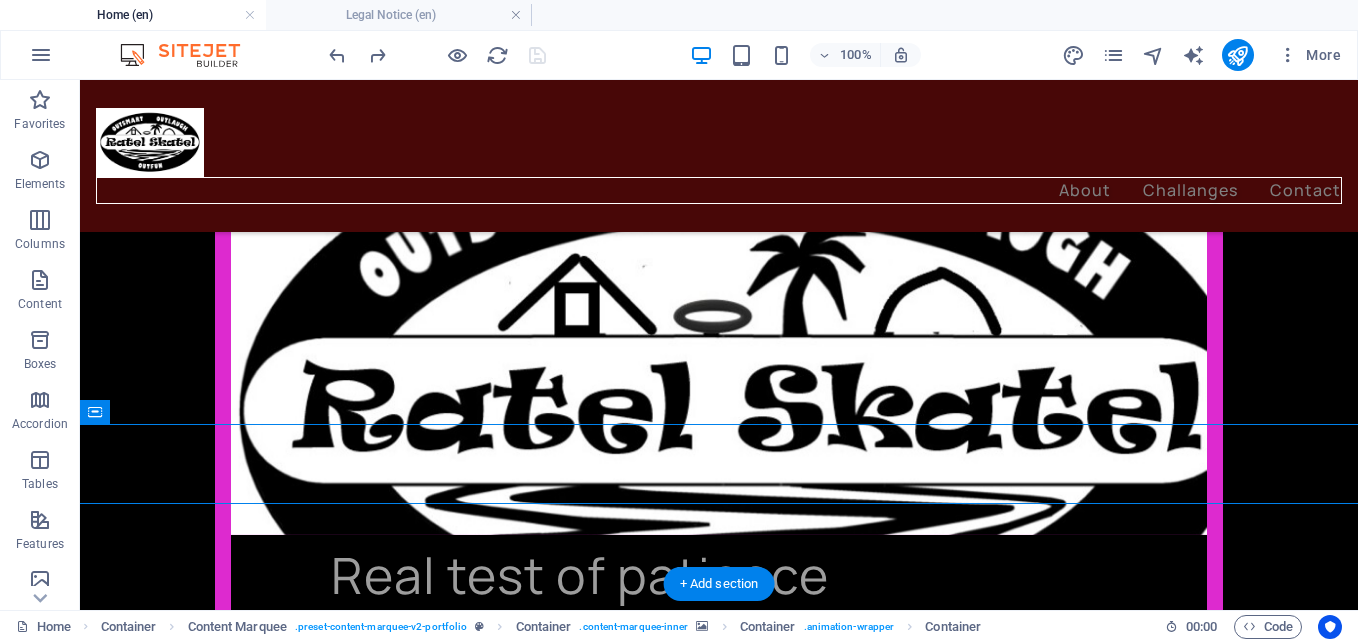 scroll, scrollTop: 2531, scrollLeft: 0, axis: vertical 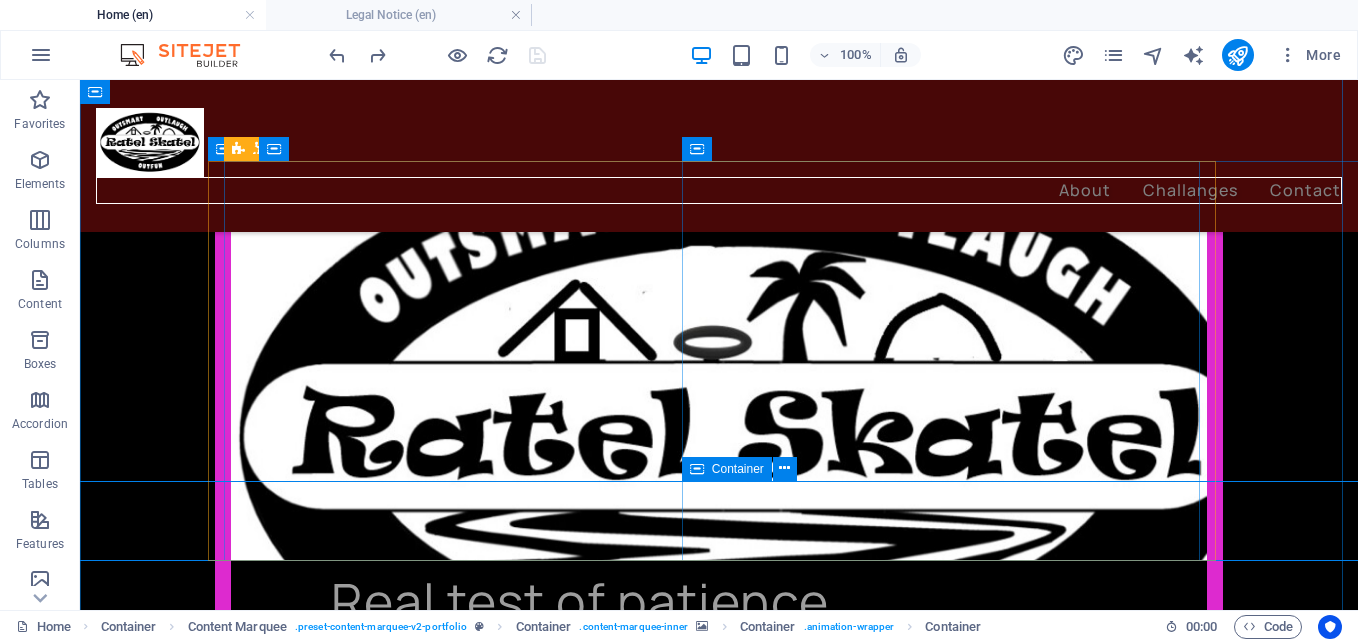 click on "Team/Family building Memory exercises Mental stimulation" at bounding box center [1845, 1401] 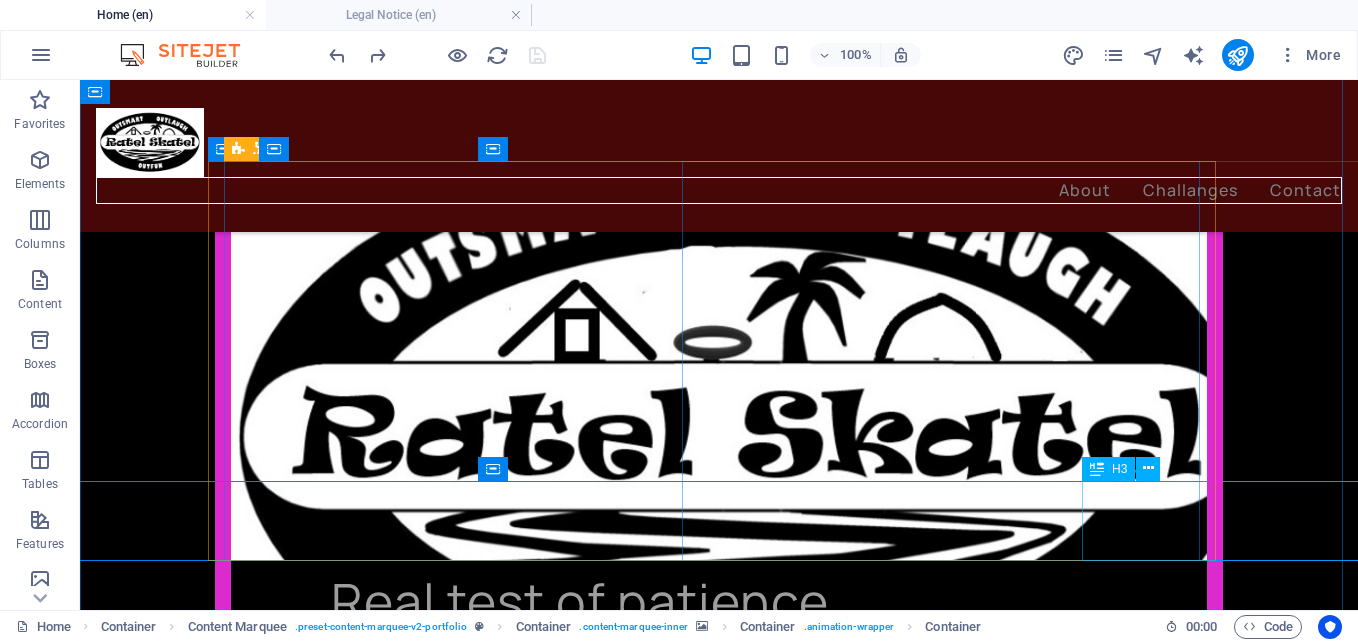 click on "Team/Family building" at bounding box center (1846, 1321) 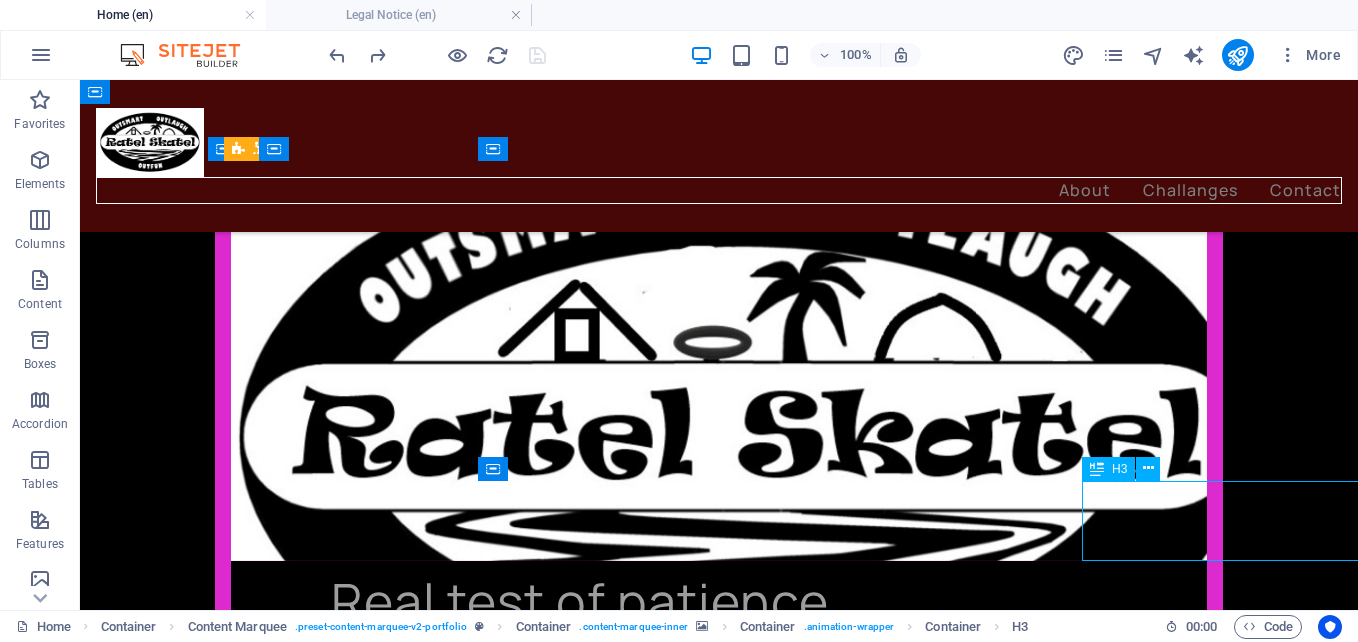 click on "Team/Family building" at bounding box center [1845, 1321] 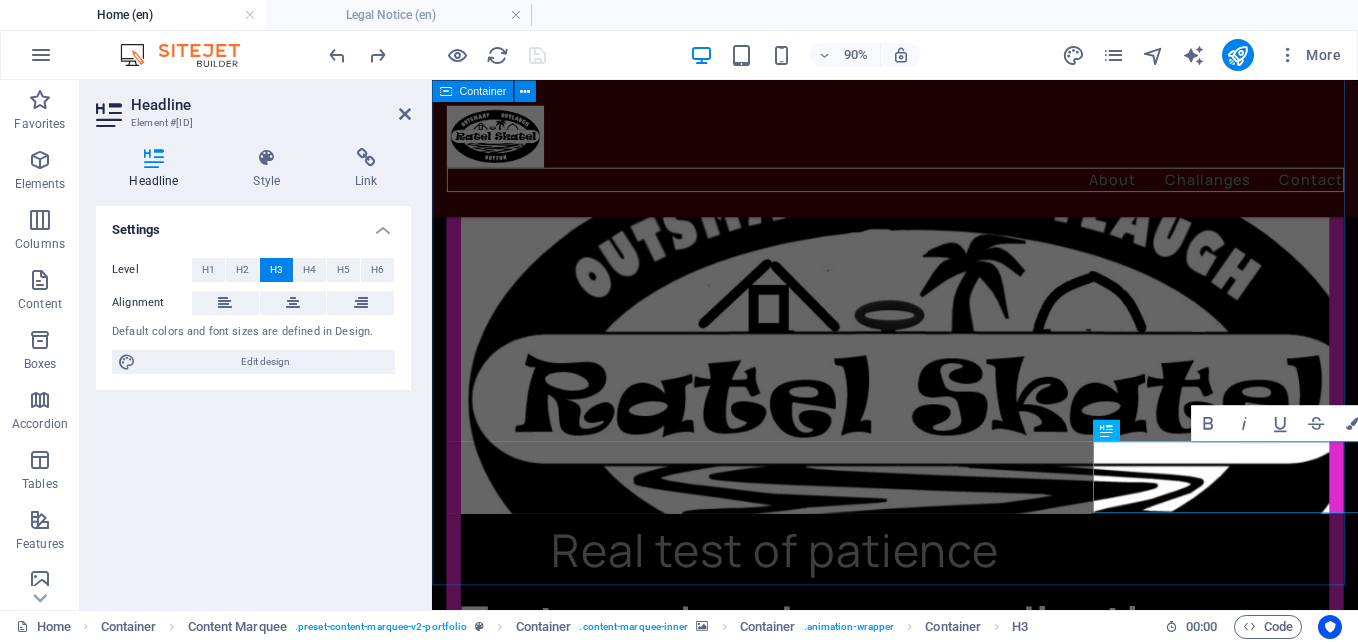 click on "Real test of patience Test your hand-eye coordination Endurance Test – even for kids Physical activity Builds confidence Span gees – Team Spirit Fun in the African sun – get some real vitamin D Team/Family building Memory exercises Mental stimulation" at bounding box center (946, 801) 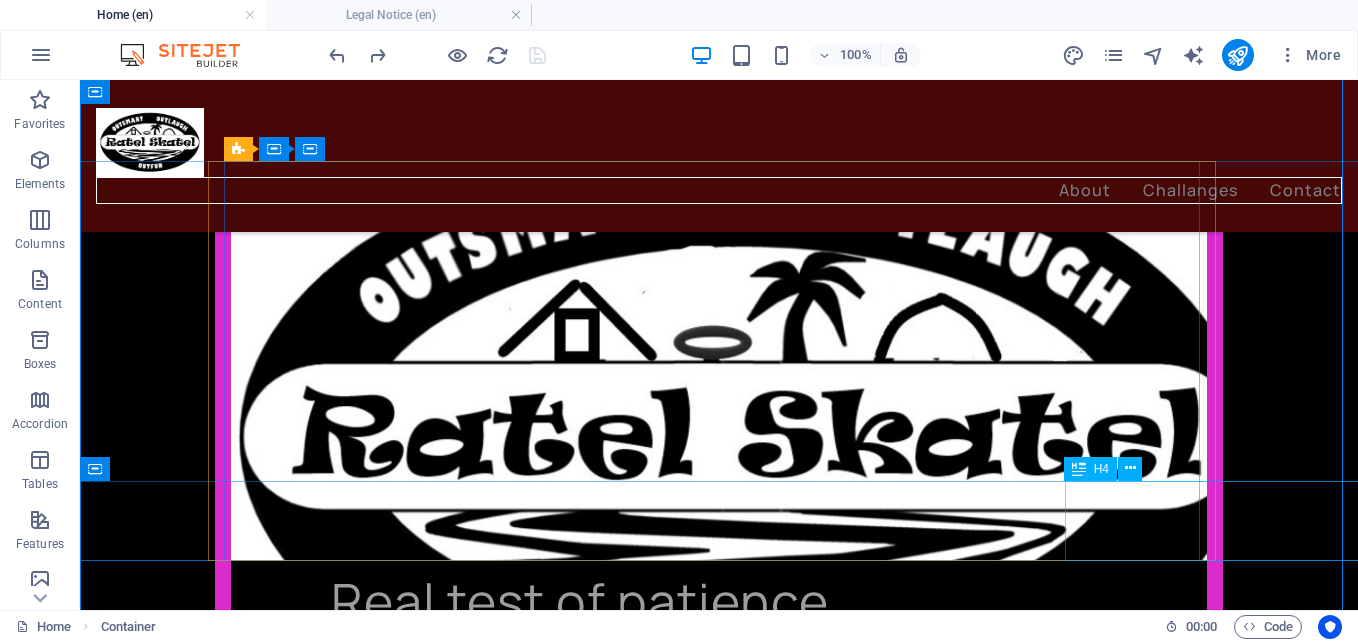 click on "Memory exercises" at bounding box center (1846, 1401) 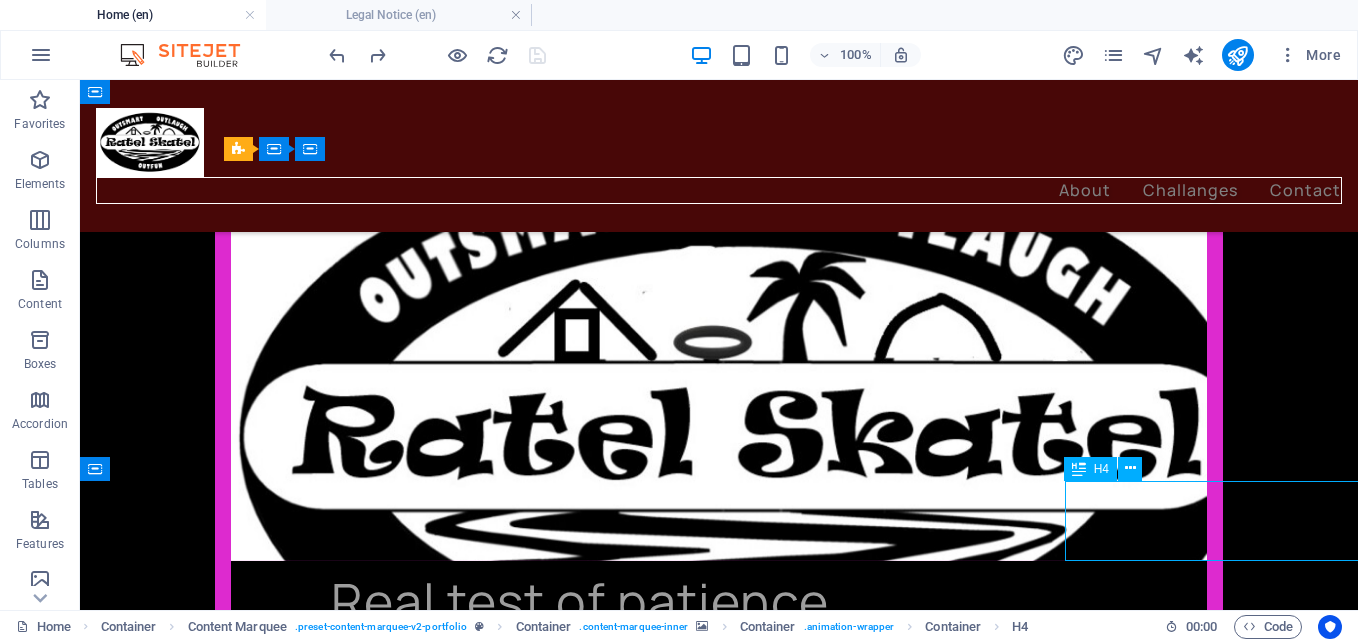 click on "Memory exercises" at bounding box center [1846, 1401] 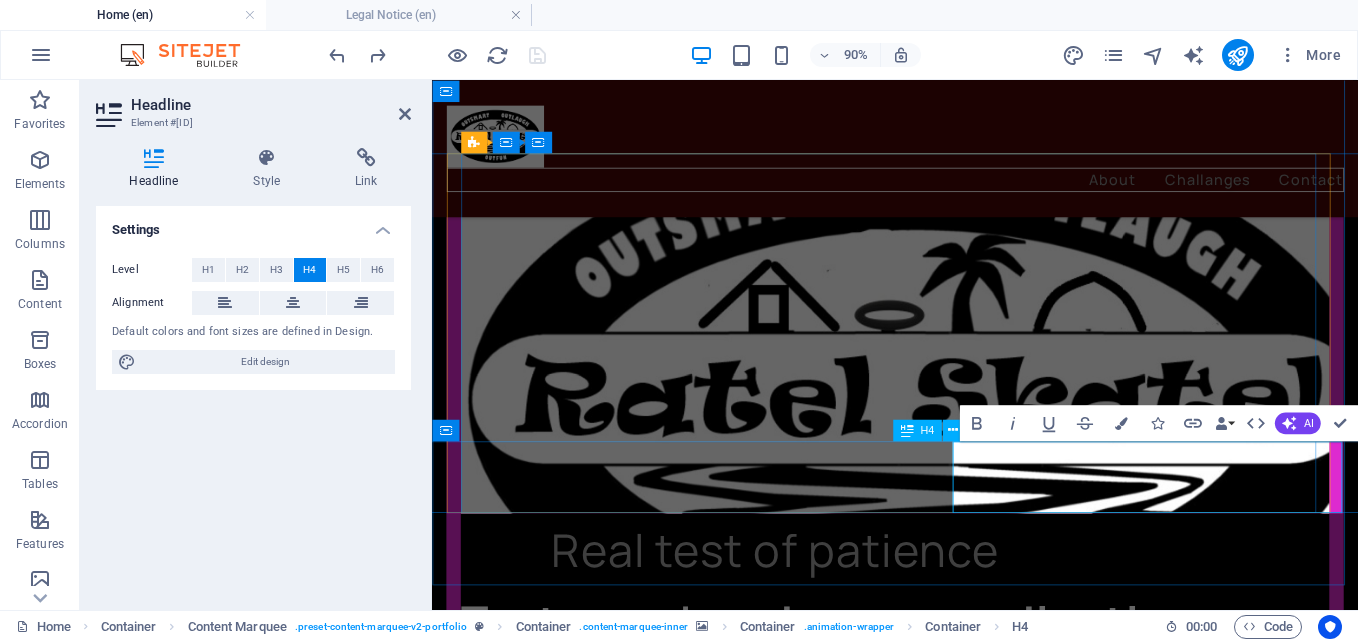 click on "Memory exercises" at bounding box center (1745, 1401) 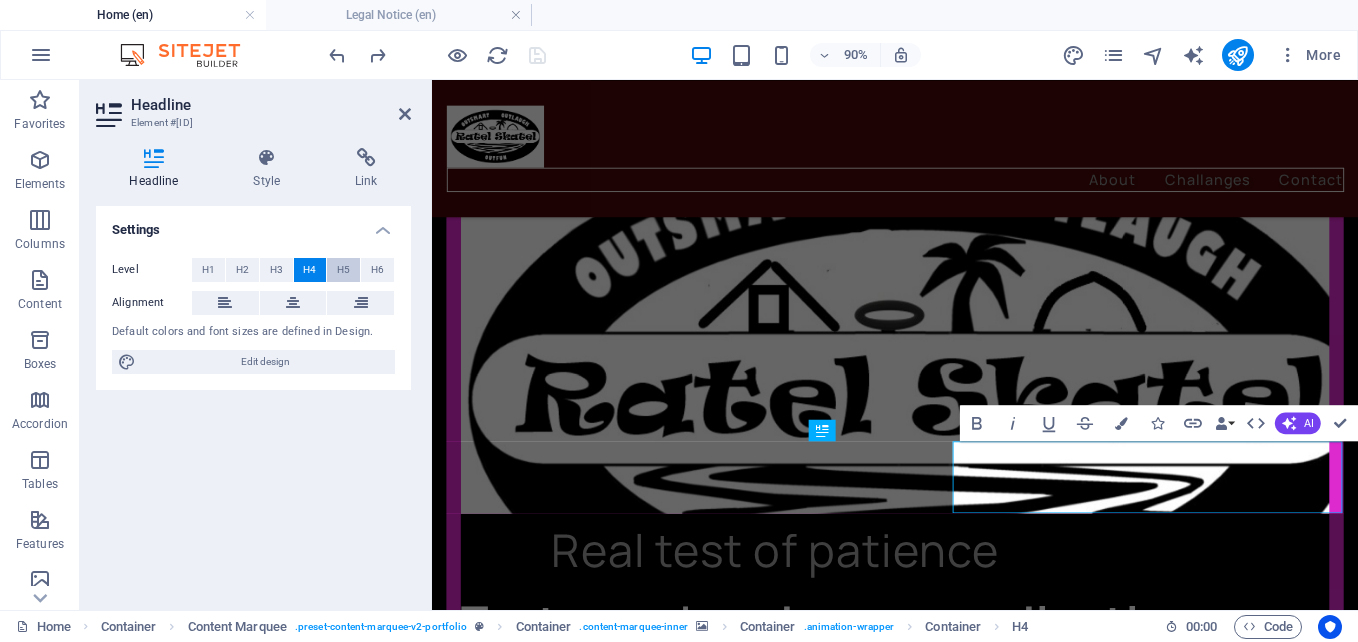 click on "H5" at bounding box center (343, 270) 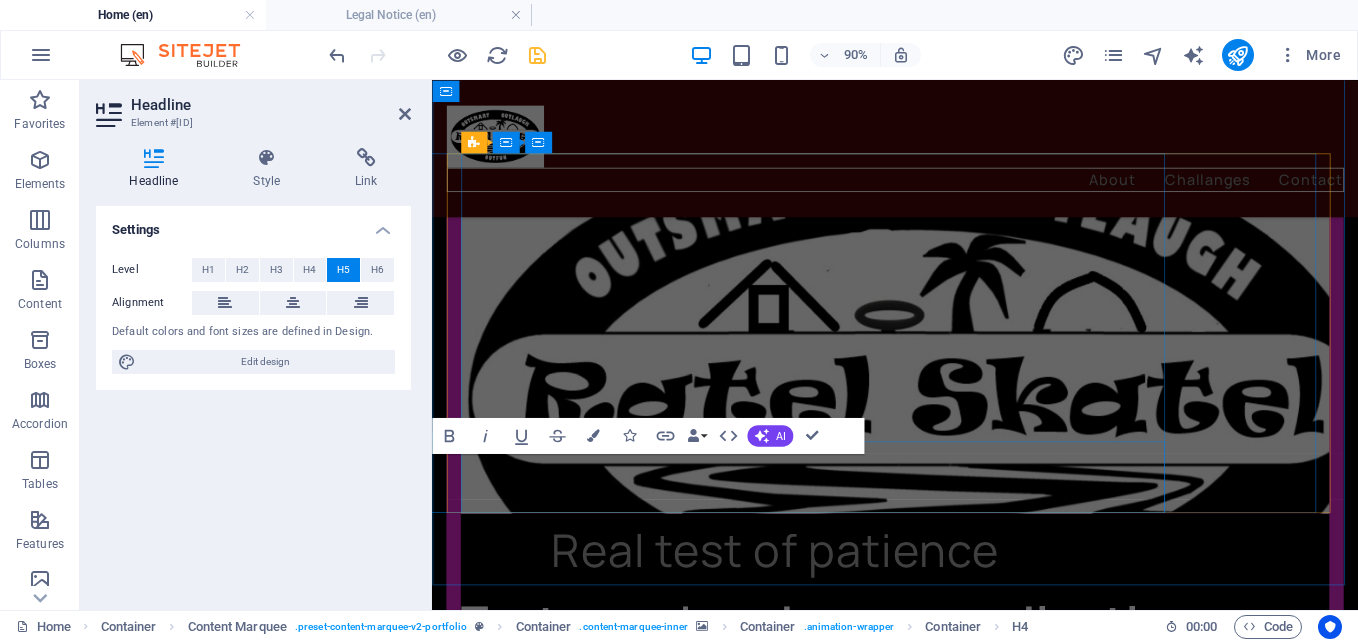 click on "Team/Family building Memory exercises Mental stimulation" at bounding box center [1942, 1386] 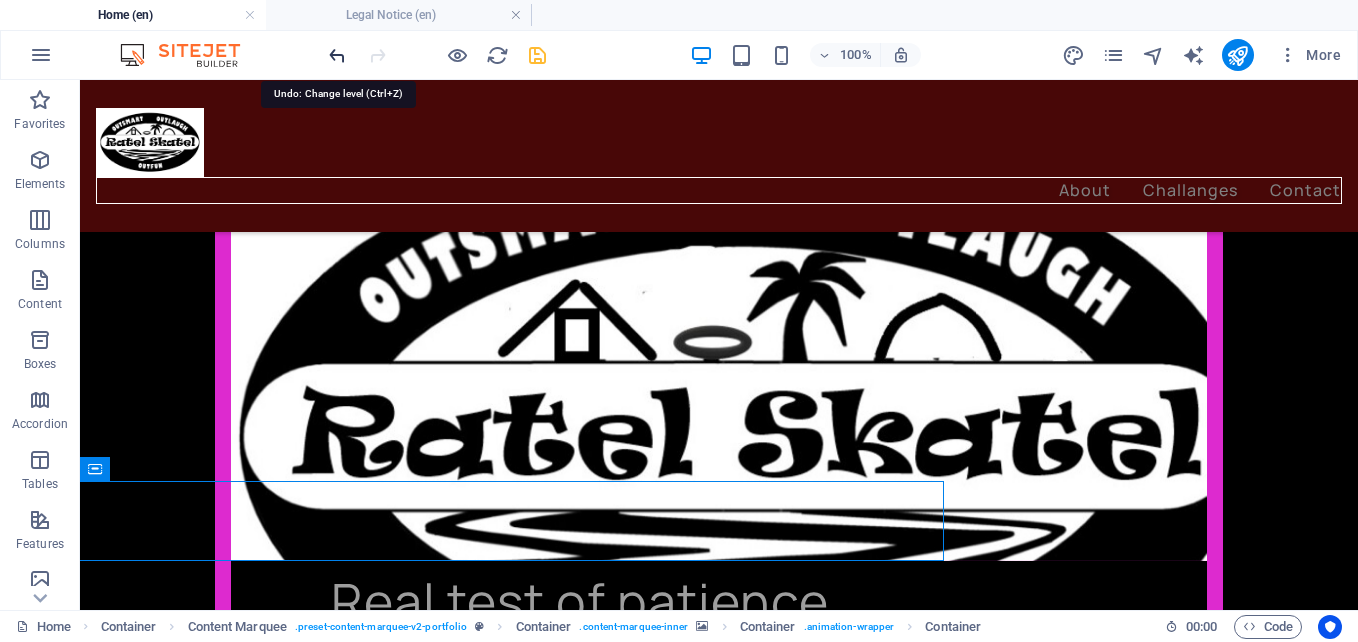 click at bounding box center (337, 55) 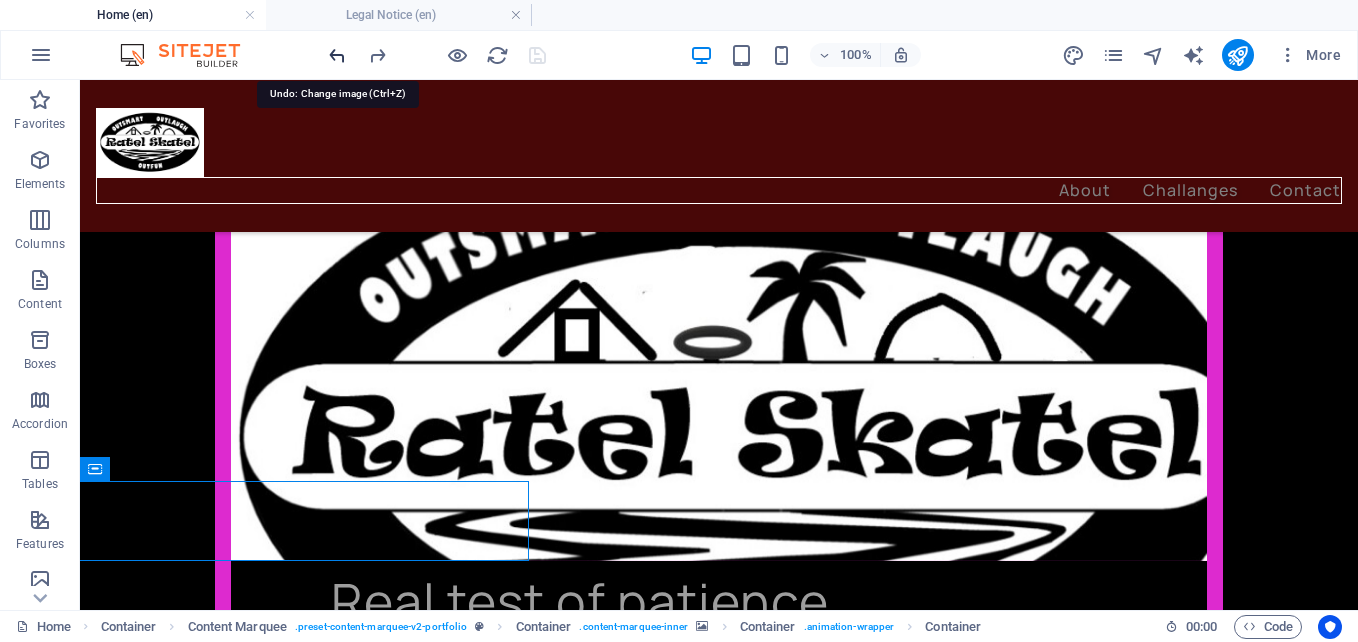 click at bounding box center (337, 55) 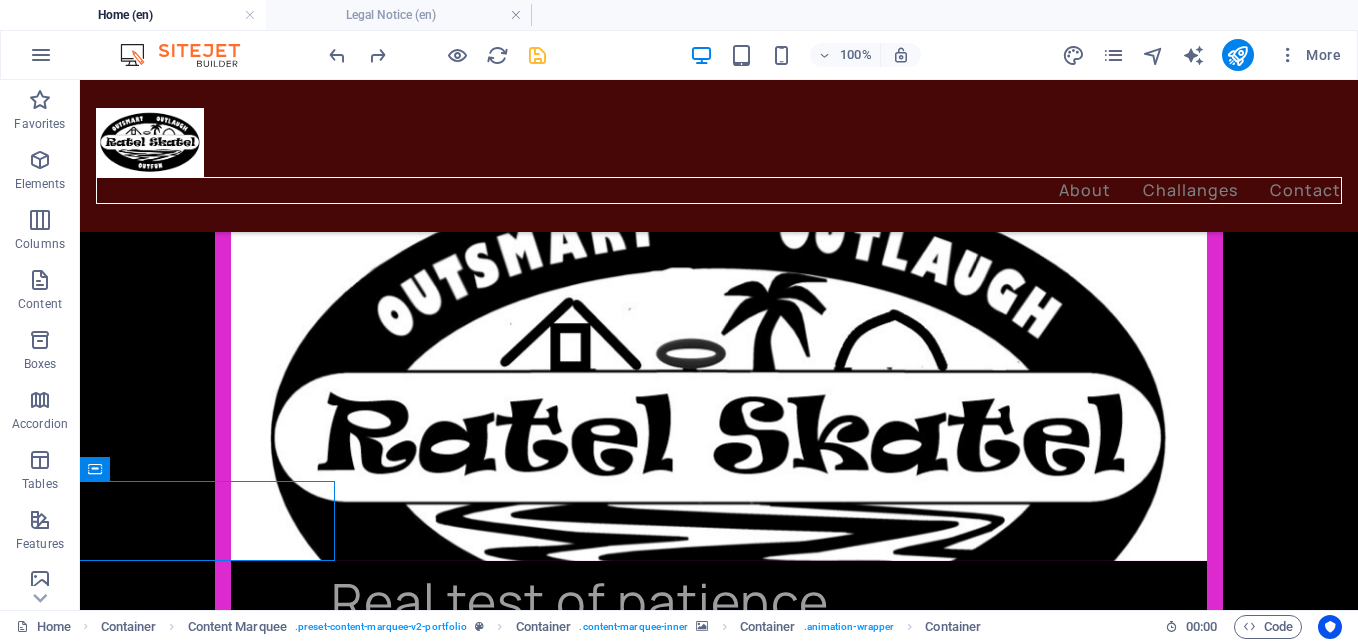 click at bounding box center (719, 361) 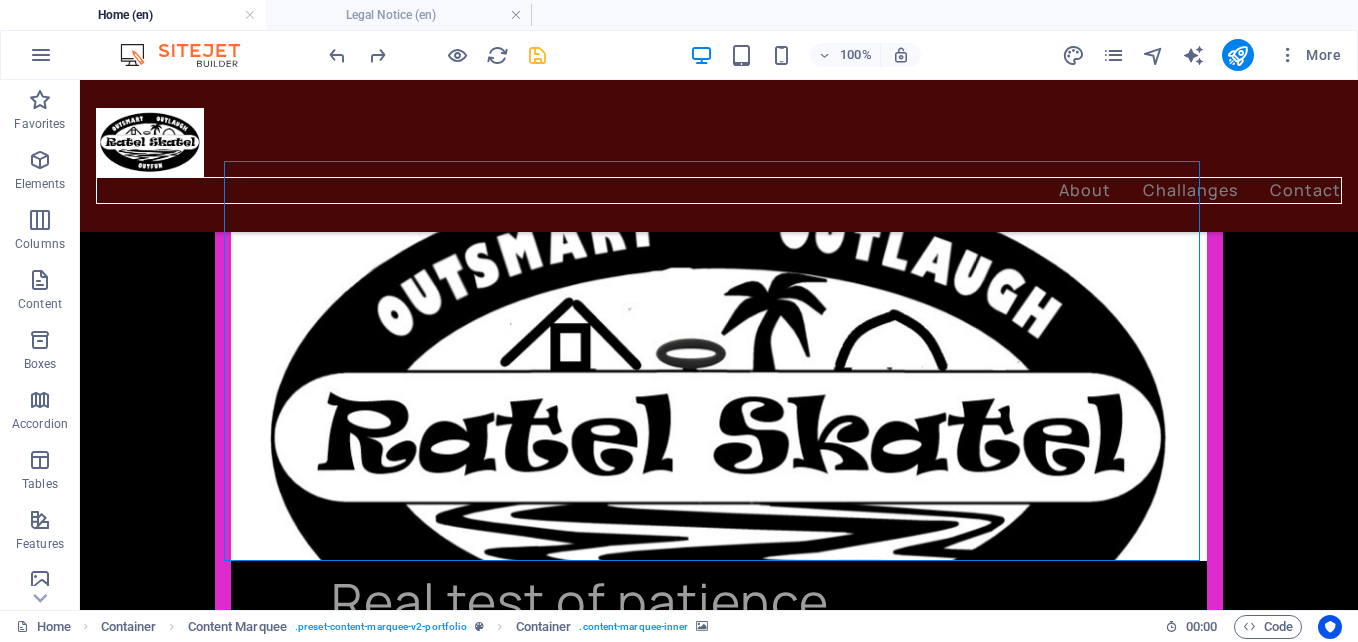 click at bounding box center (719, 361) 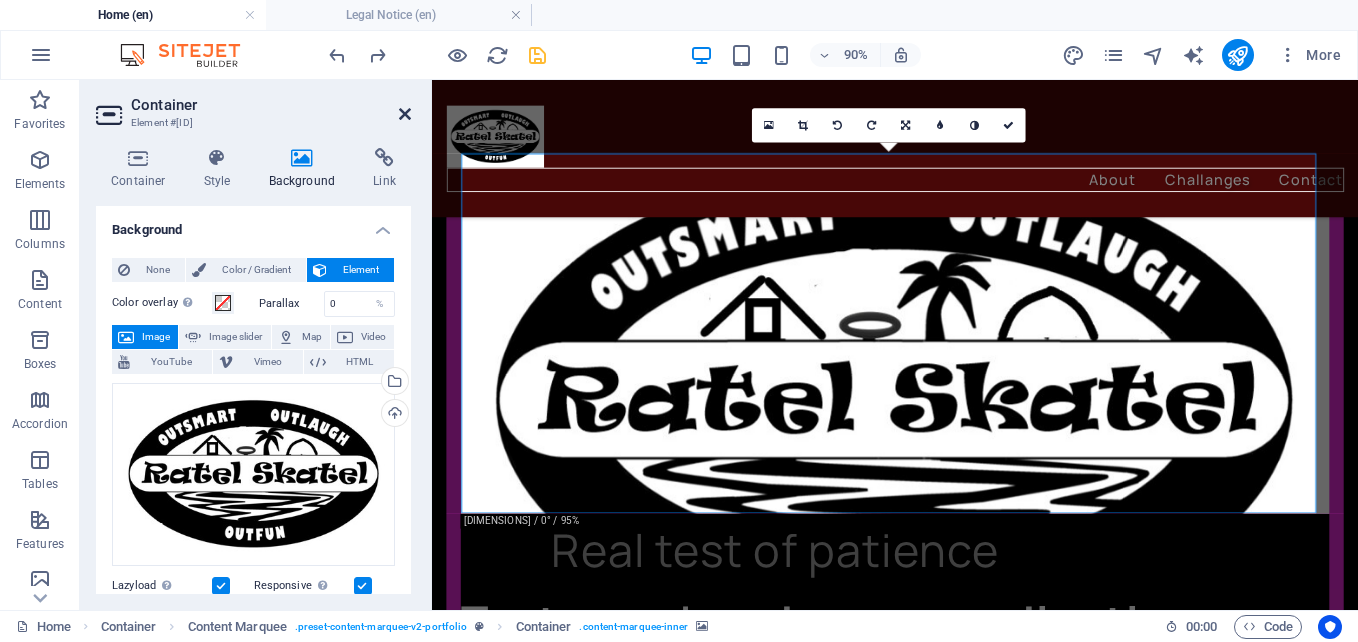 click at bounding box center (405, 114) 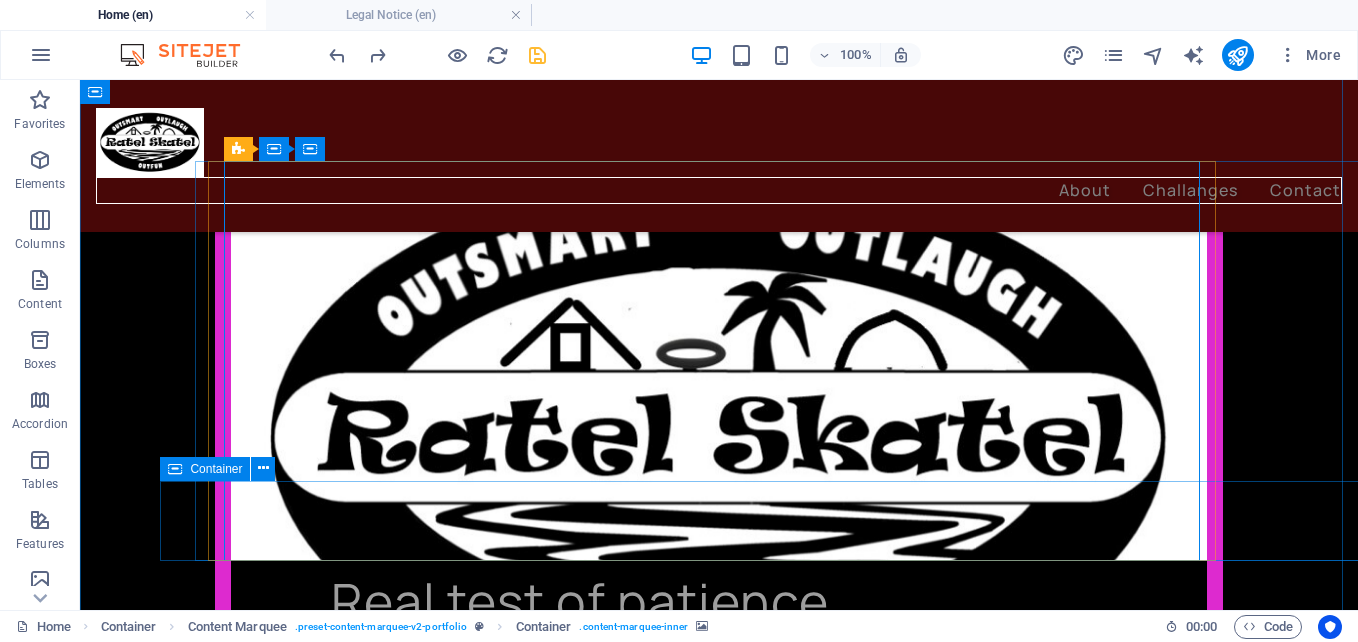 click on "Team/Family building Memory exercises Mental stimulation" at bounding box center [1846, 1401] 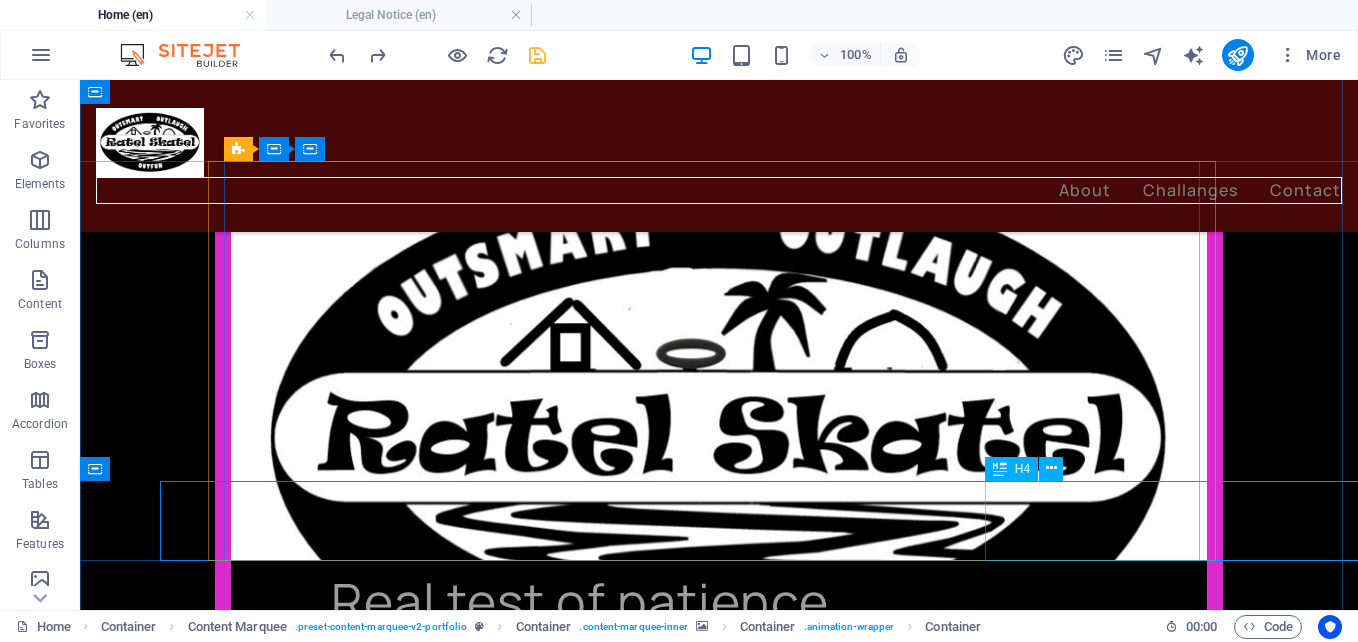 click on "Memory exercises" at bounding box center (1845, 1401) 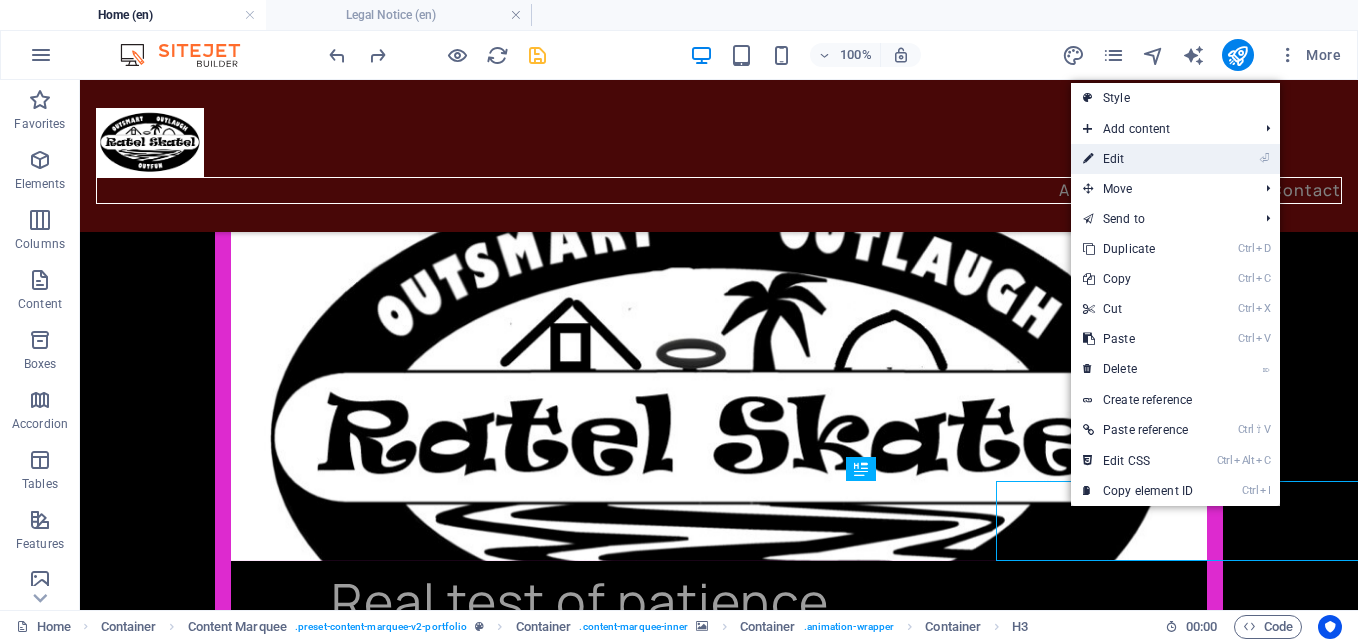 click on "⏎  Edit" at bounding box center [1138, 159] 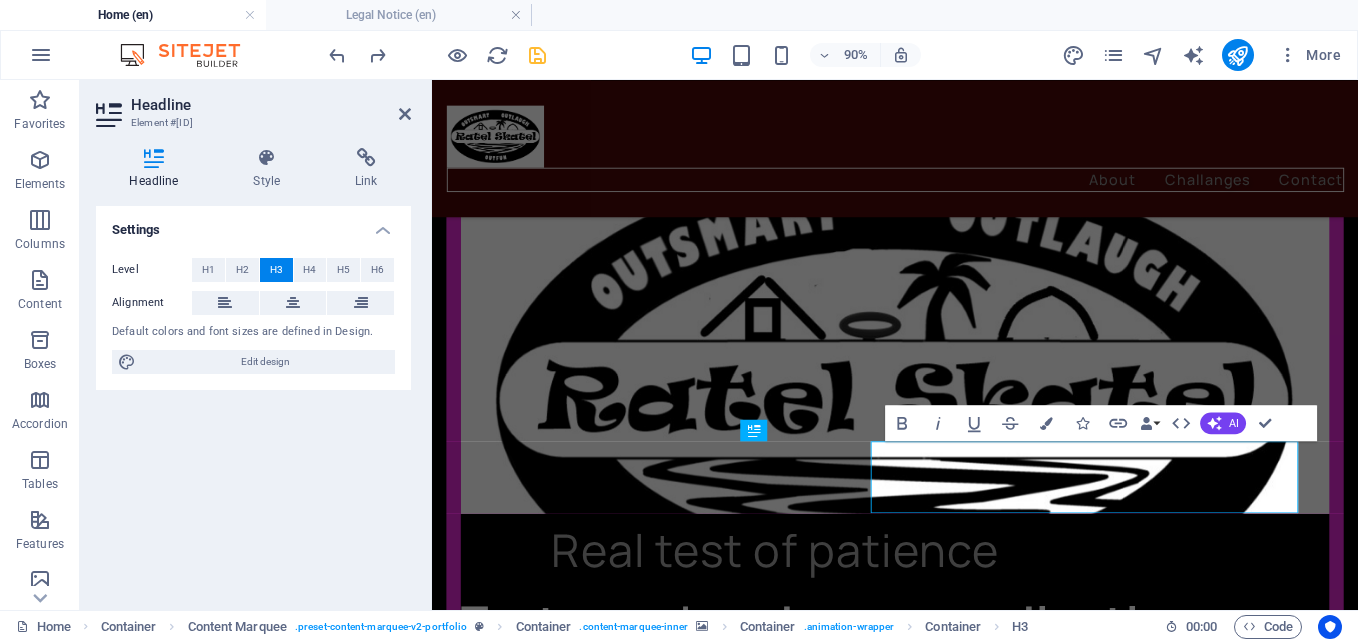 click on "Headline Element #[ID]" at bounding box center [253, 106] 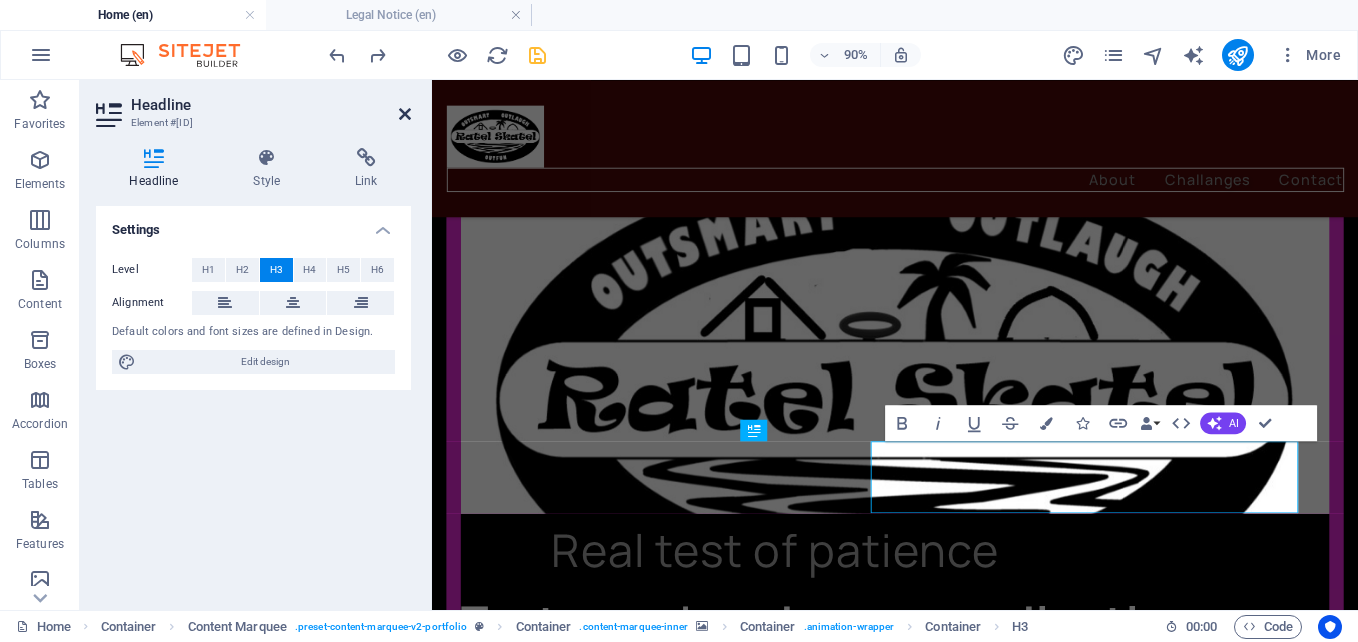click at bounding box center [405, 114] 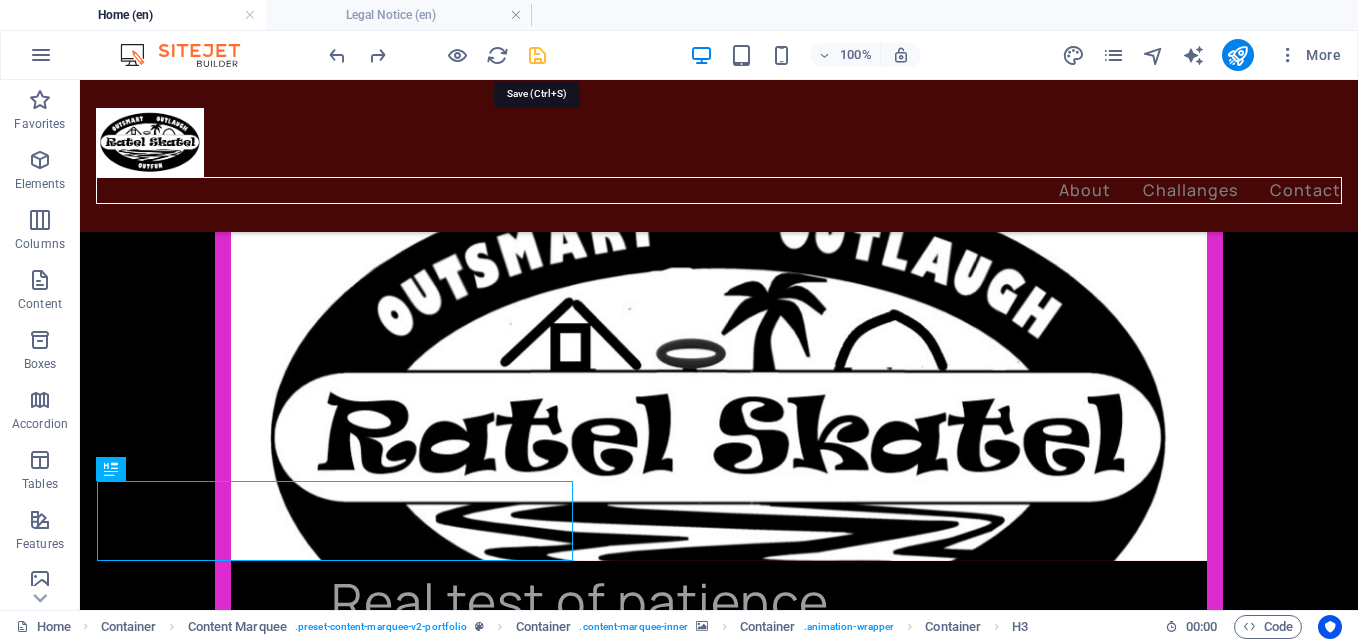click at bounding box center [537, 55] 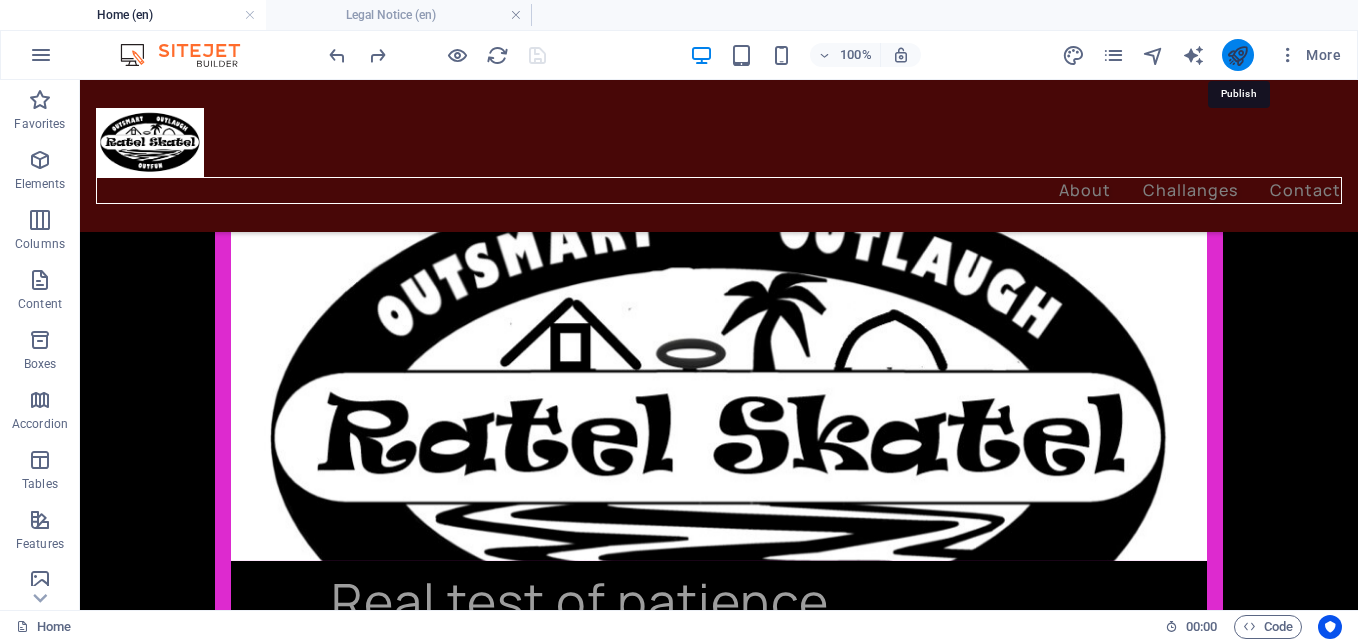 click at bounding box center (1237, 55) 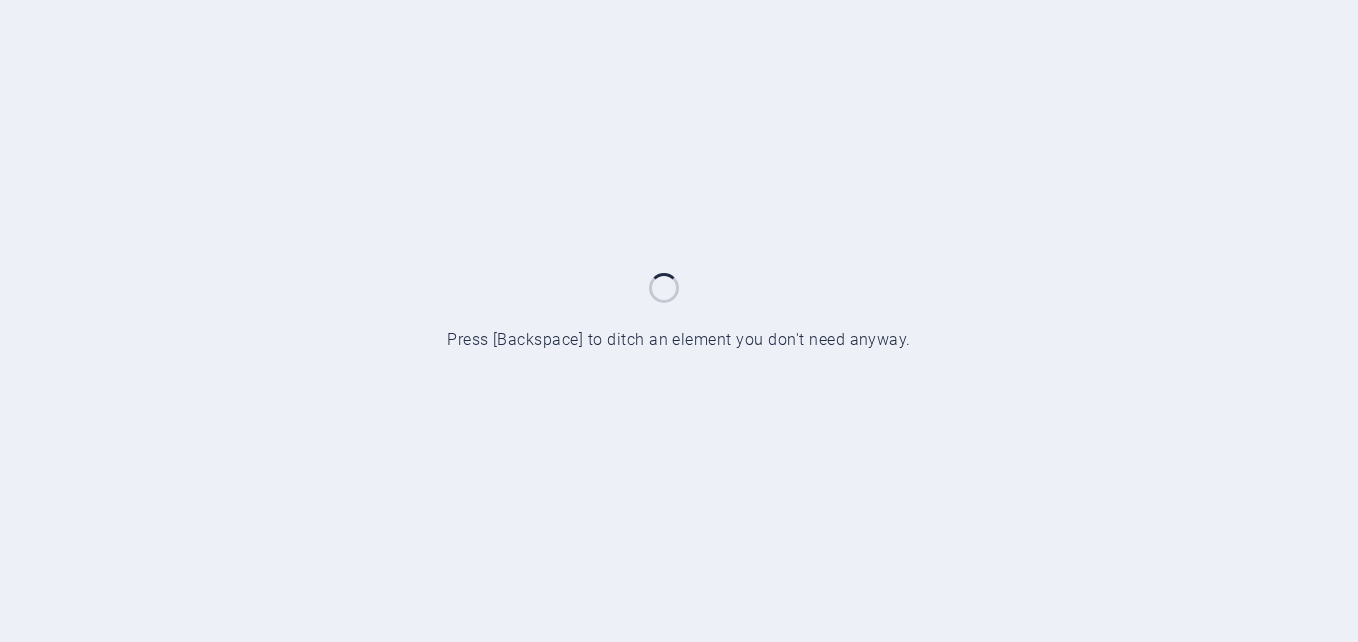 scroll, scrollTop: 0, scrollLeft: 0, axis: both 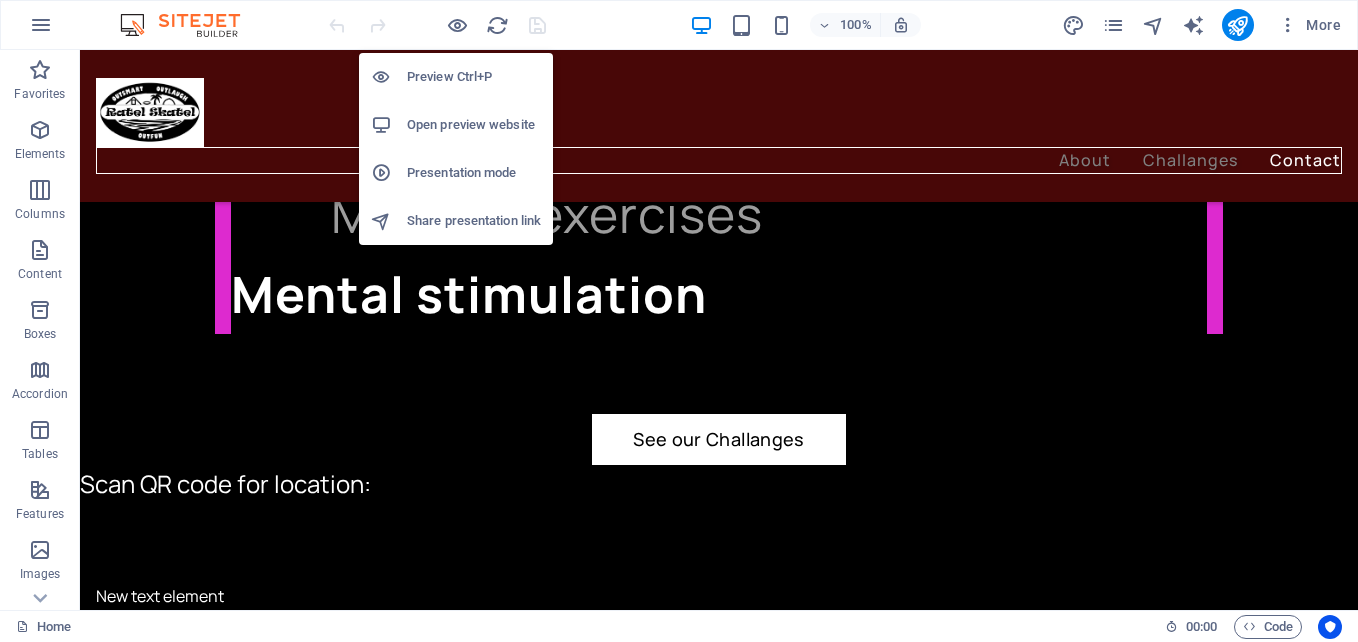 click on "Open preview website" at bounding box center (474, 125) 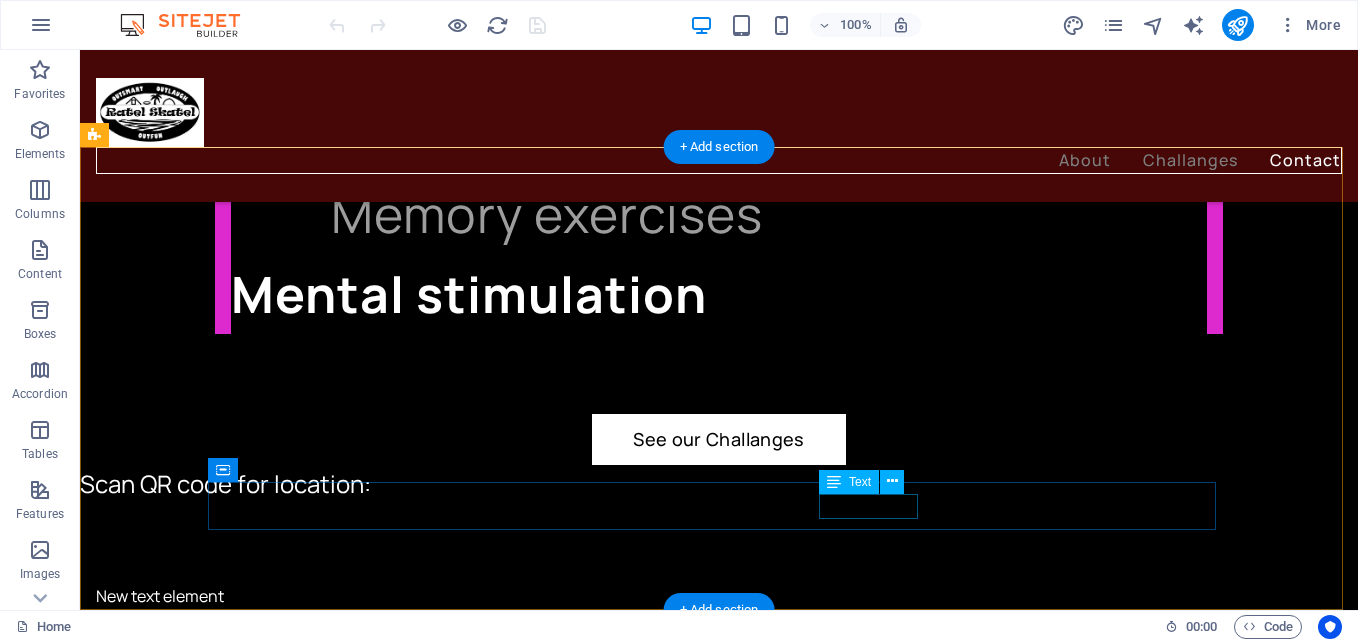 click on "Privacy Policy" at bounding box center [715, 2120] 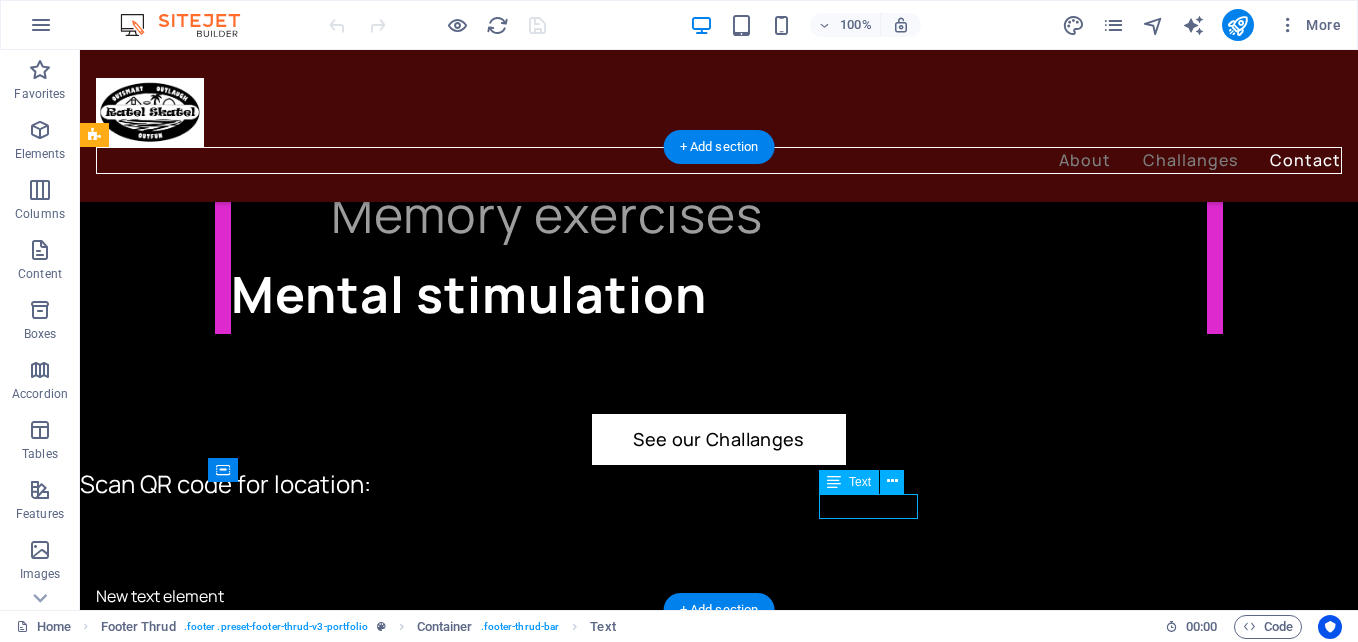 click on "Privacy Policy" at bounding box center (715, 2120) 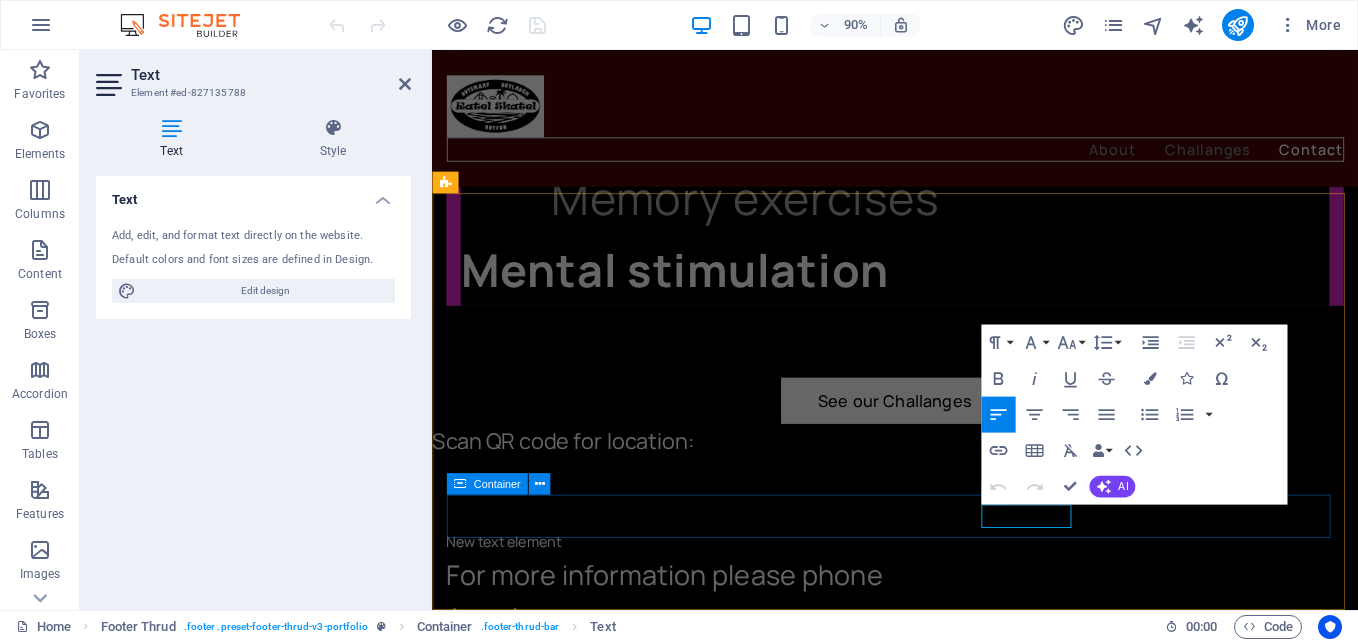 scroll, scrollTop: 3614, scrollLeft: 0, axis: vertical 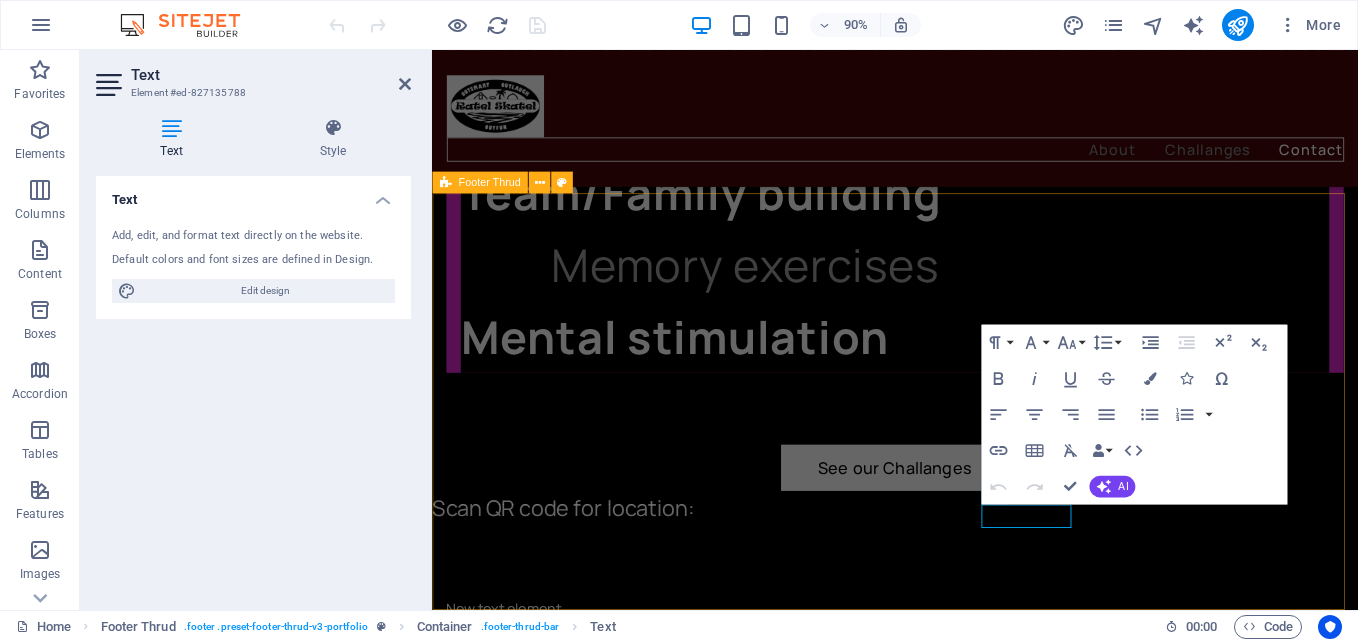 click on "Address Bottelary Road Stellenbosch 7605 Contact 0827789780 angelamichellepotgieter@gmail.com
ratelskatel.co.za   Disclaimers    Privacy Policy" at bounding box center (946, 1967) 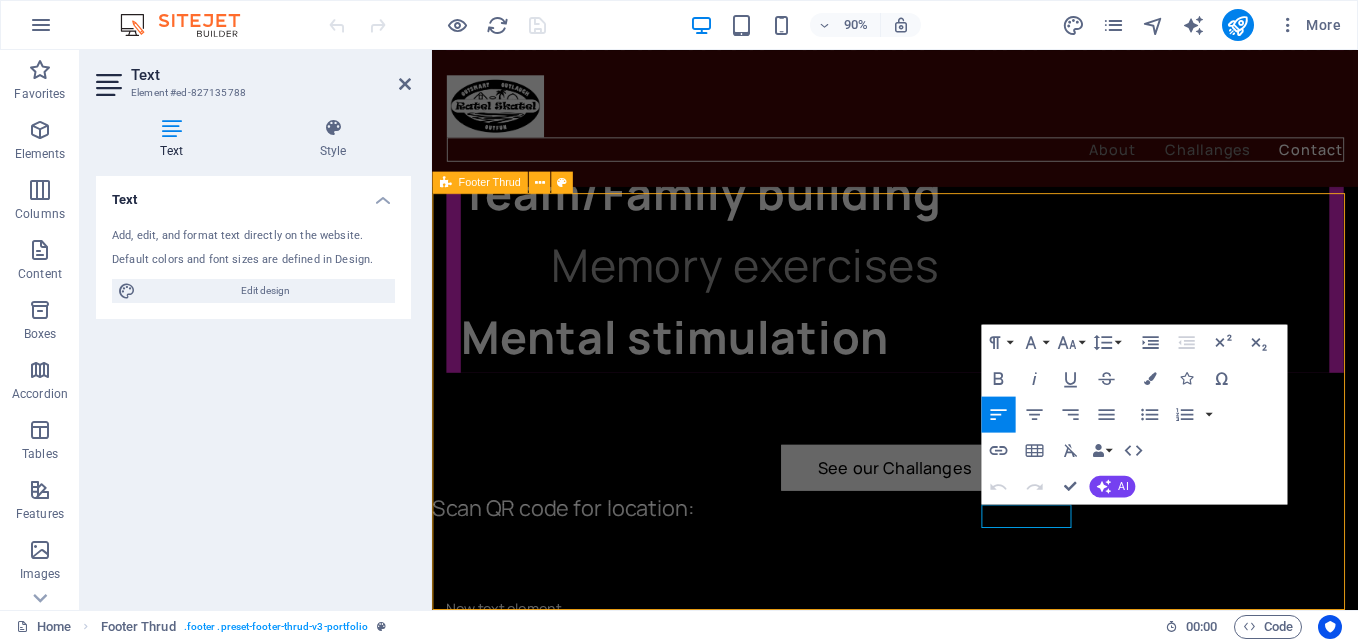 scroll, scrollTop: 3627, scrollLeft: 0, axis: vertical 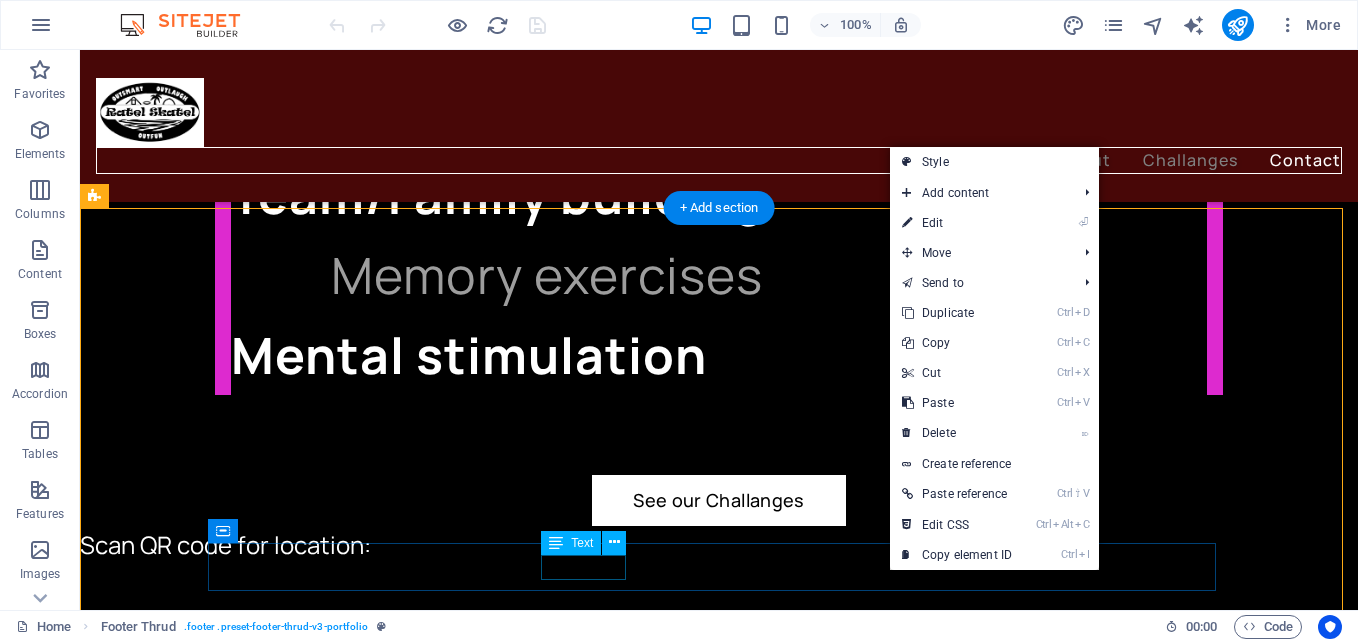 click on "Disclaimers" at bounding box center (715, 2156) 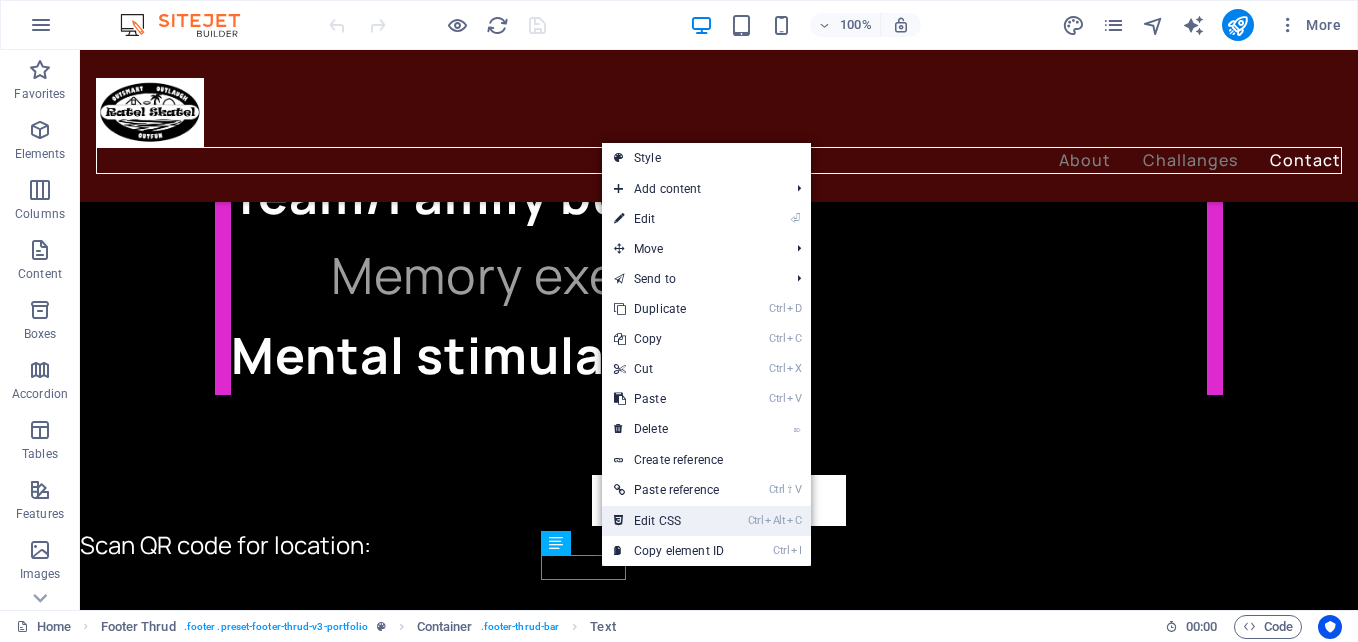 click on "Ctrl Alt C  Edit CSS" at bounding box center [669, 521] 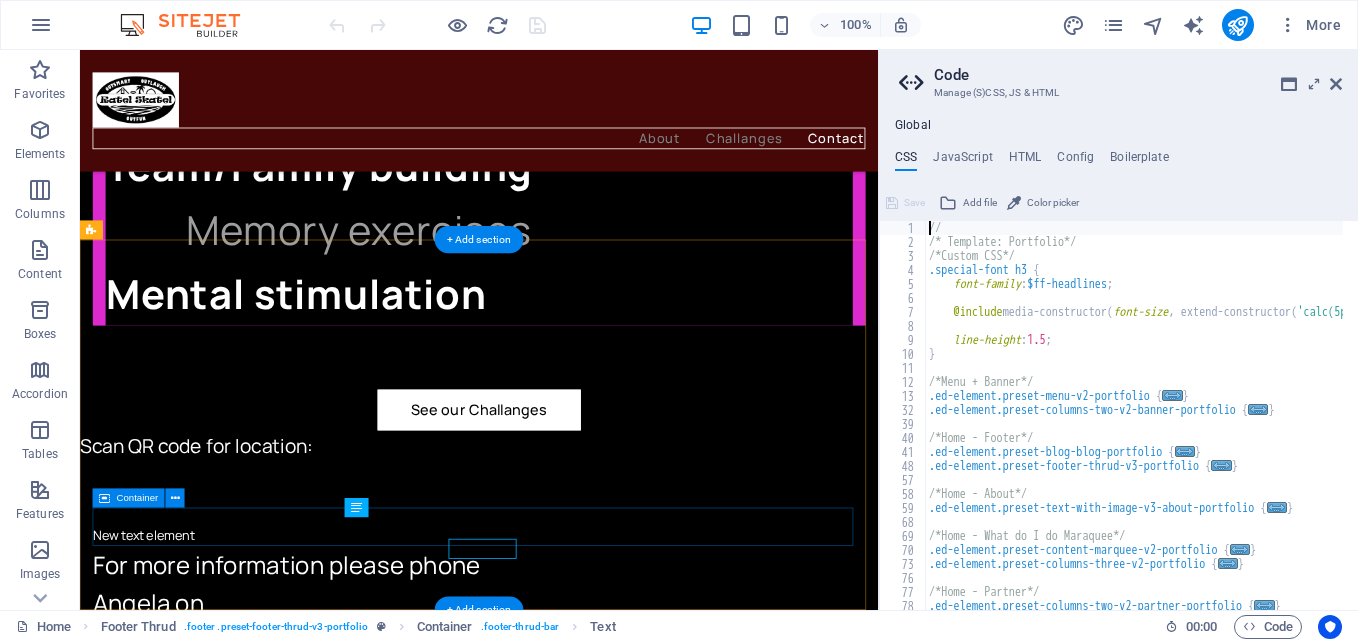scroll, scrollTop: 3521, scrollLeft: 0, axis: vertical 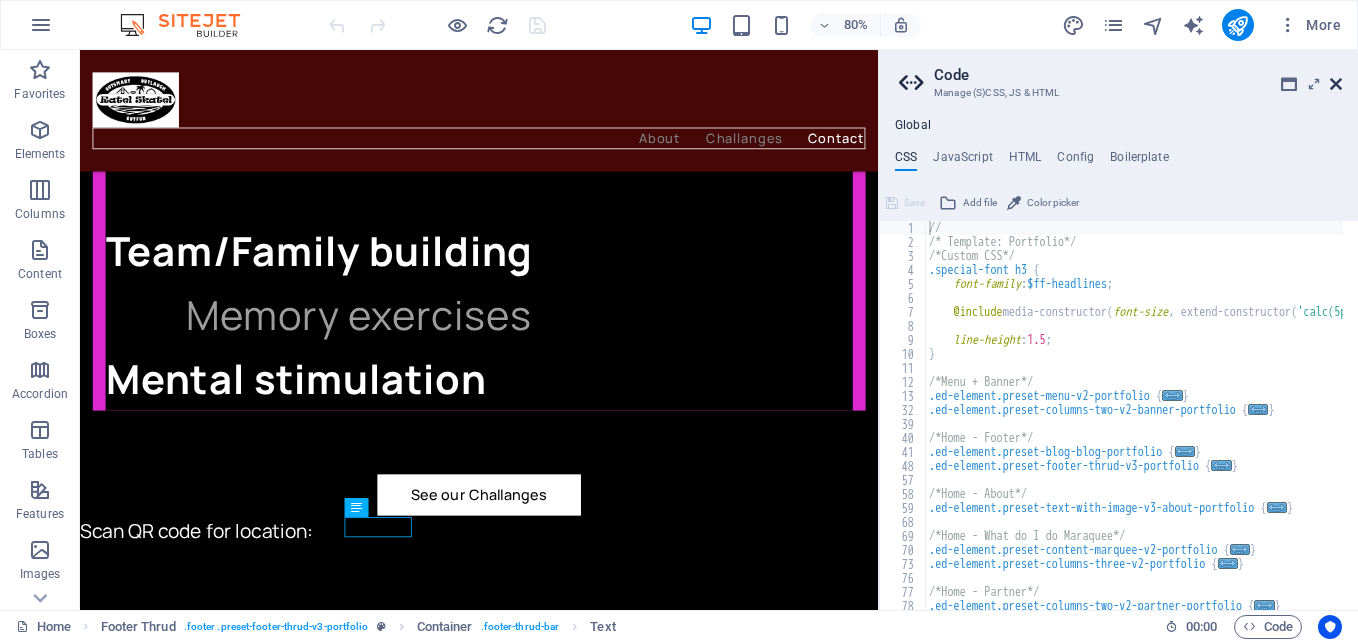 click at bounding box center [1336, 84] 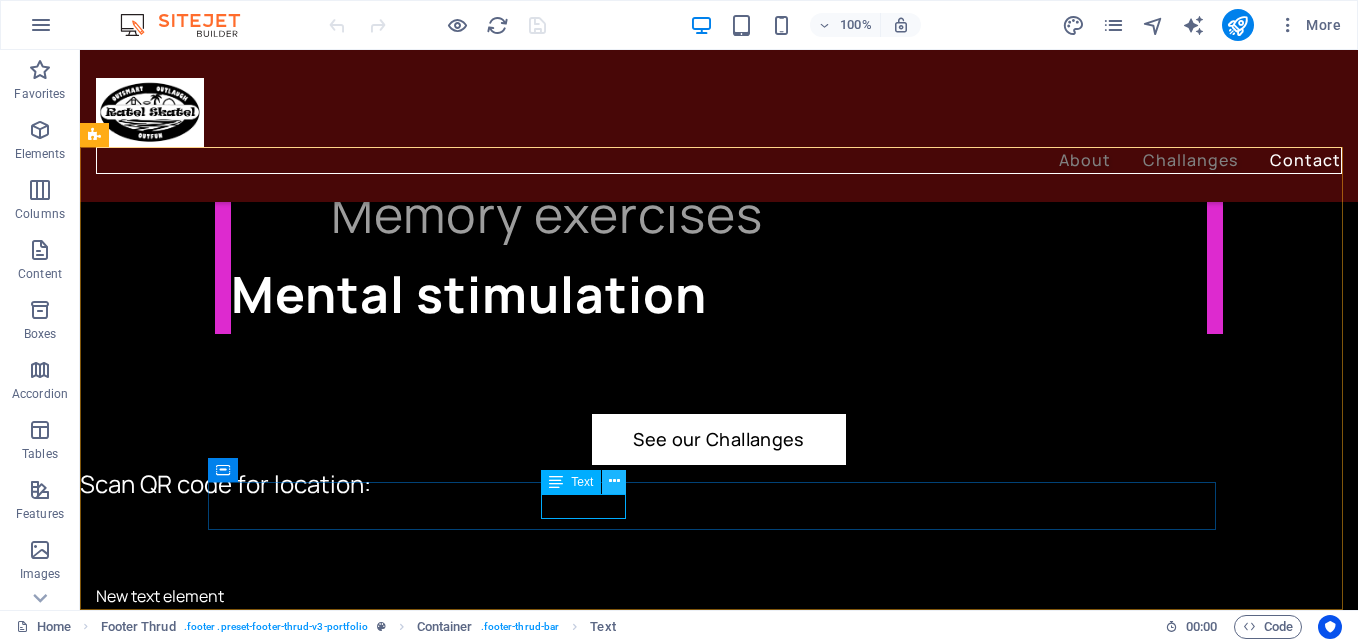click at bounding box center [614, 481] 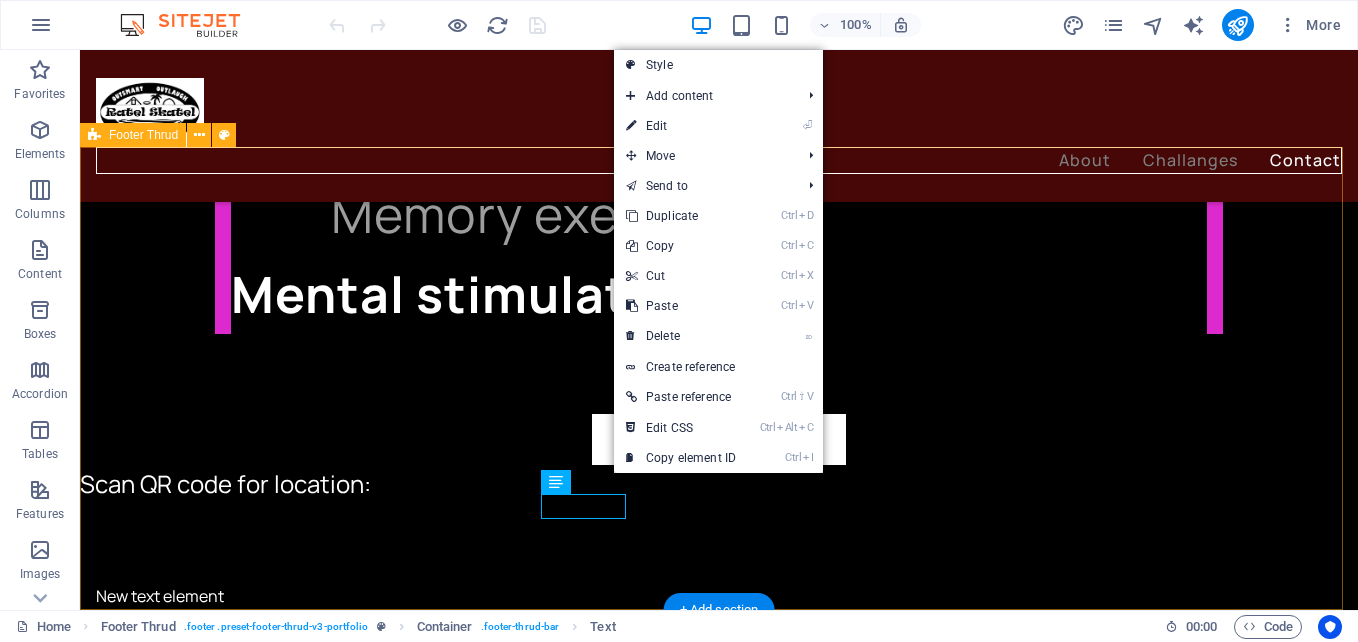 click on "Address Bottelary Road Stellenbosch 7605 Contact 0827789780 angelamichellepotgieter@gmail.com
ratelskatel.co.za   Disclaimers    Privacy Policy" at bounding box center [719, 1893] 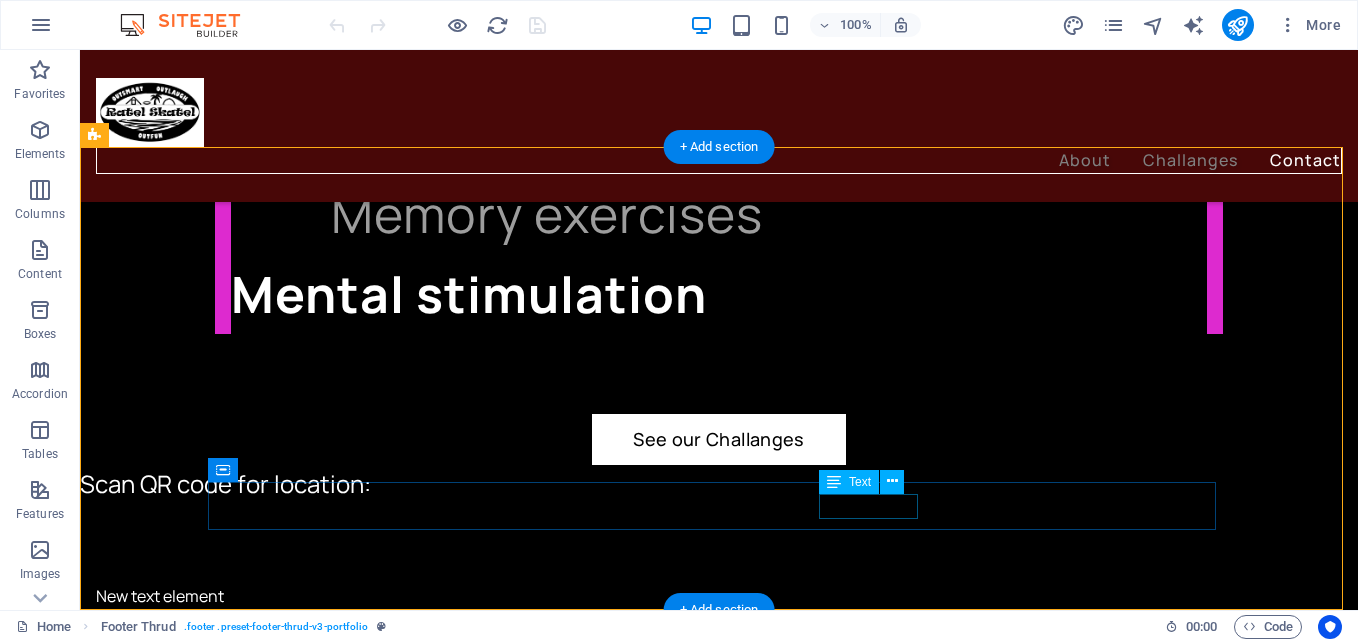 click on "Privacy Policy" at bounding box center [715, 2120] 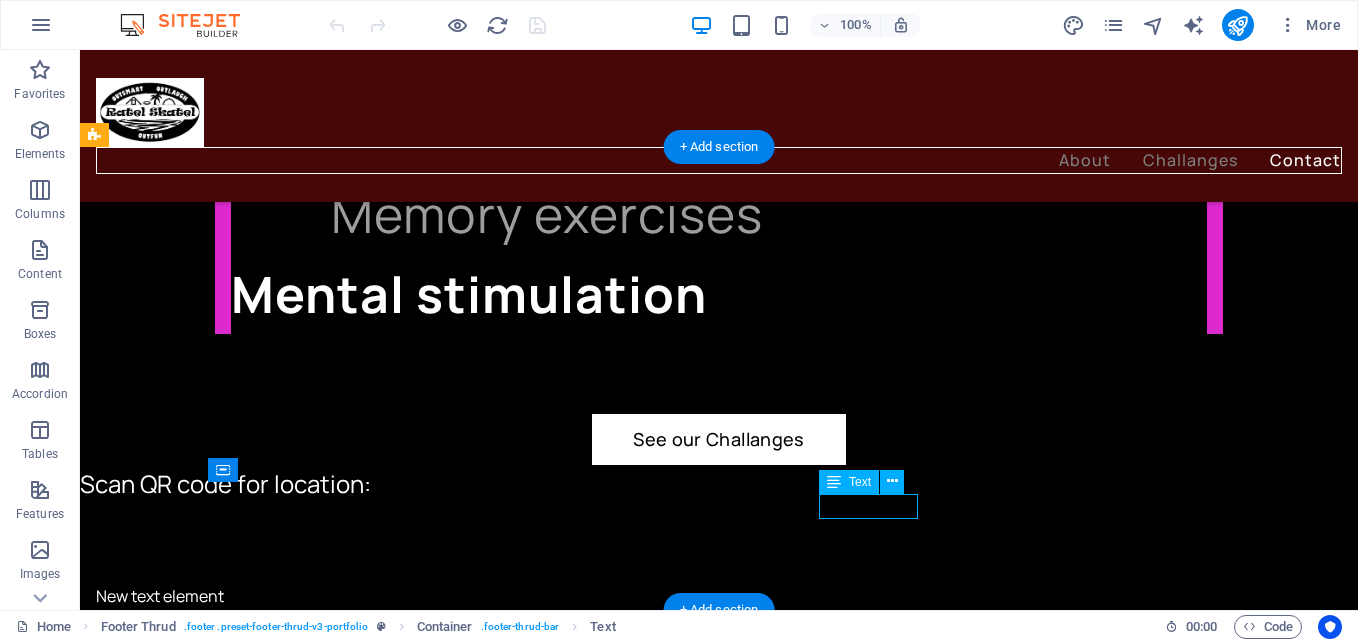 click on "Privacy Policy" at bounding box center [715, 2120] 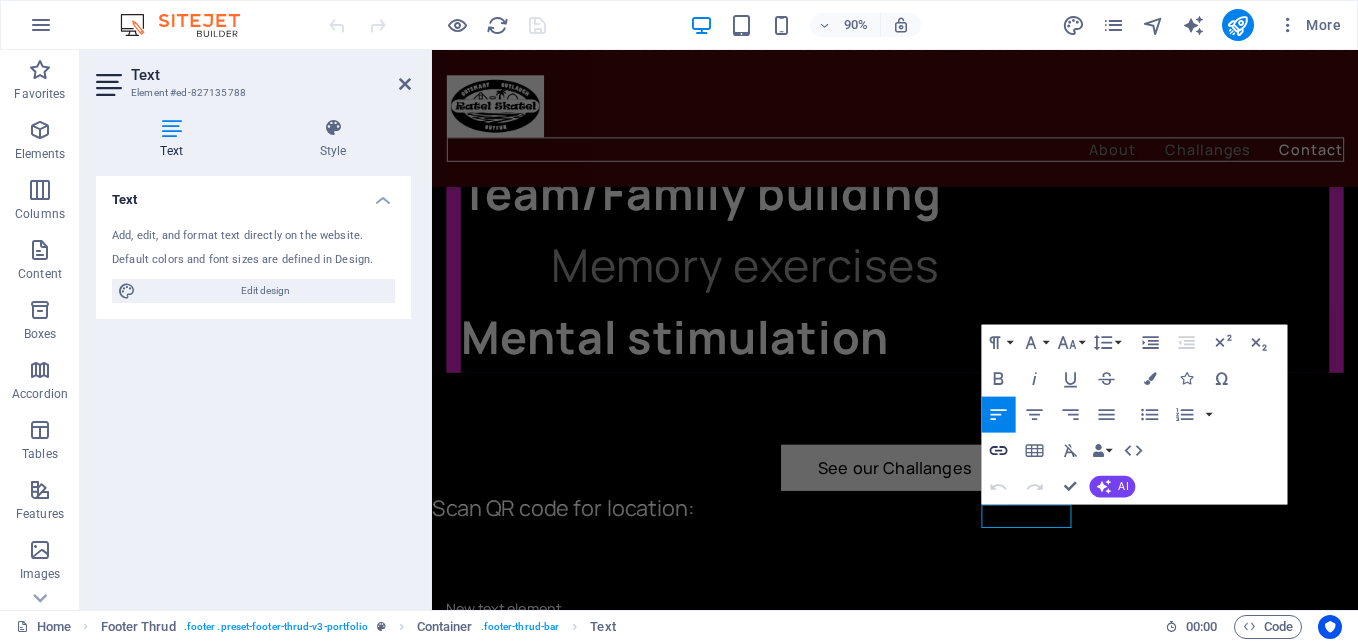 click 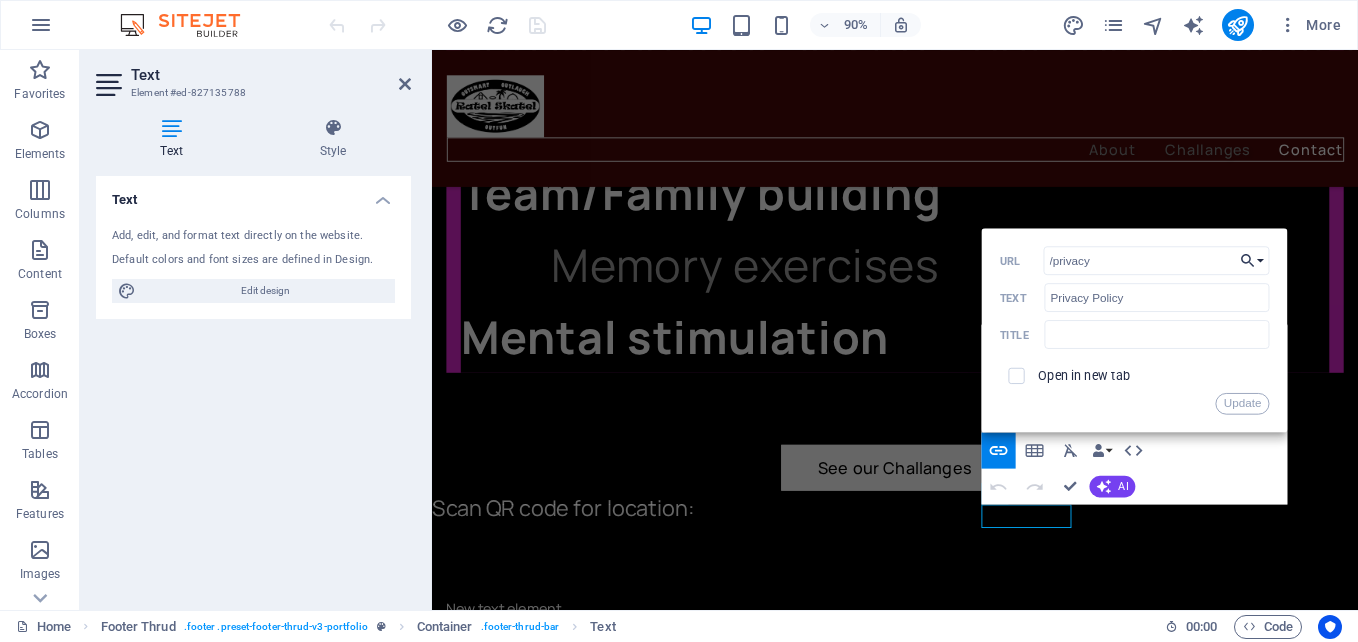 click on "Choose Link" at bounding box center [1252, 260] 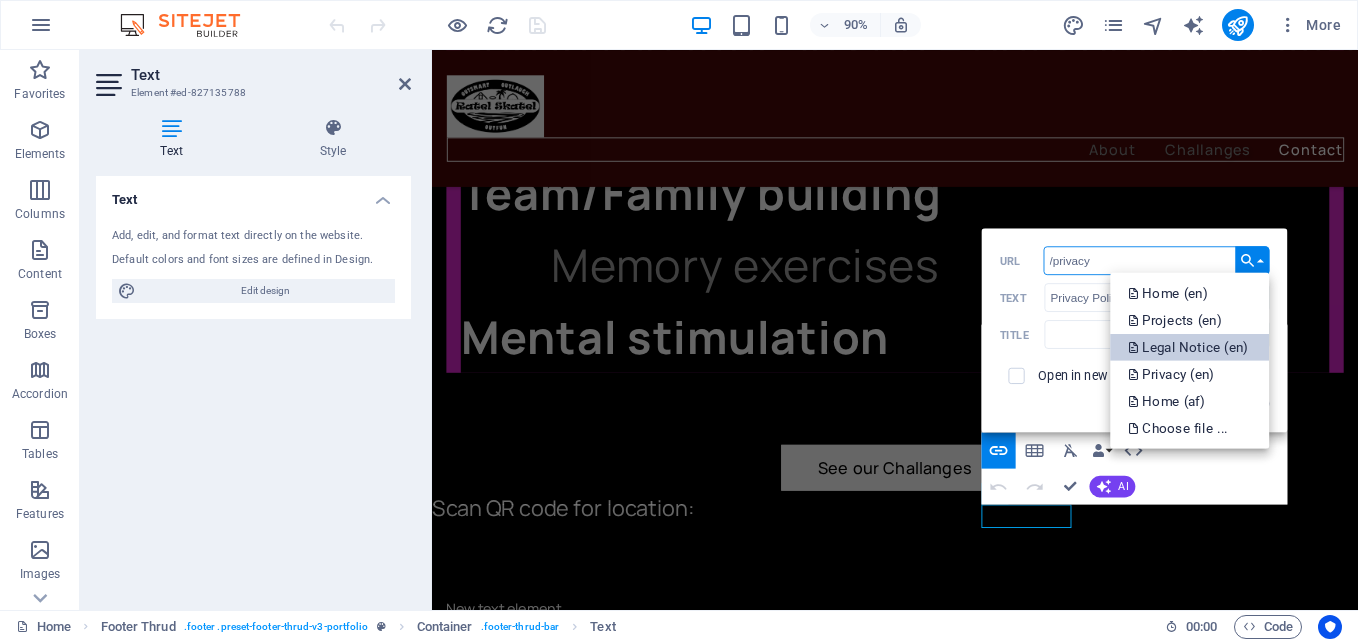 click on "Legal Notice (en)" at bounding box center [1190, 347] 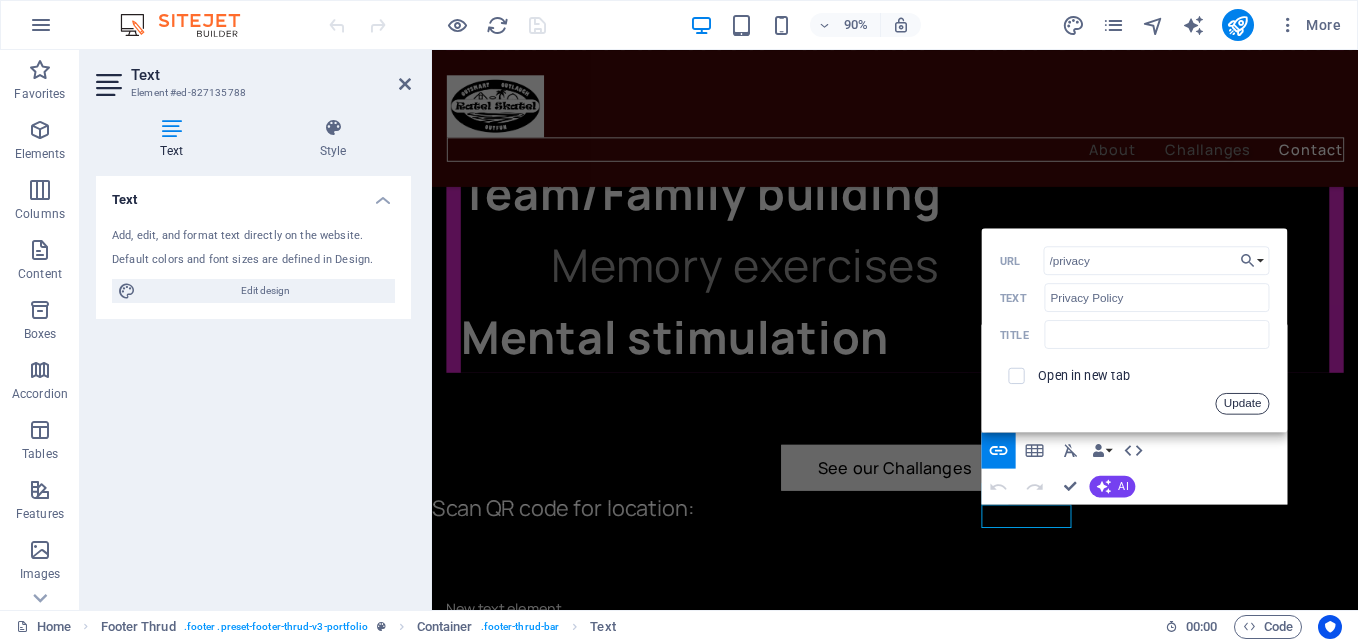 click on "Update" at bounding box center (1242, 404) 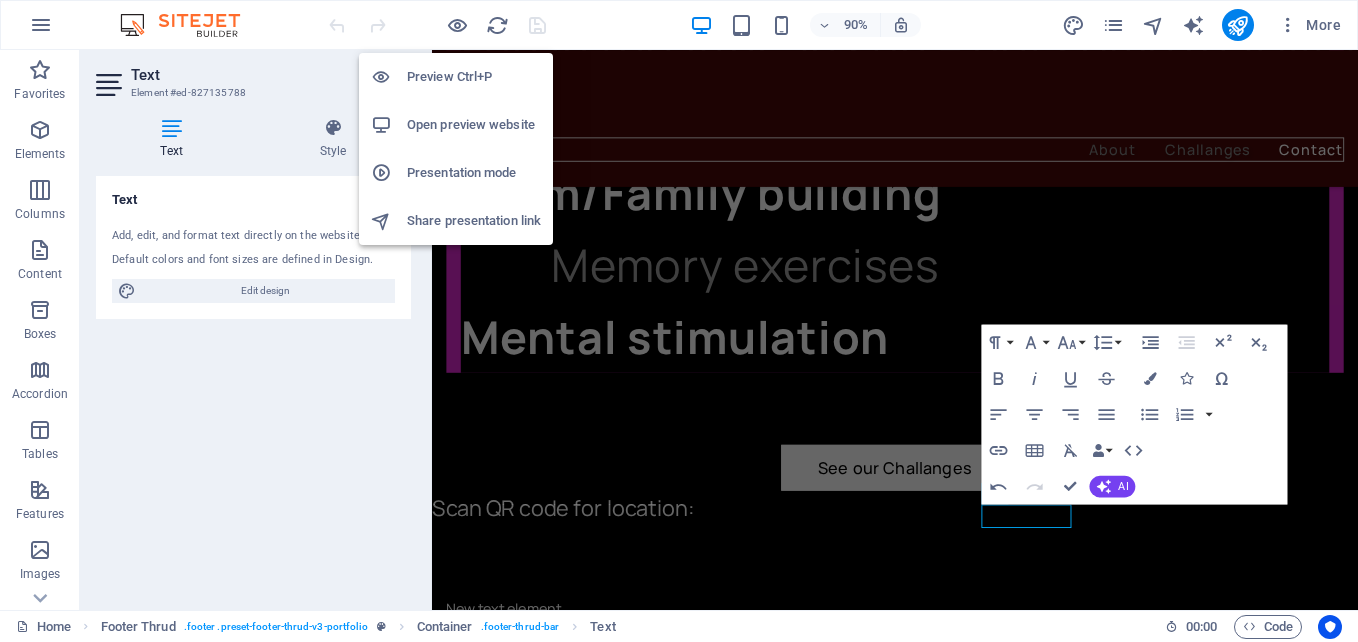click on "Open preview website" at bounding box center (474, 125) 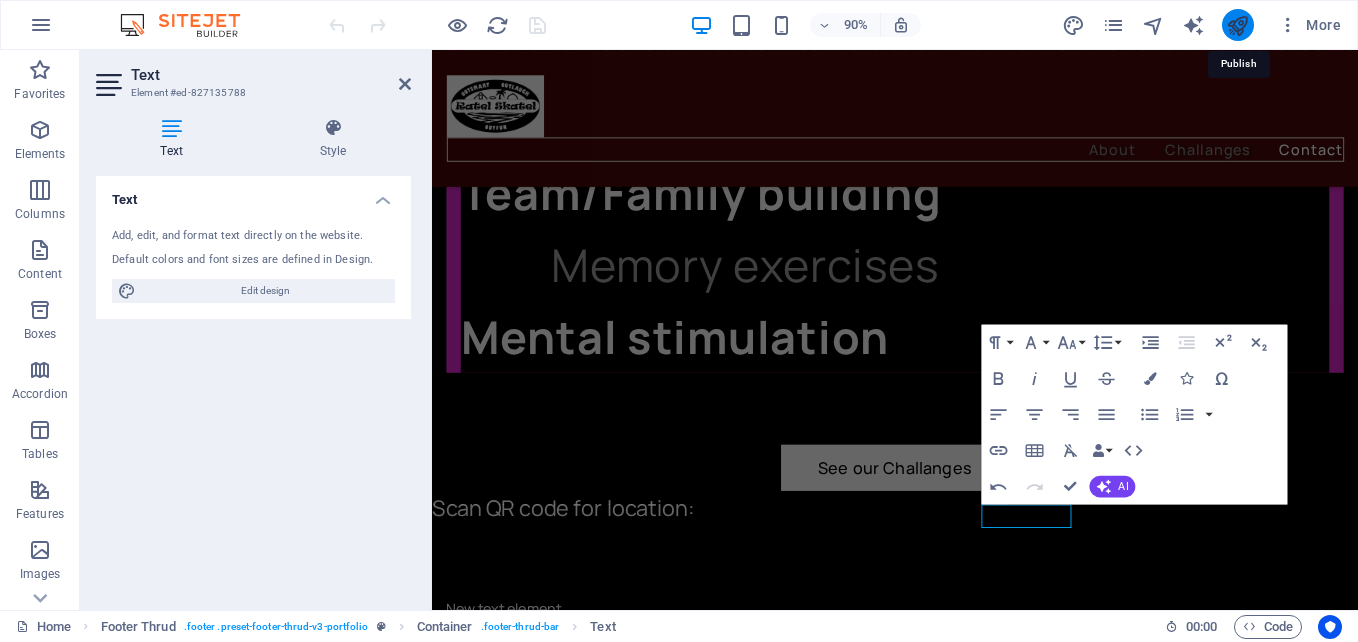 click at bounding box center (1237, 25) 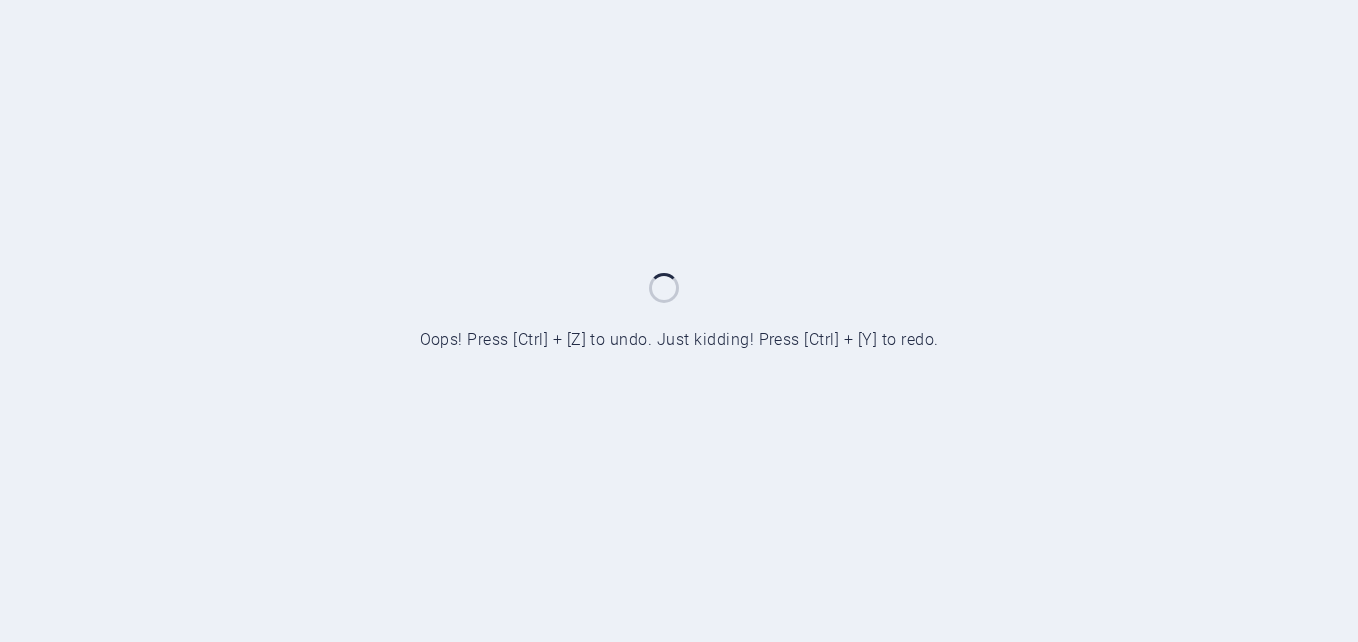 scroll, scrollTop: 0, scrollLeft: 0, axis: both 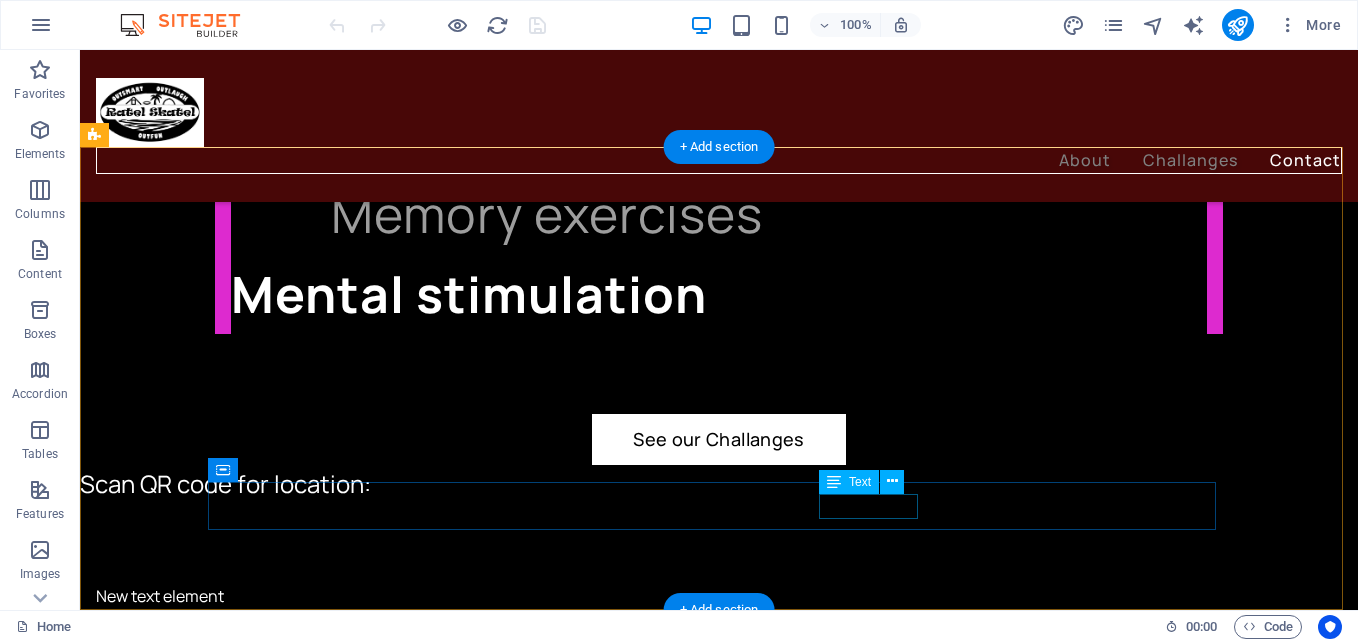click on "Privacy Policy" at bounding box center [715, 2120] 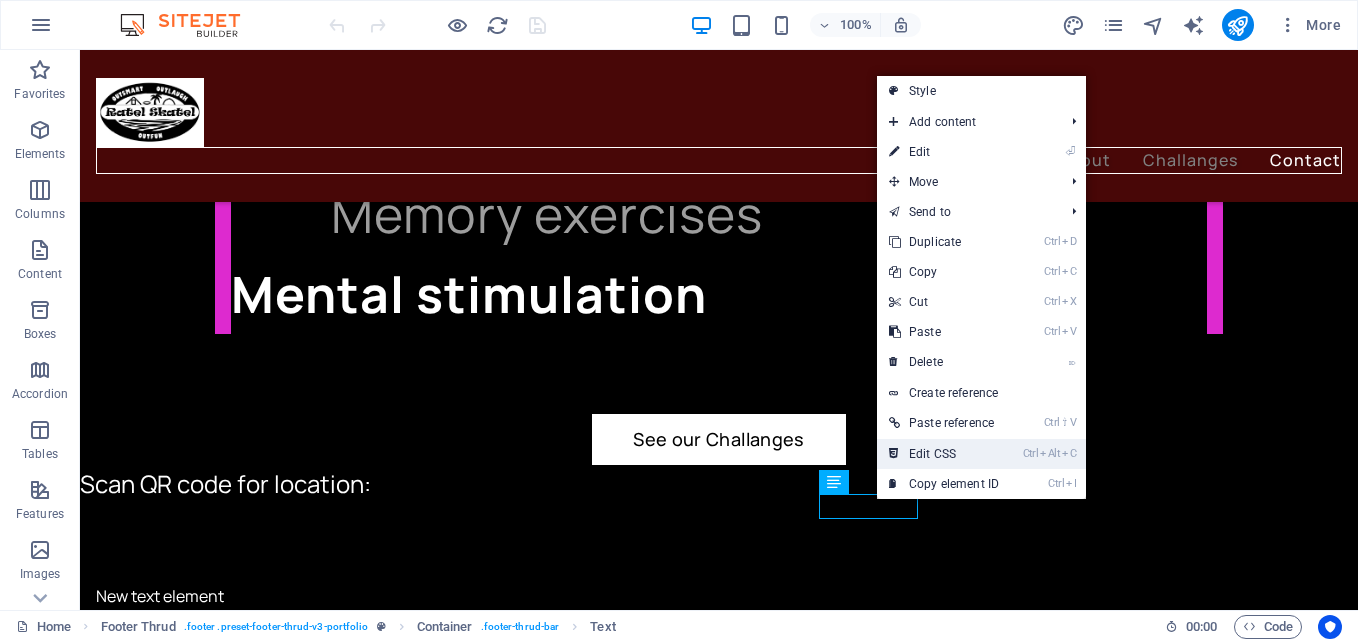 click on "Ctrl Alt C  Edit CSS" at bounding box center [944, 454] 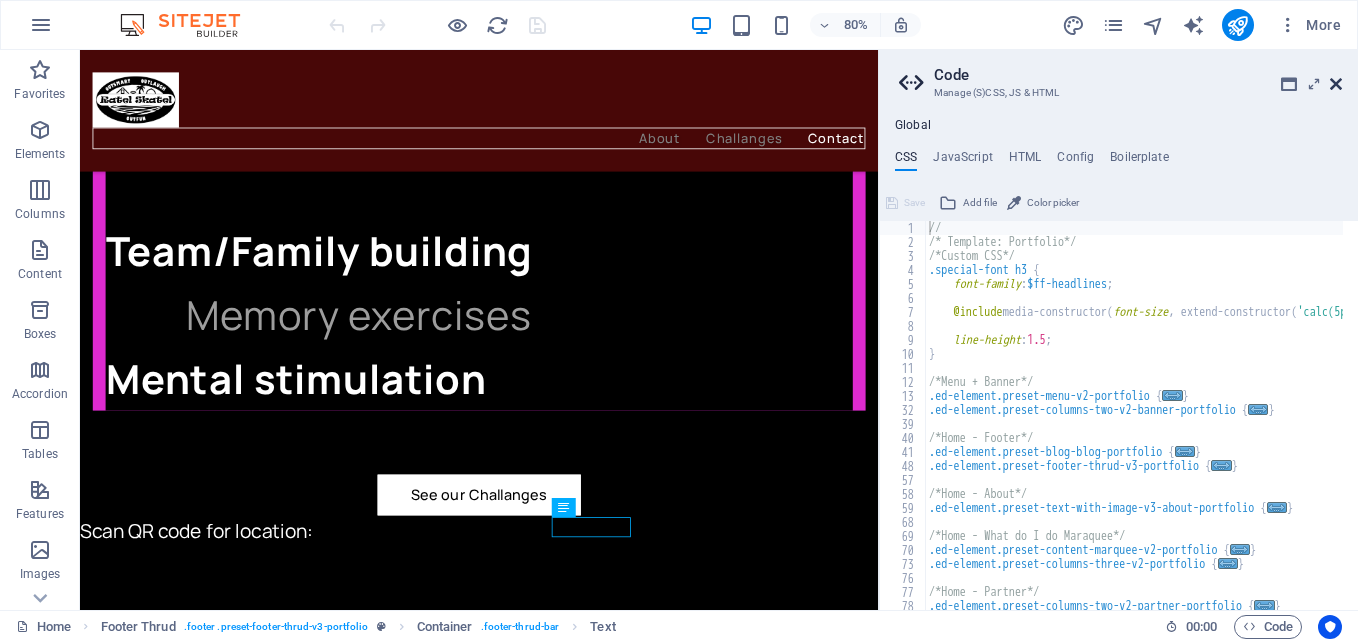 click at bounding box center (1336, 84) 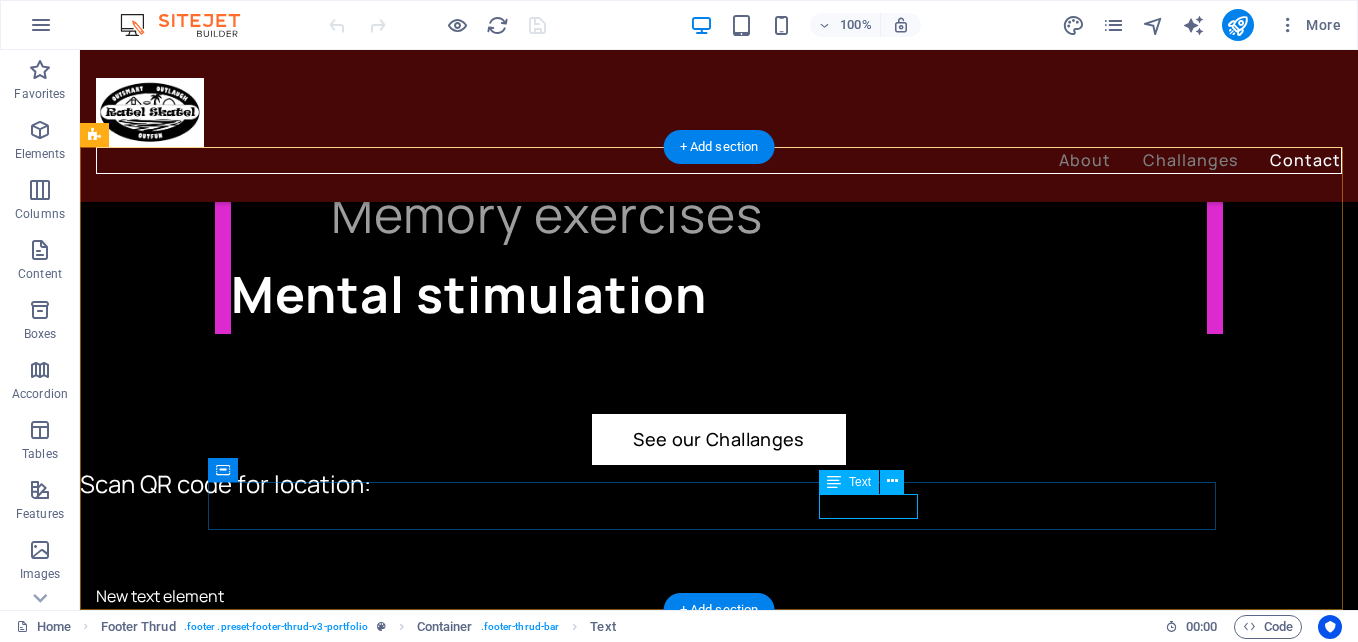 click on "Privacy Policy" at bounding box center (715, 2120) 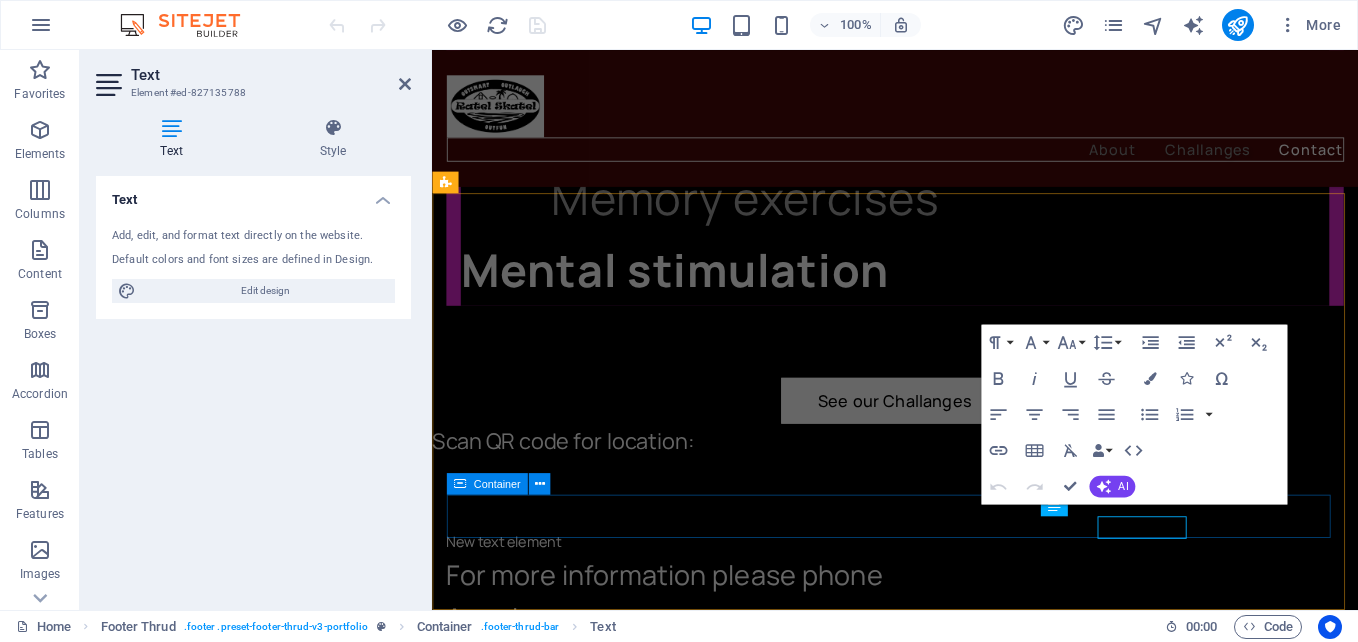 scroll, scrollTop: 3614, scrollLeft: 0, axis: vertical 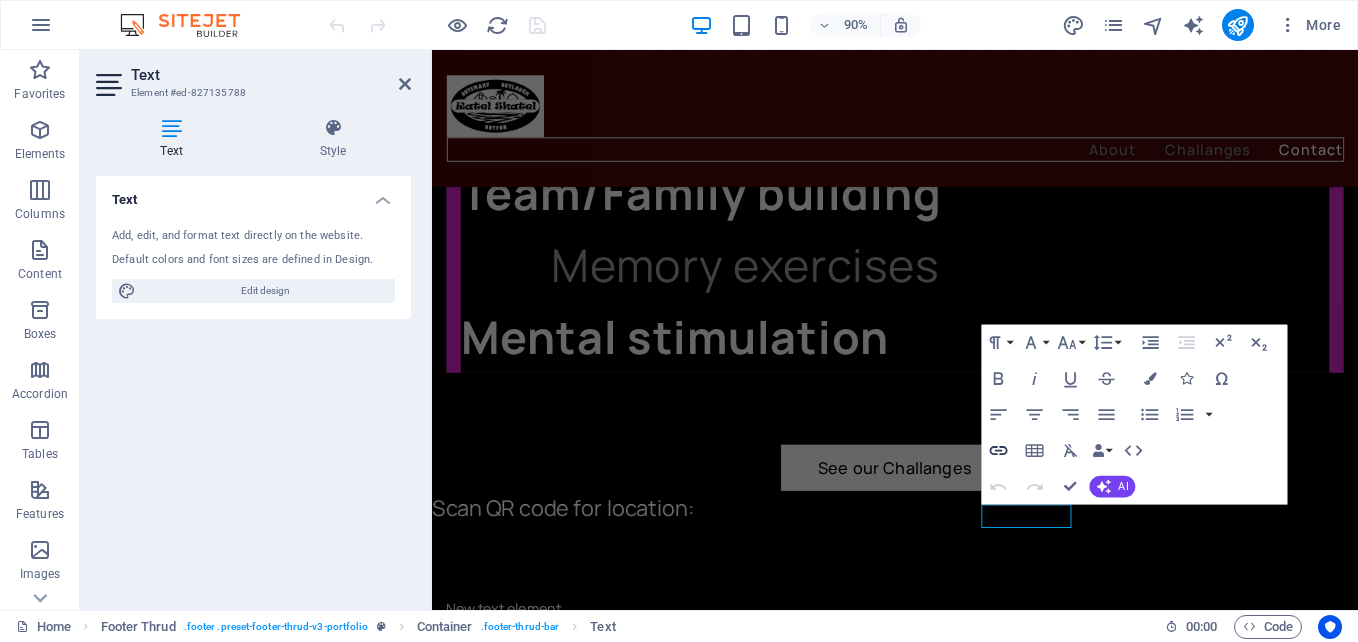 click 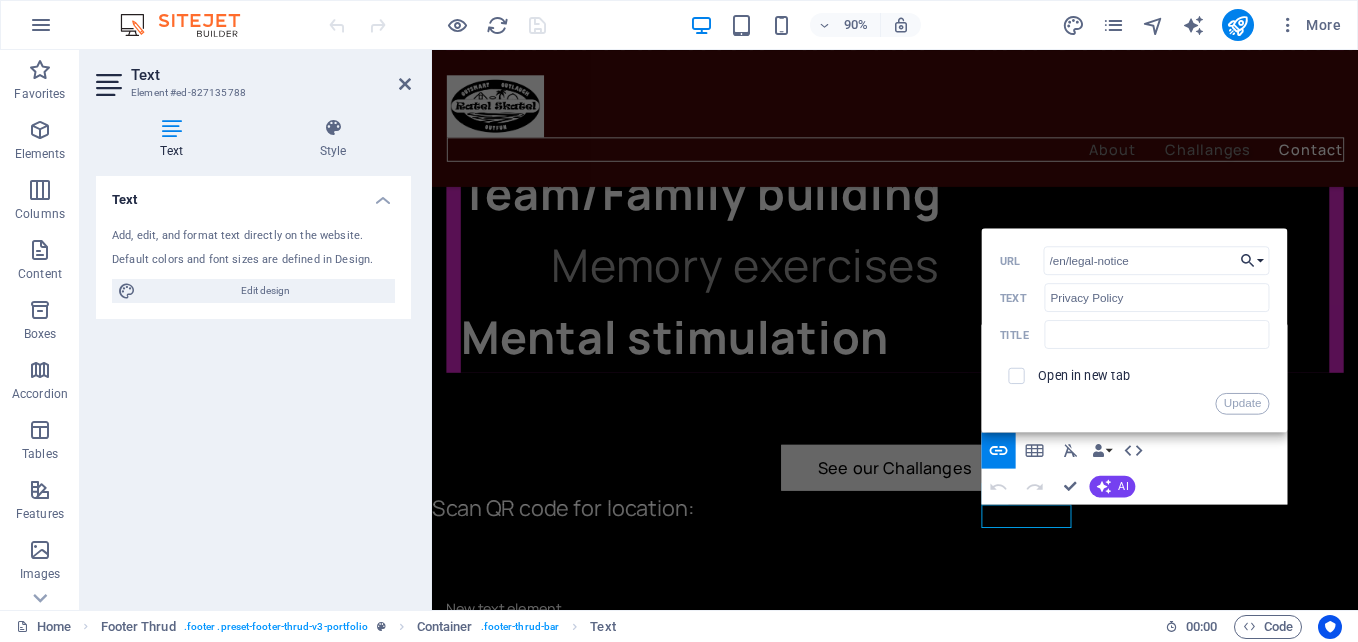 click on "Choose Link" at bounding box center (1252, 260) 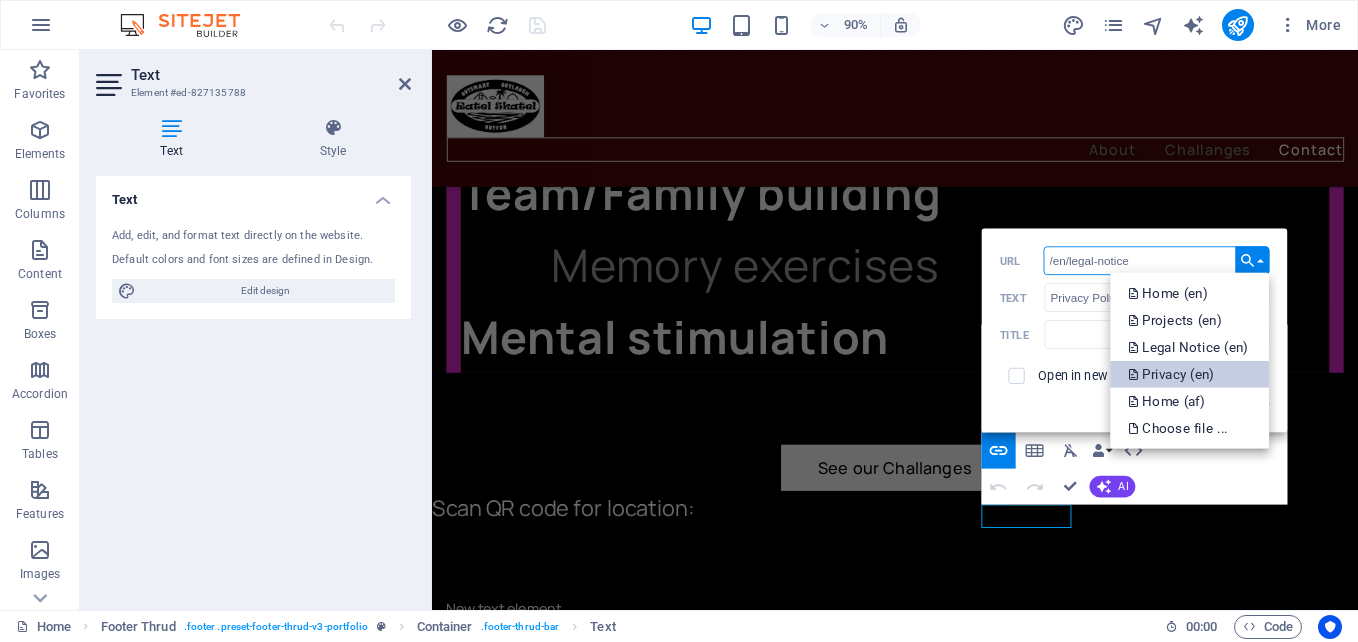 click on "Privacy (en)" at bounding box center (1173, 374) 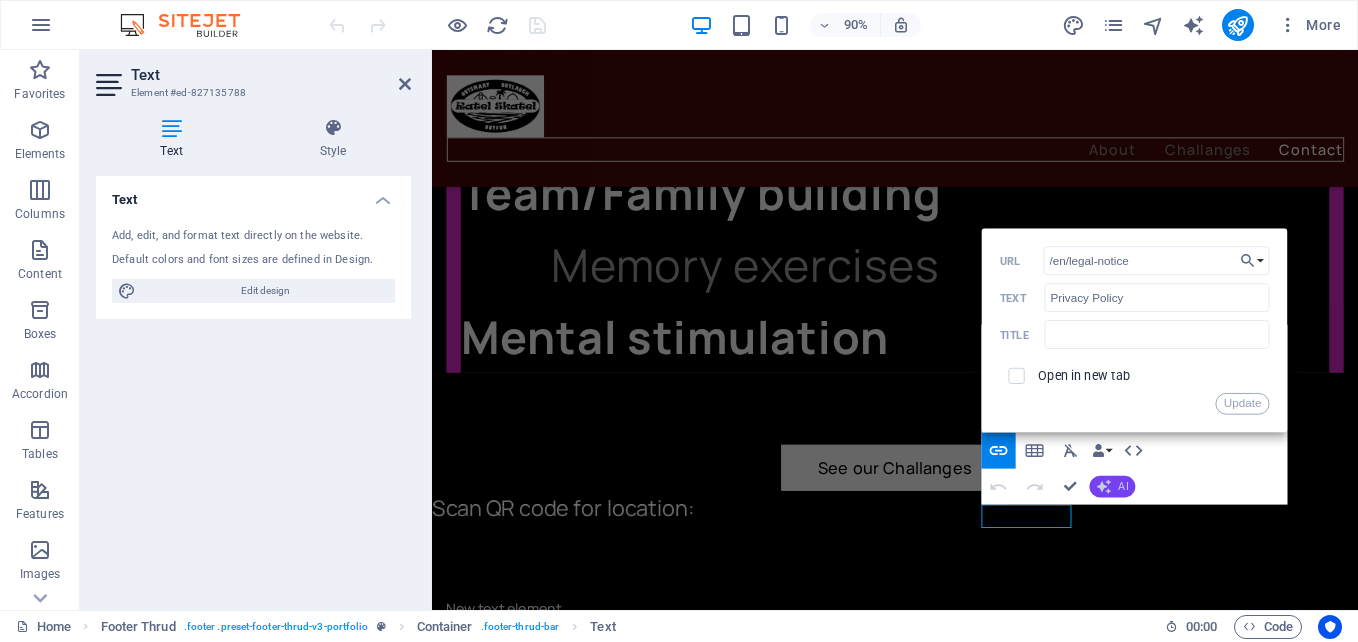 click 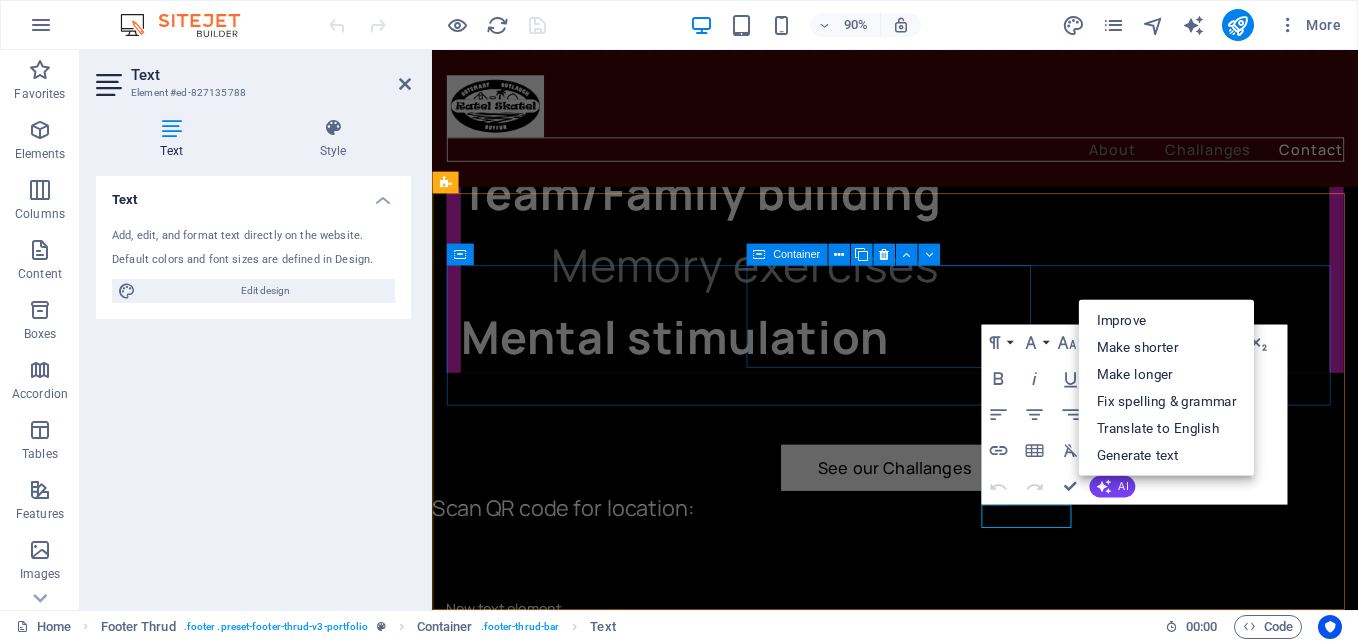 click on "Address Bottelary Road Stellenbosch 7605" at bounding box center (609, 1853) 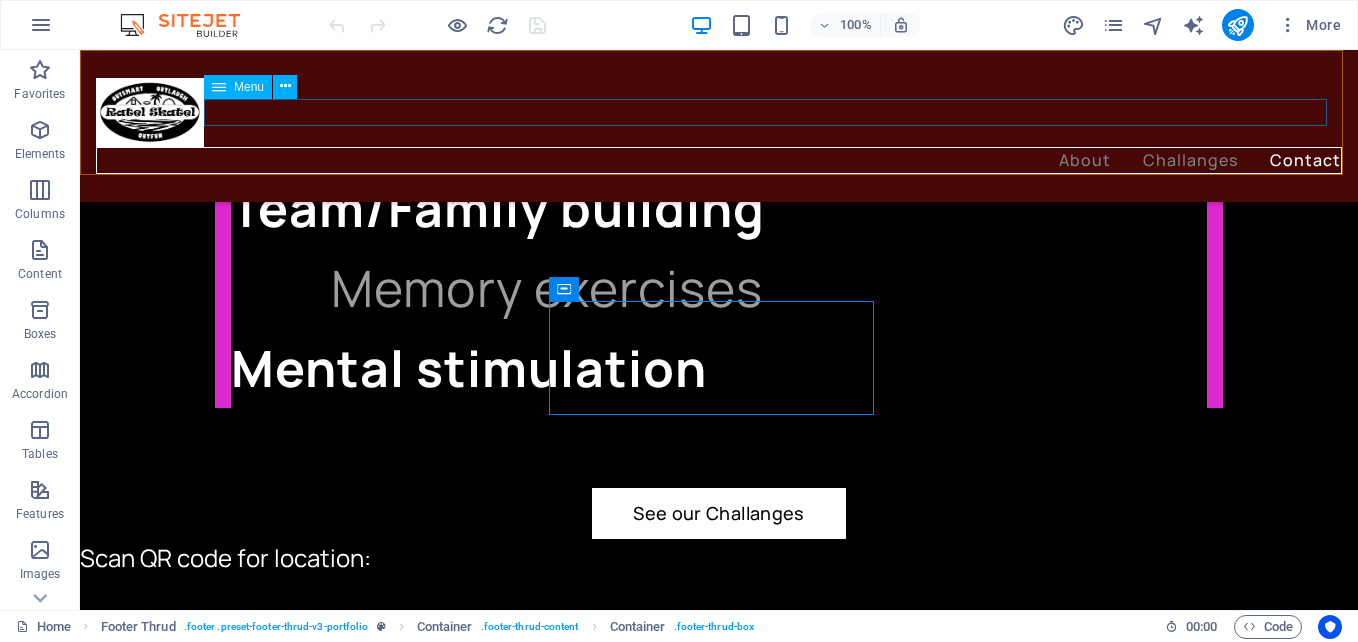 click on "About Challanges Contact" at bounding box center [719, 161] 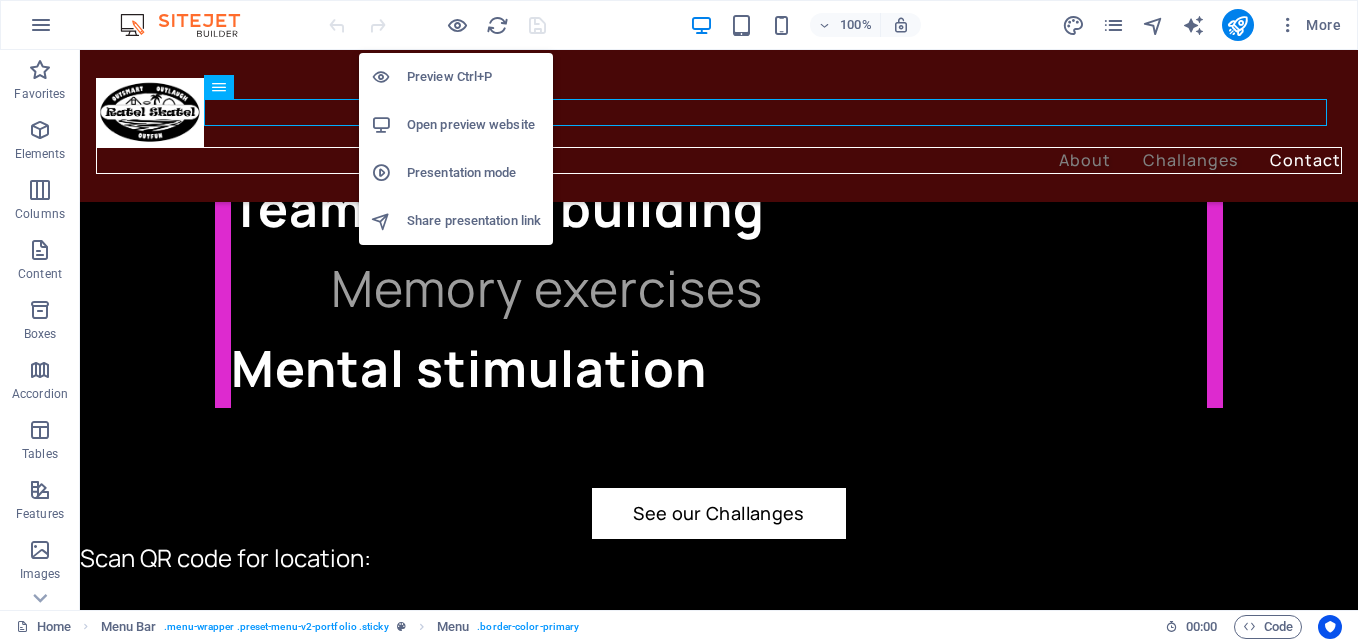 click on "Open preview website" at bounding box center (474, 125) 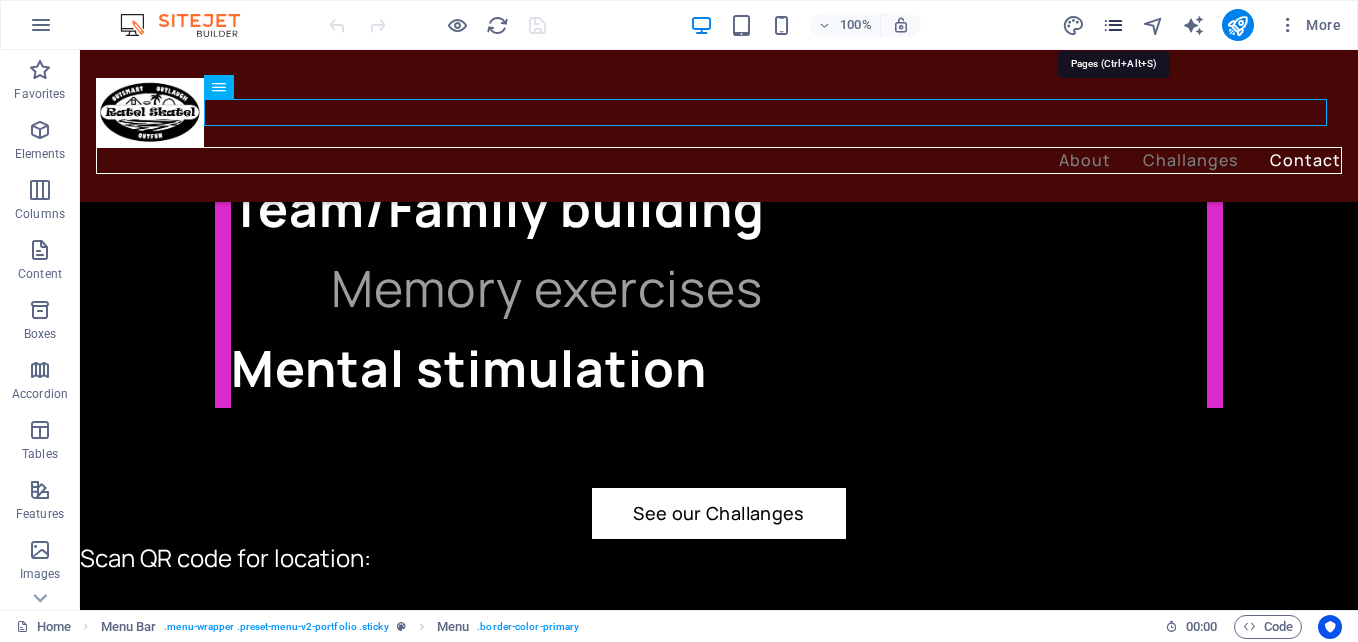 click at bounding box center (1113, 25) 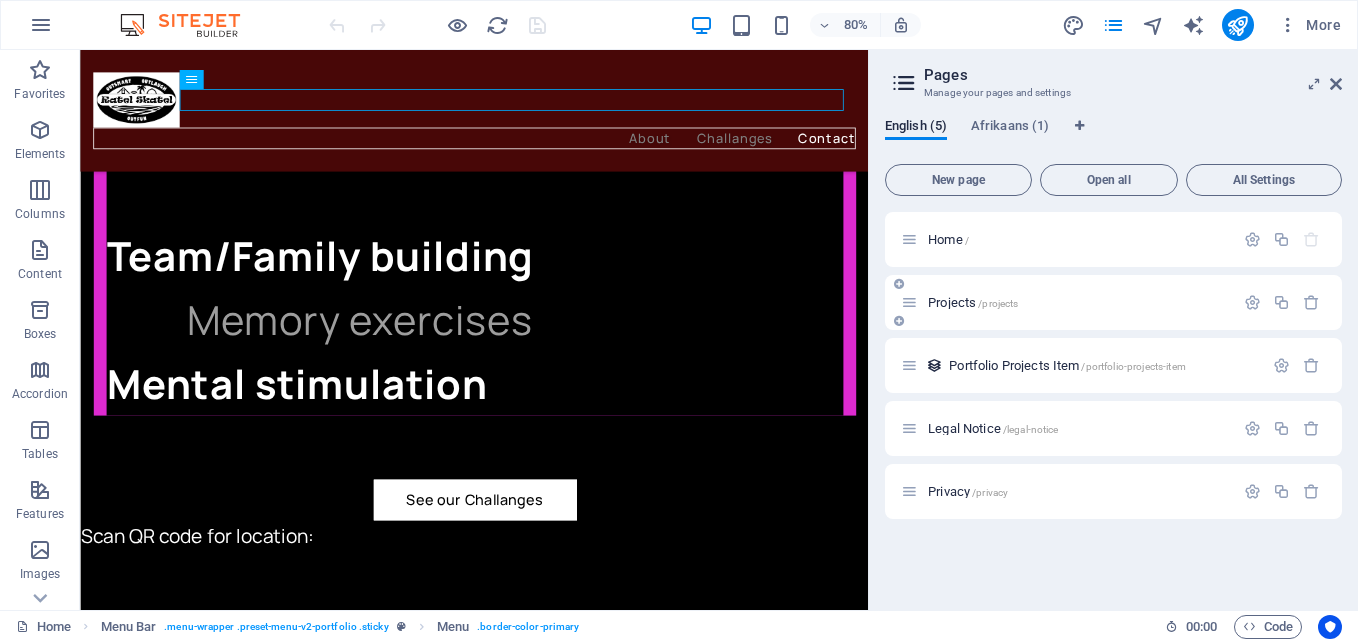 click on "/projects" at bounding box center (998, 303) 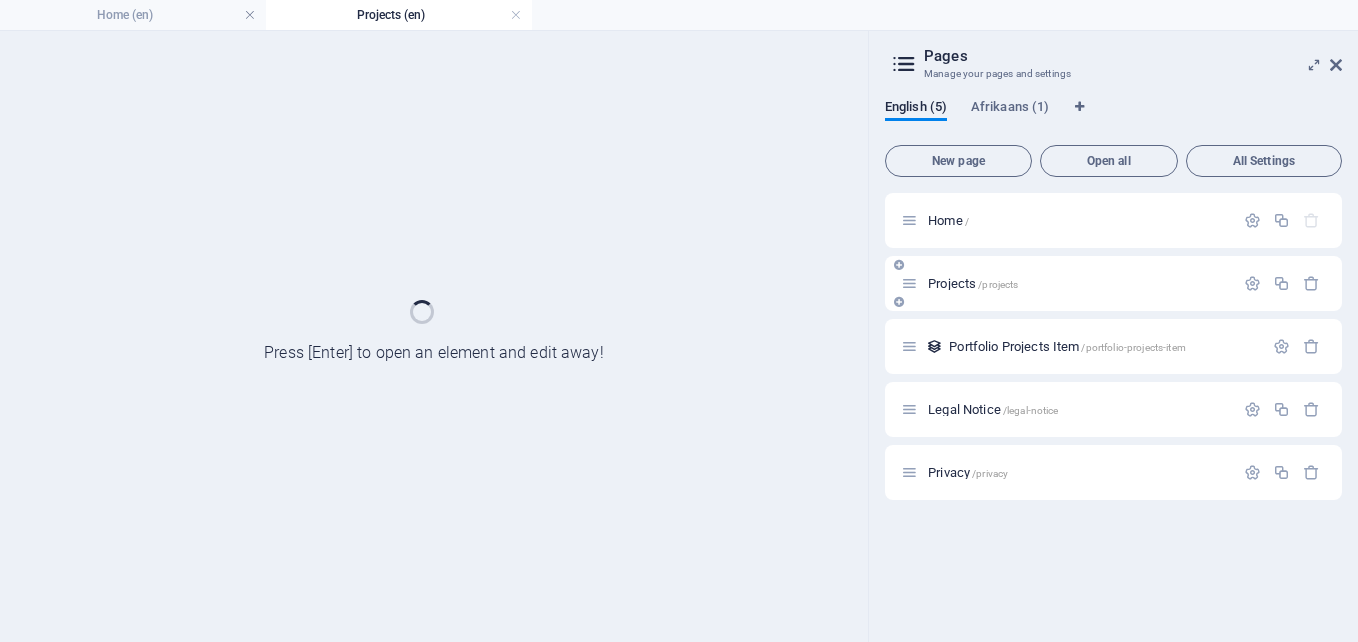 scroll, scrollTop: 0, scrollLeft: 0, axis: both 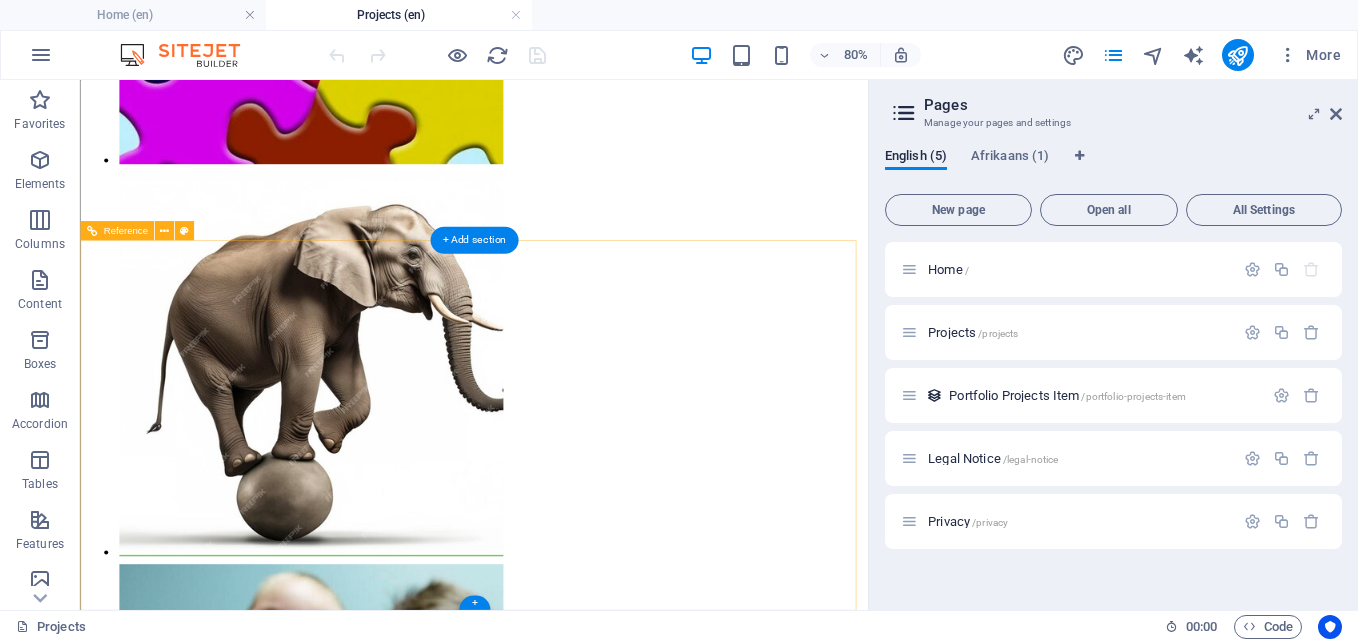 click on "Privacy Policy" at bounding box center [572, 3257] 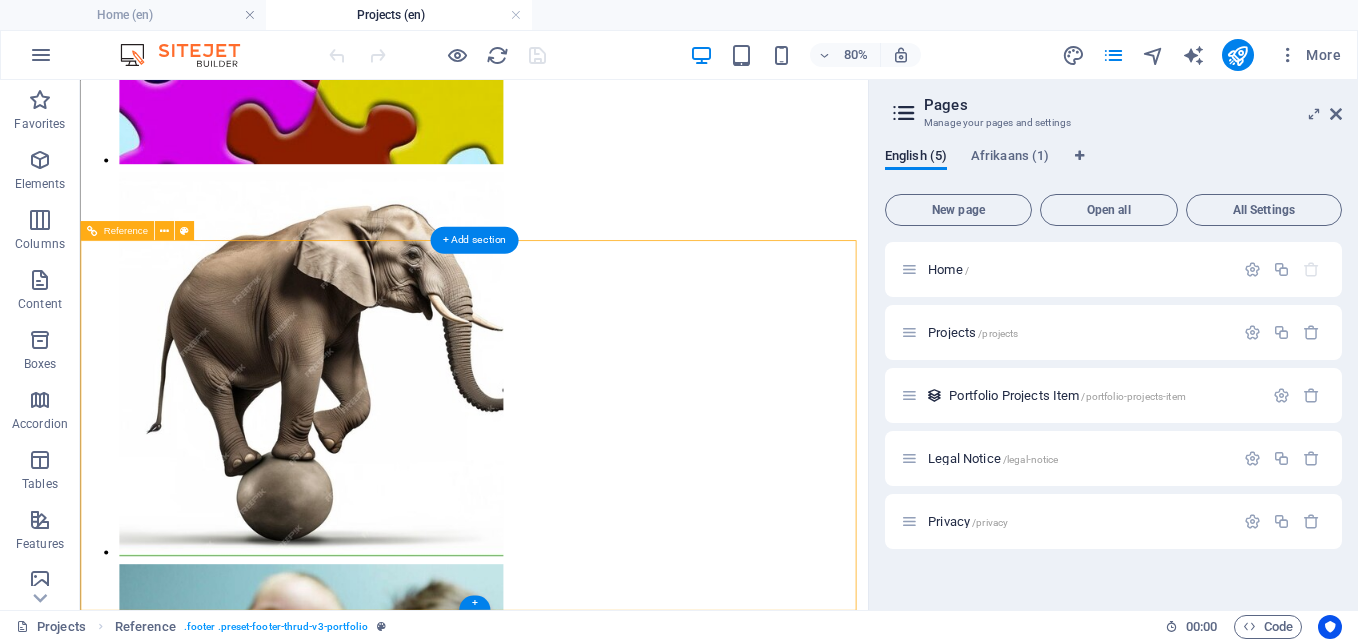 click on "Privacy Policy" at bounding box center [572, 3257] 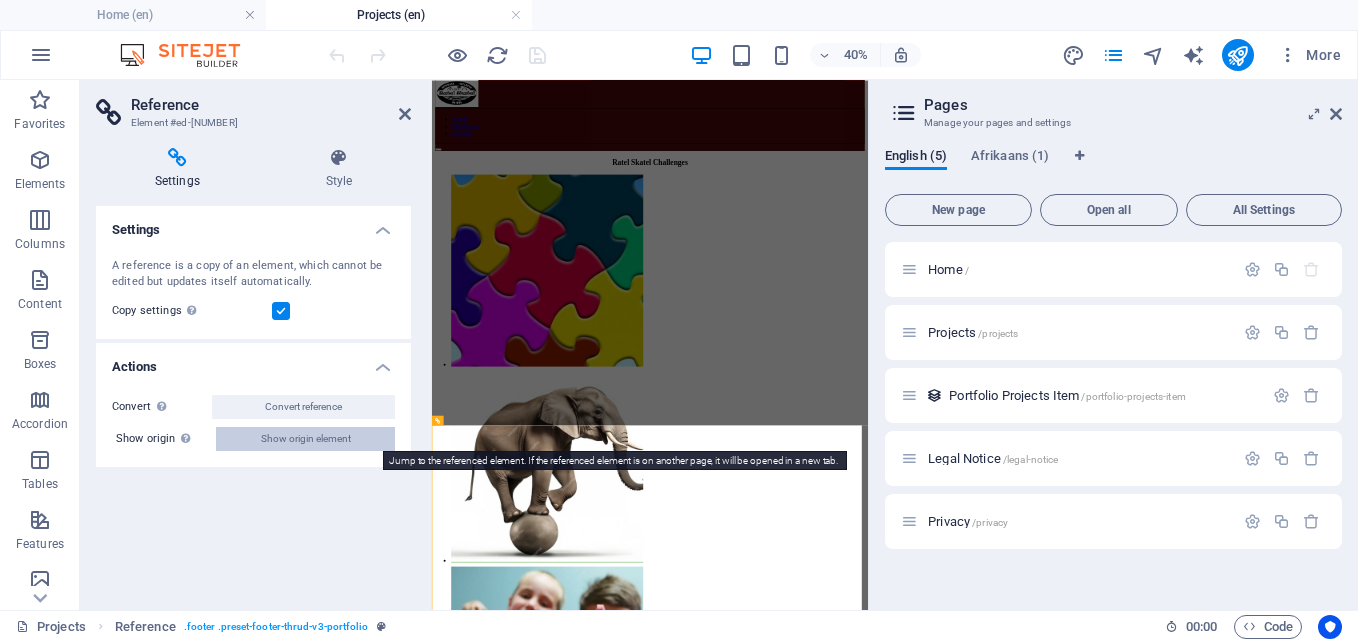 click on "Show origin element" at bounding box center [306, 439] 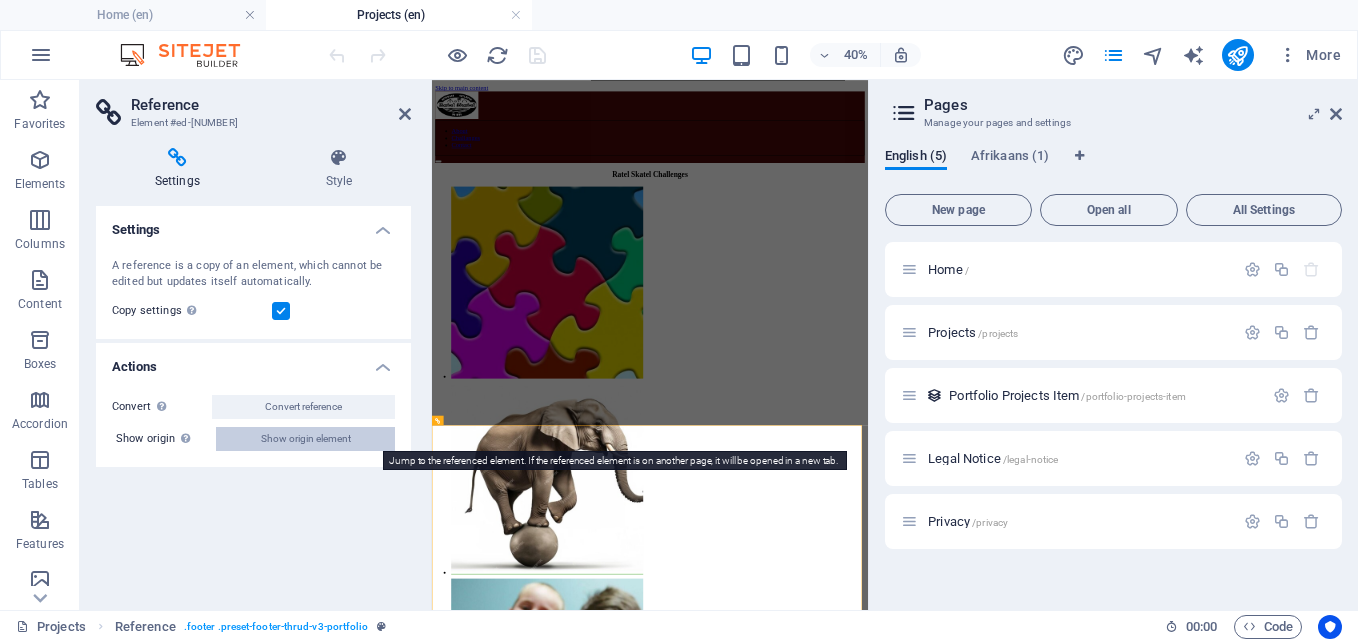 select on "footer" 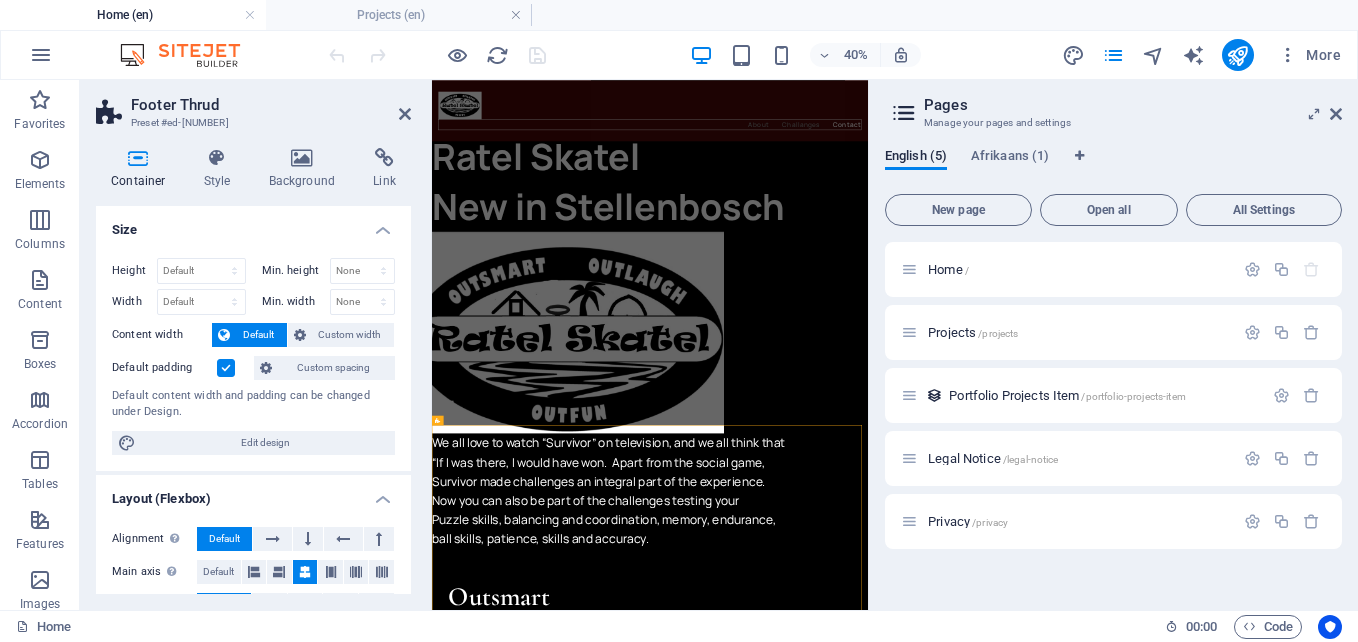 scroll, scrollTop: 2923, scrollLeft: 0, axis: vertical 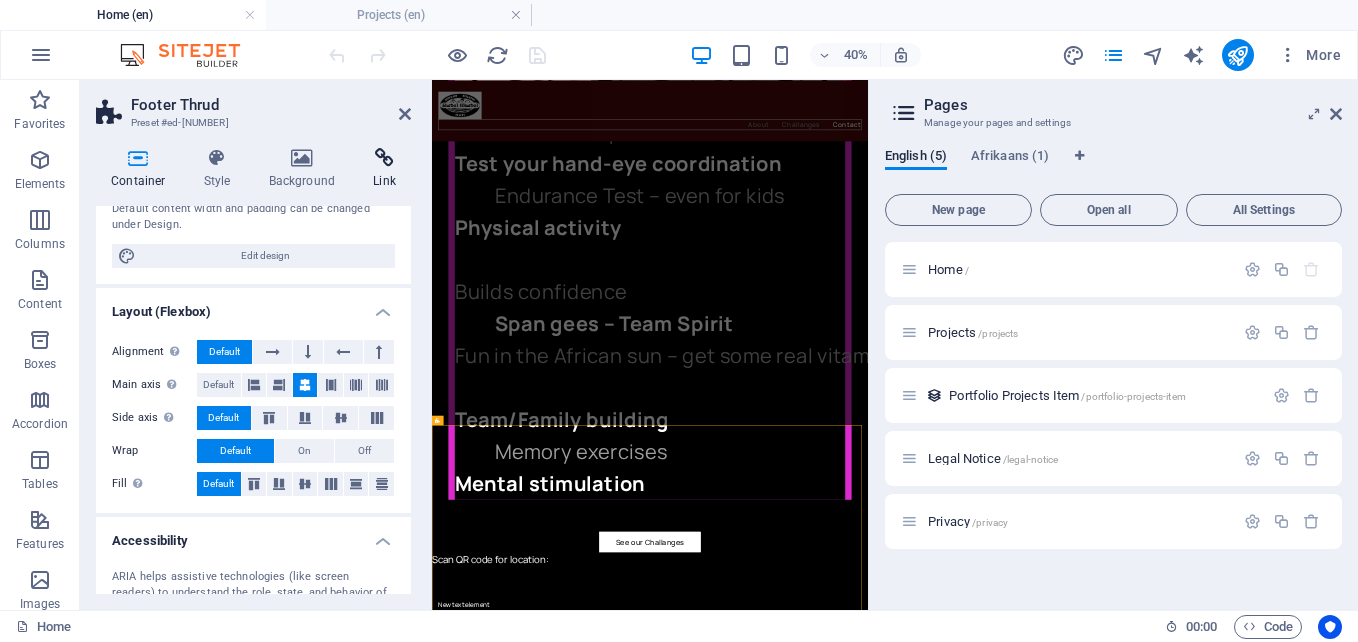 click at bounding box center (384, 158) 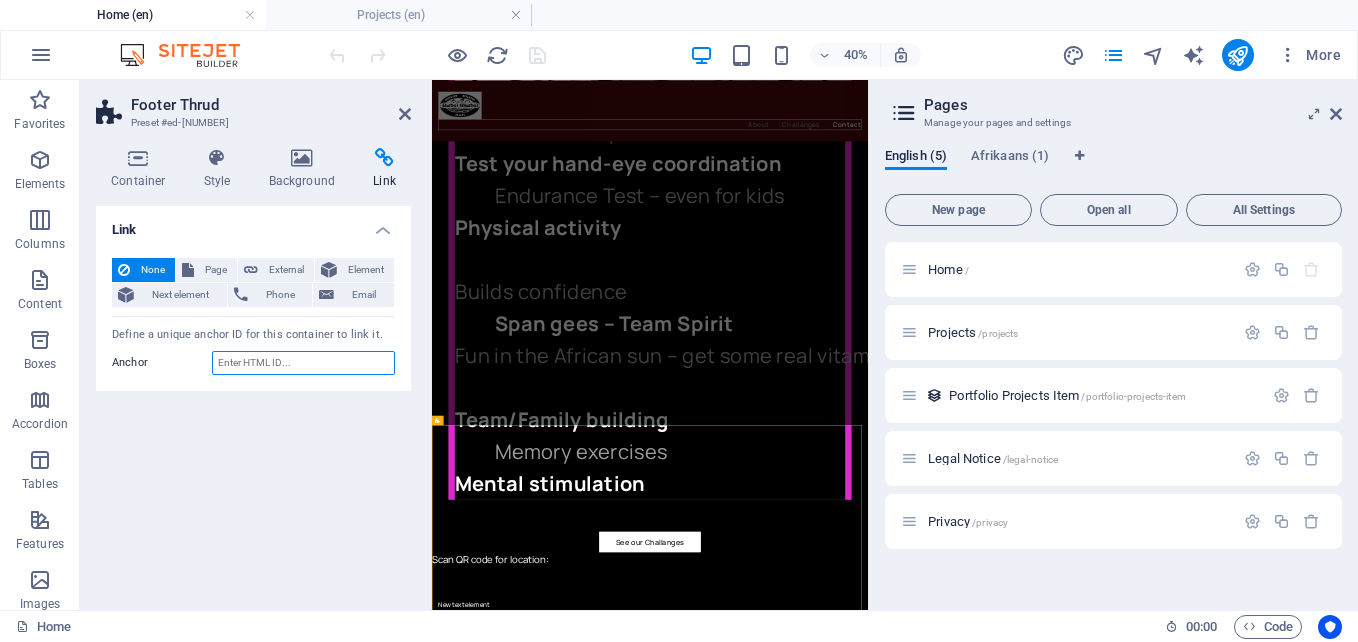 click on "Anchor" at bounding box center [303, 363] 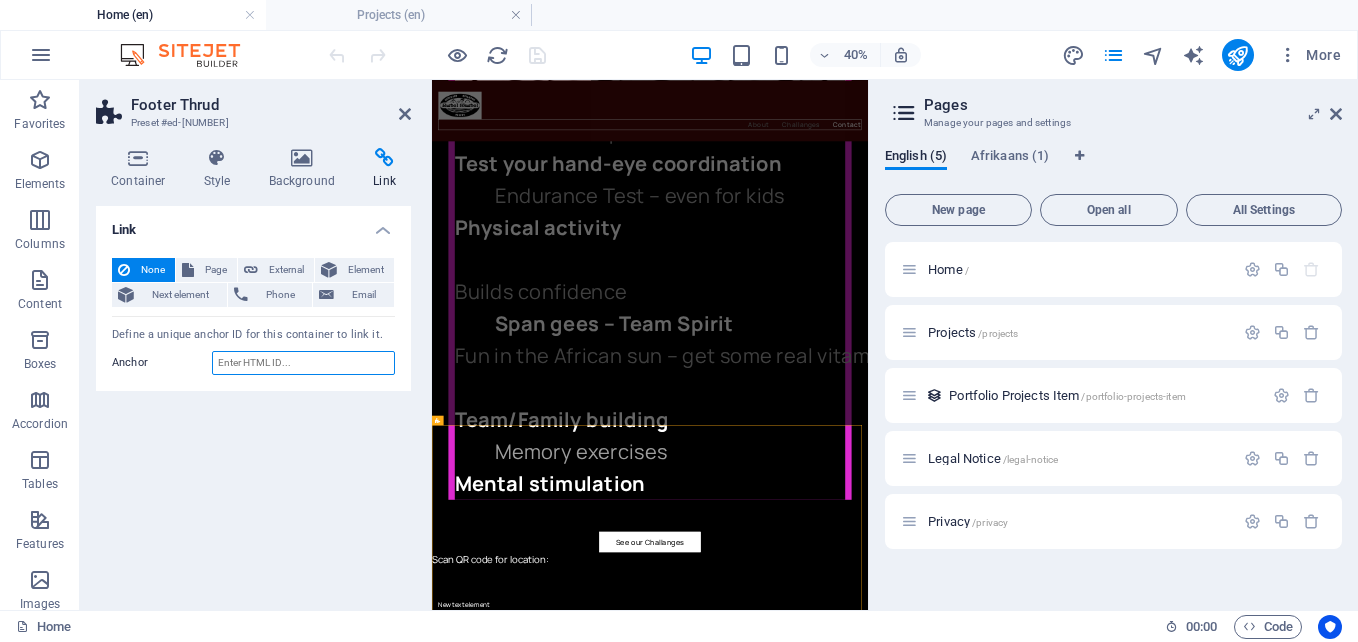 click on "Anchor" at bounding box center [303, 363] 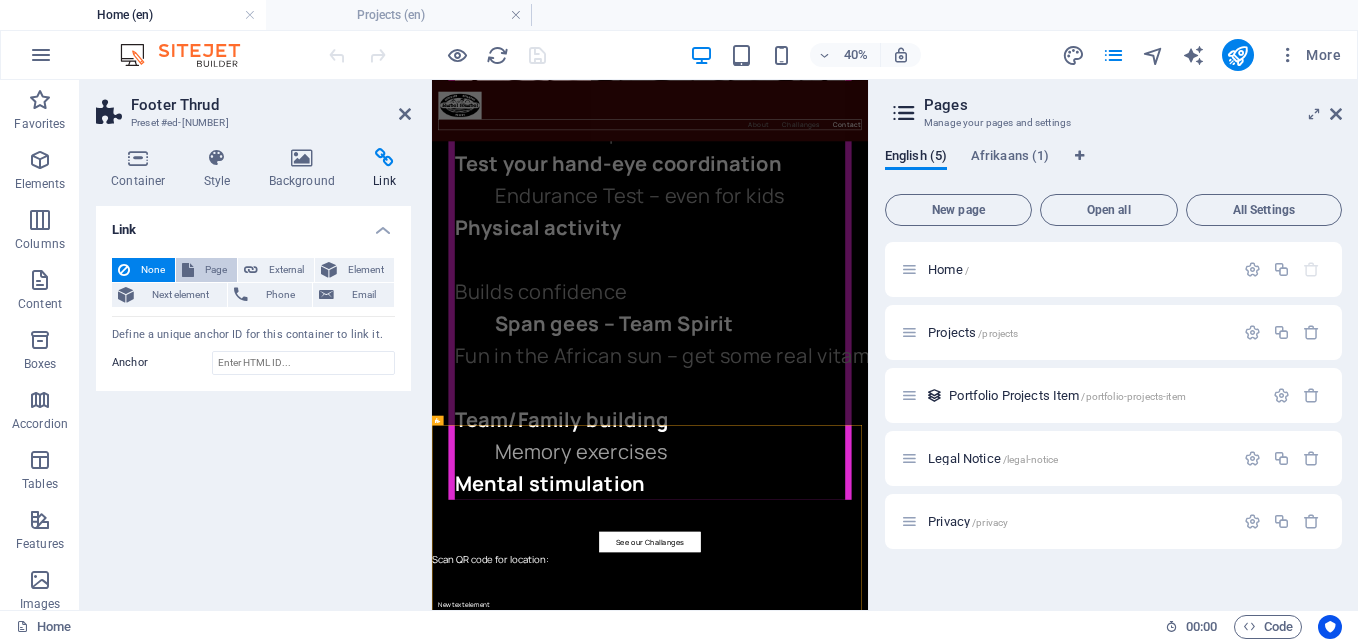 click on "Page" at bounding box center [215, 270] 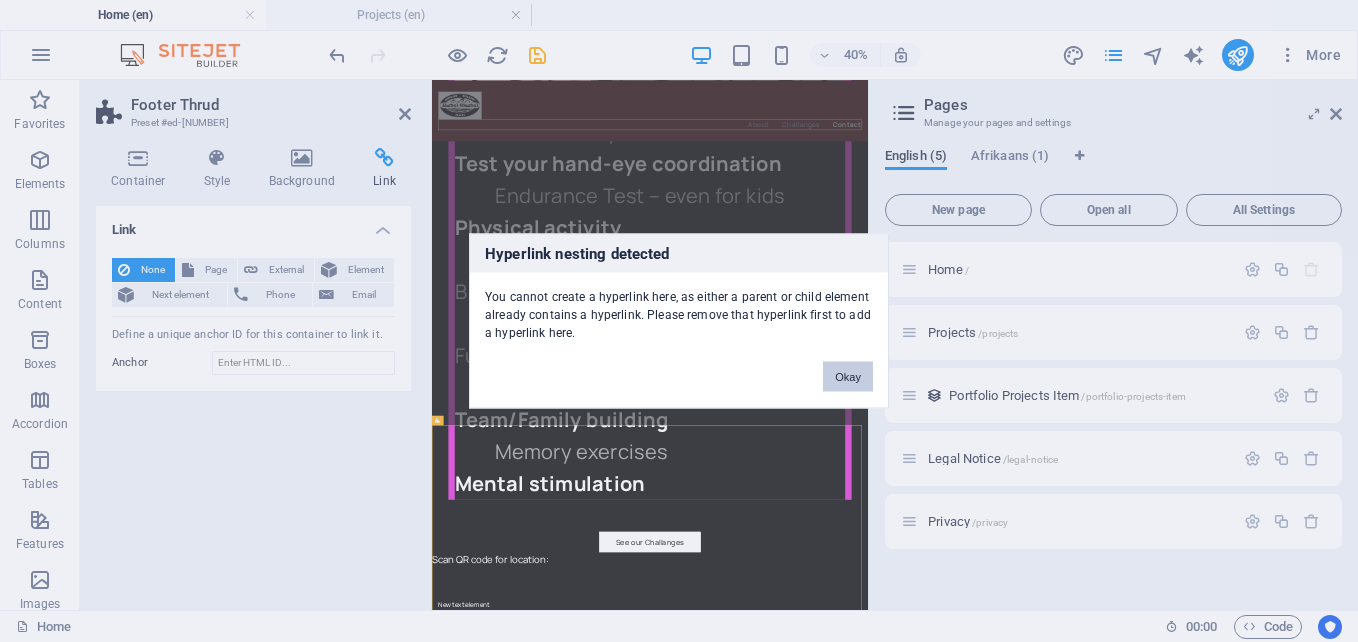 click on "Okay" at bounding box center (848, 377) 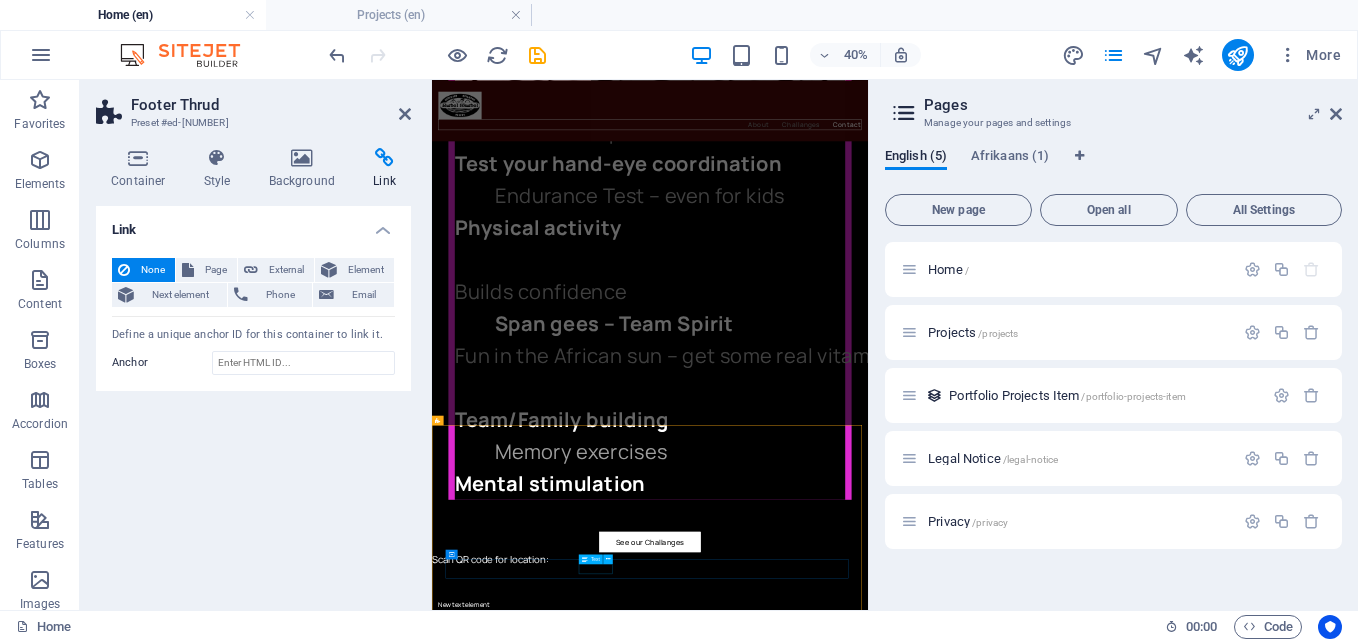 click on "Disclaimers" at bounding box center [973, 2890] 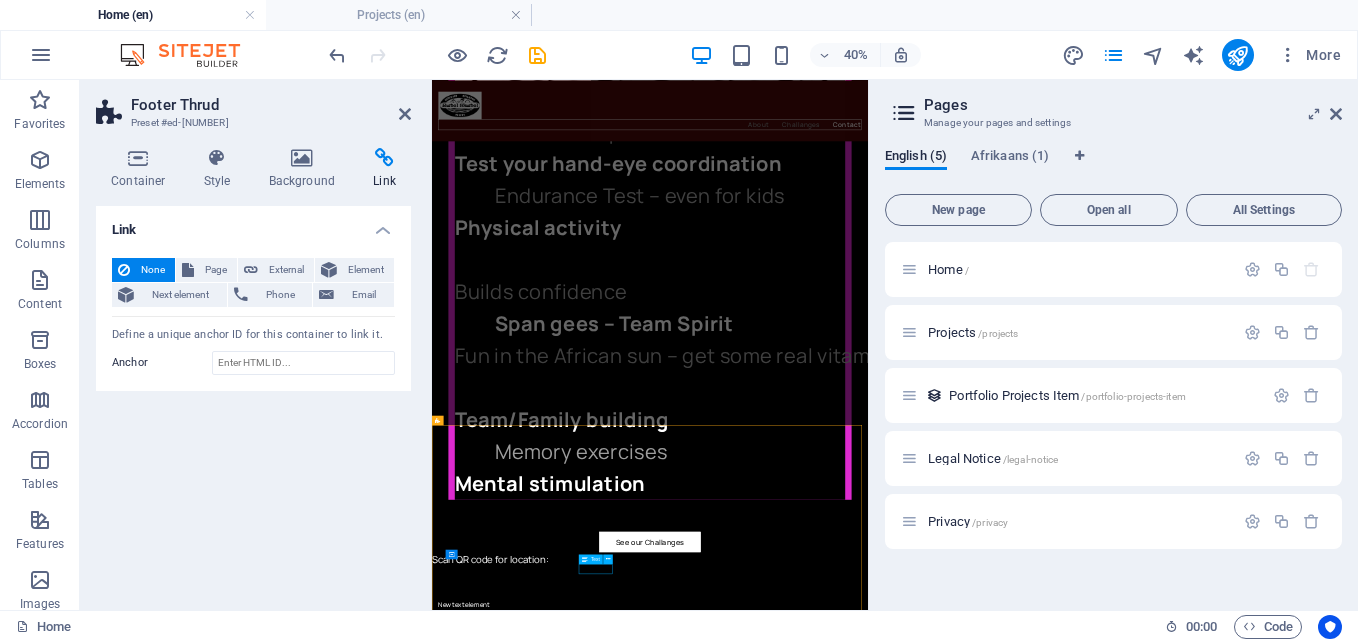 click on "Disclaimers" at bounding box center [973, 2890] 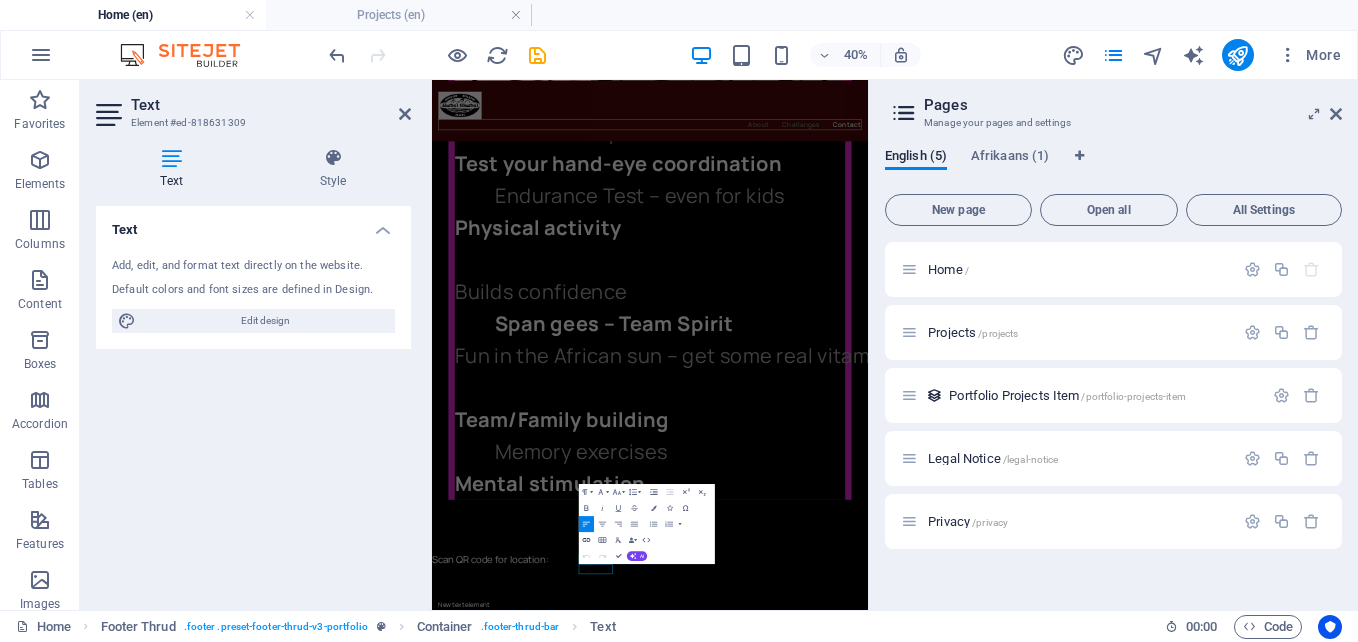 click 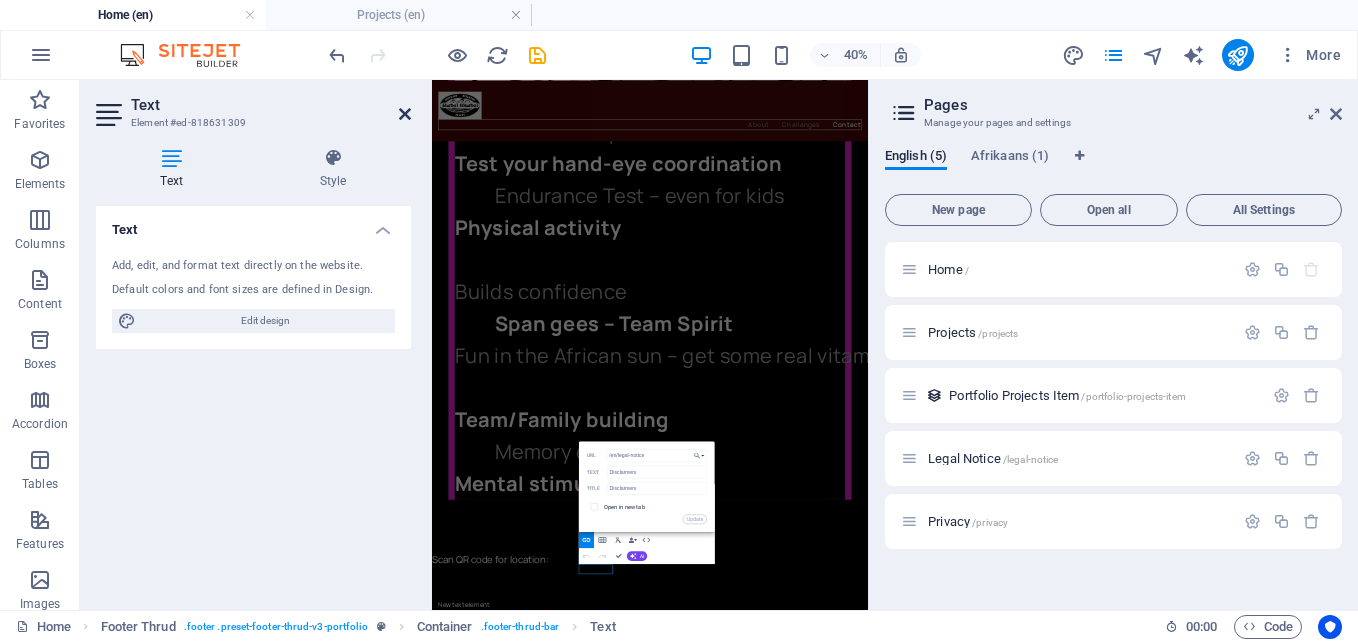 click at bounding box center [405, 114] 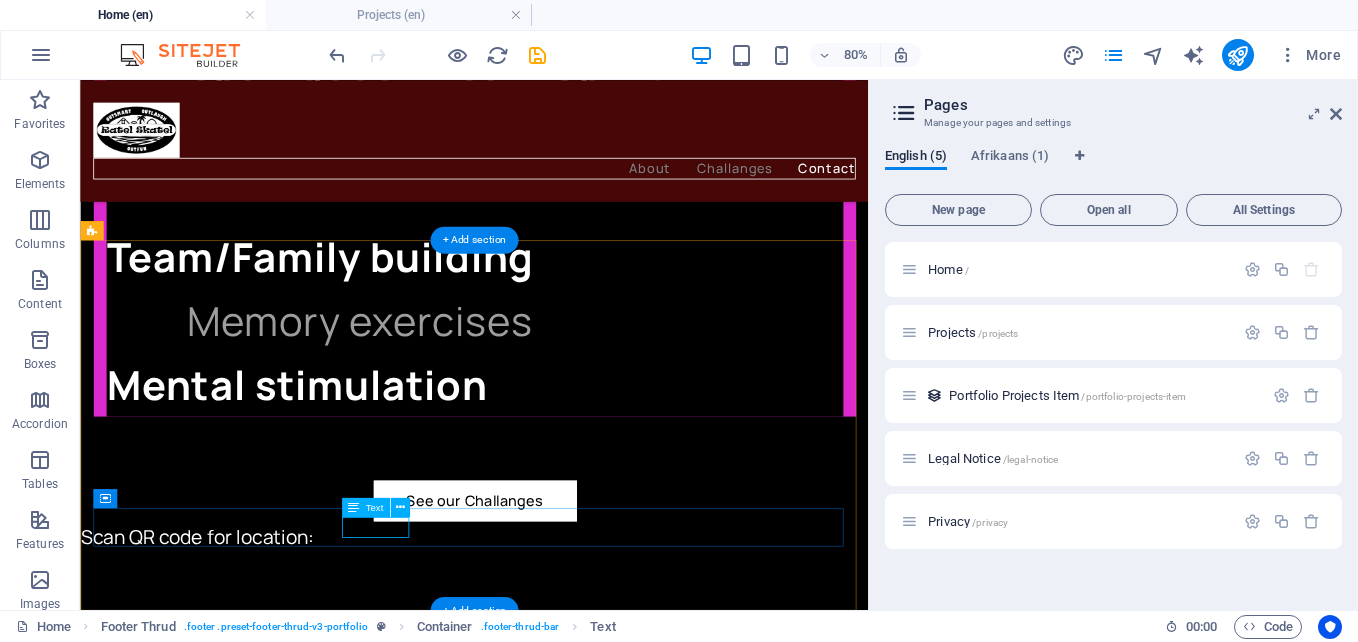 click on "Disclaimers" at bounding box center [568, 2261] 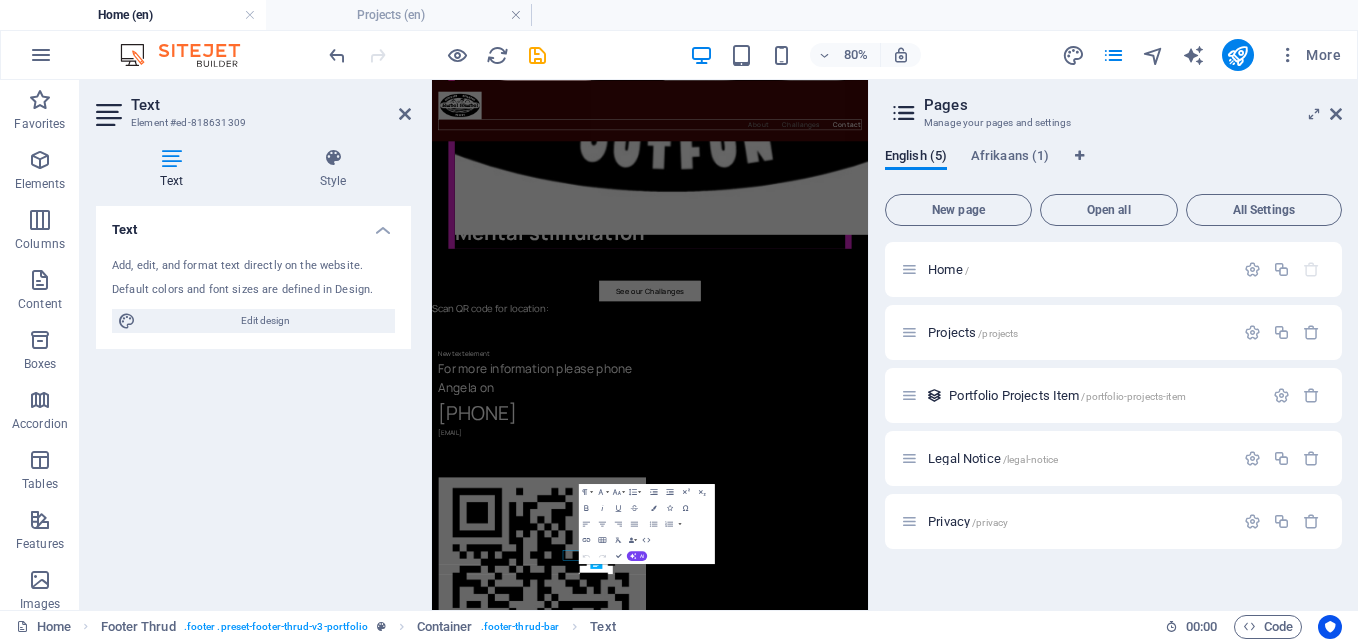 scroll, scrollTop: 2923, scrollLeft: 0, axis: vertical 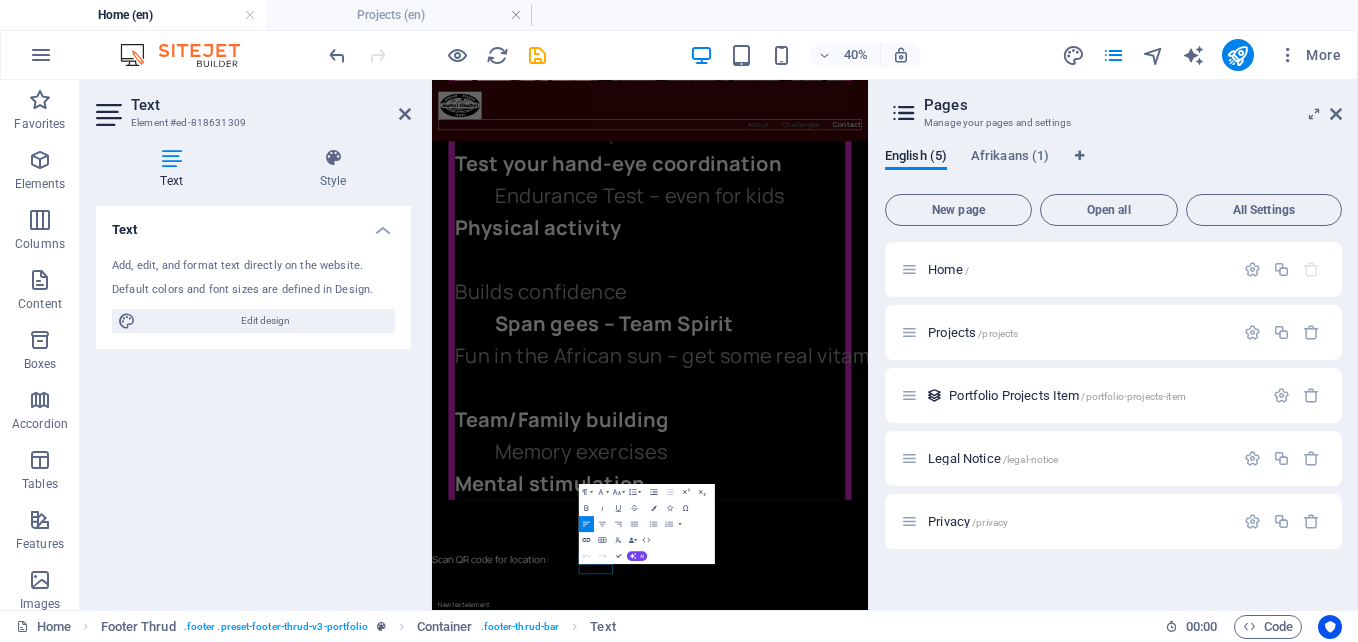 click 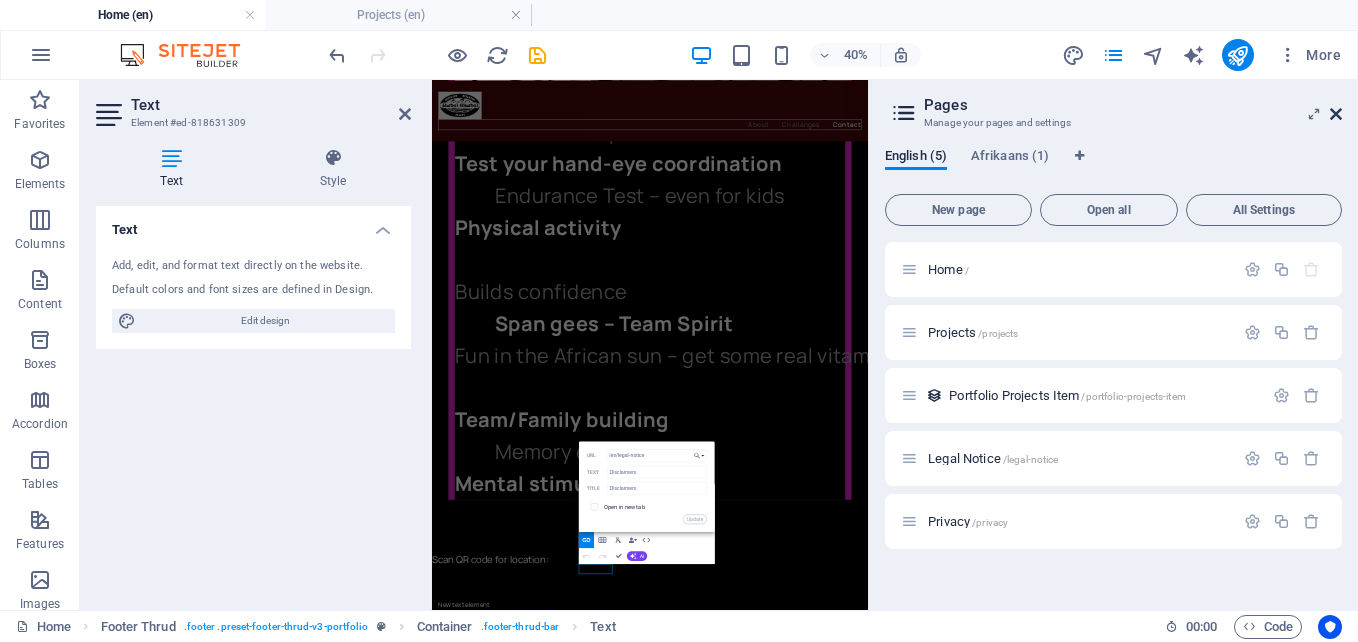 click at bounding box center [1336, 114] 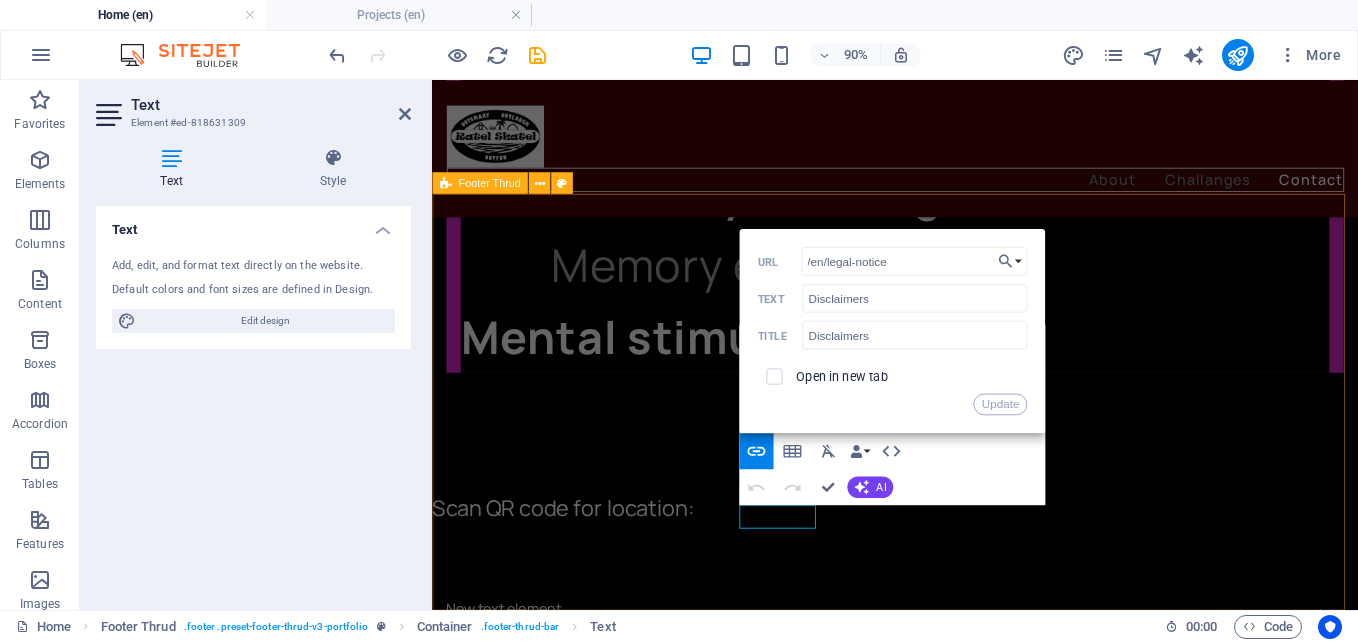 click on "Address Bottelary Road Stellenbosch 7605 Contact 0827789780 angelamichellepotgieter@gmail.com
ratelskatel.co.za   ​ ​ Disclaimers    Privacy Policy" at bounding box center [946, 1964] 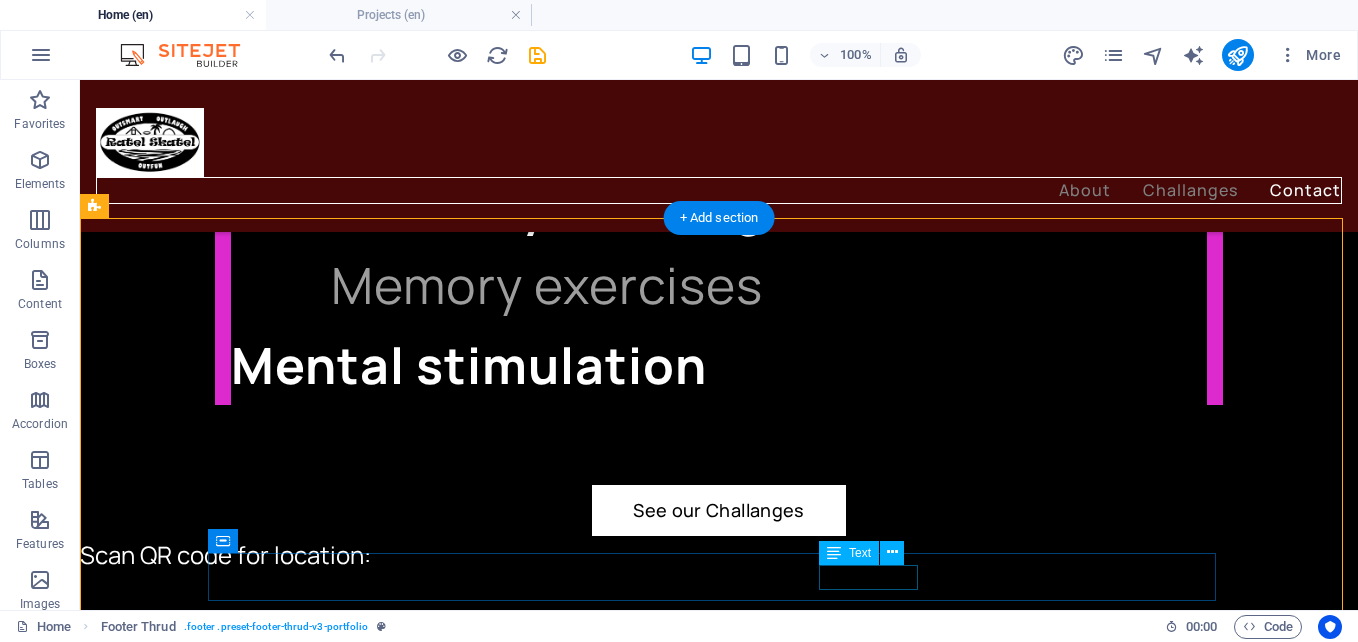click on "Privacy Policy" at bounding box center (715, 2191) 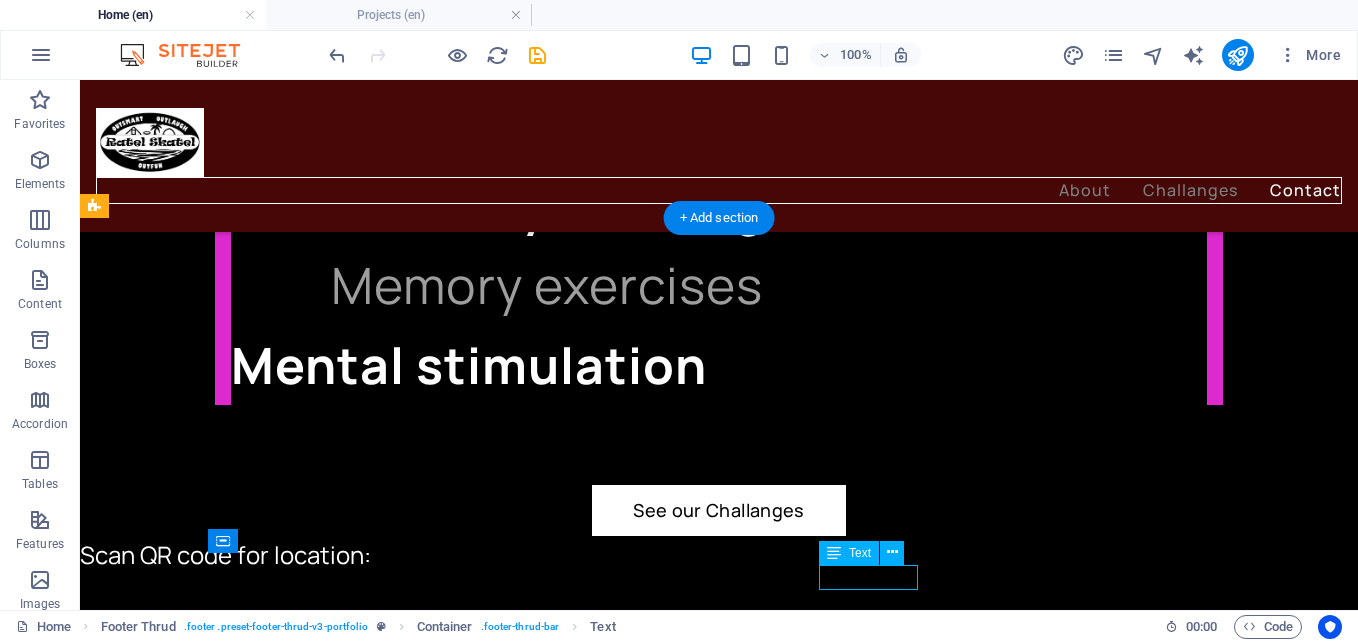 click on "Privacy Policy" at bounding box center [715, 2191] 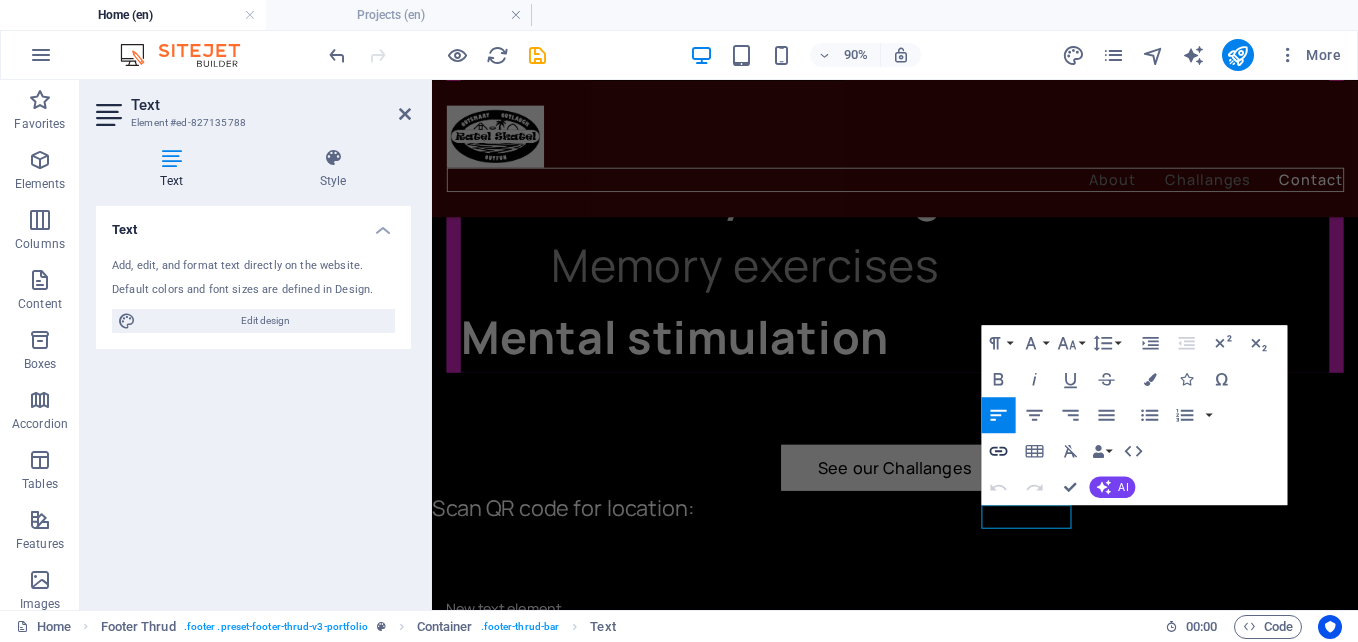 click 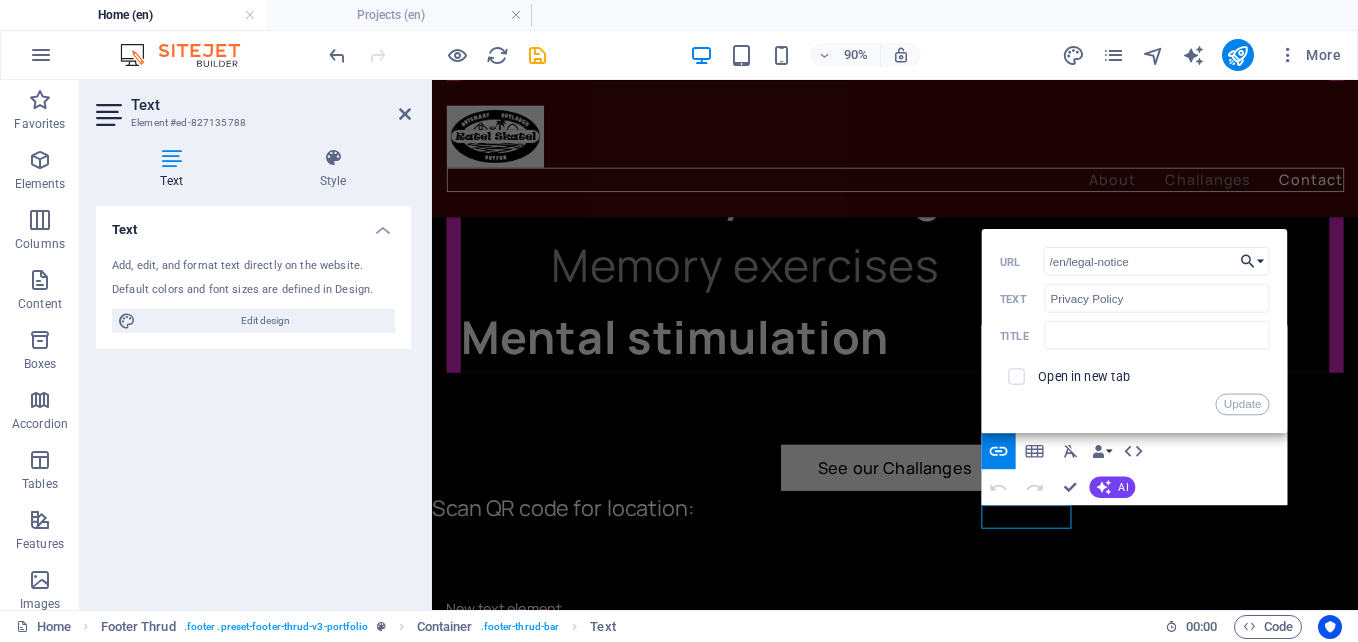 click 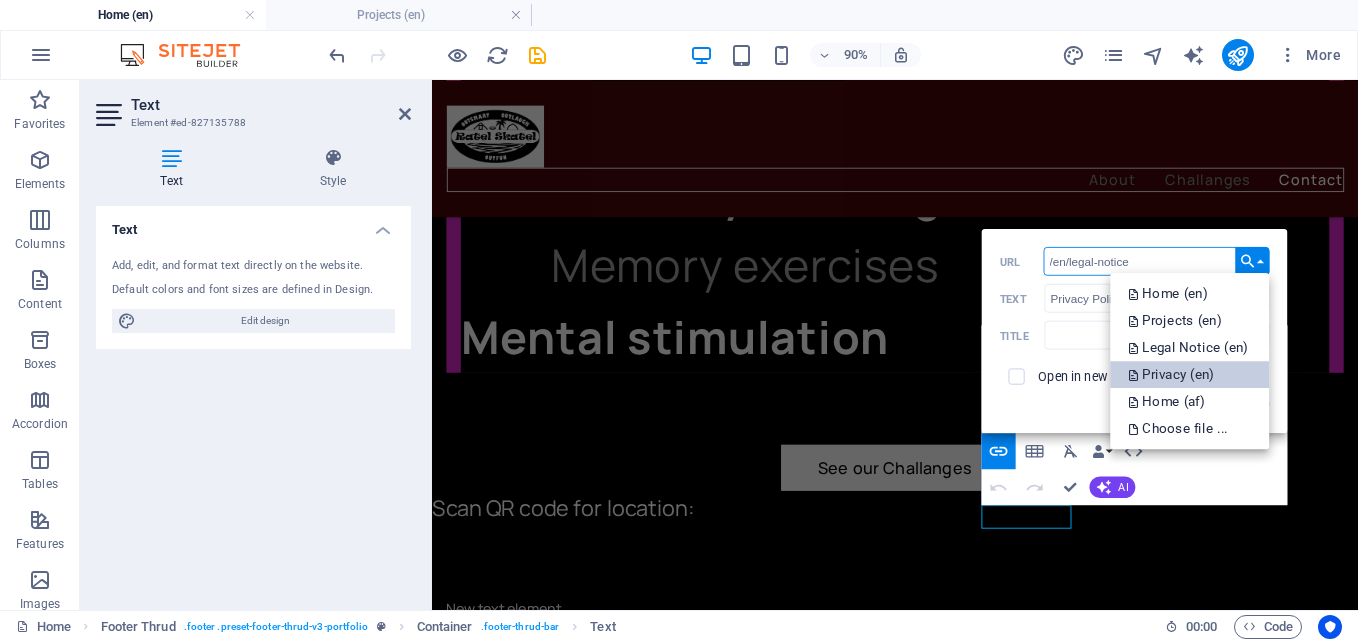 click on "Privacy (en)" at bounding box center (1173, 374) 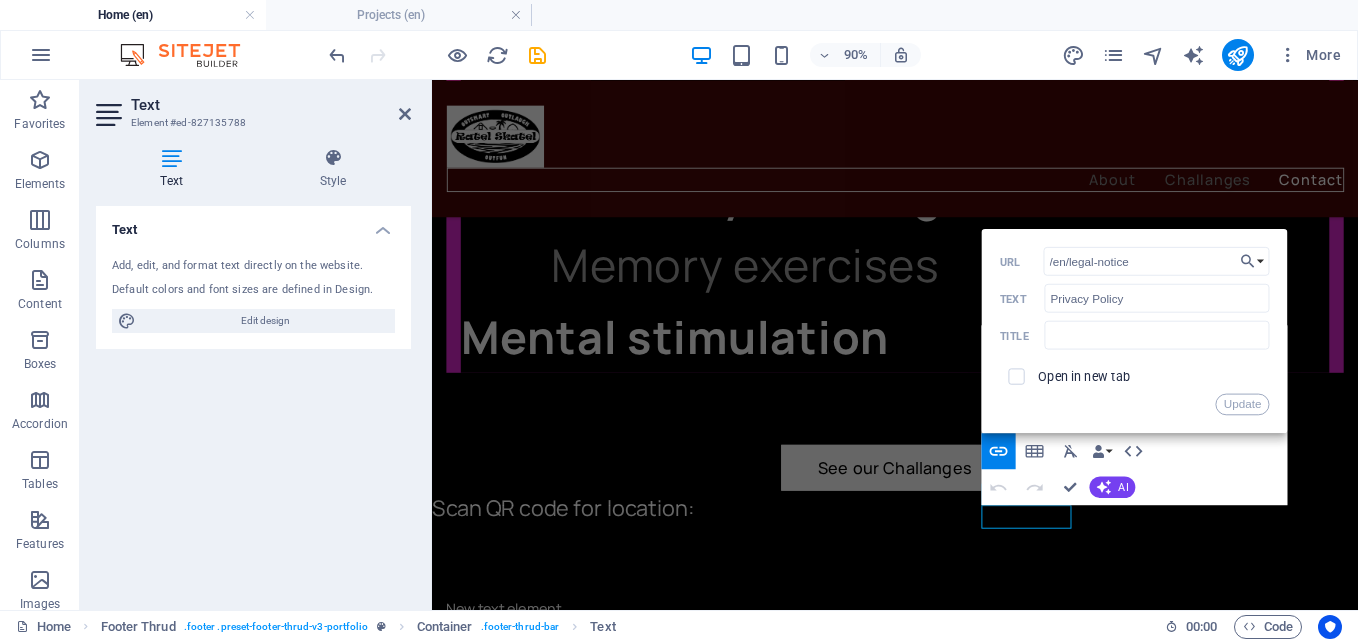click on "Open in new tab" at bounding box center (1134, 376) 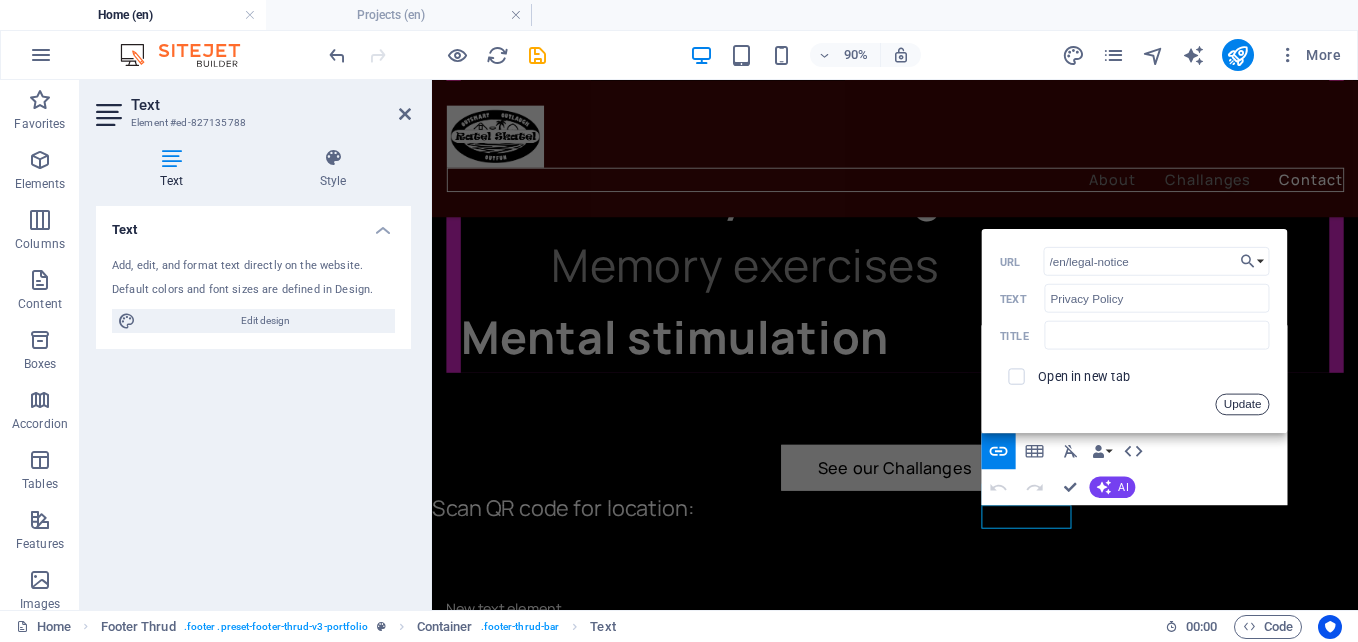click on "Update" at bounding box center (1242, 404) 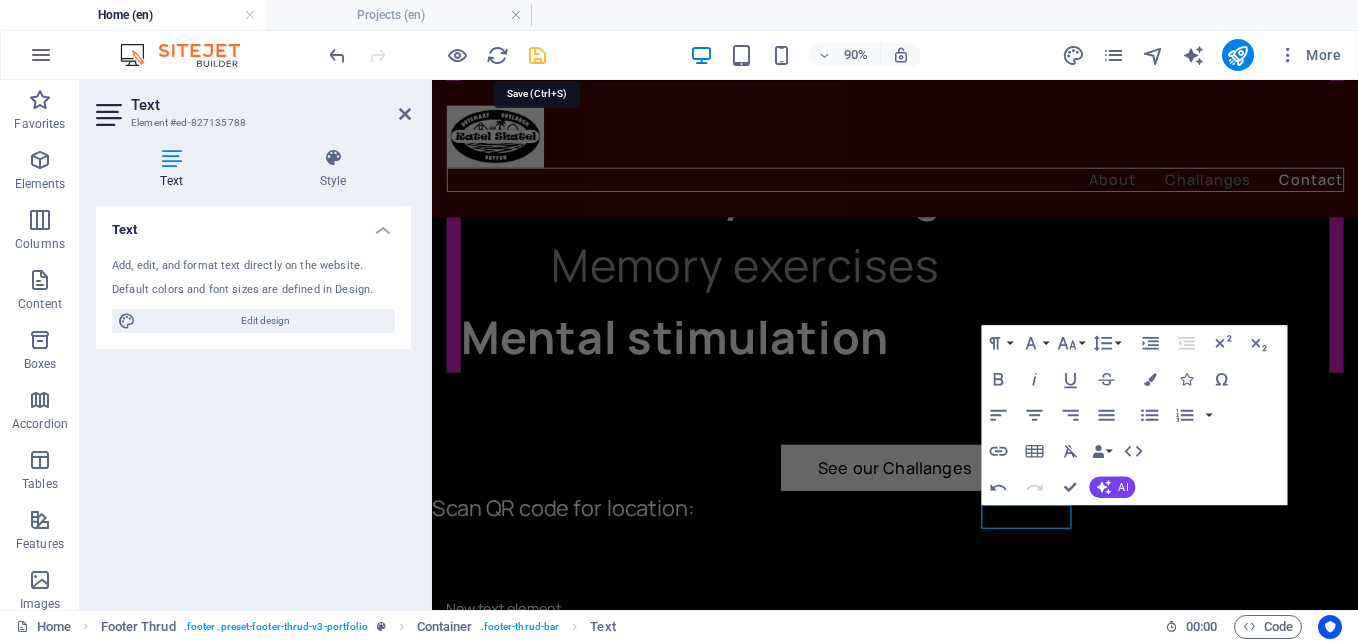click at bounding box center [537, 55] 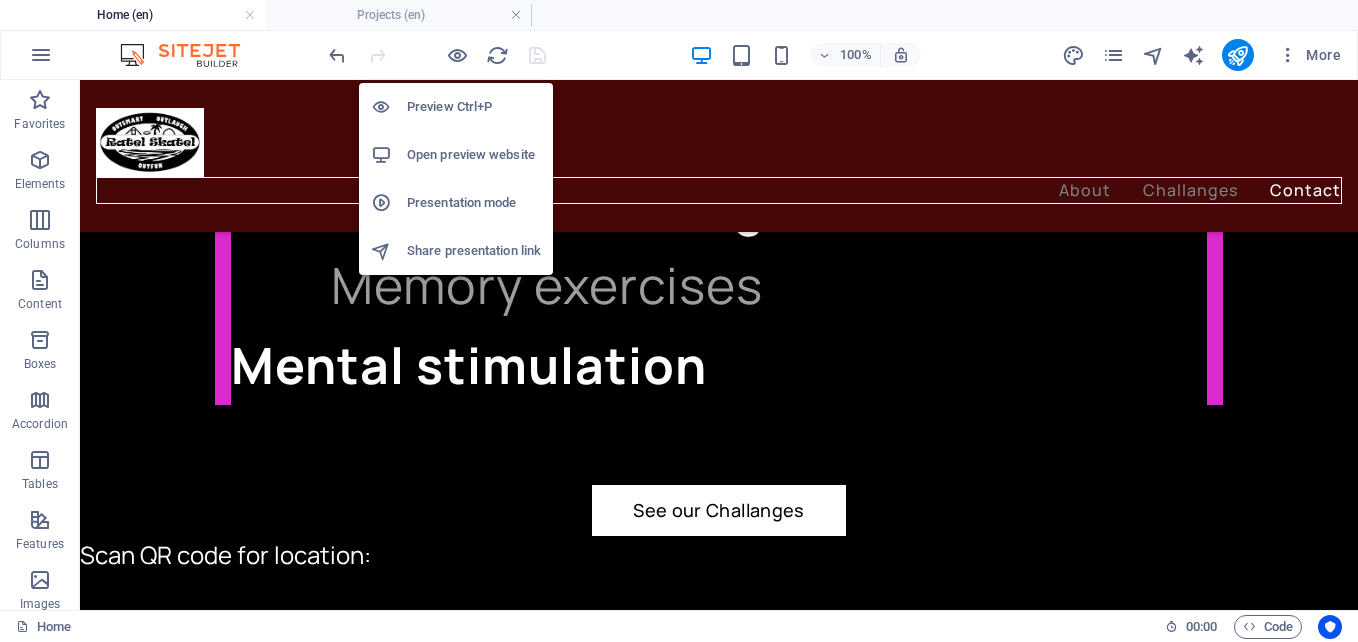 click on "Open preview website" at bounding box center [474, 155] 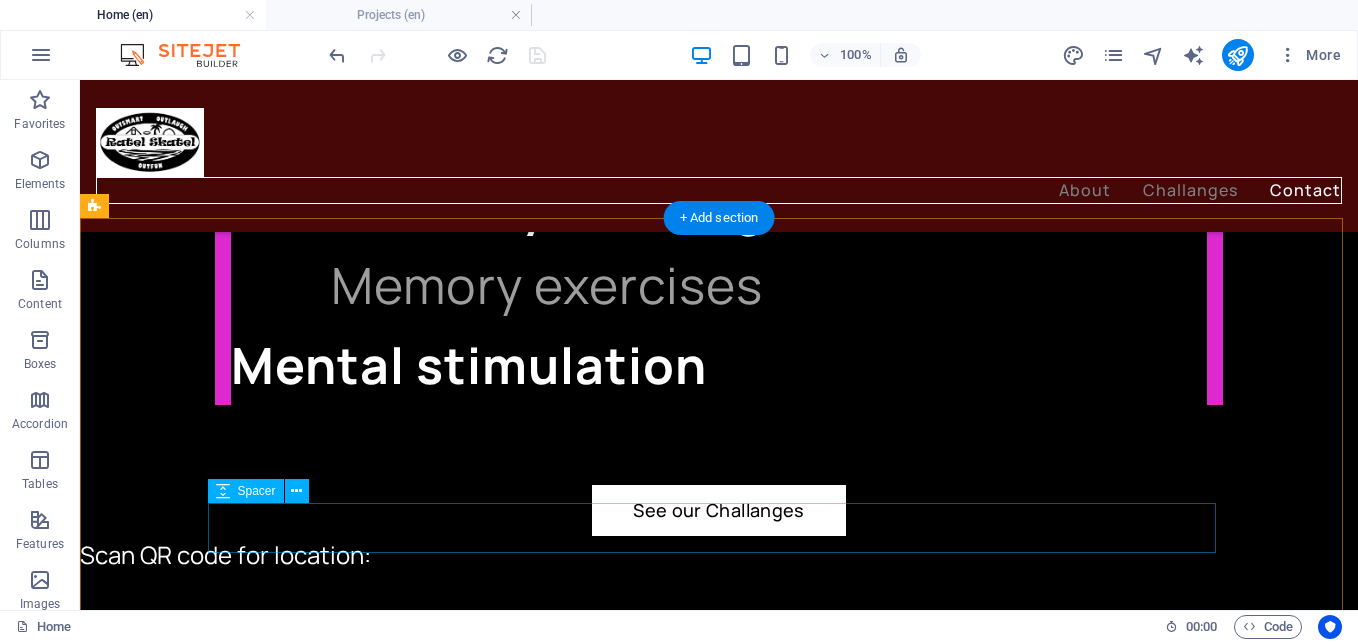 scroll, scrollTop: 3718, scrollLeft: 0, axis: vertical 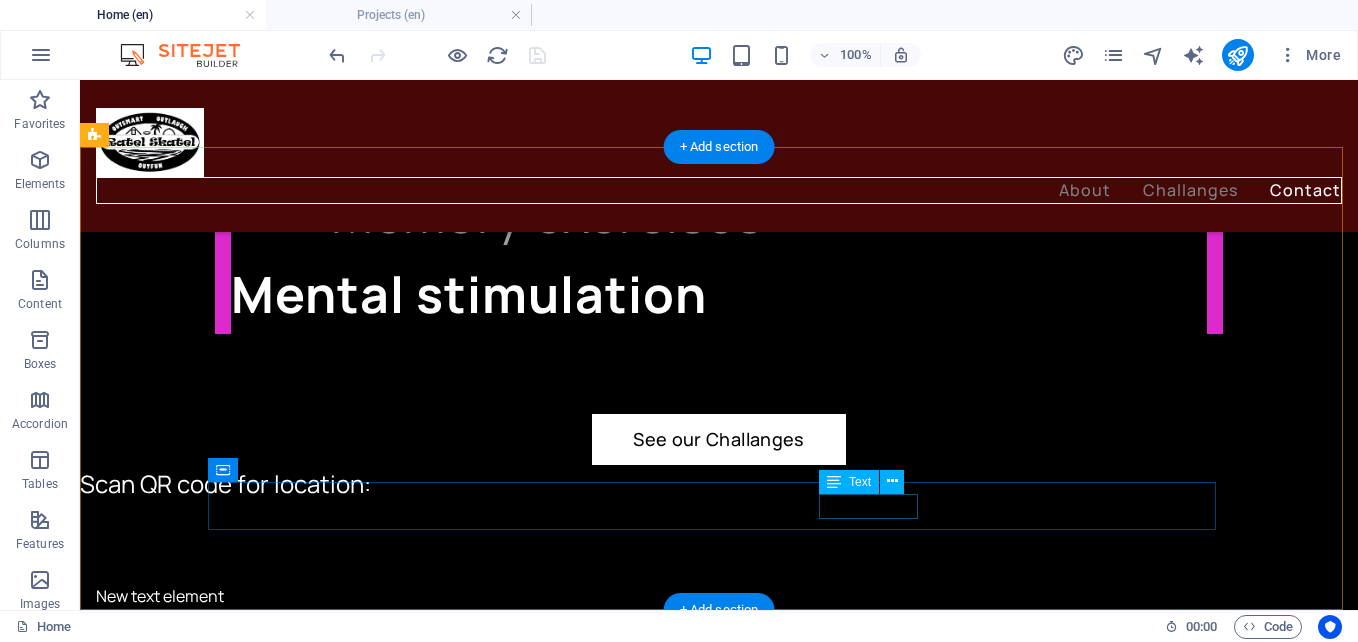 click on "Privacy Policy" at bounding box center [715, 2120] 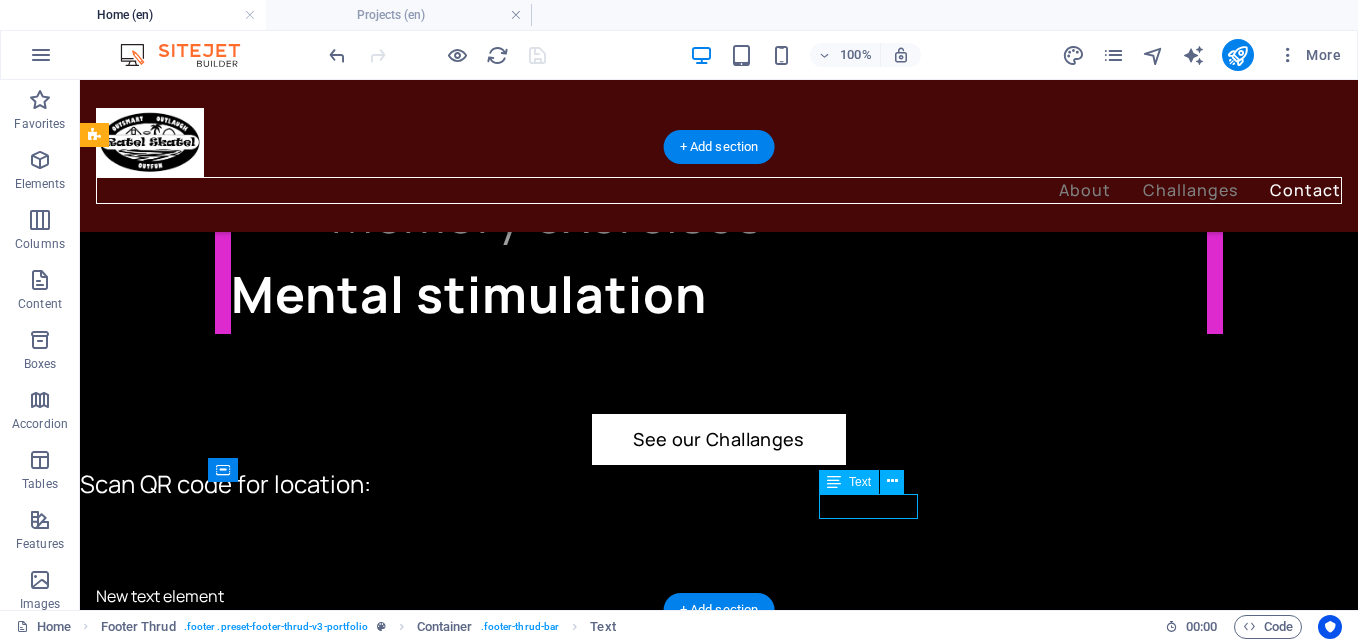 click on "Privacy Policy" at bounding box center [715, 2120] 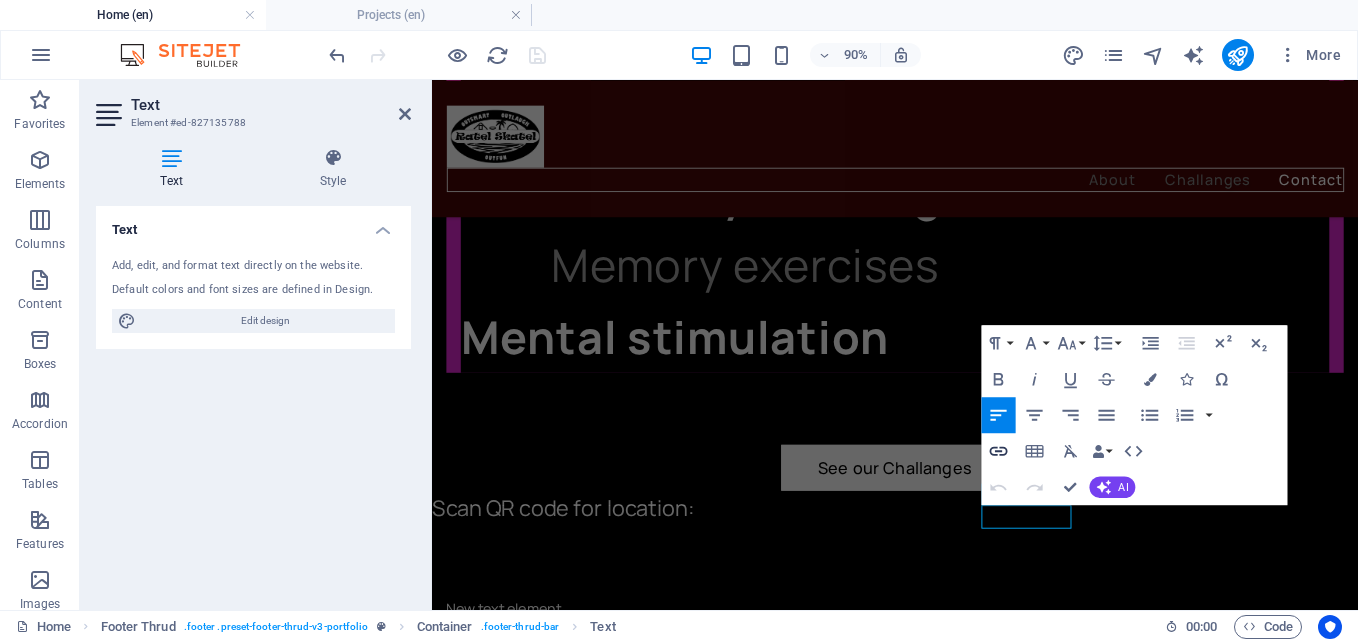 click 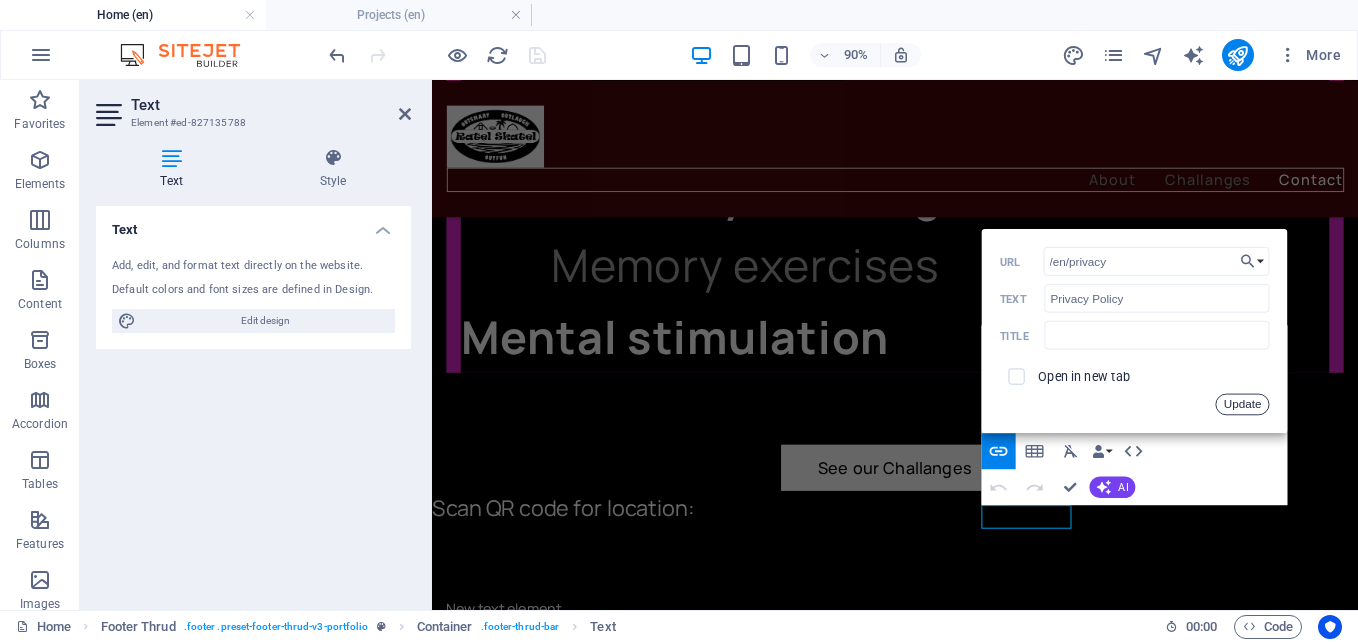 click on "Update" at bounding box center (1242, 404) 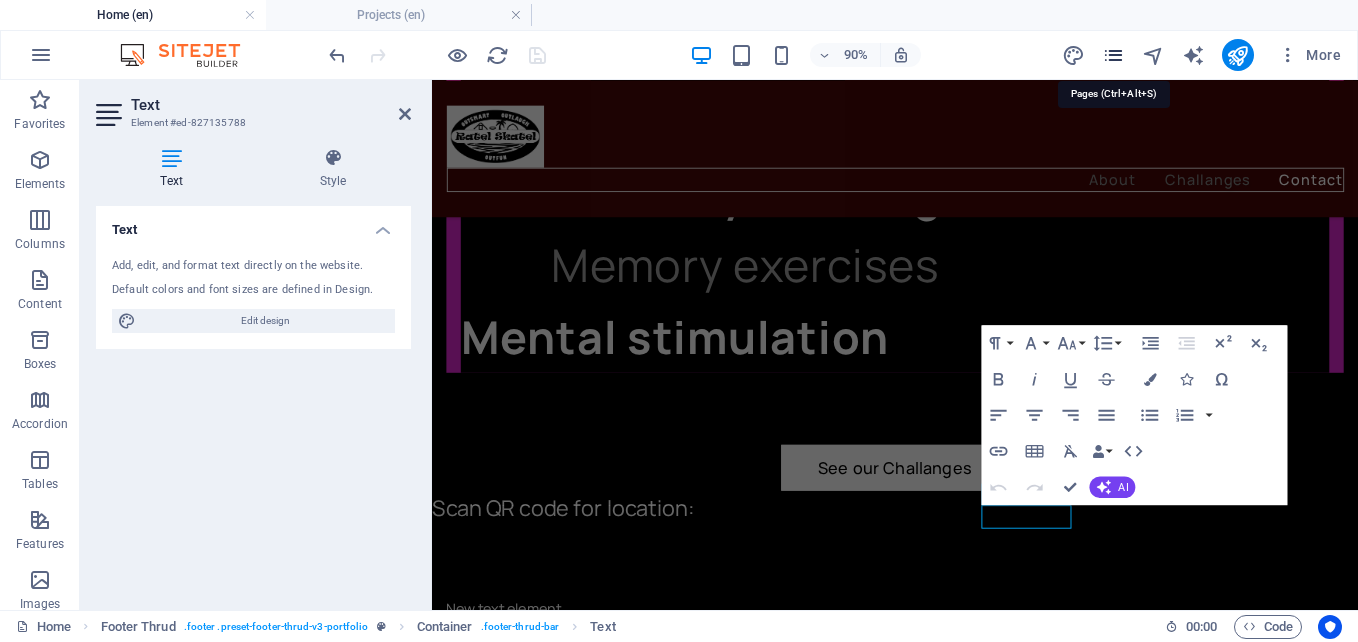 click at bounding box center [1113, 55] 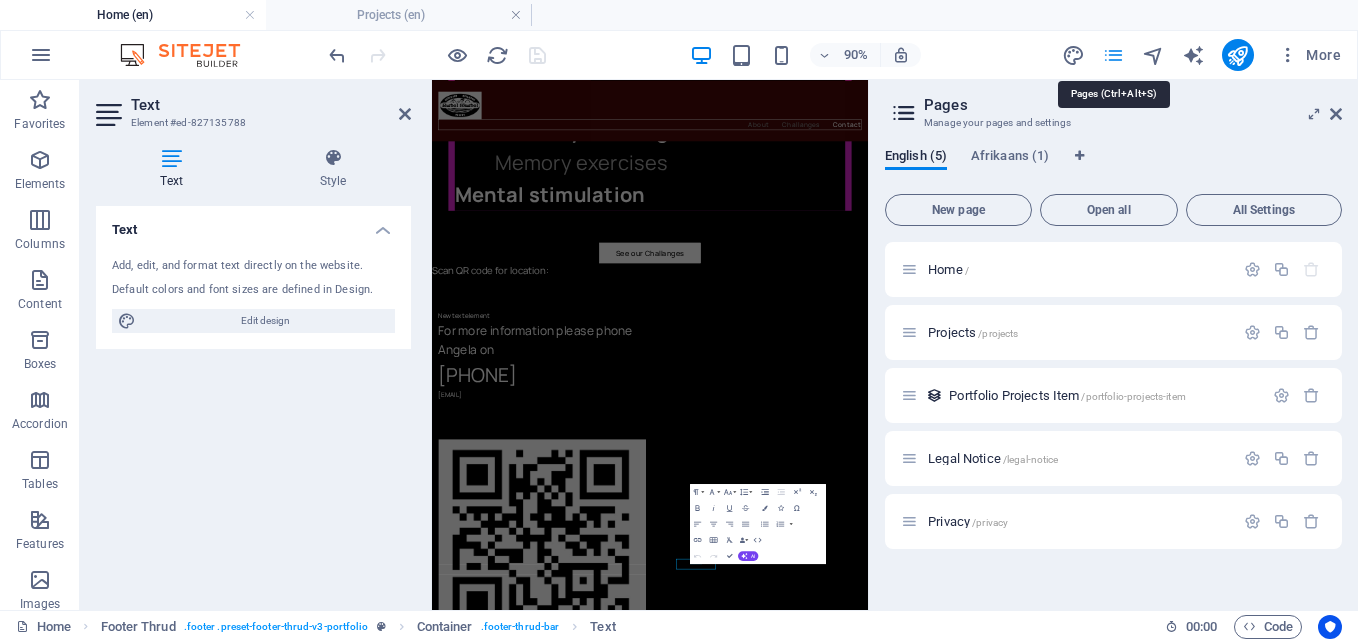 scroll, scrollTop: 2923, scrollLeft: 0, axis: vertical 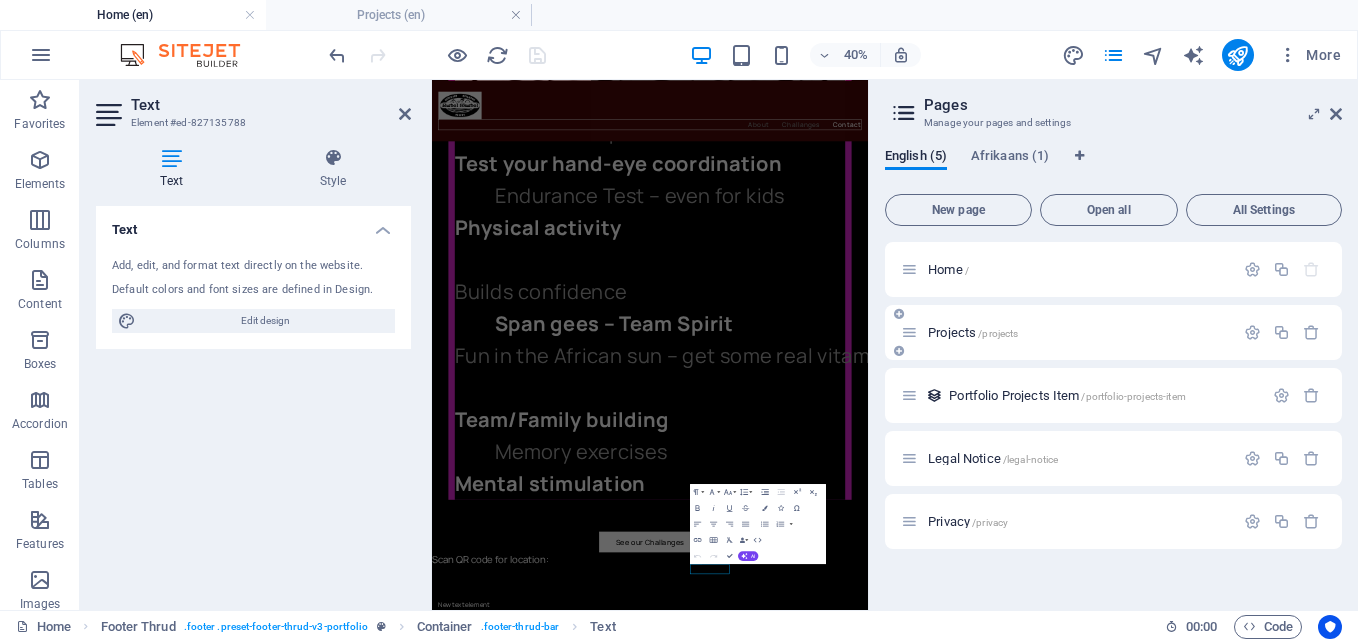 click on "Projects /projects" at bounding box center (973, 332) 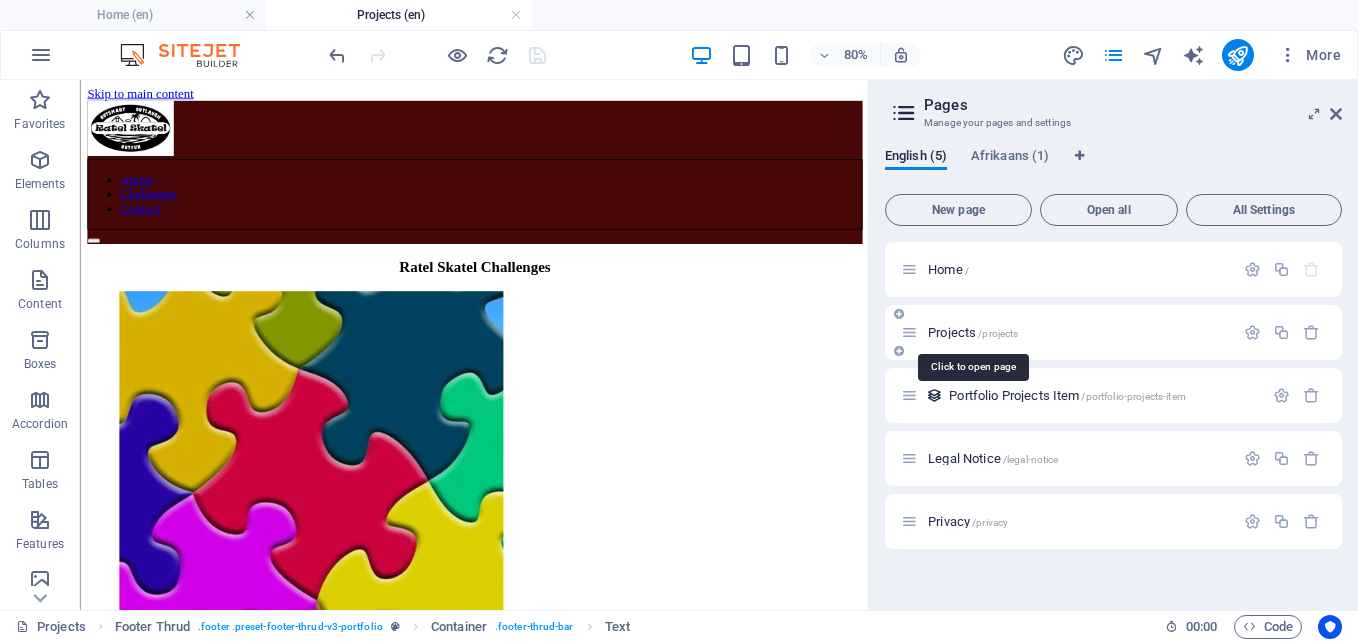 scroll, scrollTop: 639, scrollLeft: 0, axis: vertical 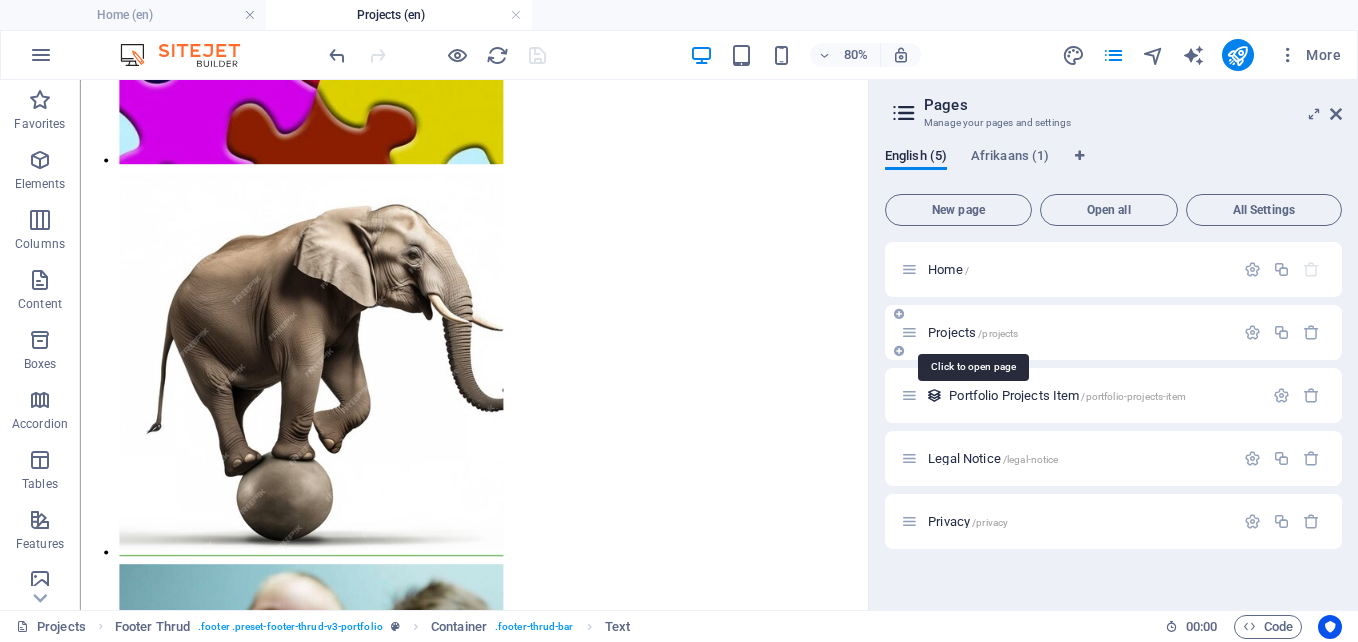 click on "Projects /projects" at bounding box center [973, 332] 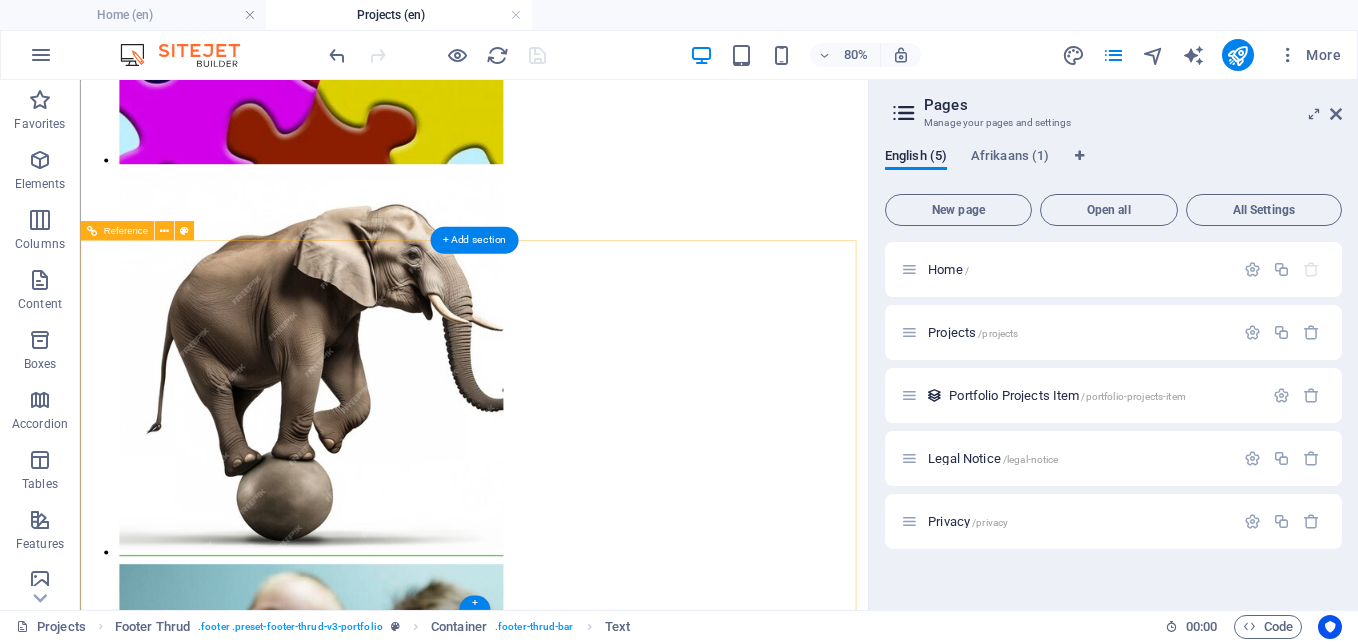 click on "Privacy Policy" at bounding box center (572, 3257) 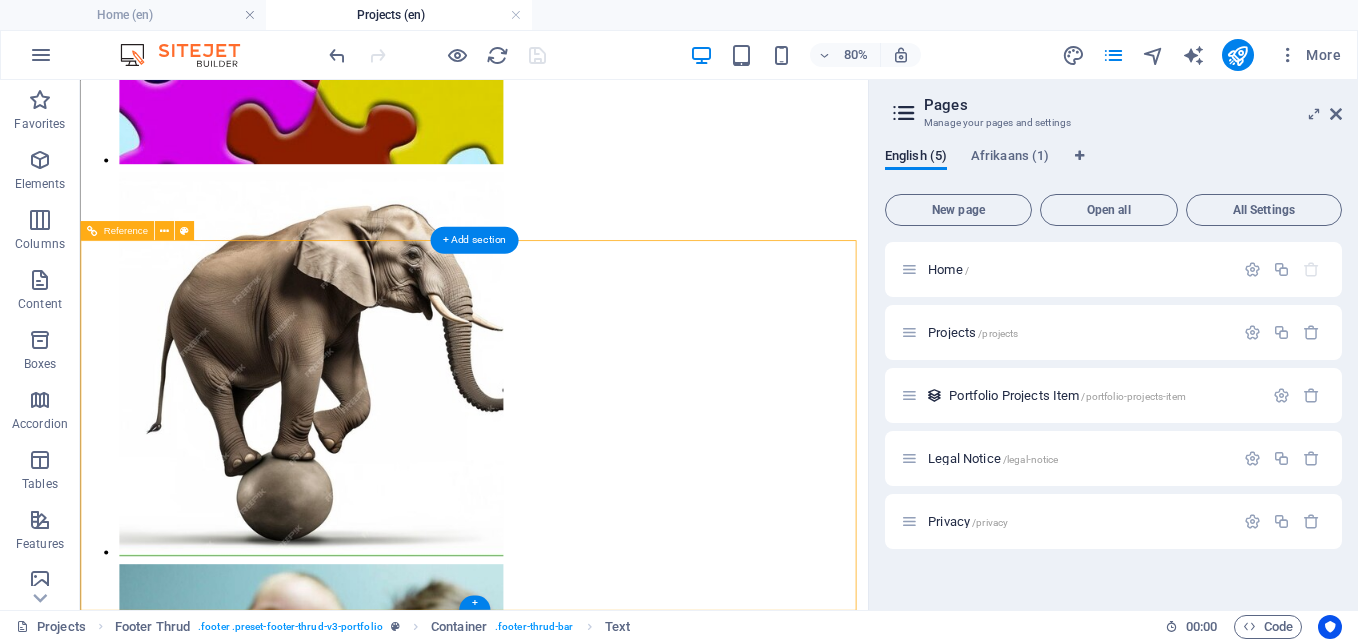 click on "Privacy Policy" at bounding box center [572, 3257] 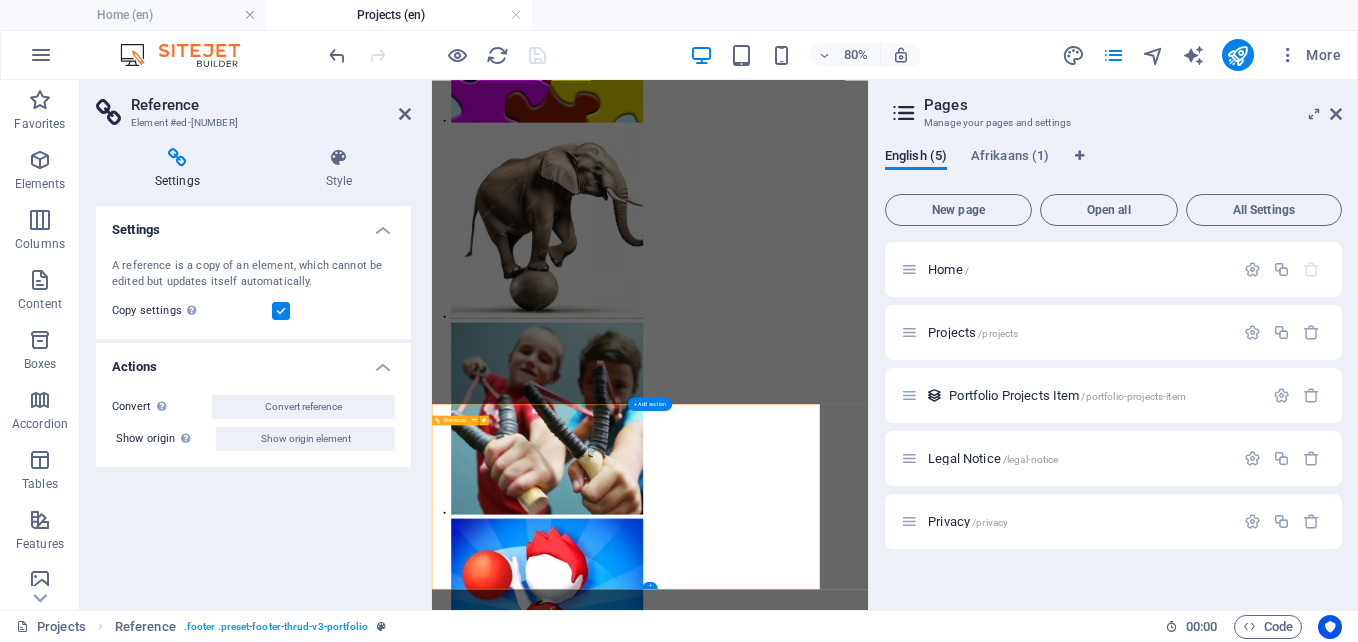 scroll, scrollTop: 30, scrollLeft: 0, axis: vertical 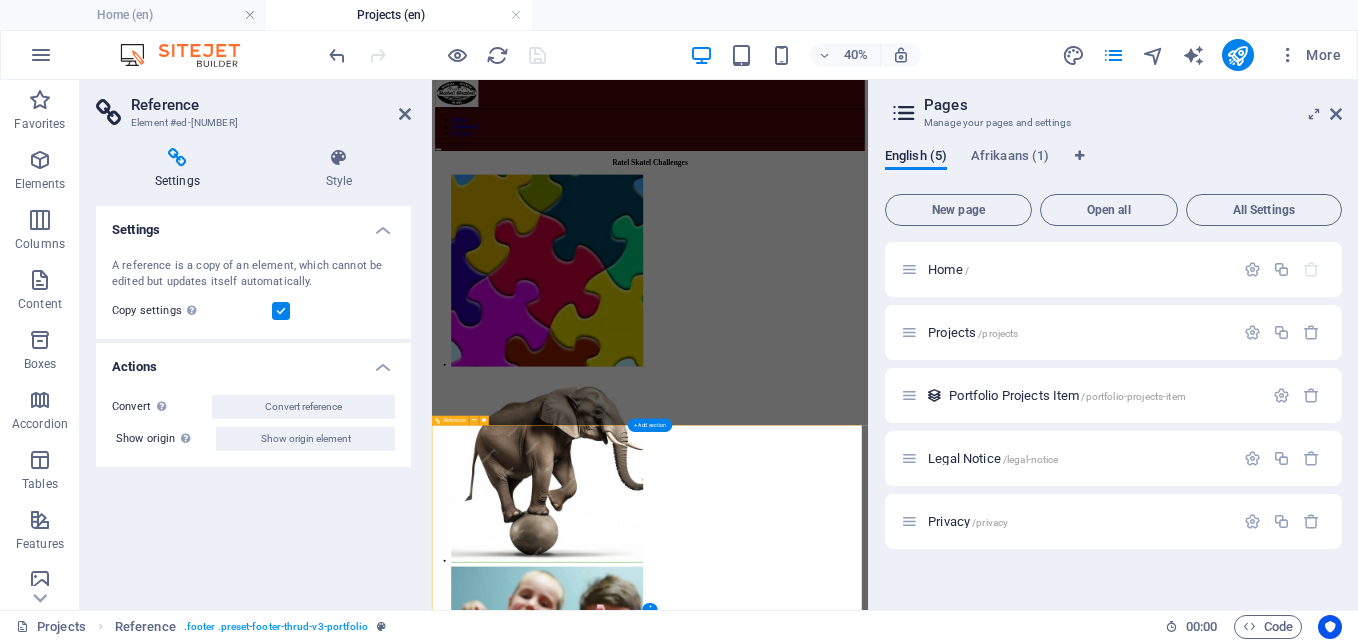 click on "Privacy Policy" at bounding box center (977, 3866) 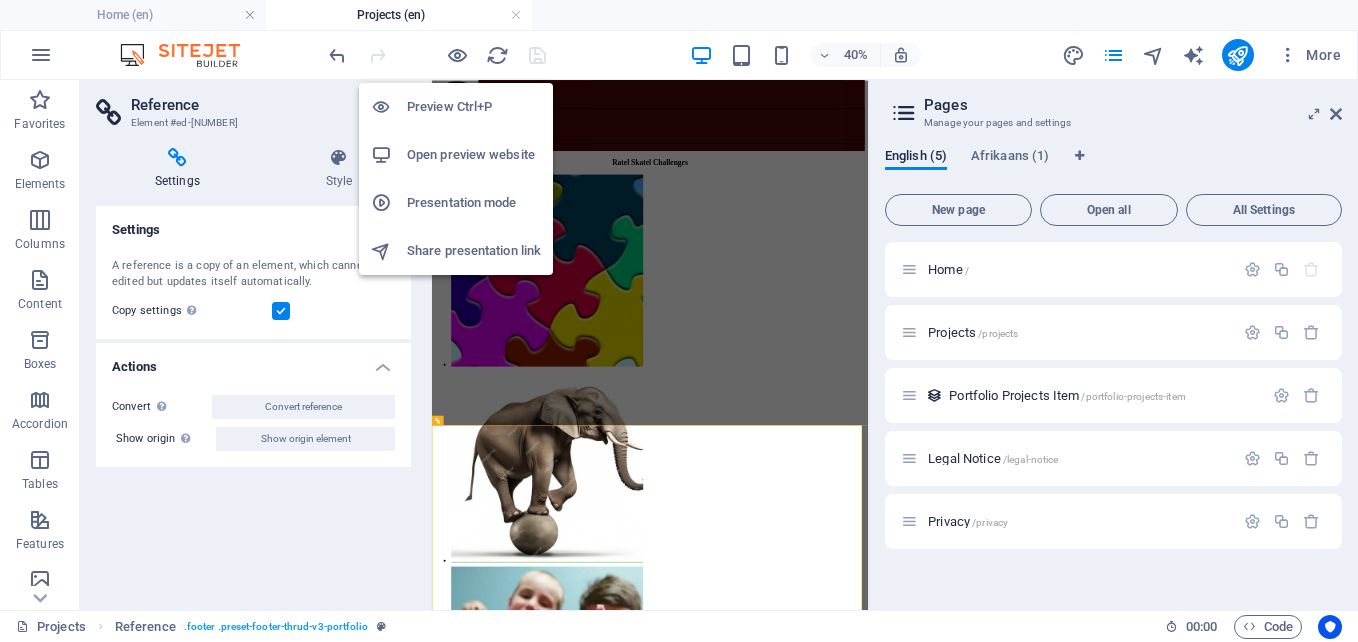 click on "Open preview website" at bounding box center [474, 155] 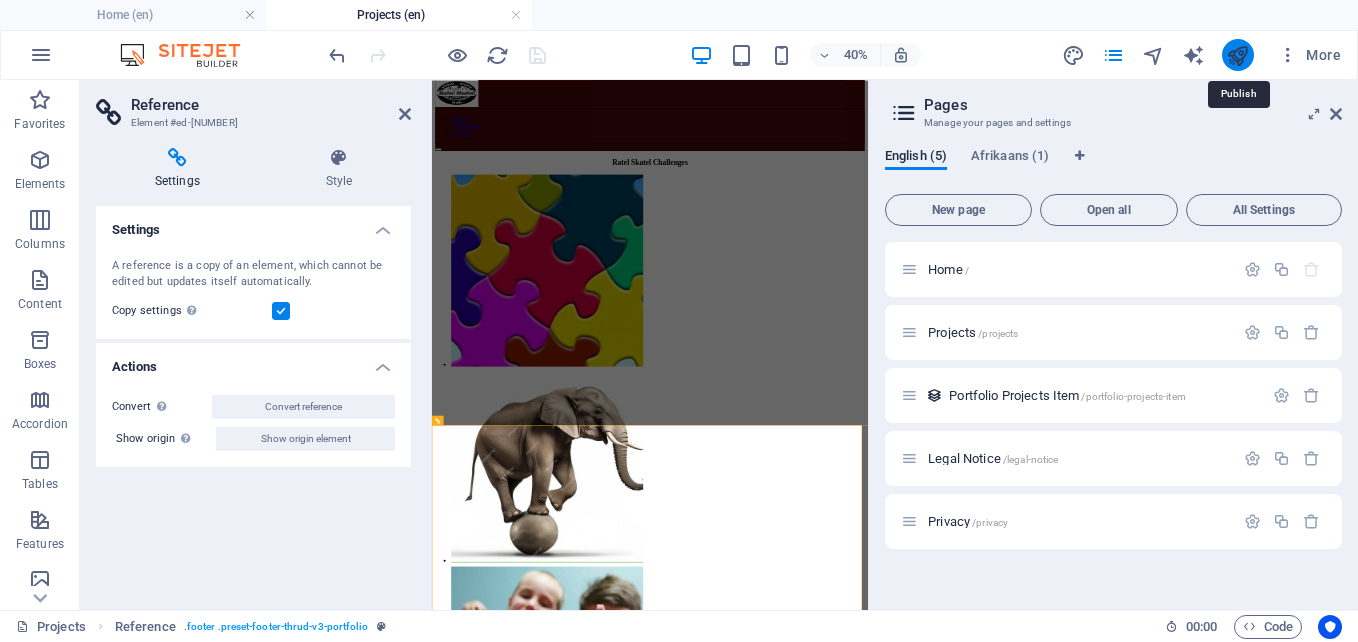 click at bounding box center (1237, 55) 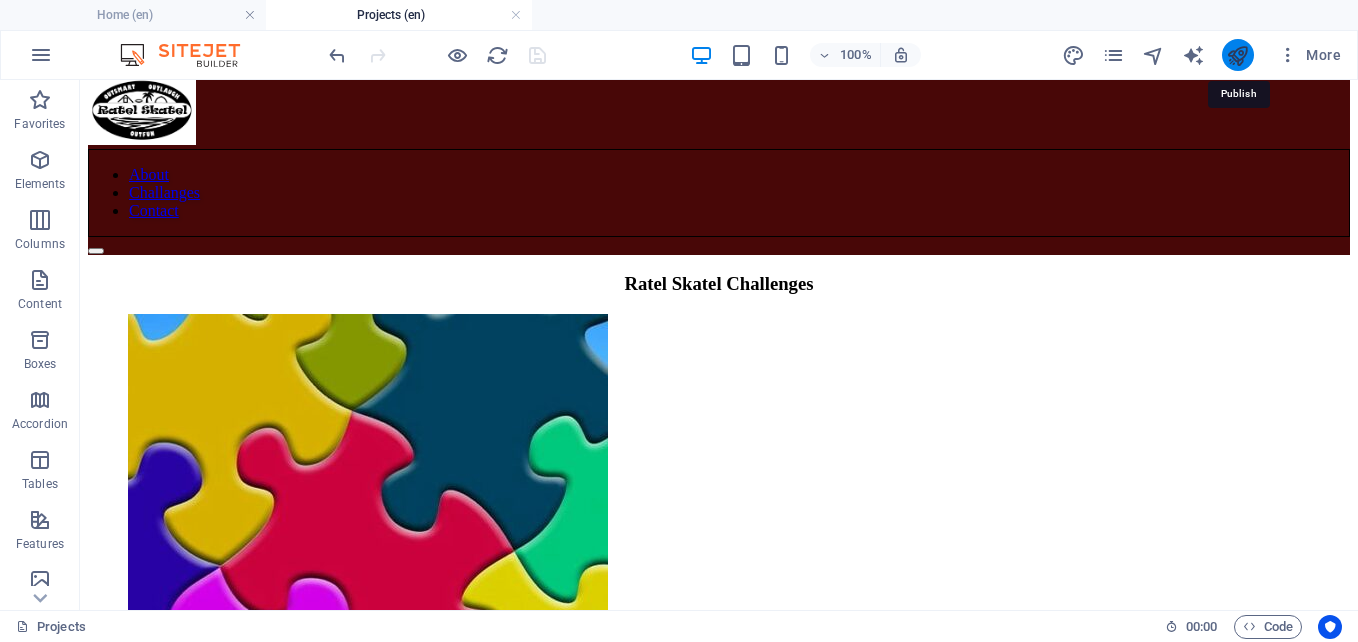 scroll, scrollTop: 712, scrollLeft: 0, axis: vertical 